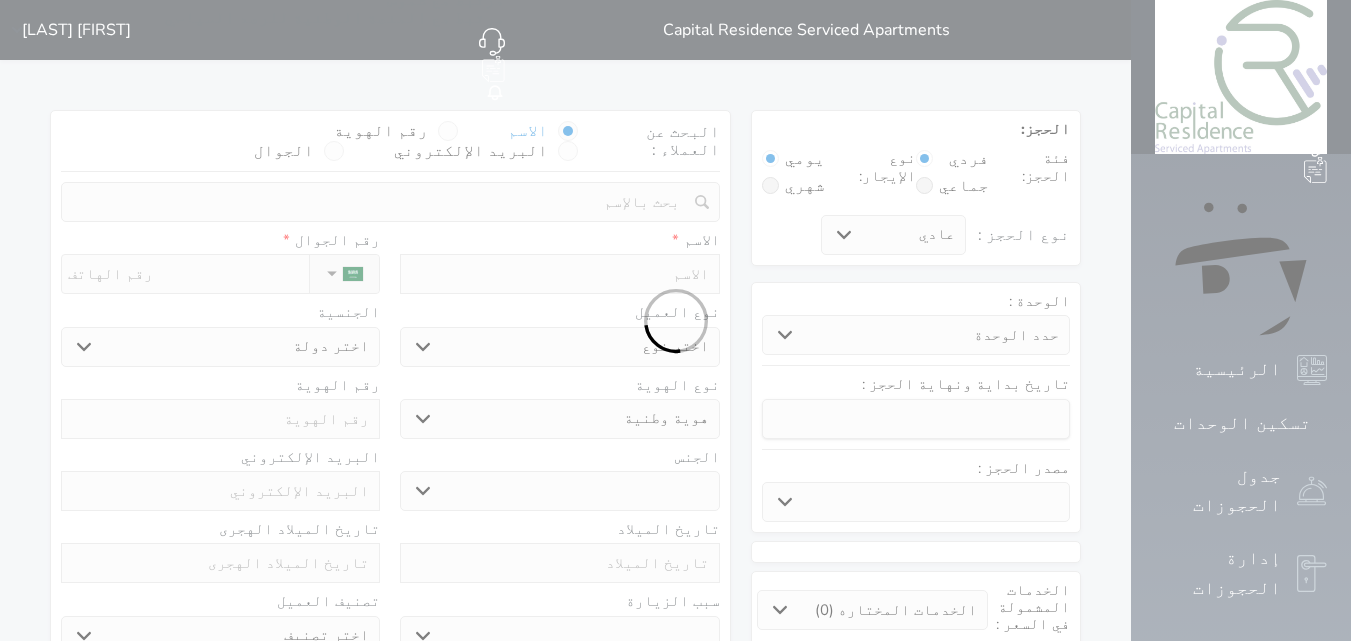 scroll, scrollTop: 0, scrollLeft: 0, axis: both 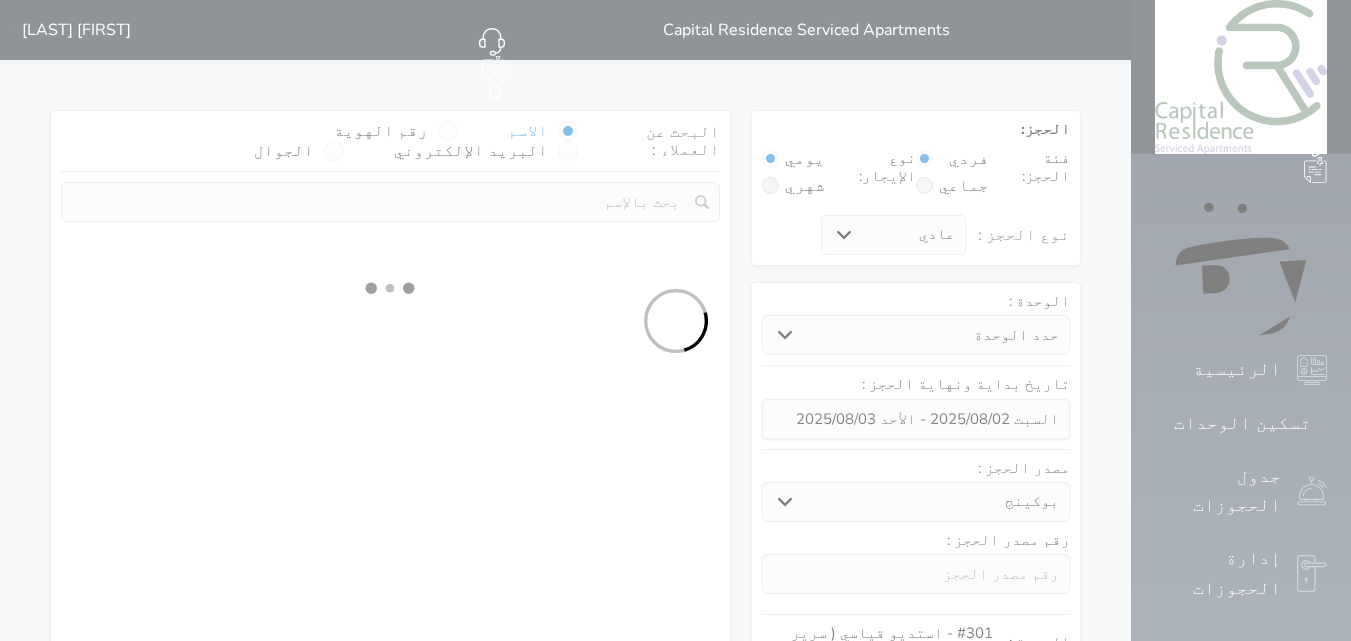 select 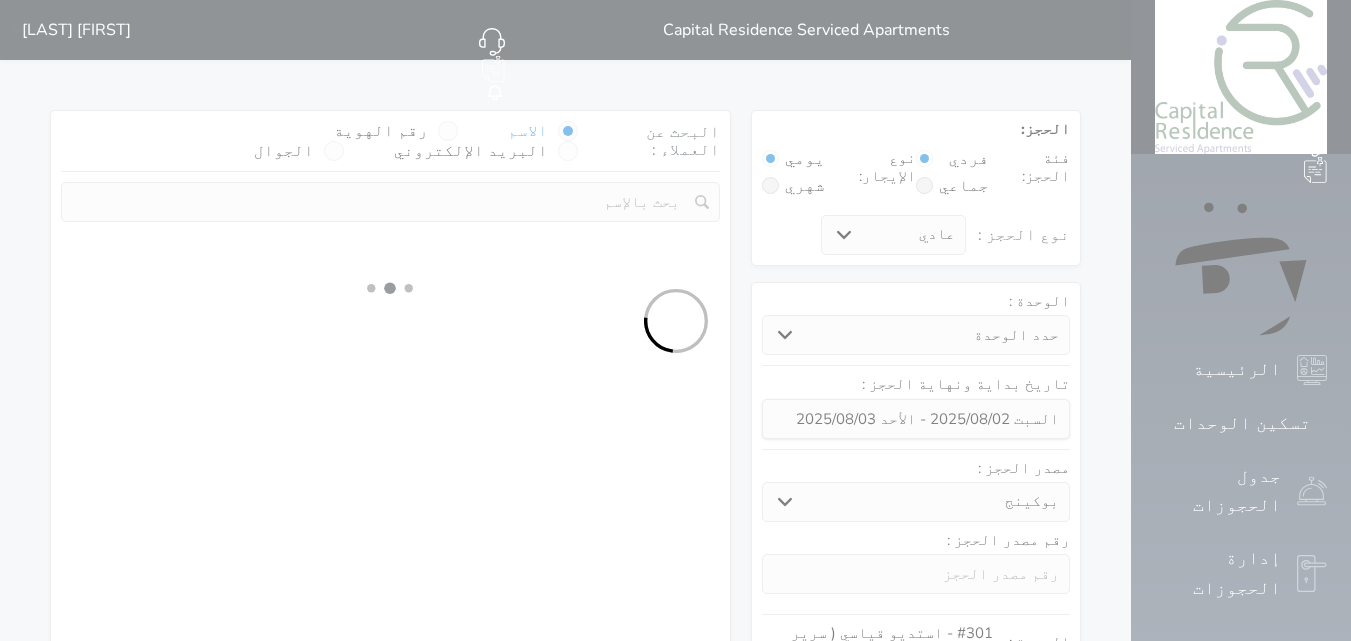 scroll, scrollTop: 18, scrollLeft: 0, axis: vertical 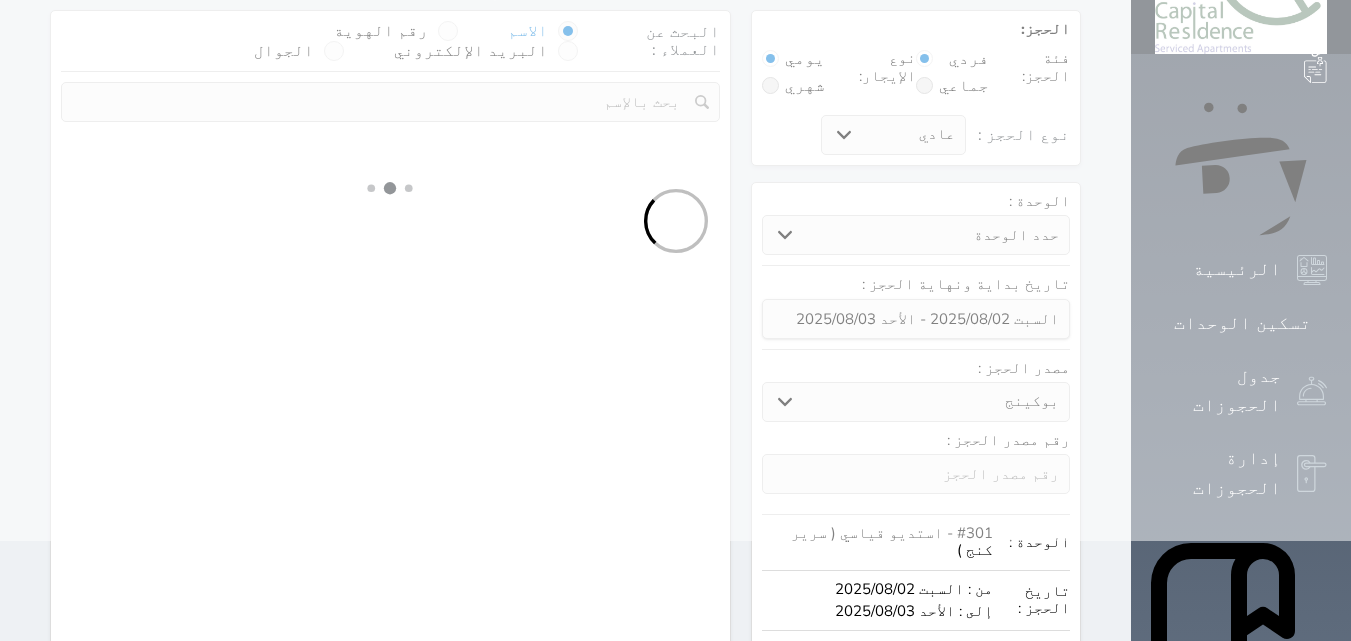 select on "1" 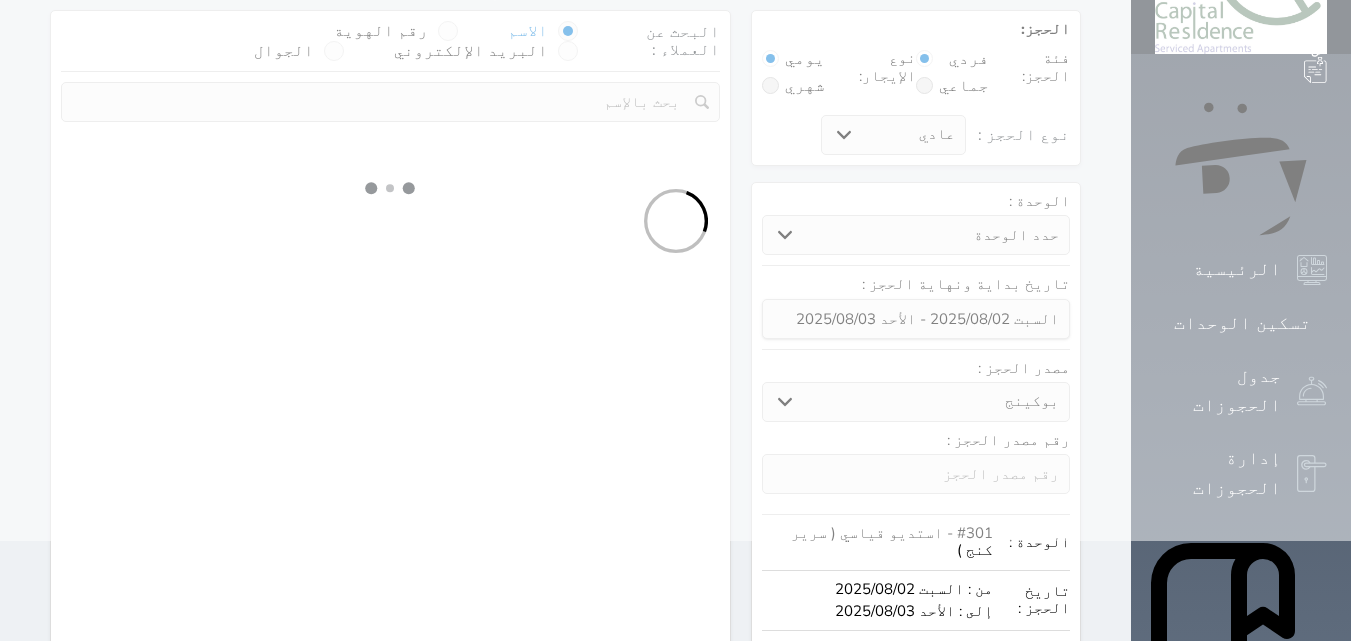 select on "113" 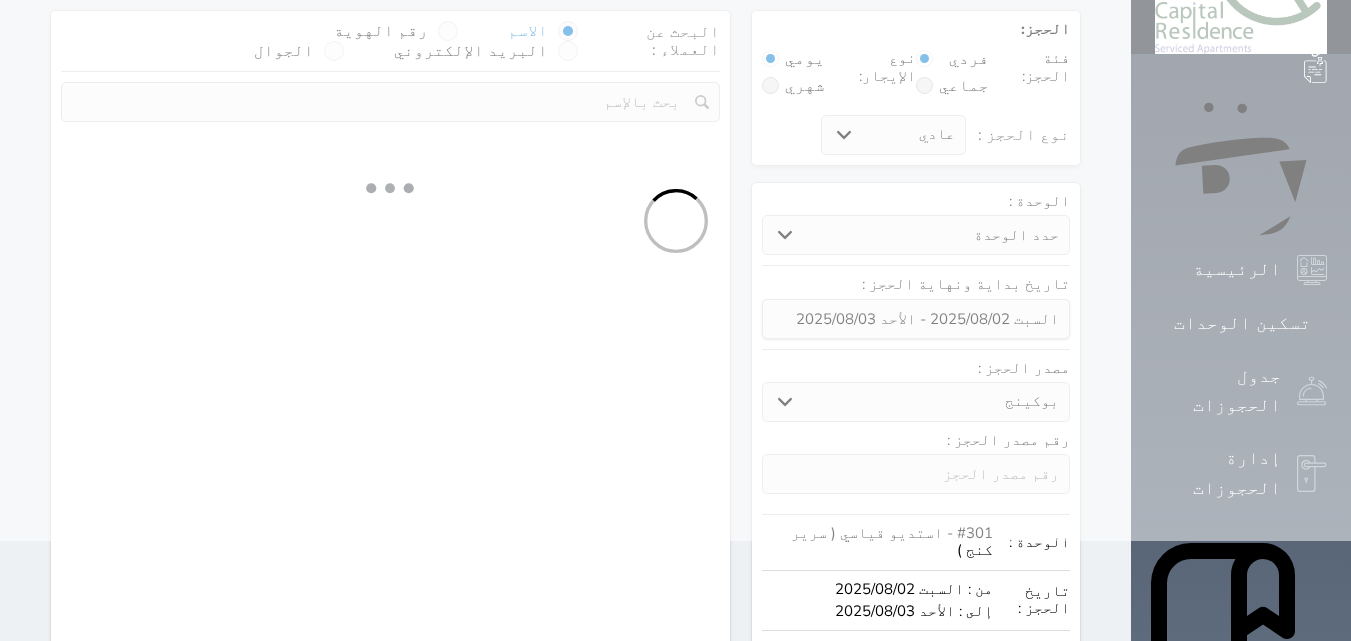 select on "1" 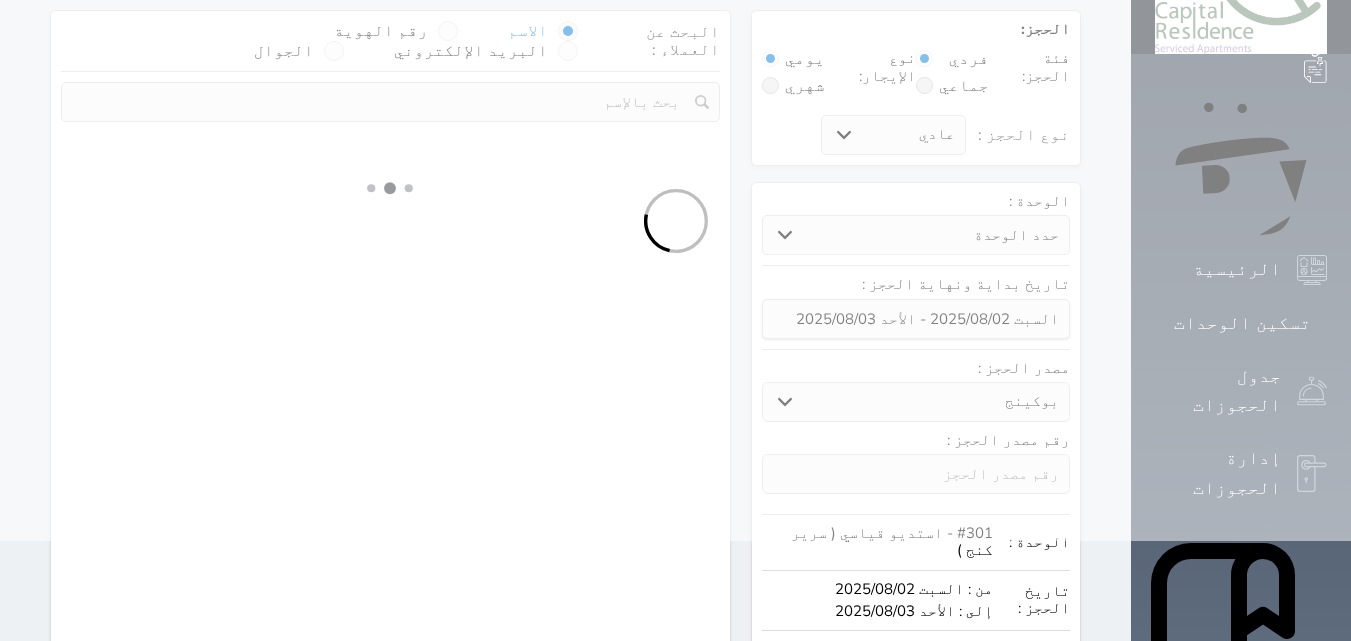 select 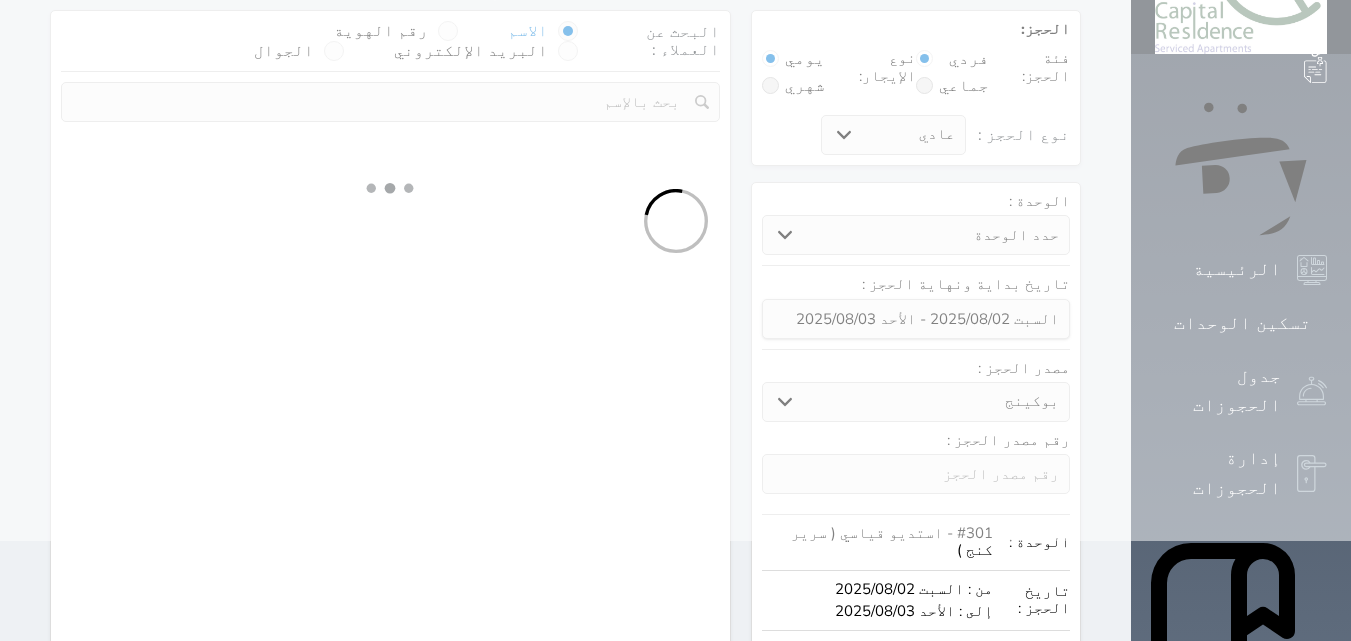 select on "7" 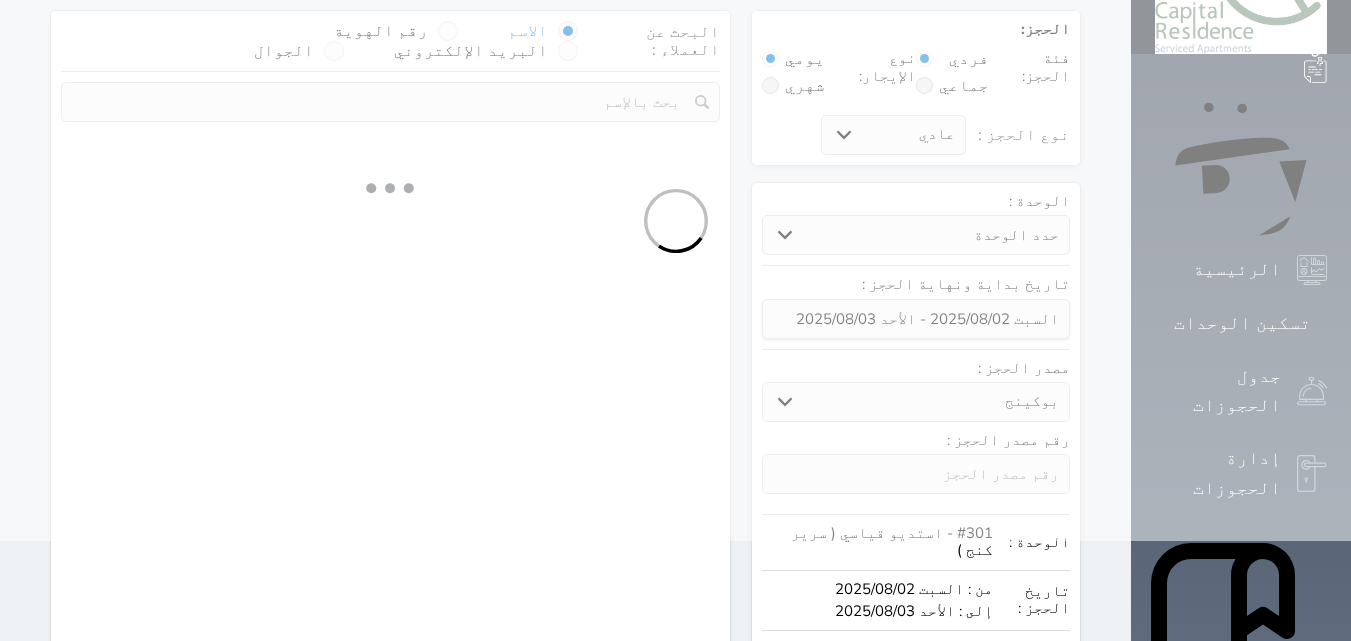 select 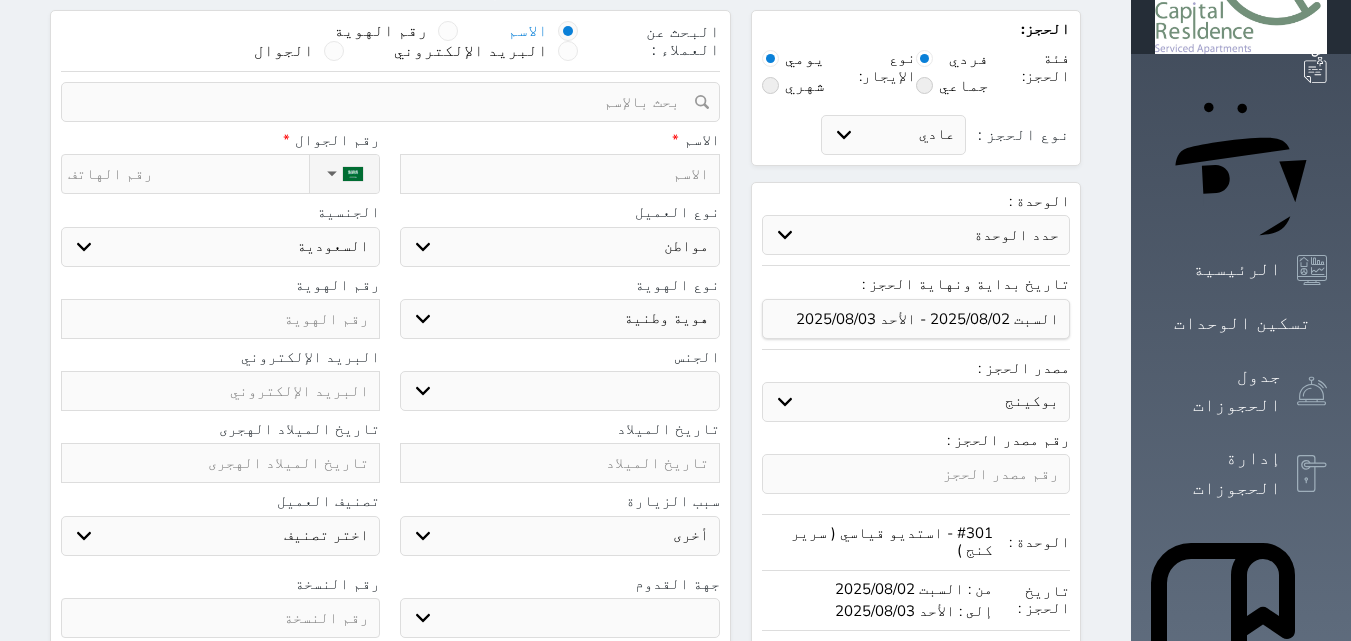 select 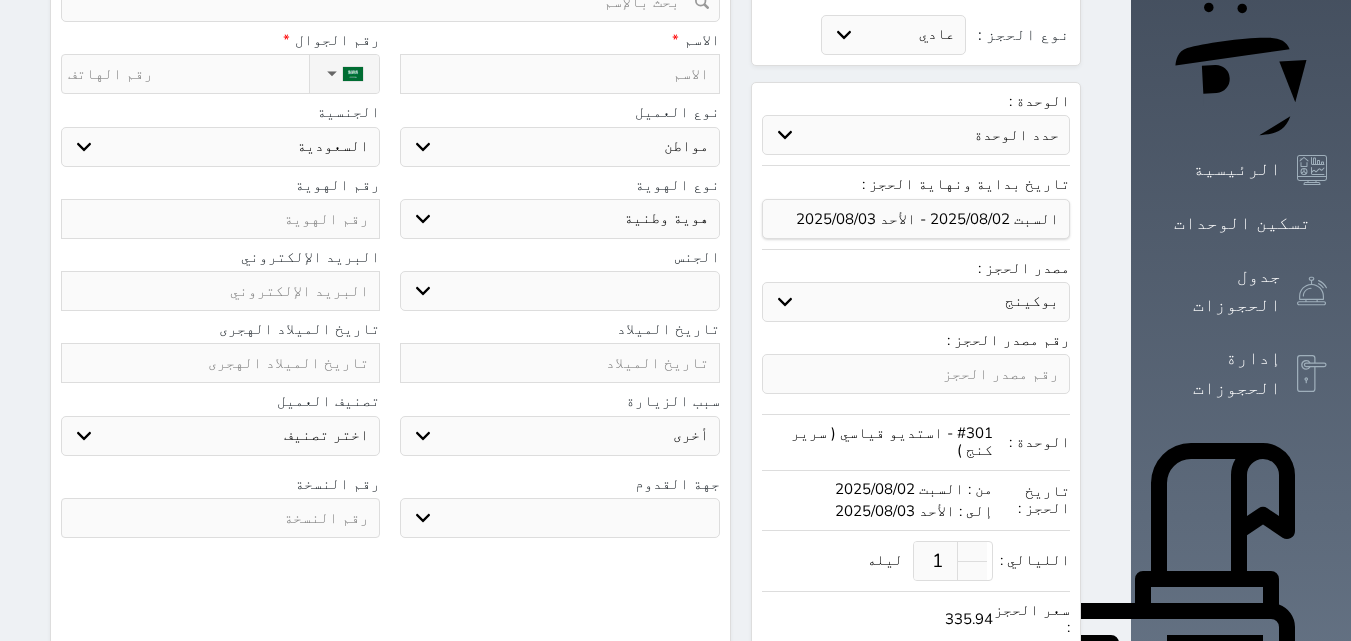select 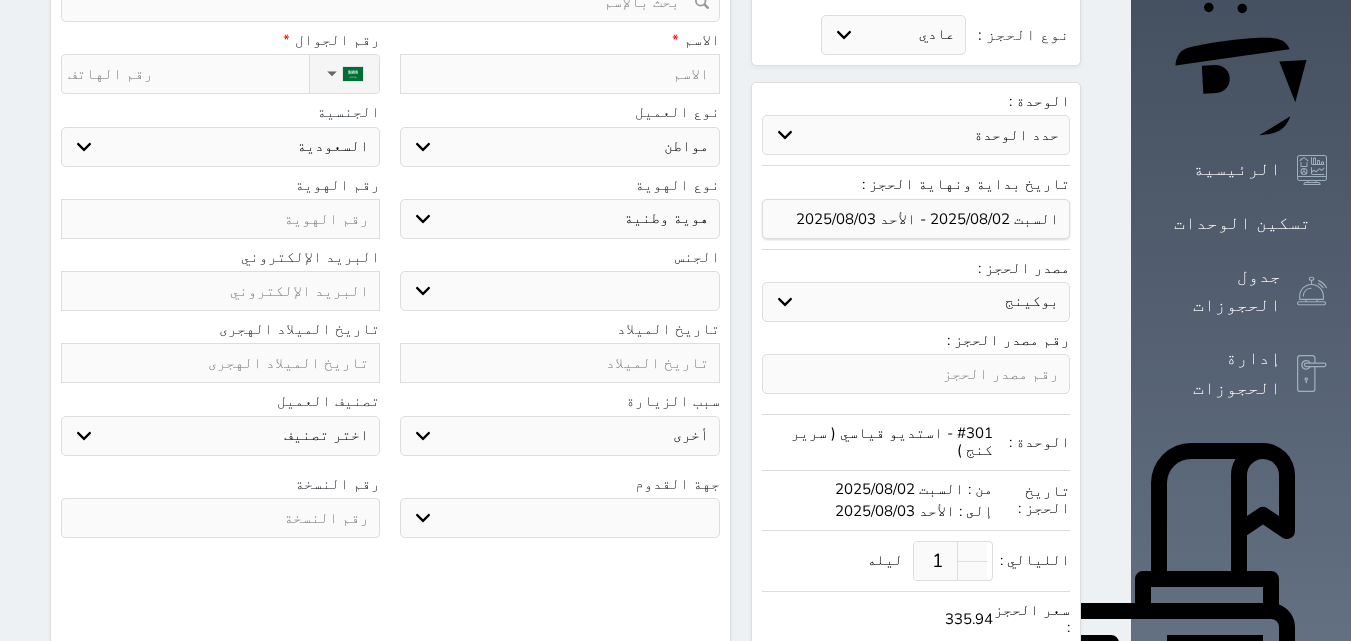 select 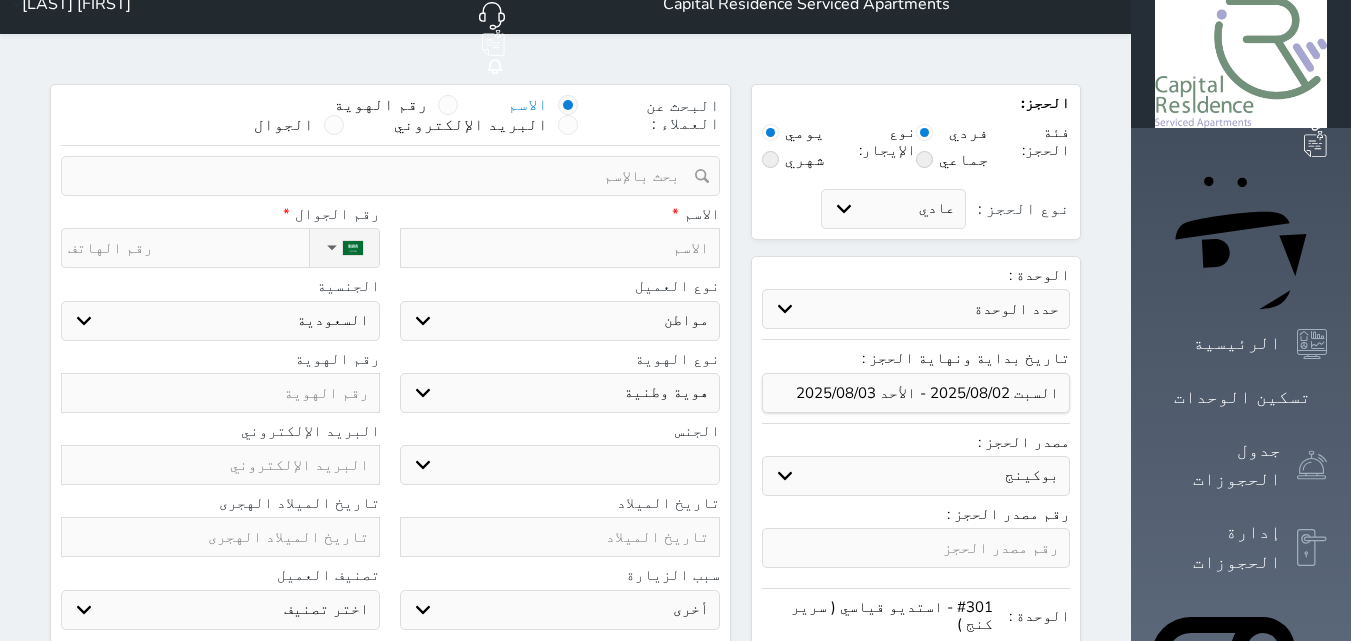 scroll, scrollTop: 0, scrollLeft: 0, axis: both 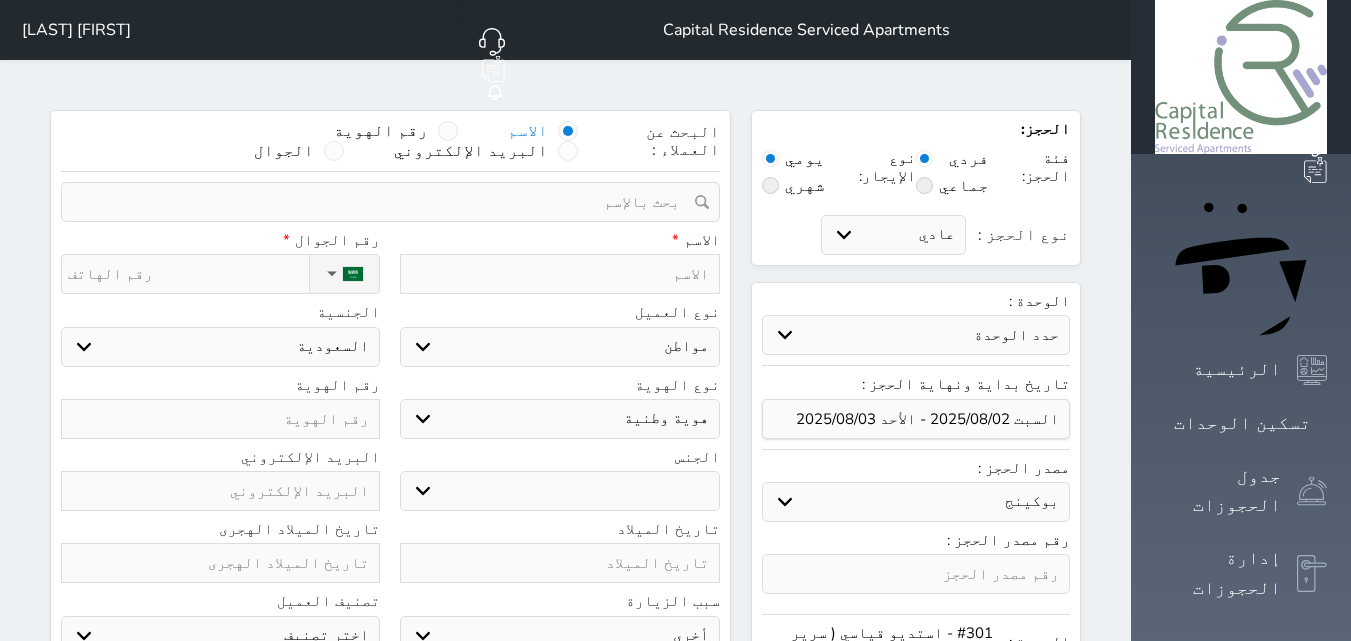 click at bounding box center (220, 419) 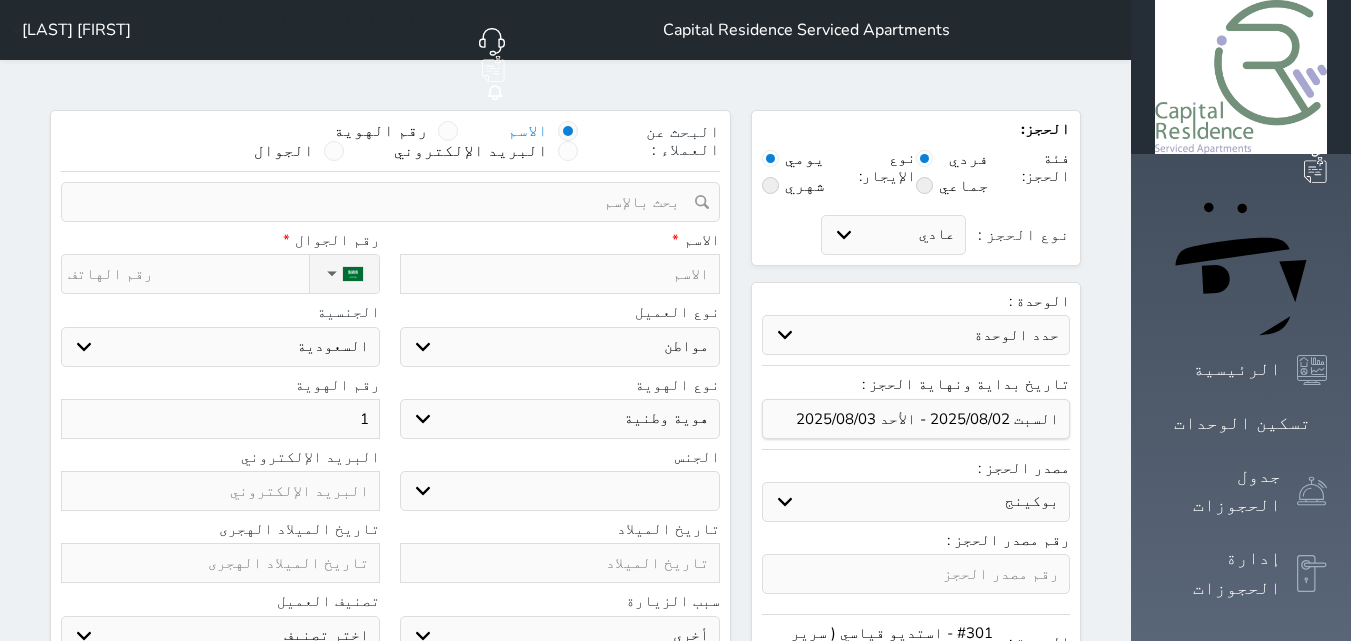 select 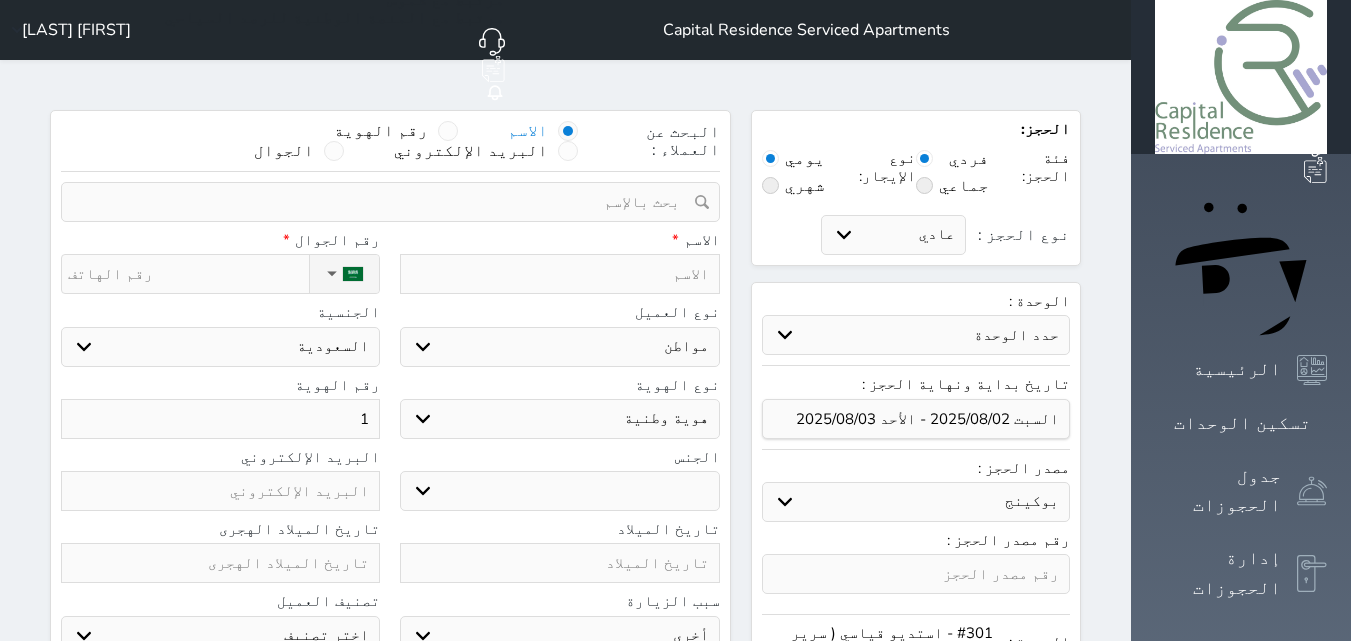 type on "10" 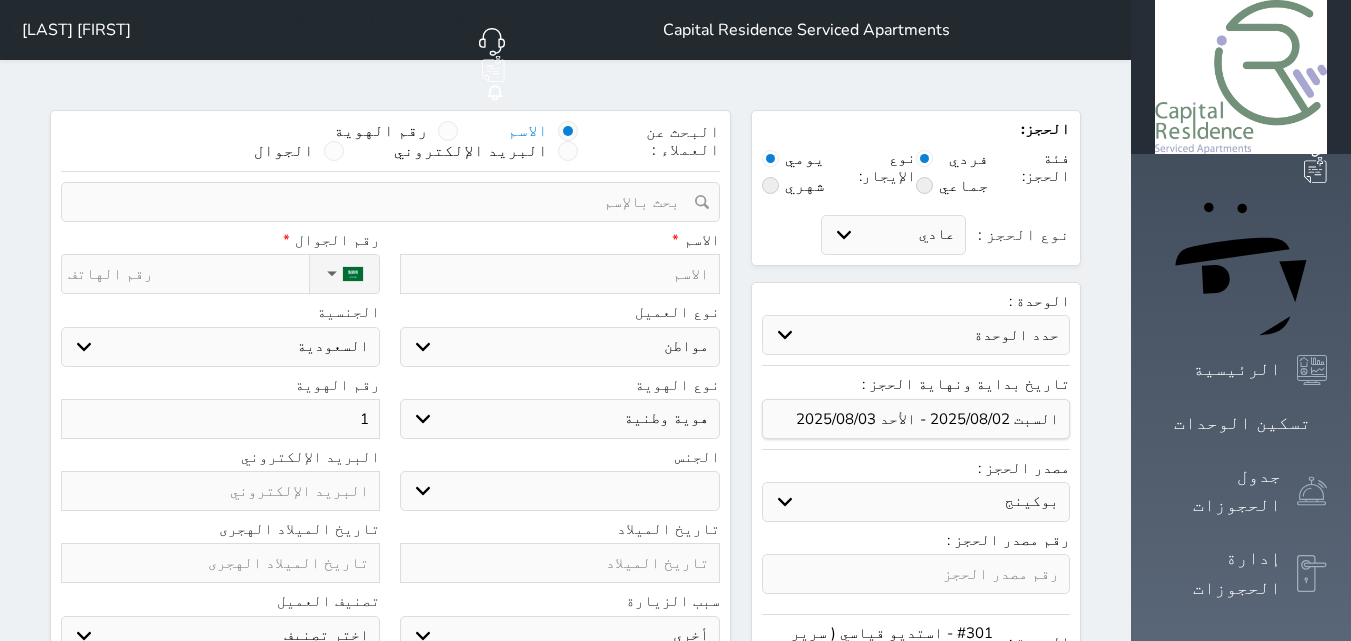 select 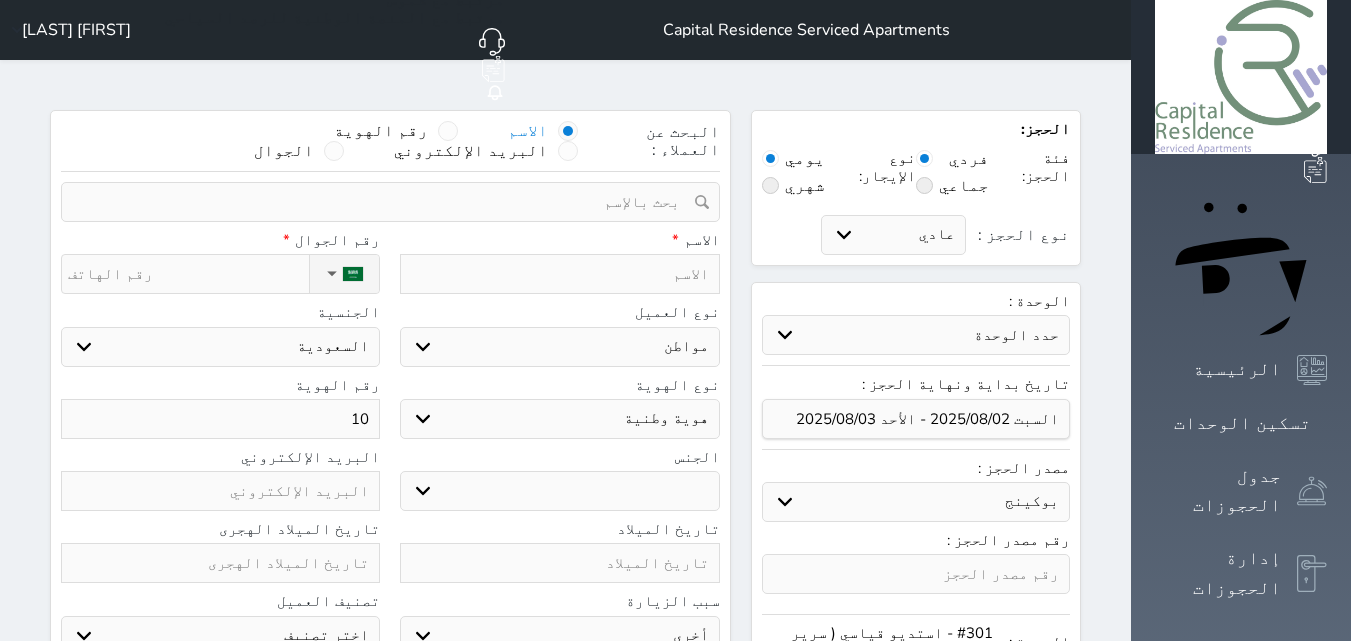type on "103" 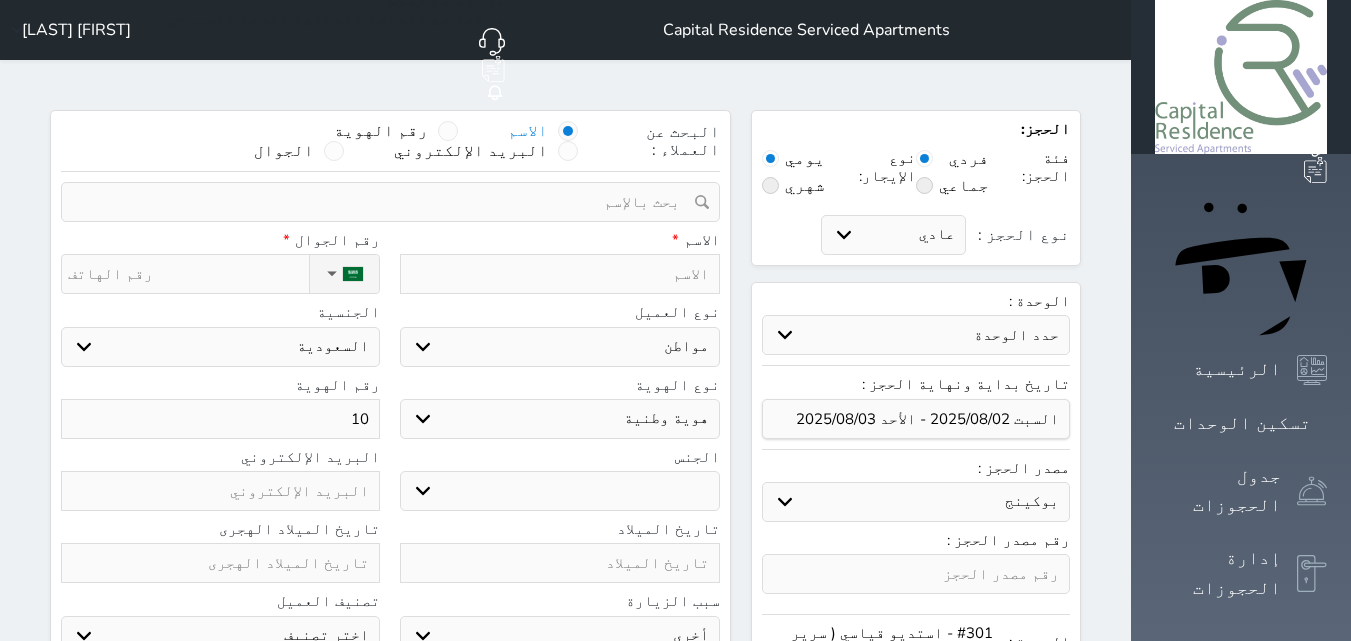 select 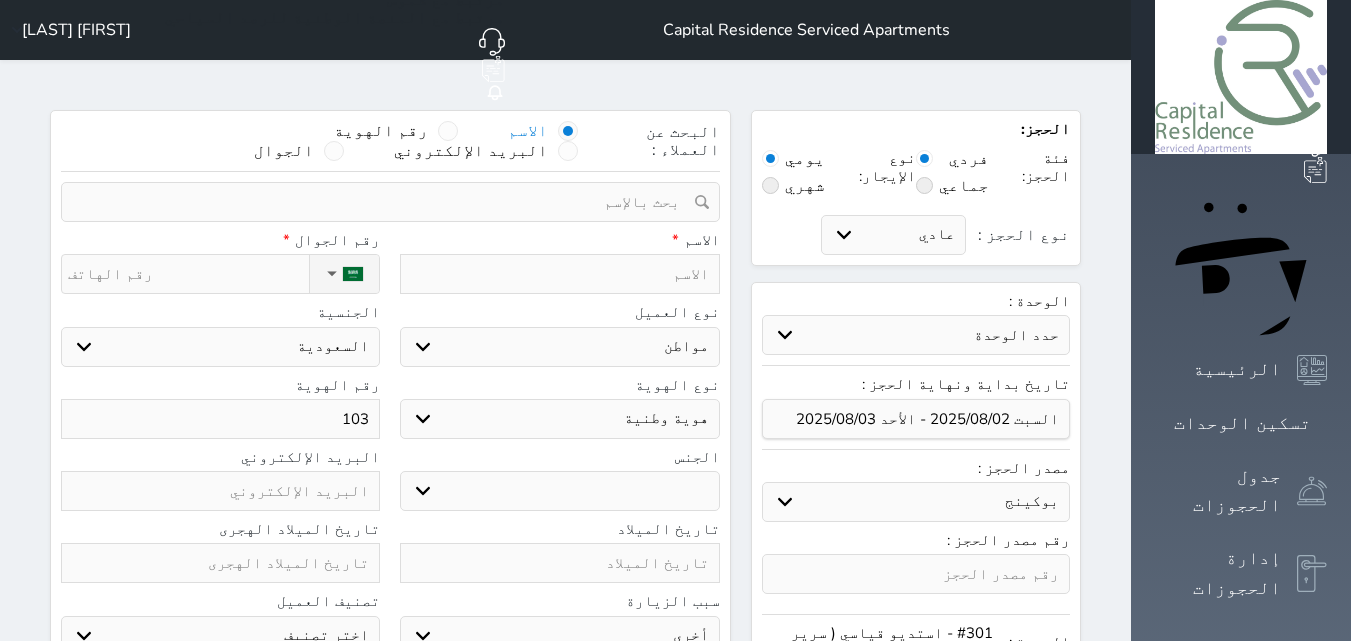 type on "1037" 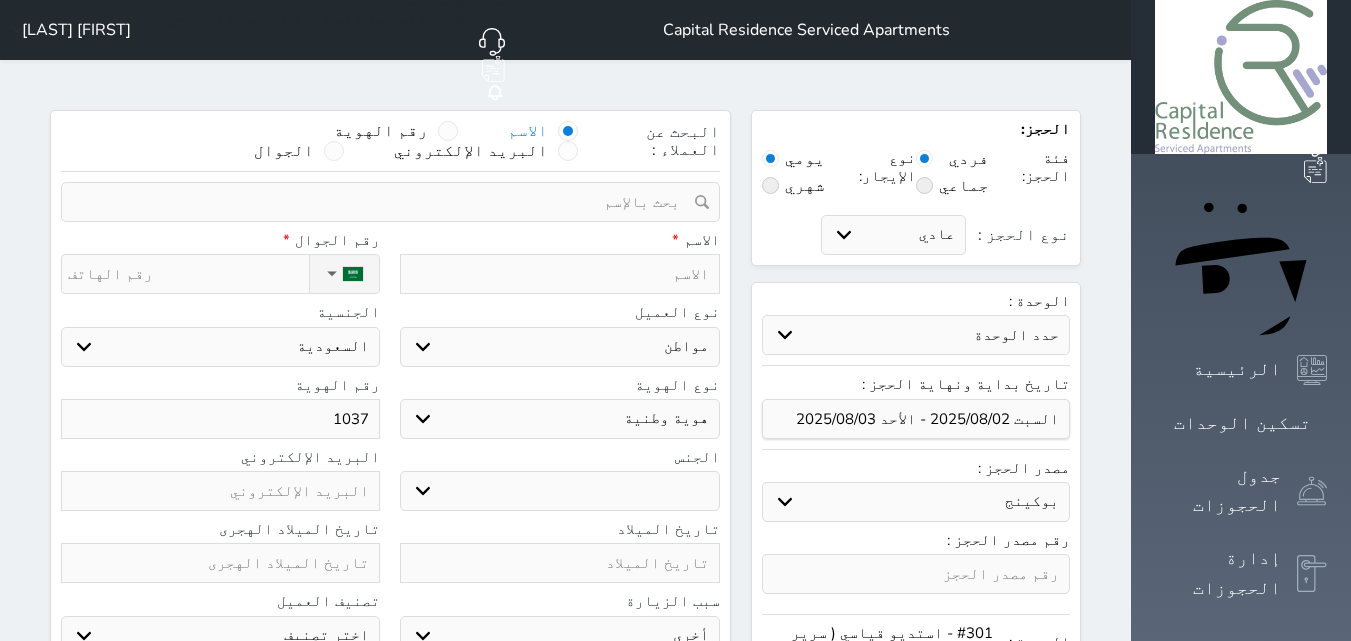 select 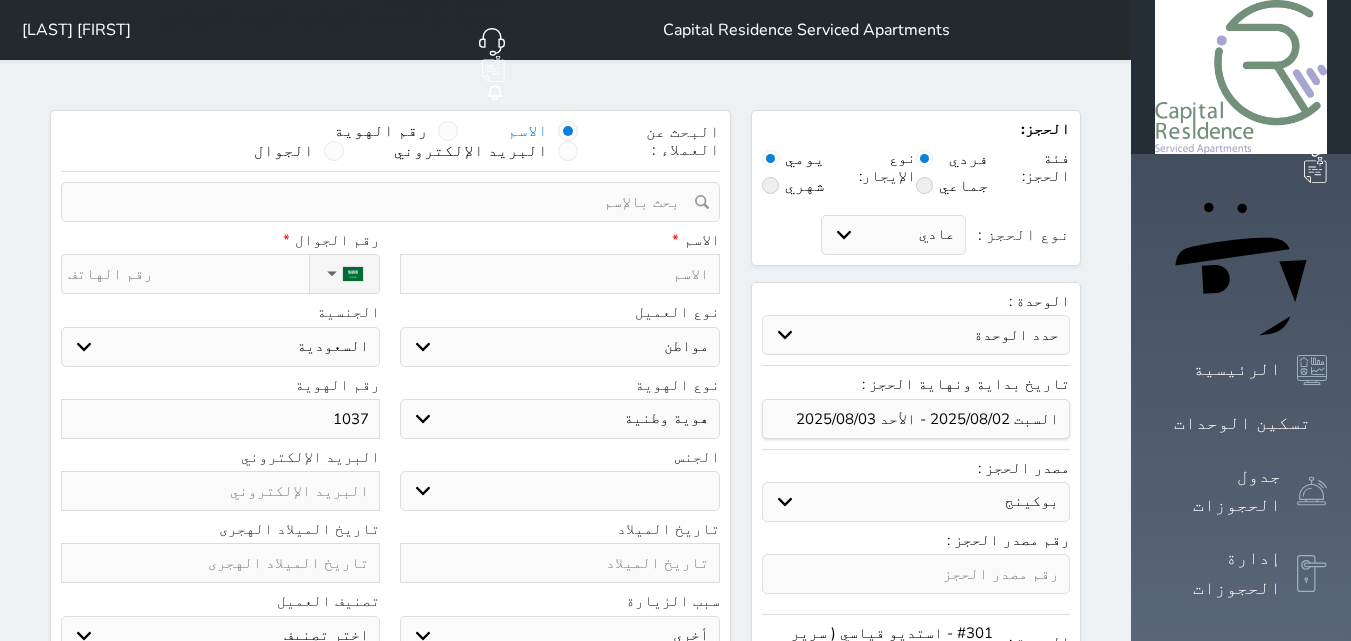 type on "10378" 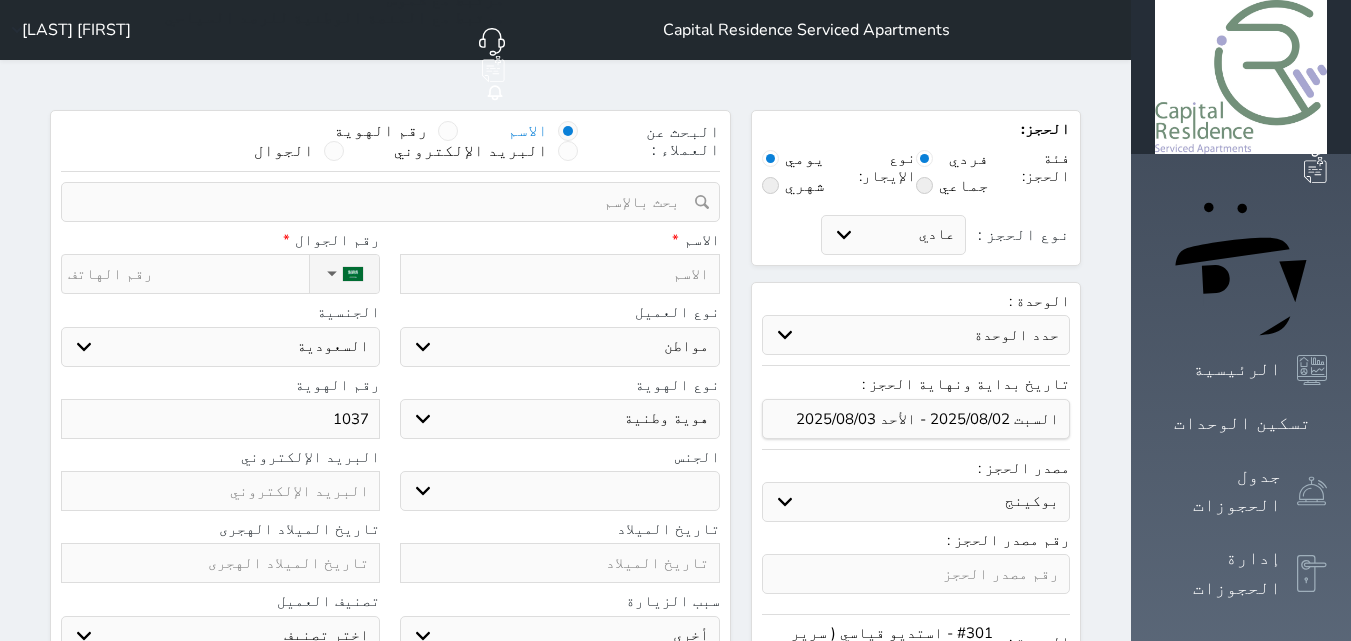 select 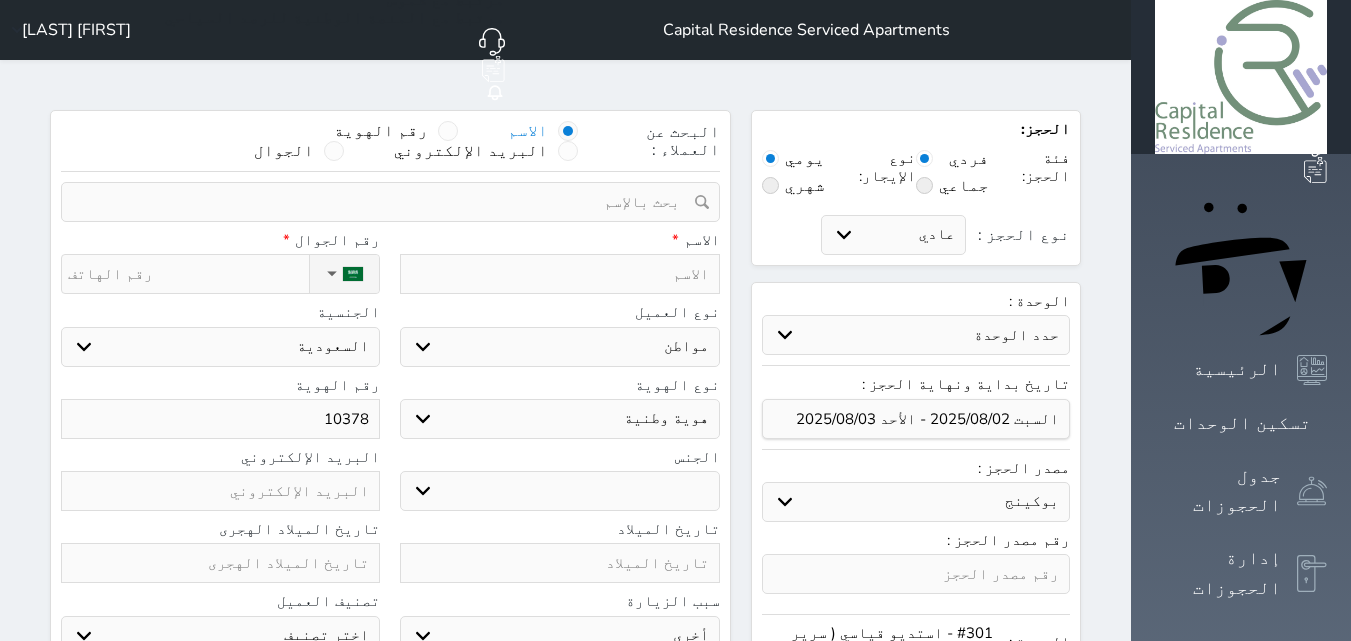 type on "103789" 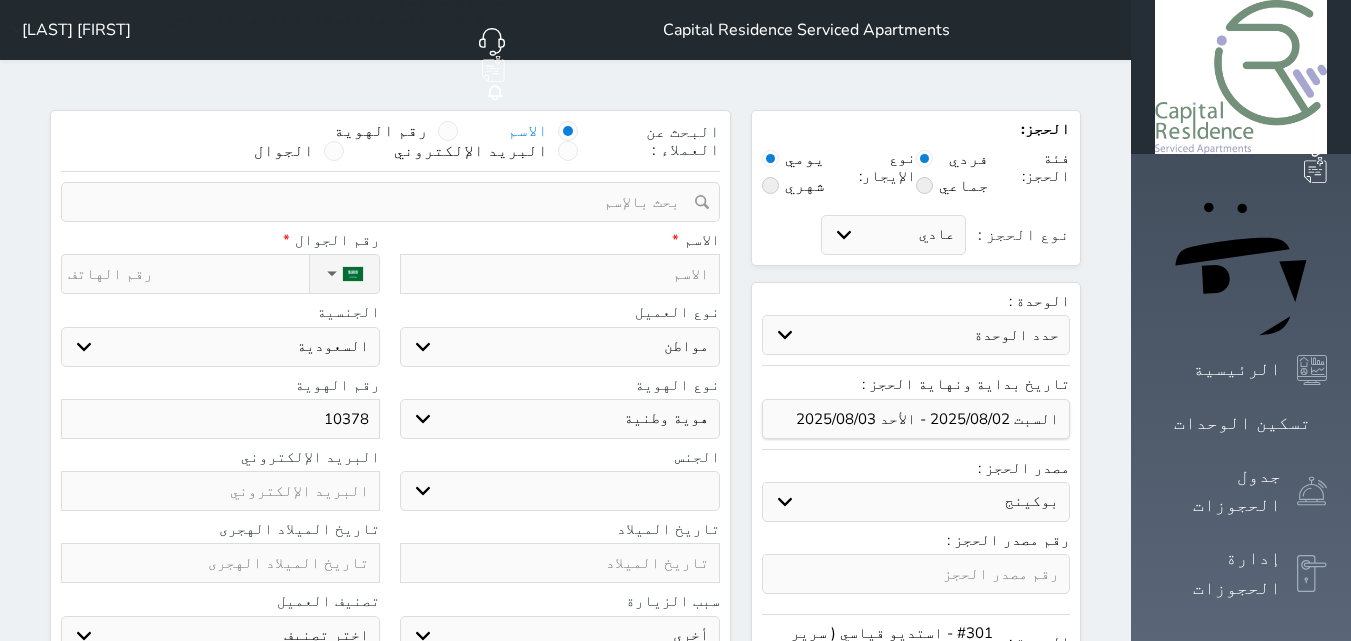 select 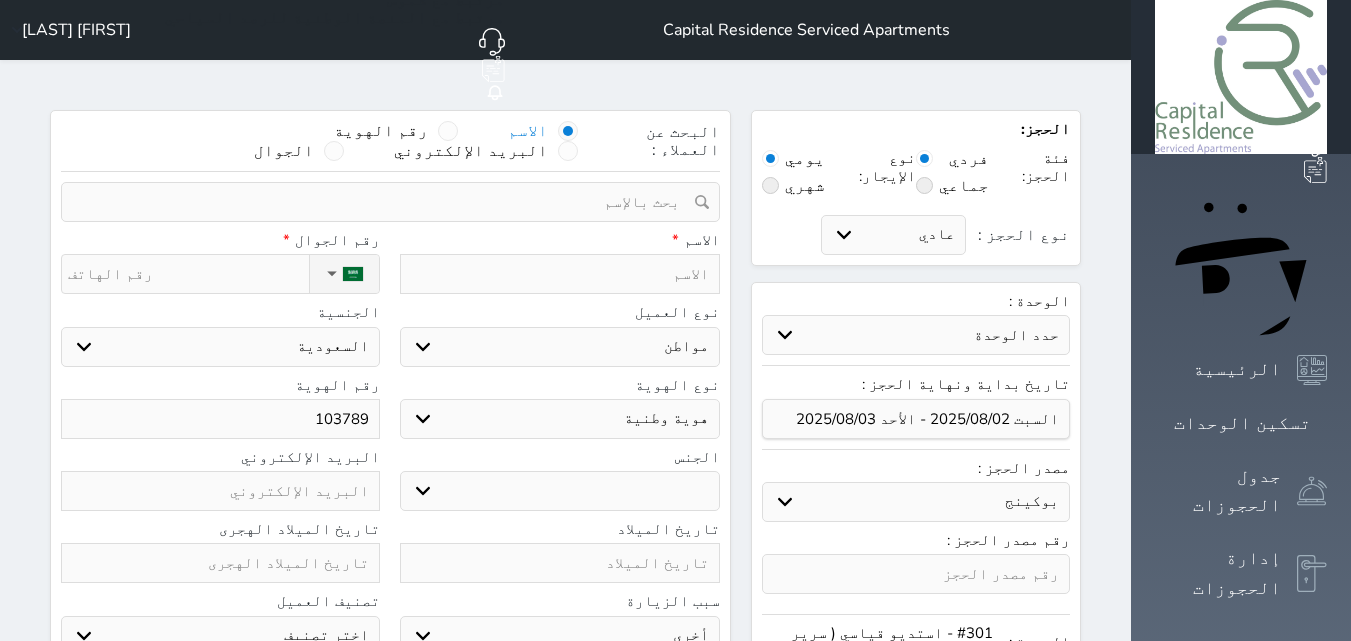 type on "[ID_NUMBER]" 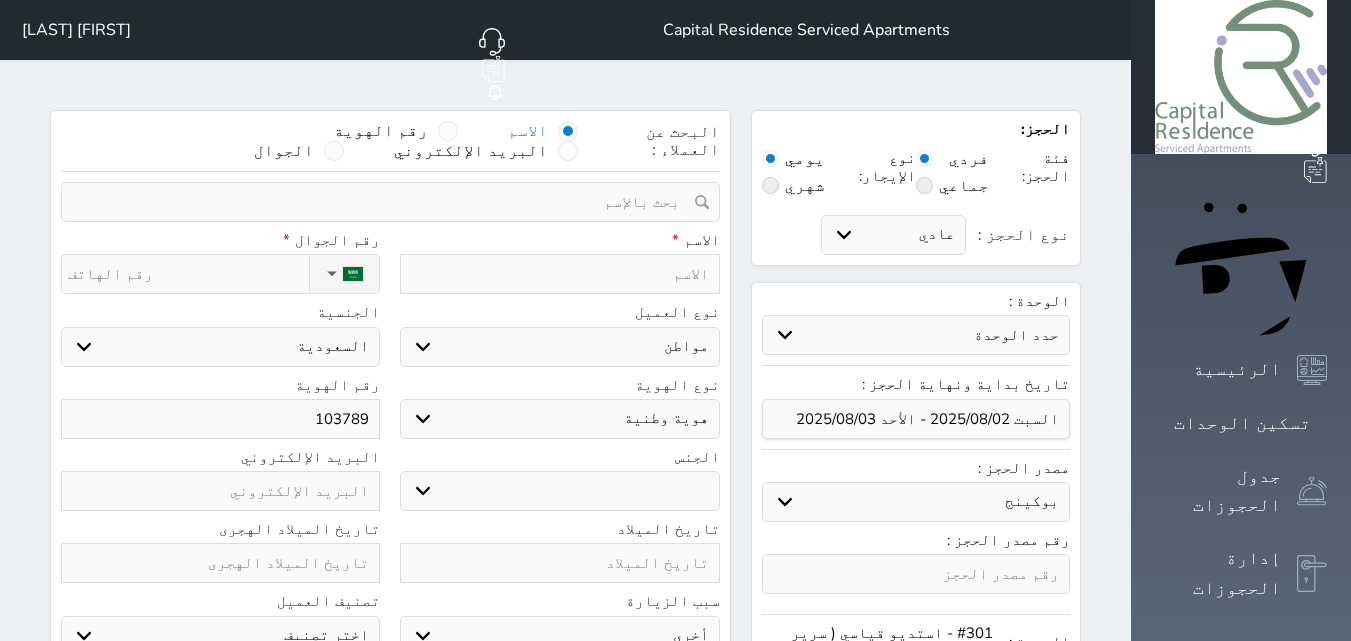 select 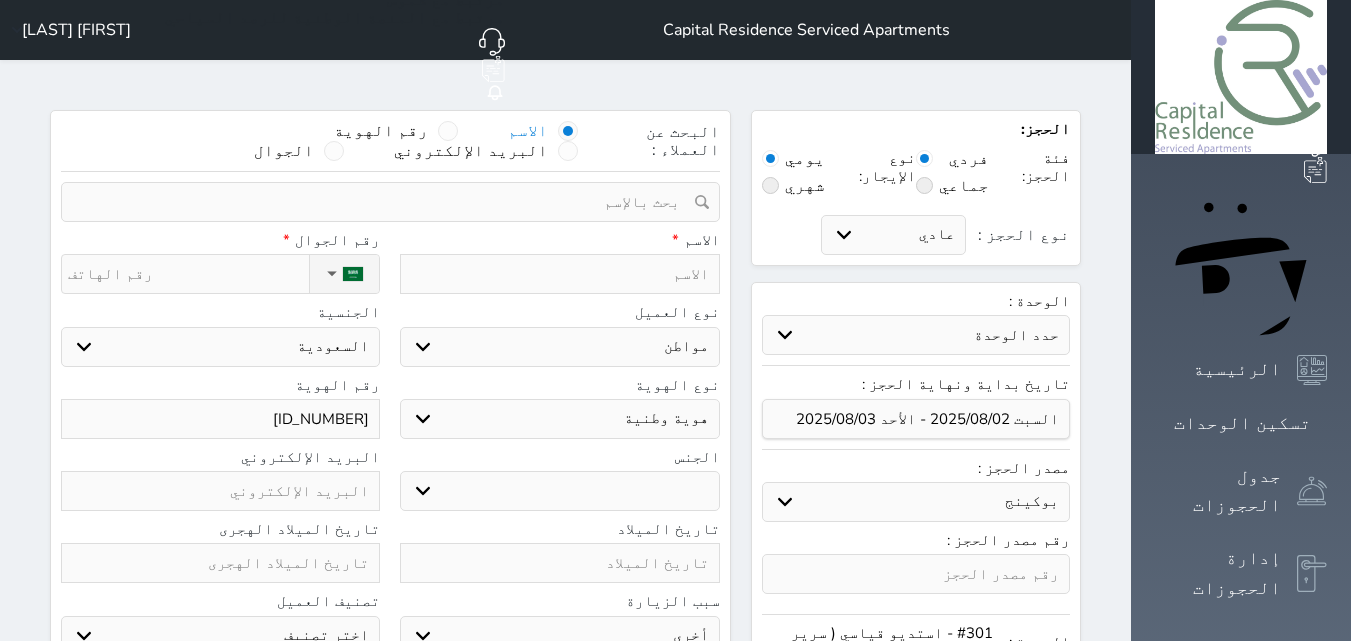 type on "10378906" 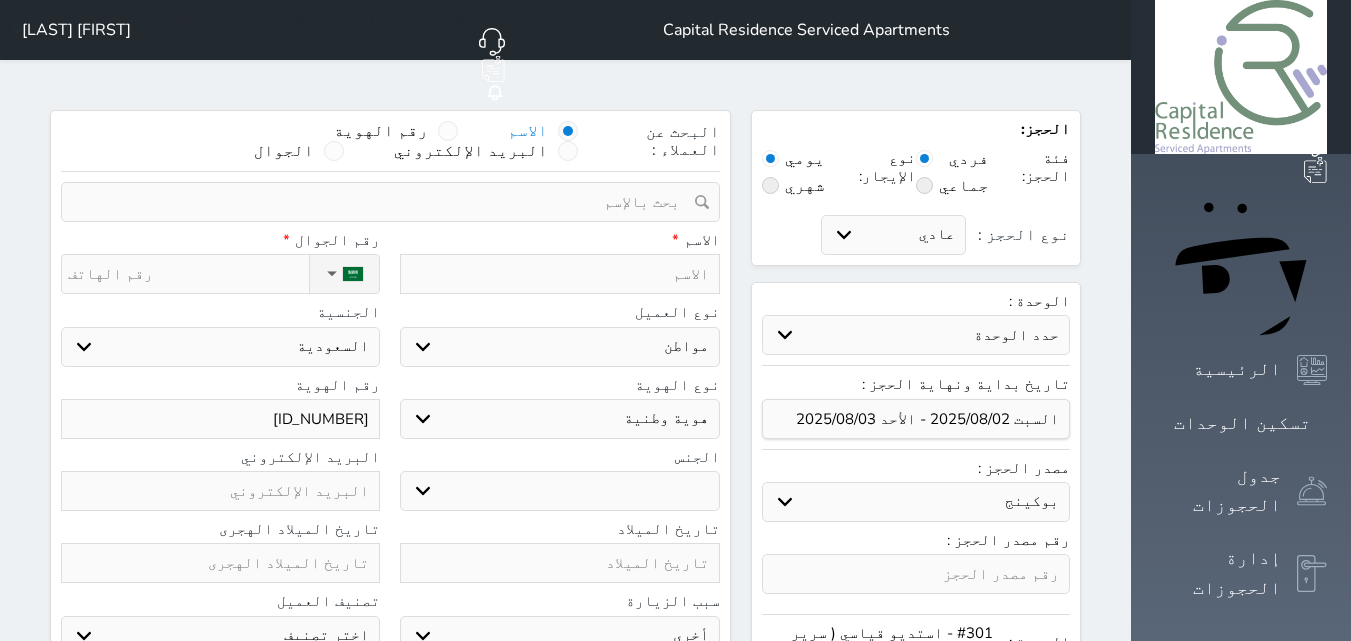 select 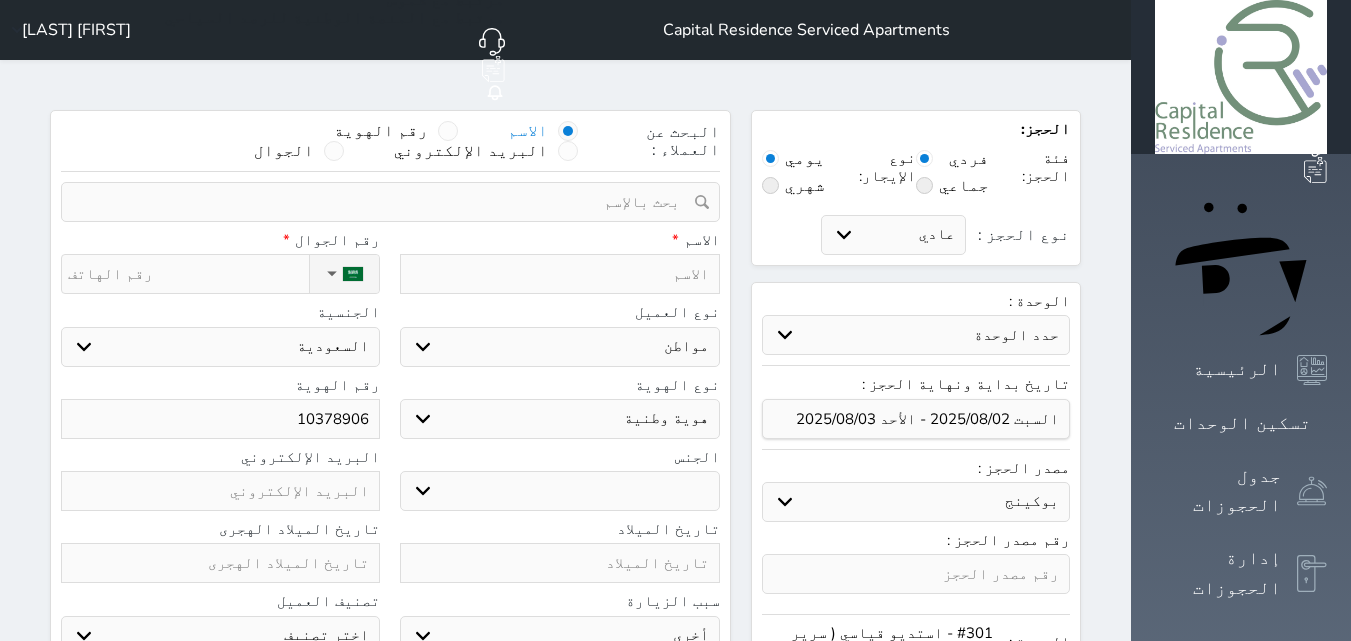 select 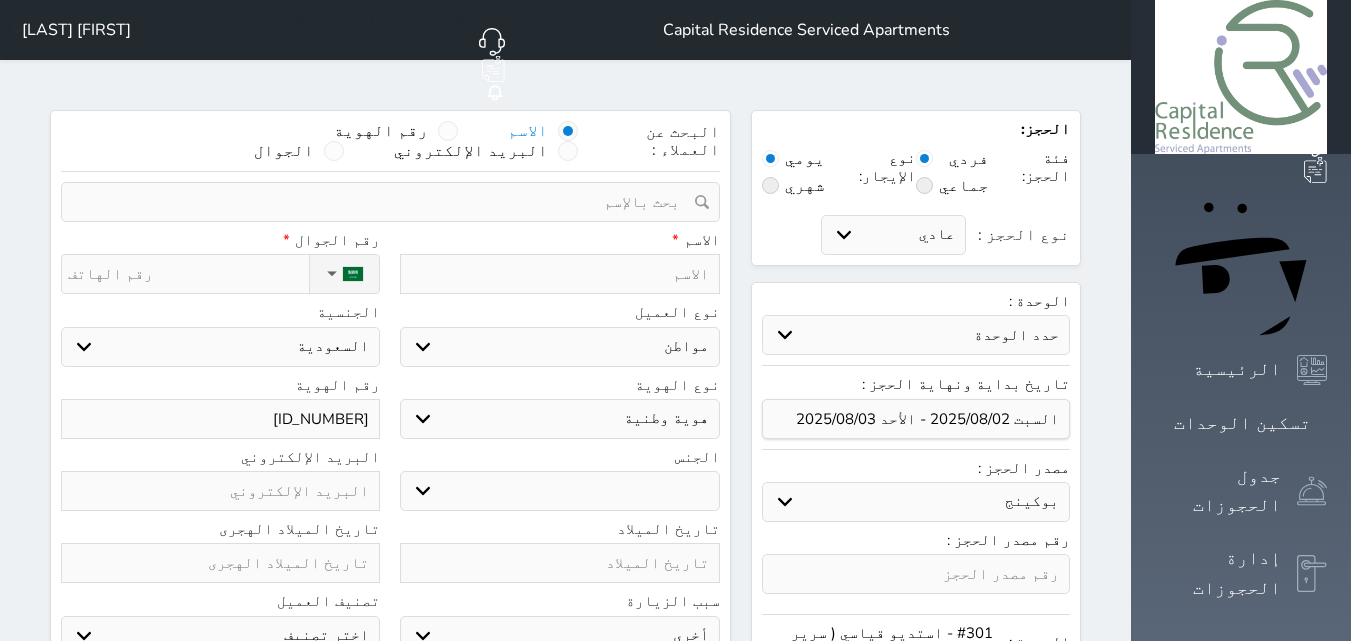 type on "[NUMBER]" 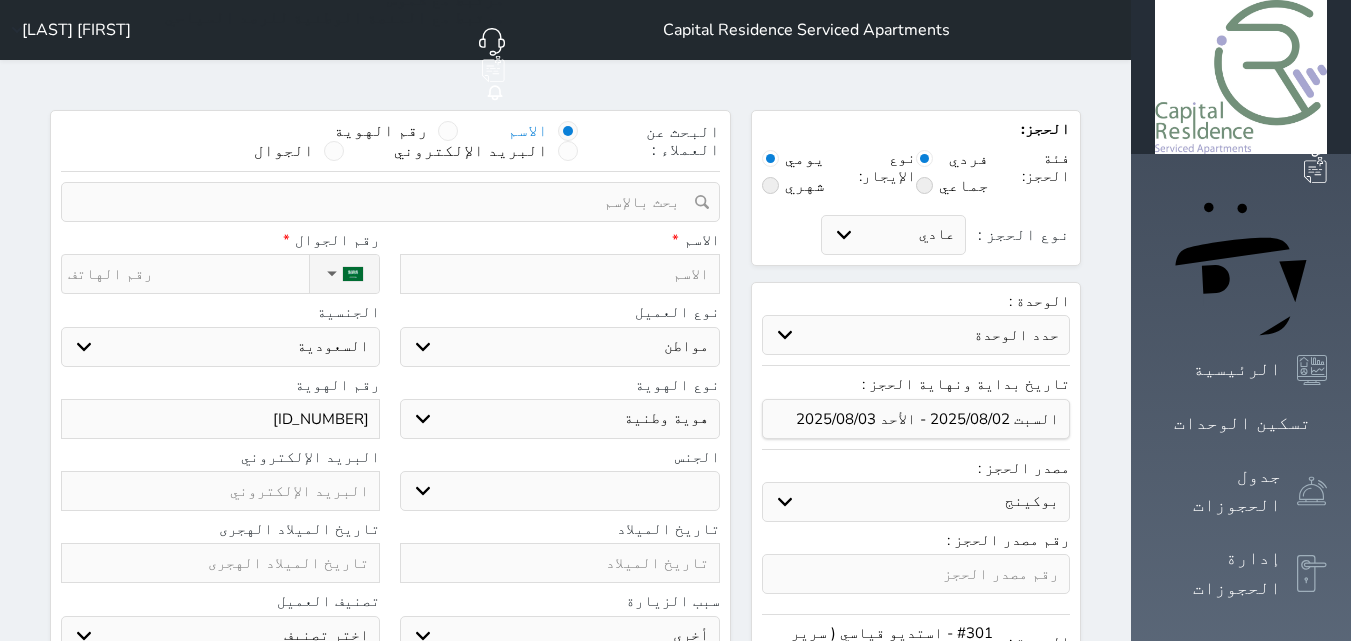 select 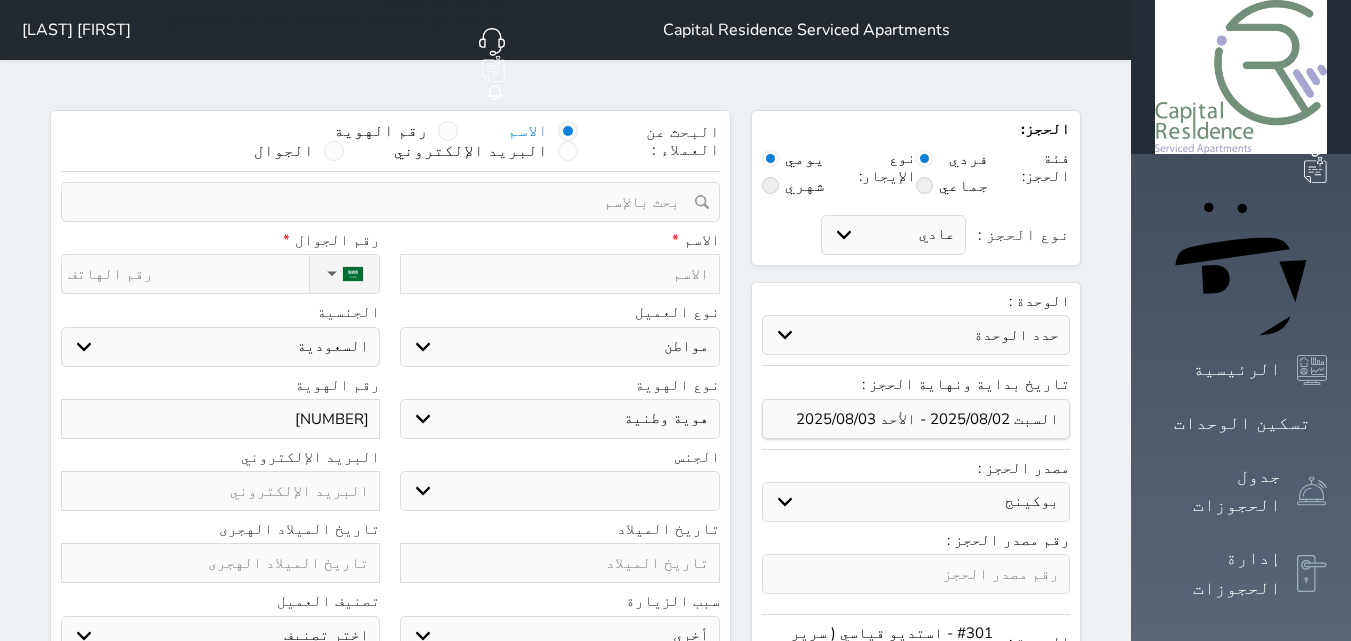 type on "[NUMBER]" 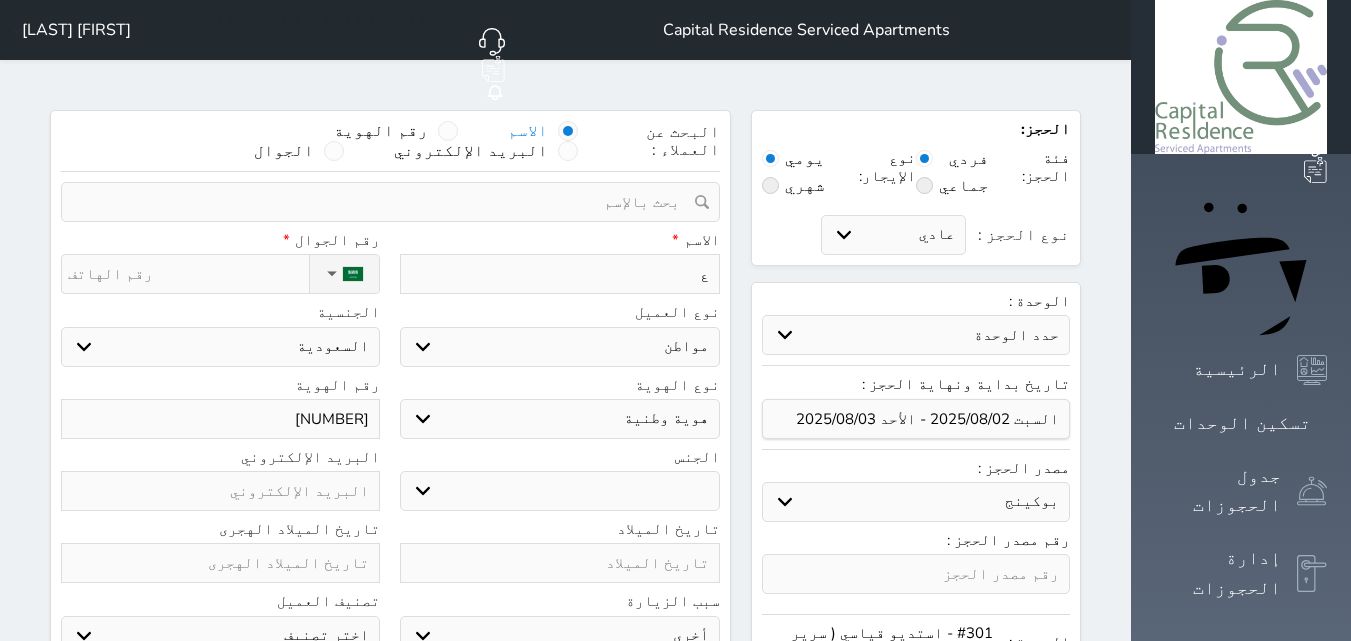 type on "عب" 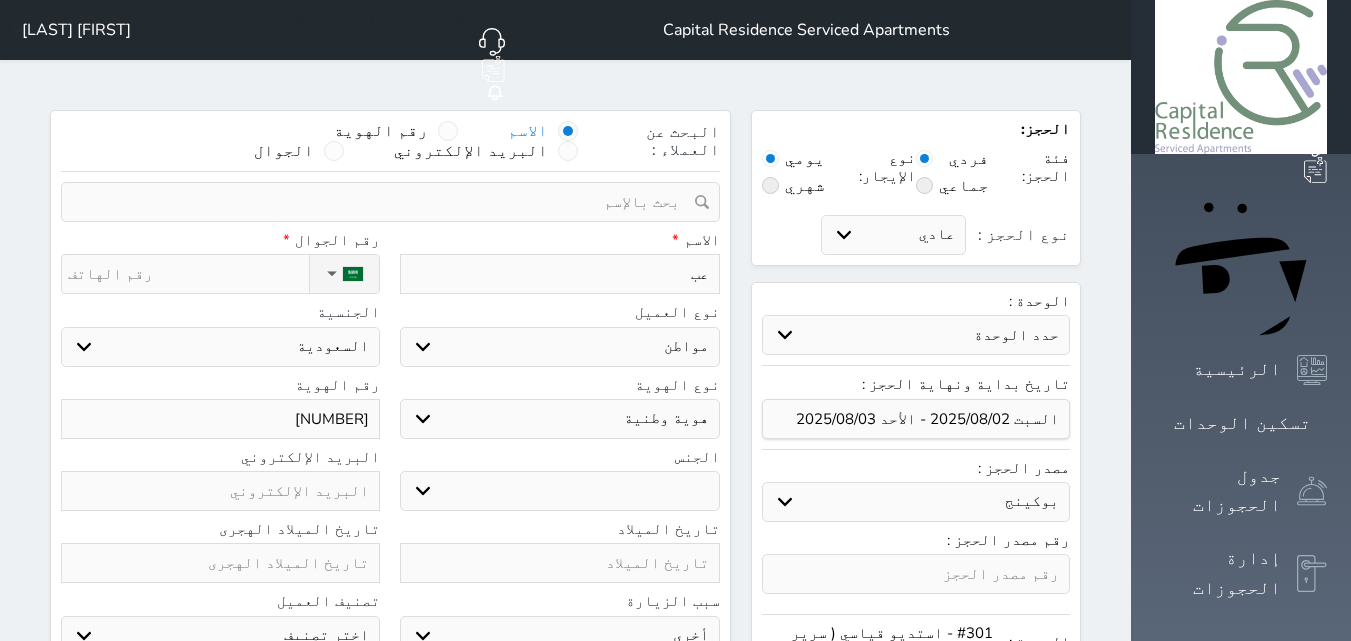 type on "عبد" 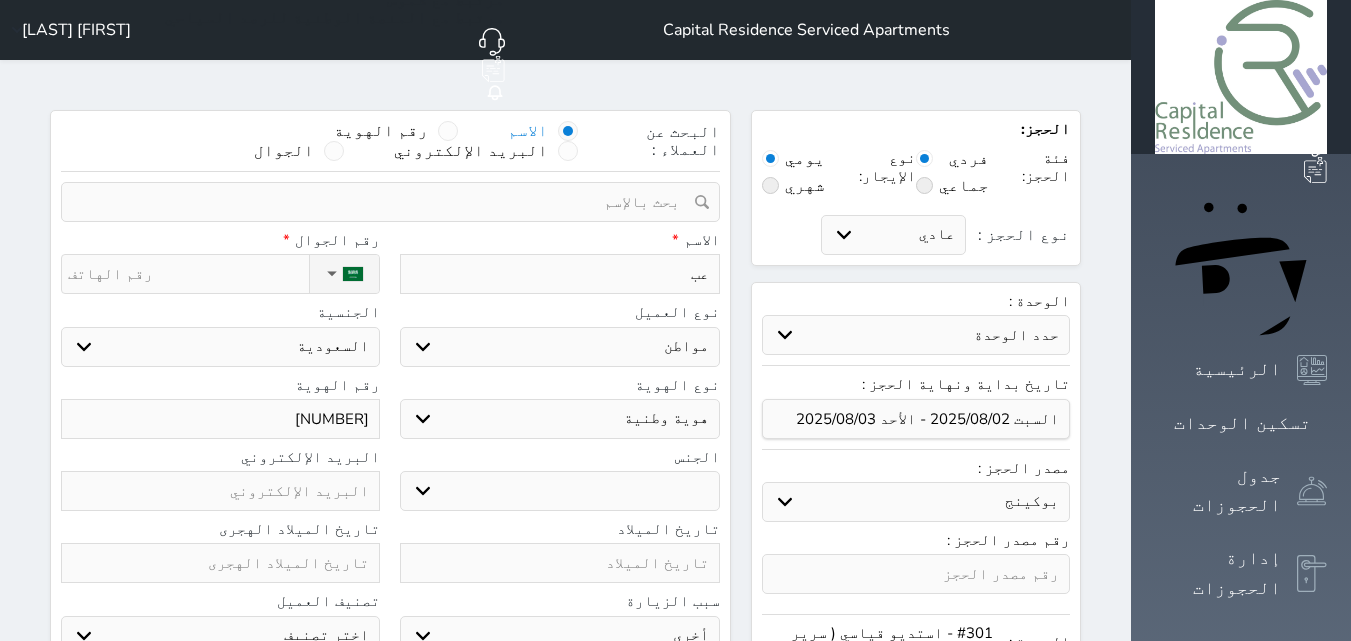 select 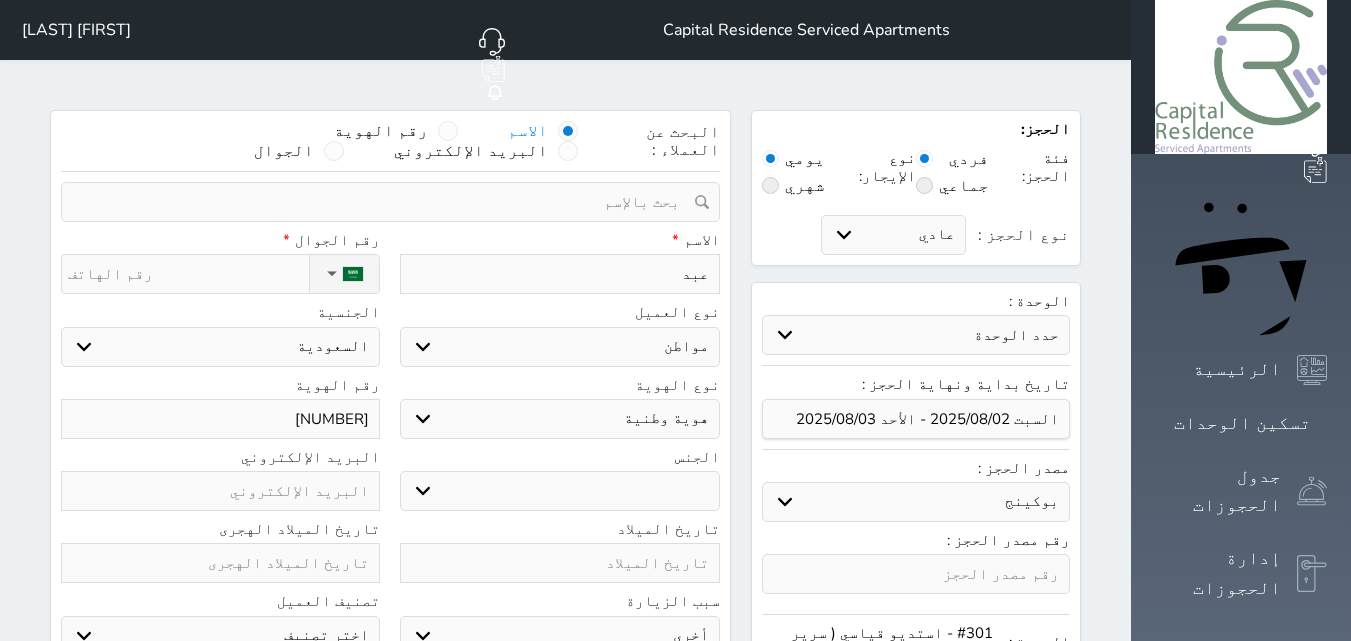 type on "عبد" 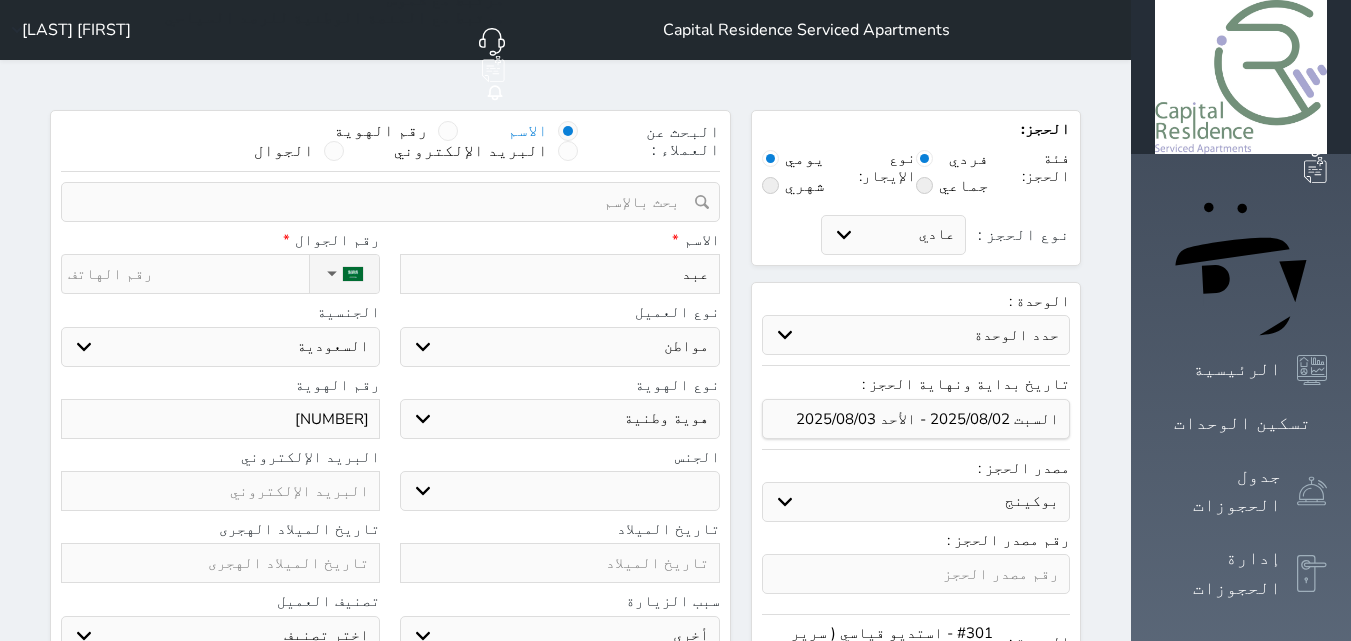select 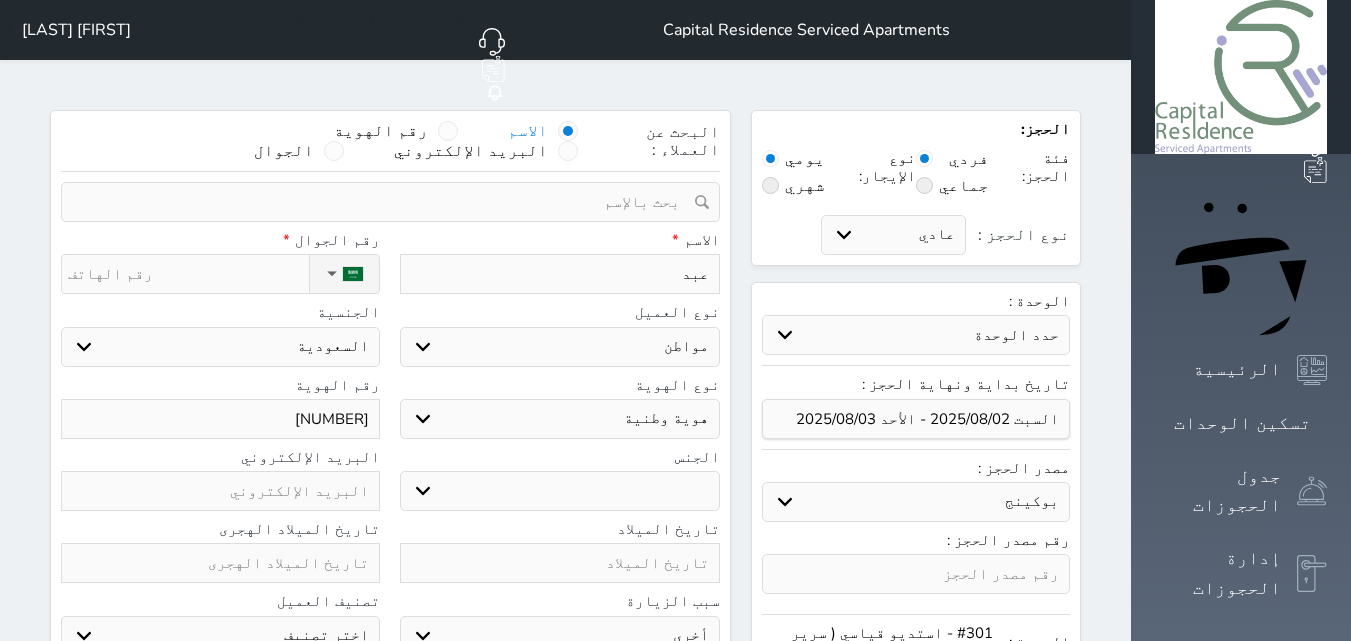 type on "عبد ا" 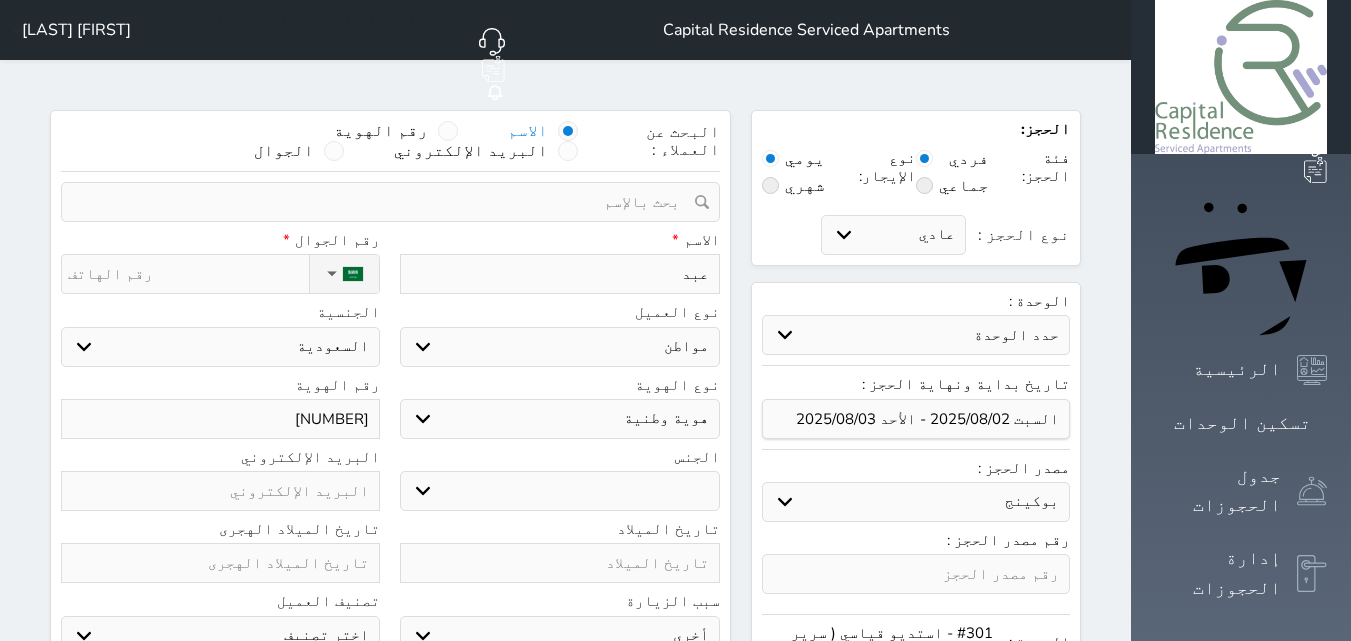 select 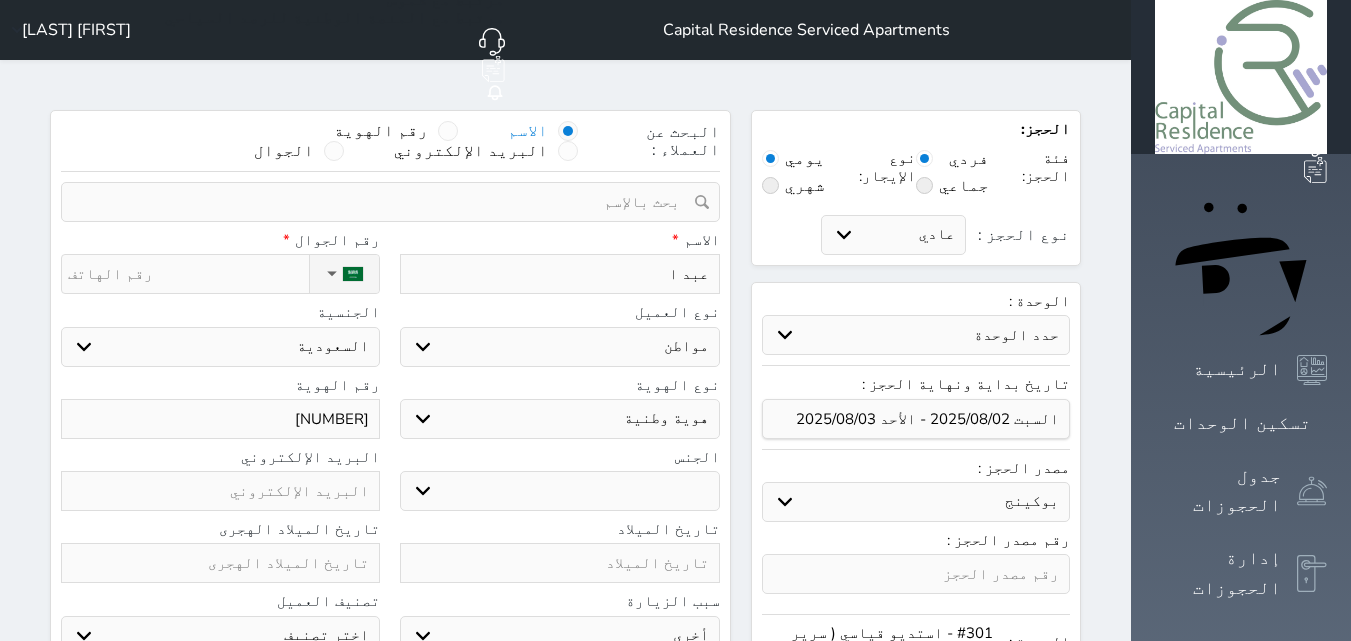 type on "عبد ال" 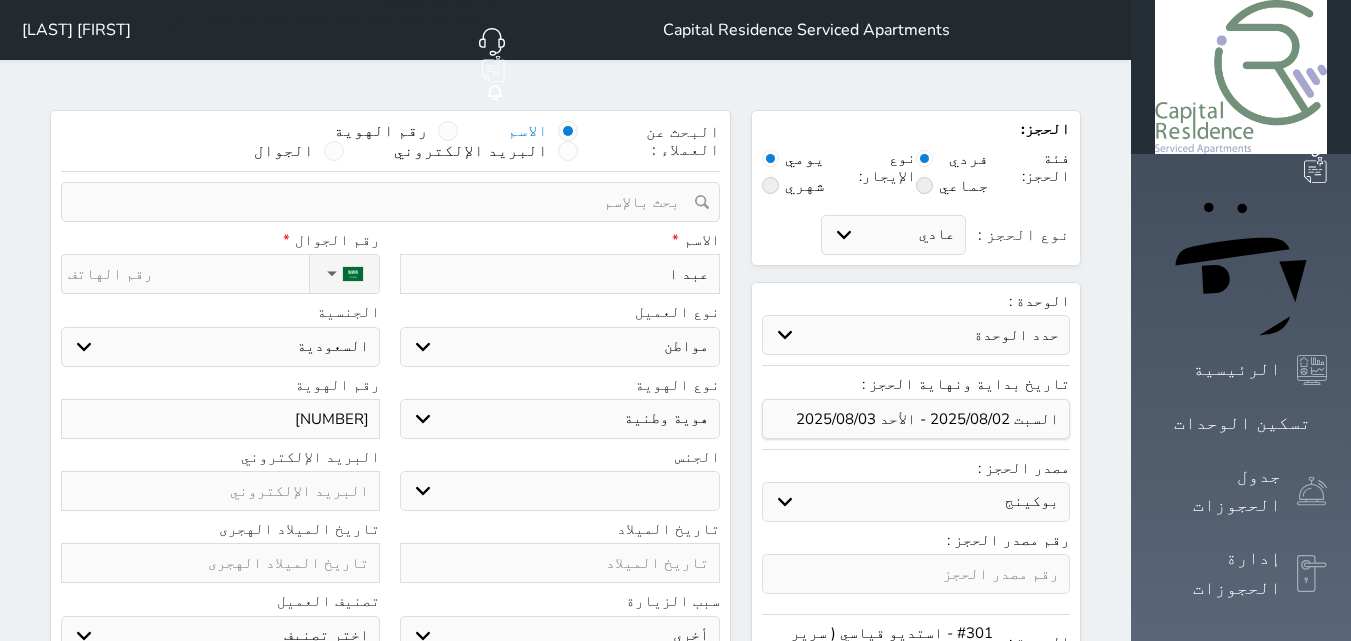 select 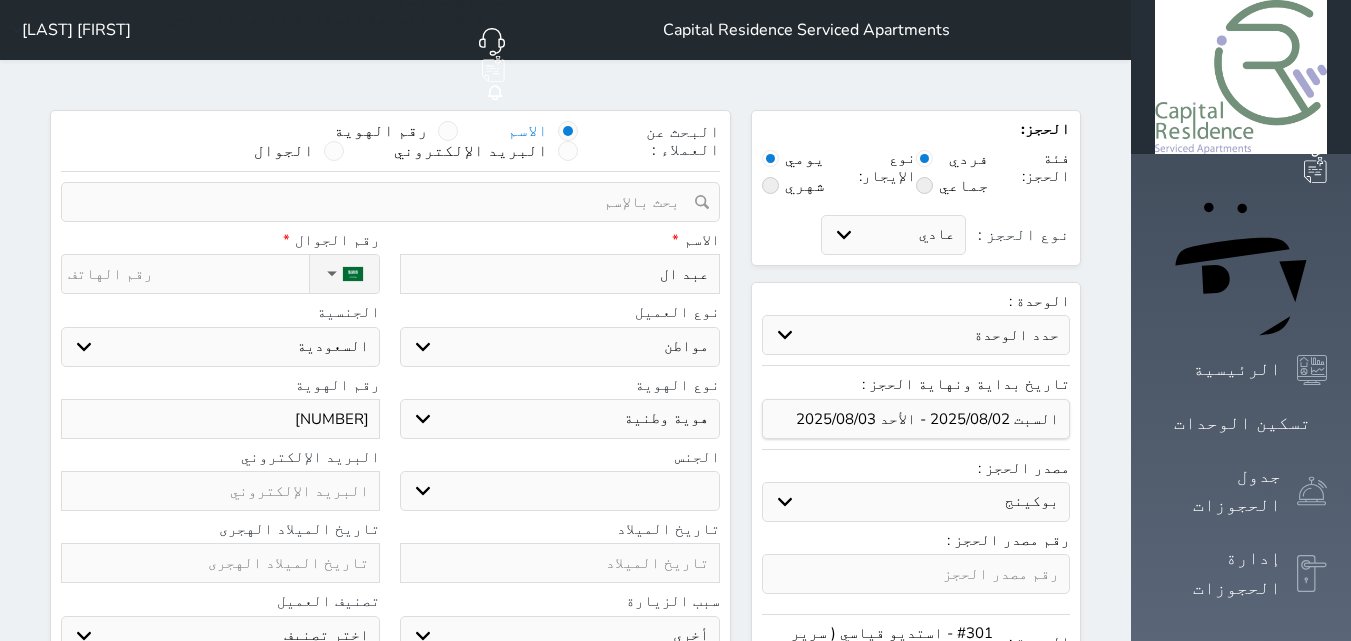 type on "عبد الر" 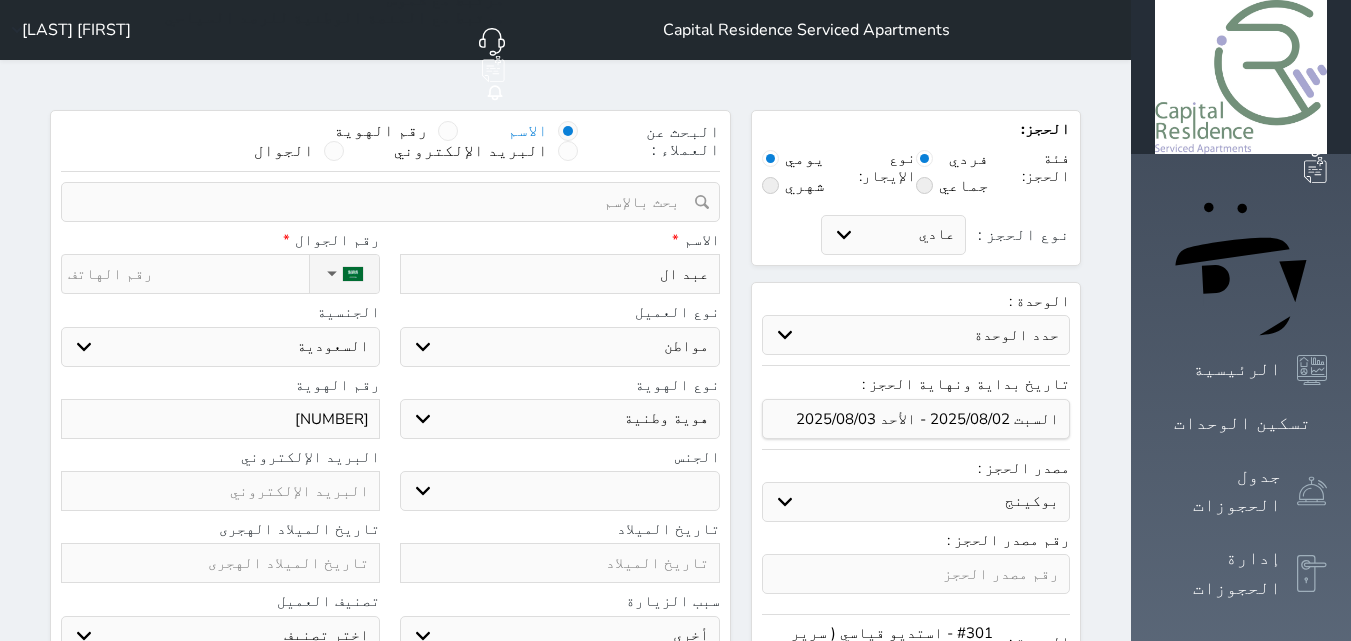 select 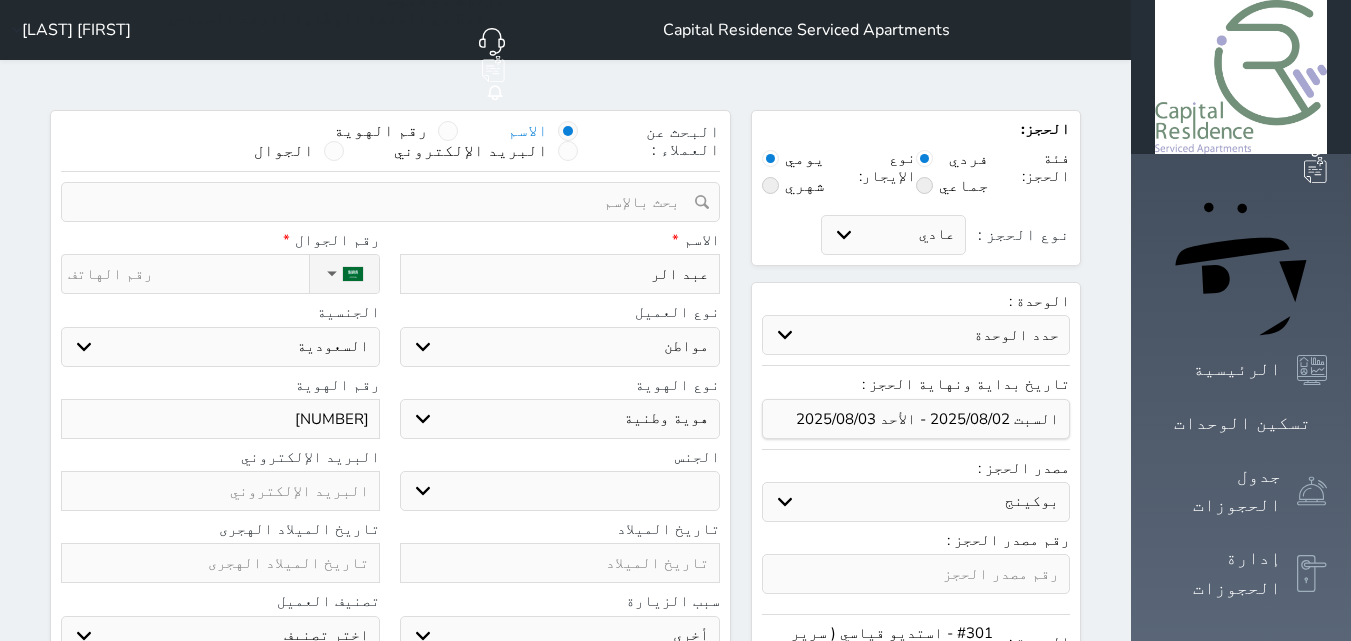 type on "عبد الرح" 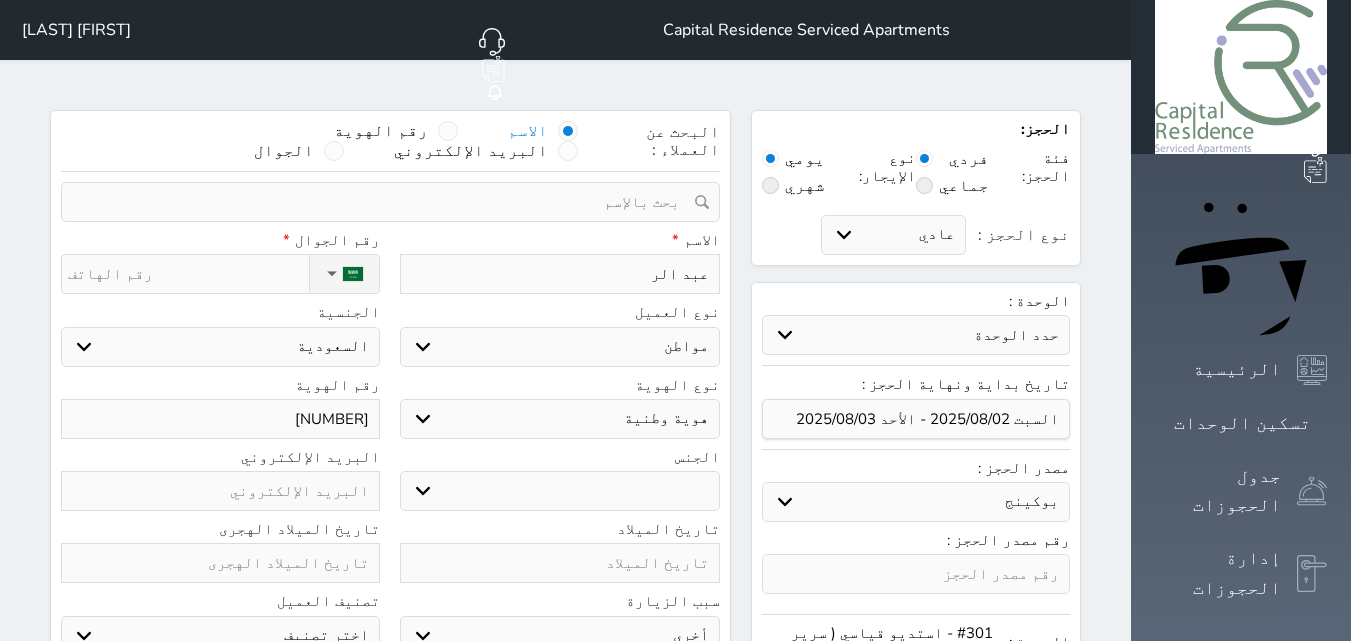 select 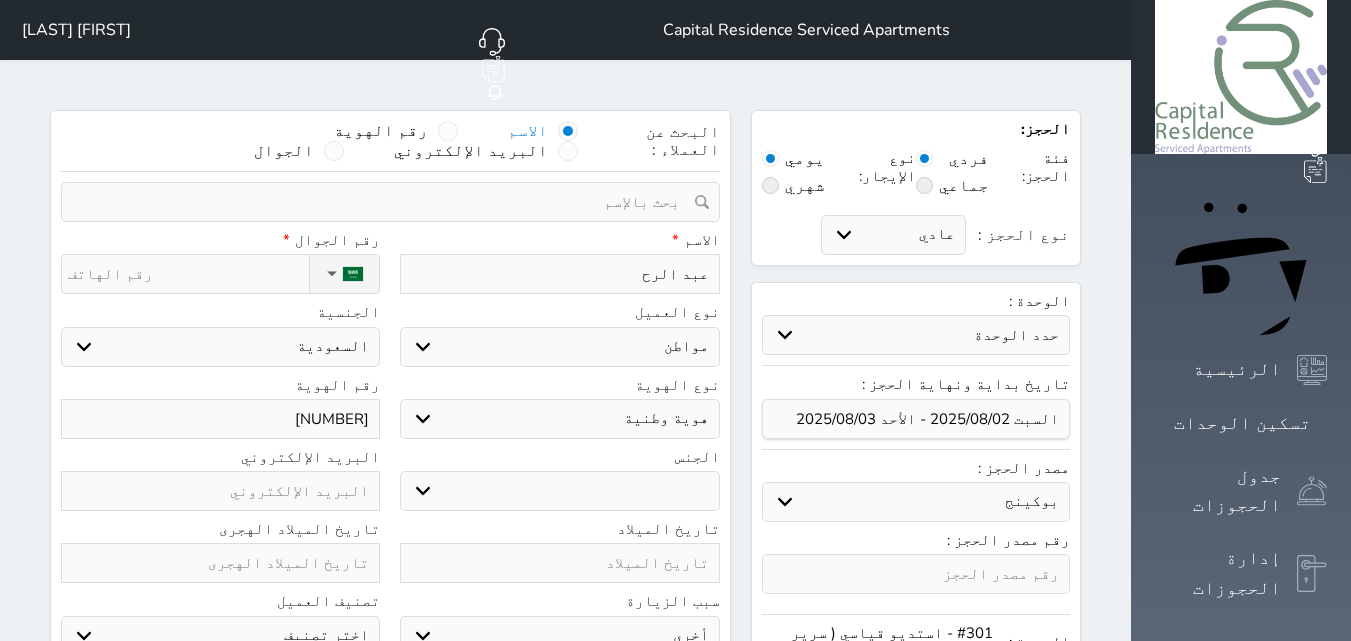 type on "[FIRST] [LAST]" 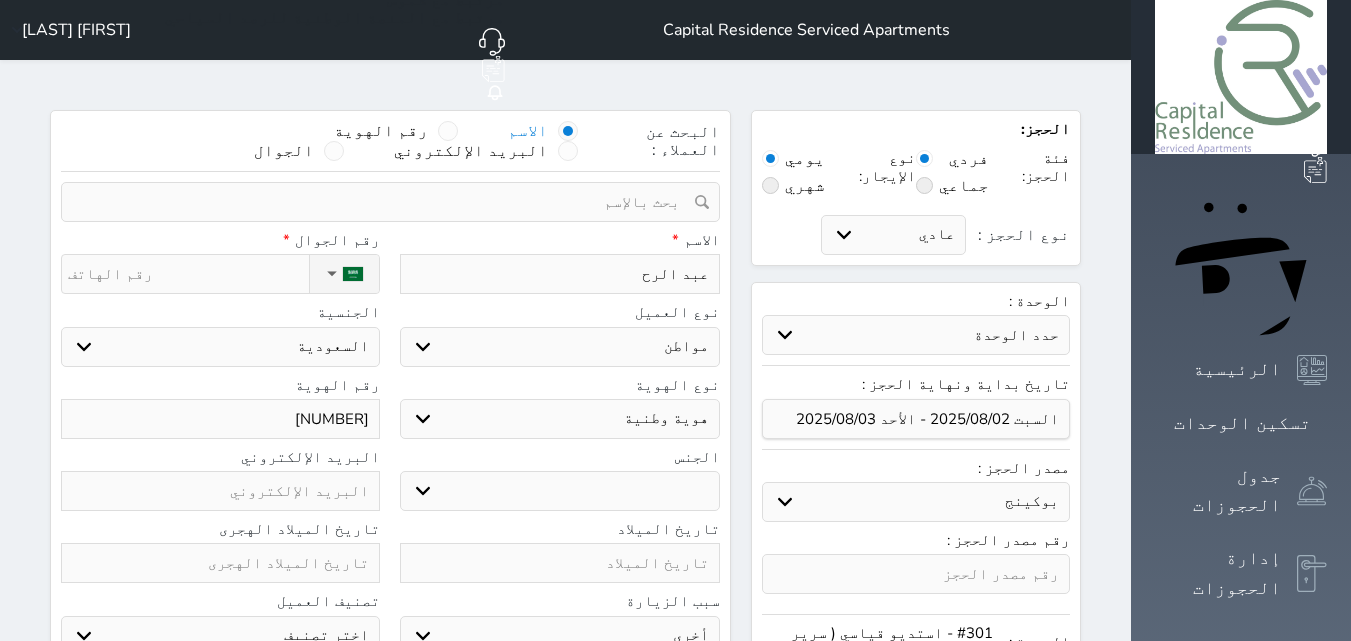 select 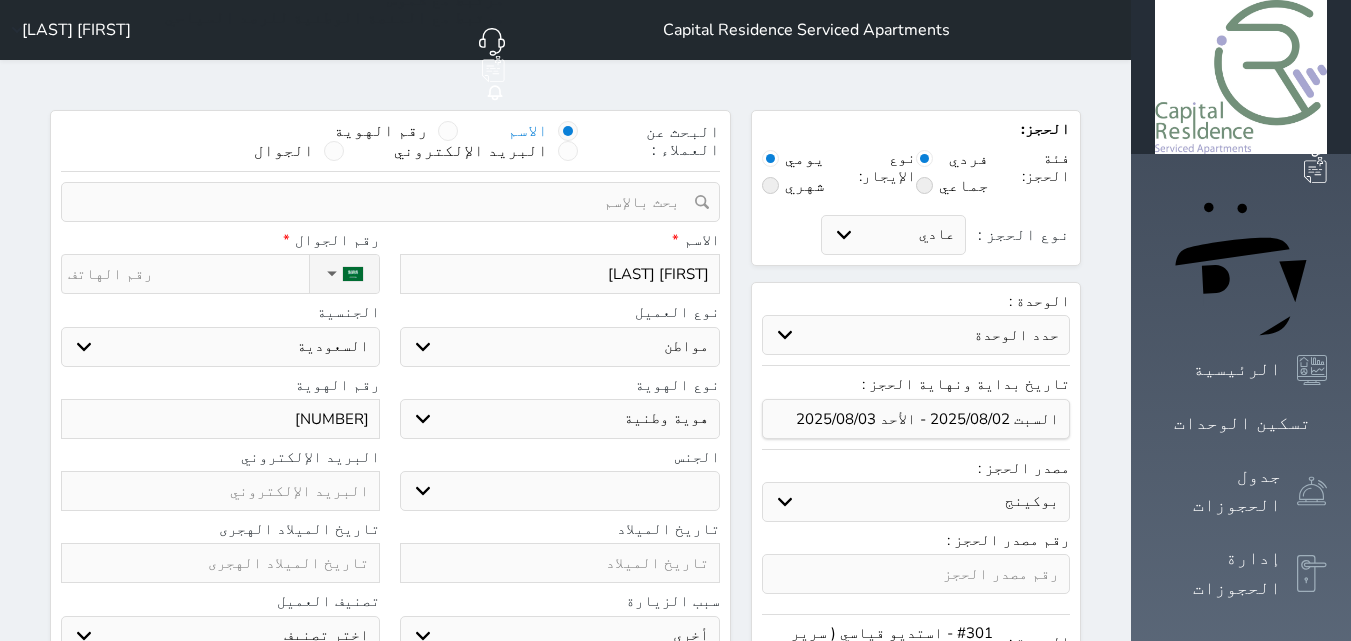 type on "عبد الرحمن" 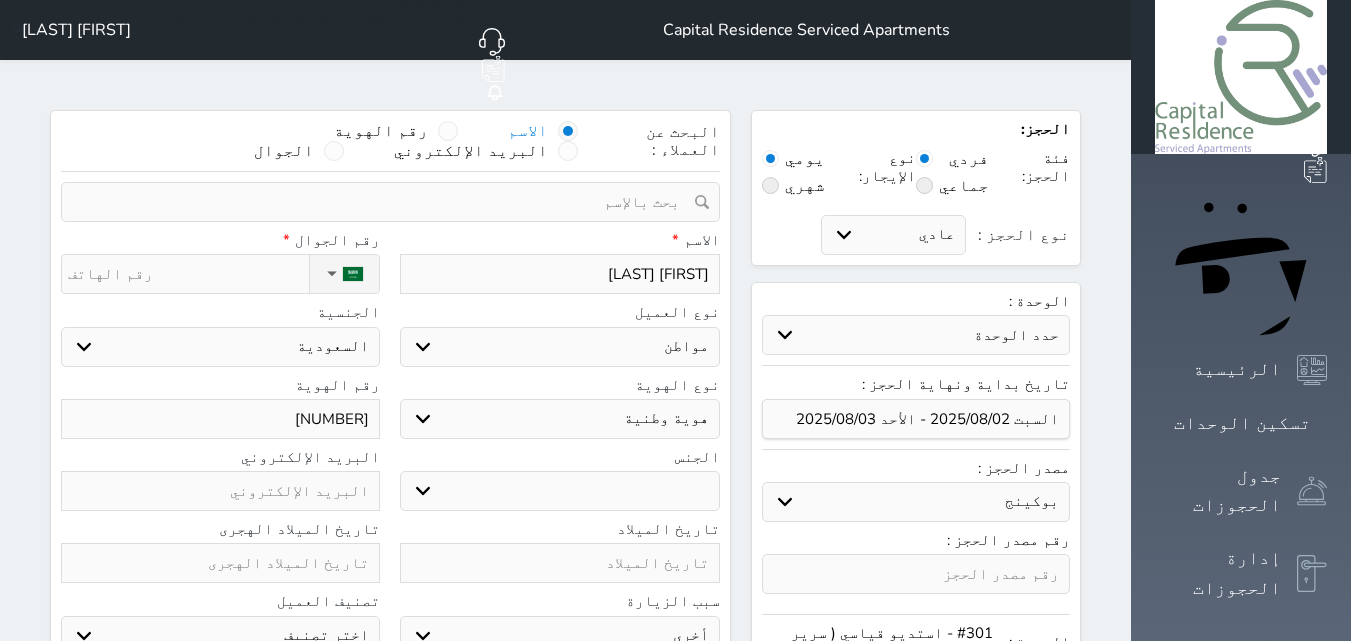 select 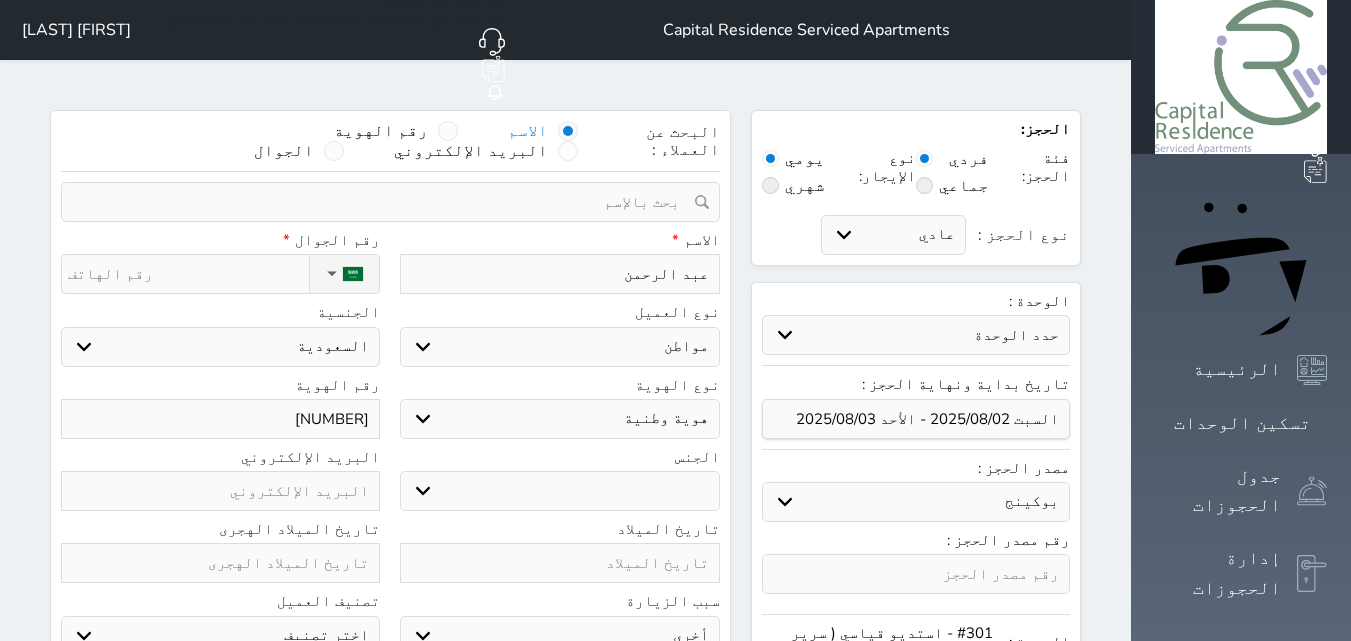 type on "عبد الرحمن" 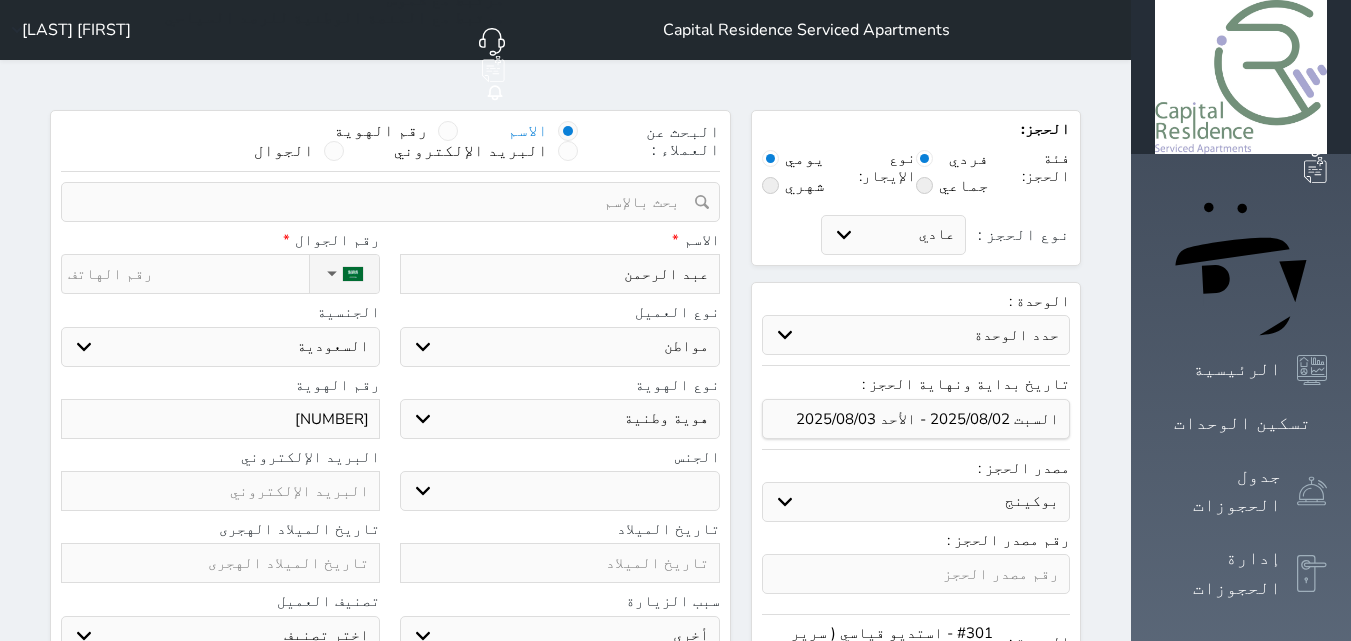 select 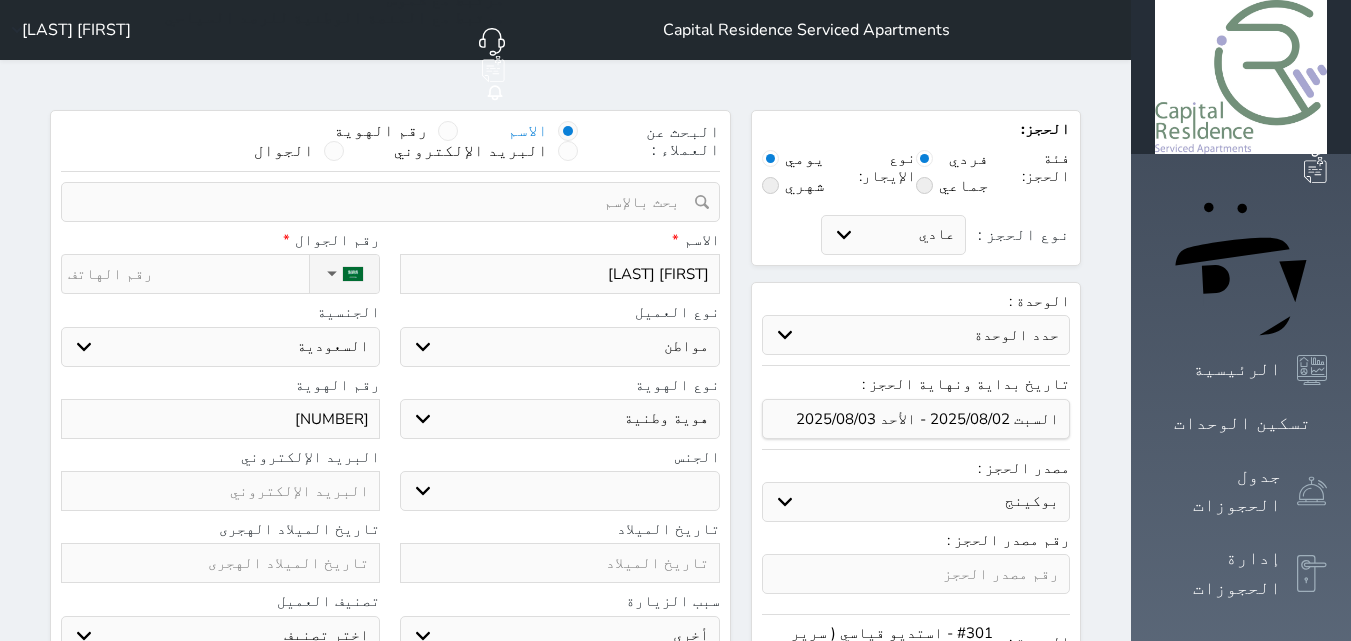 type on "[FIRST] [LAST]" 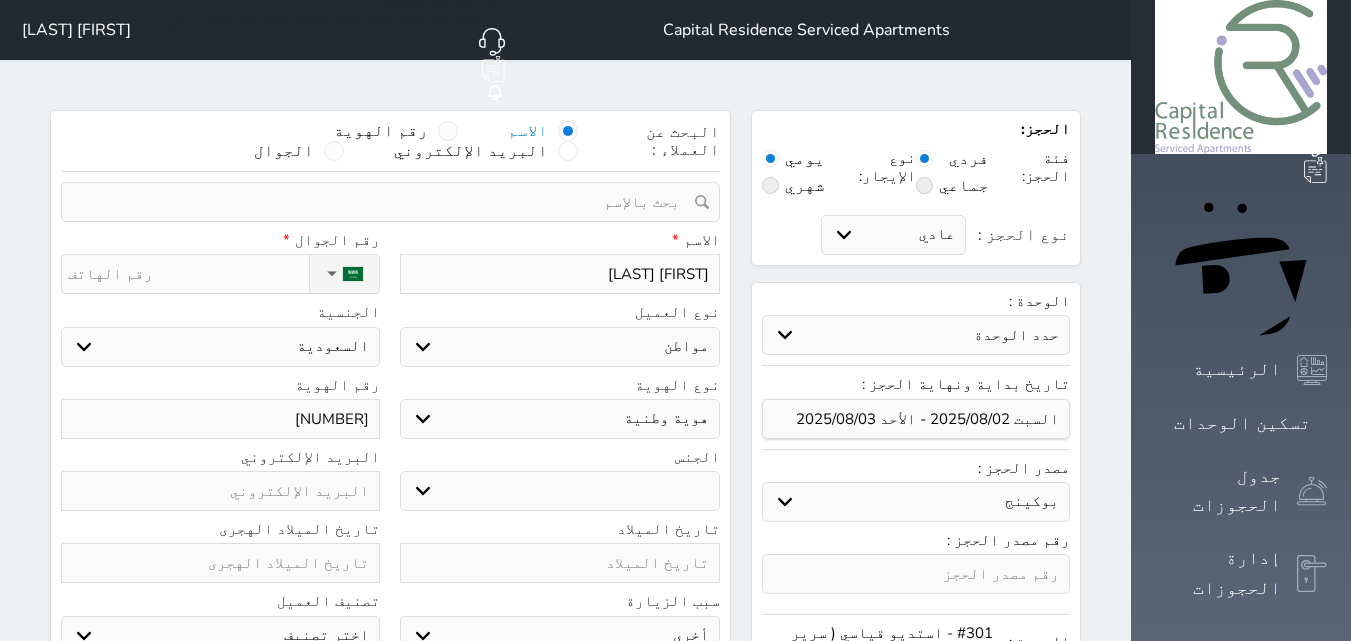 select 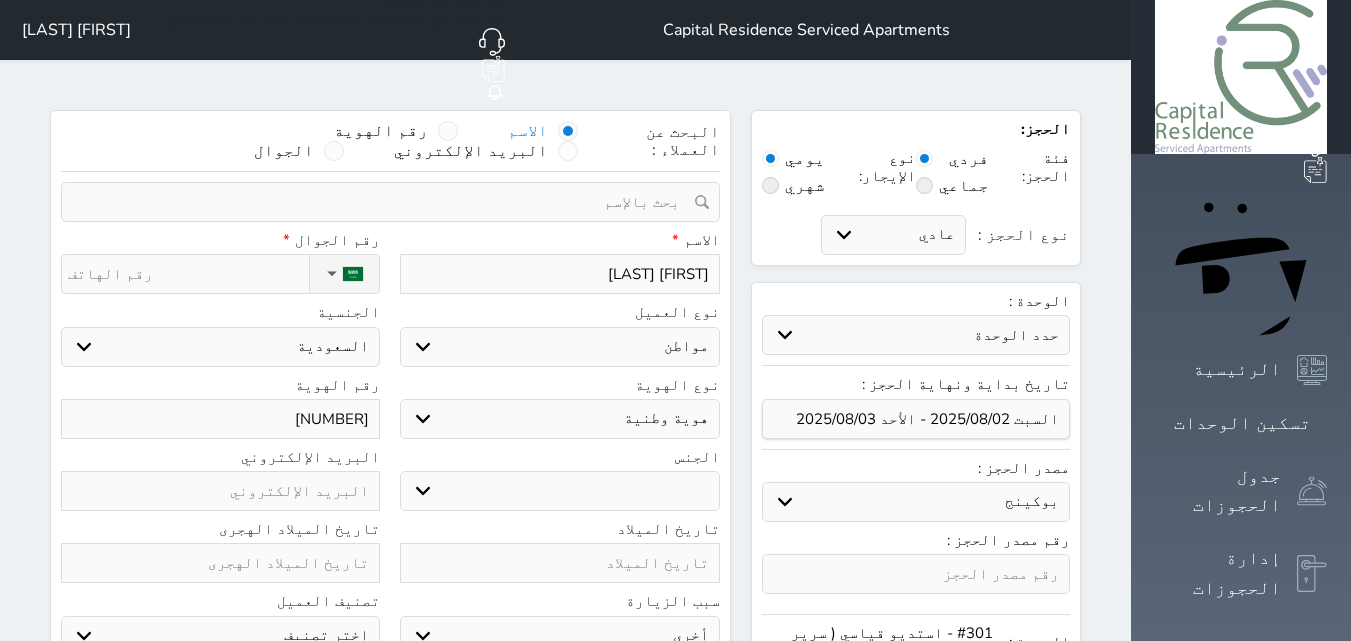 type on "[FIRST] [LAST]" 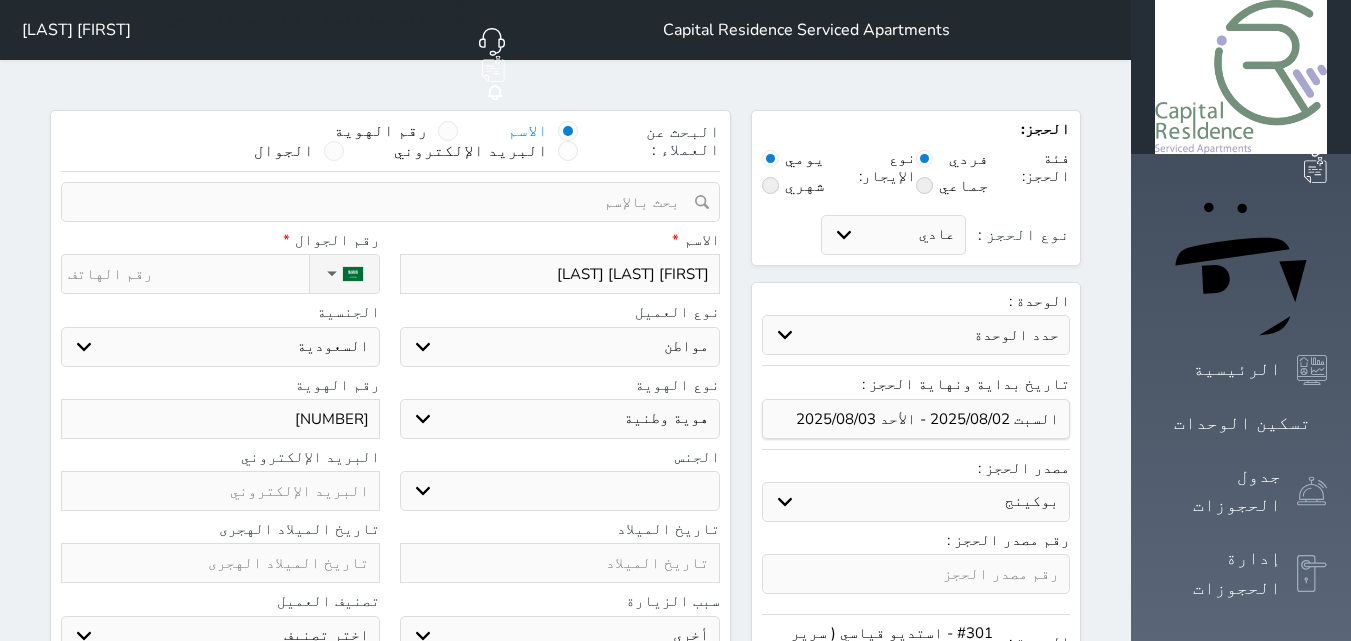 type on "[FIRST] [LAST] [LAST]" 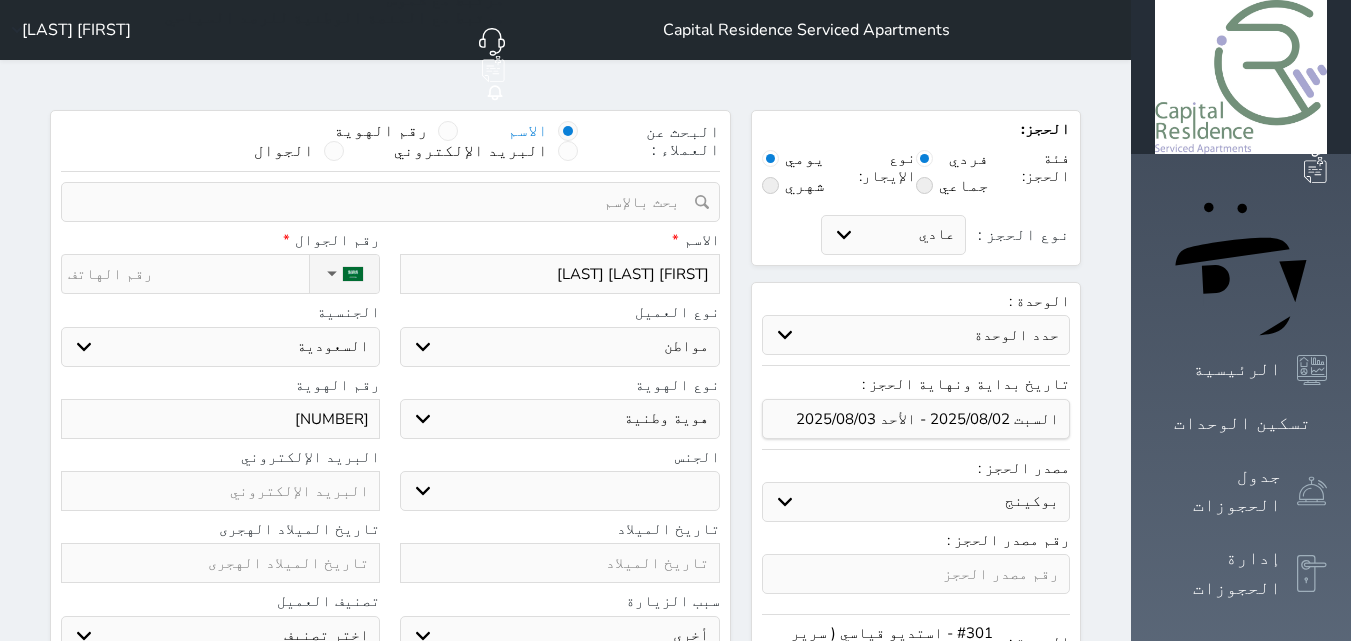 select 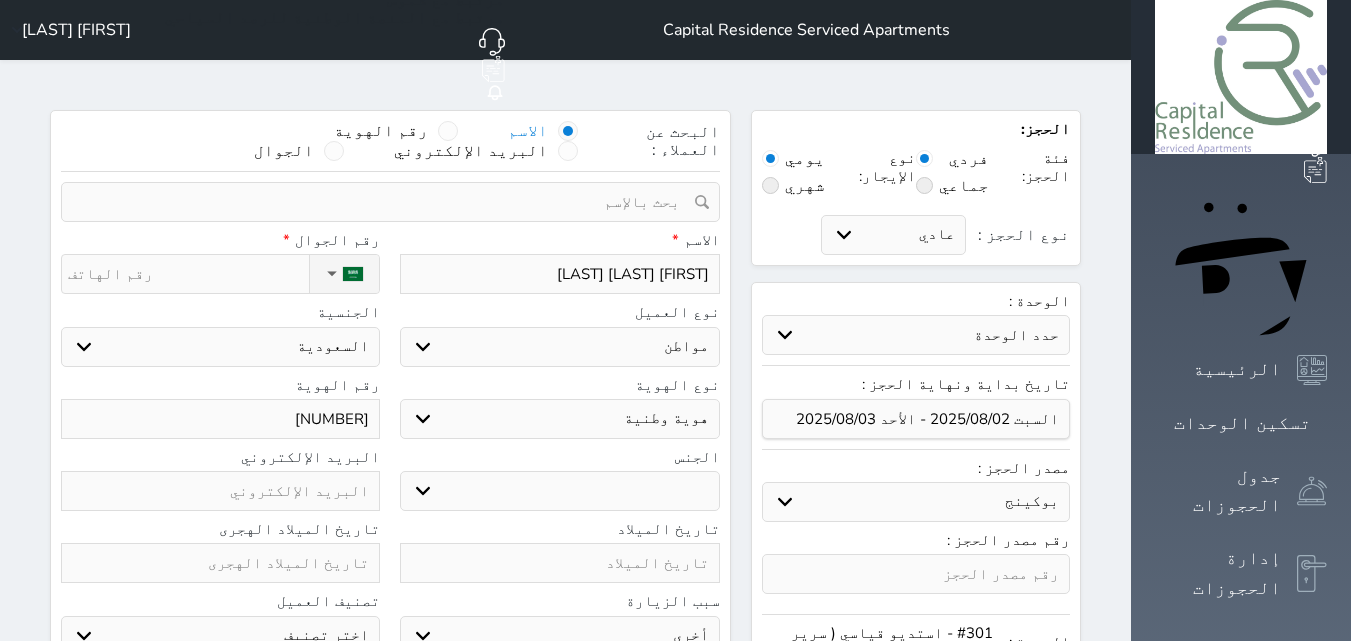 type on "[FIRST] [LAST] [LAST]" 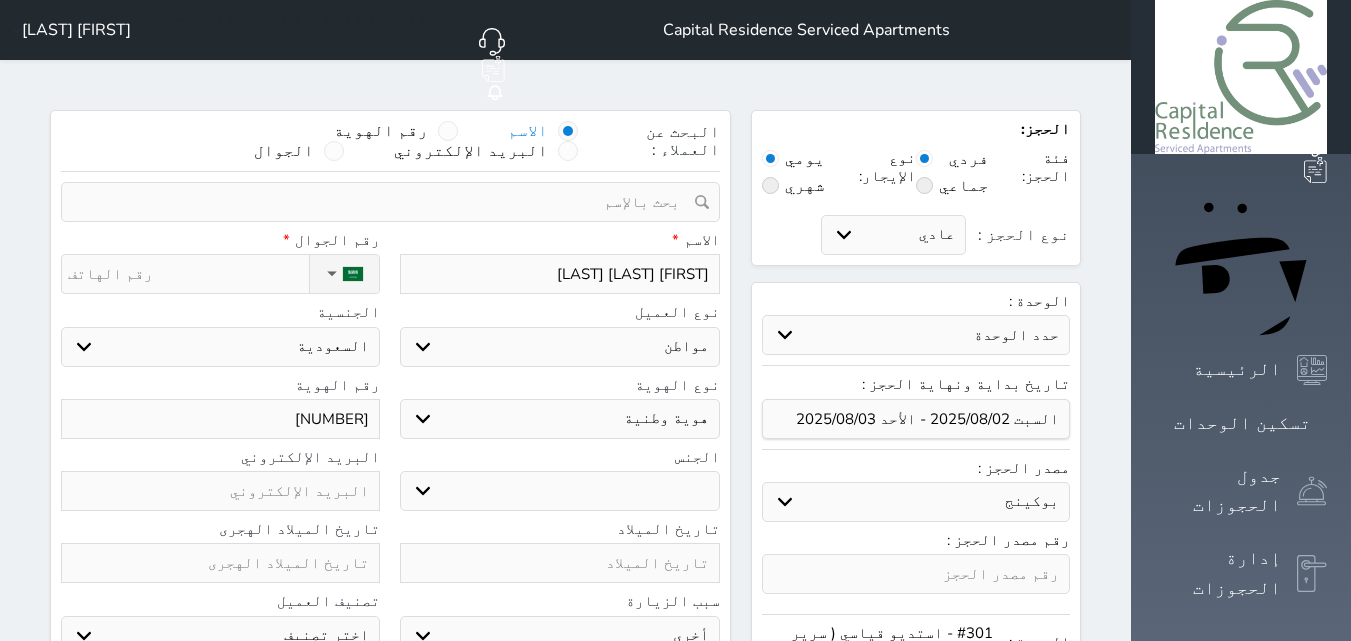 select 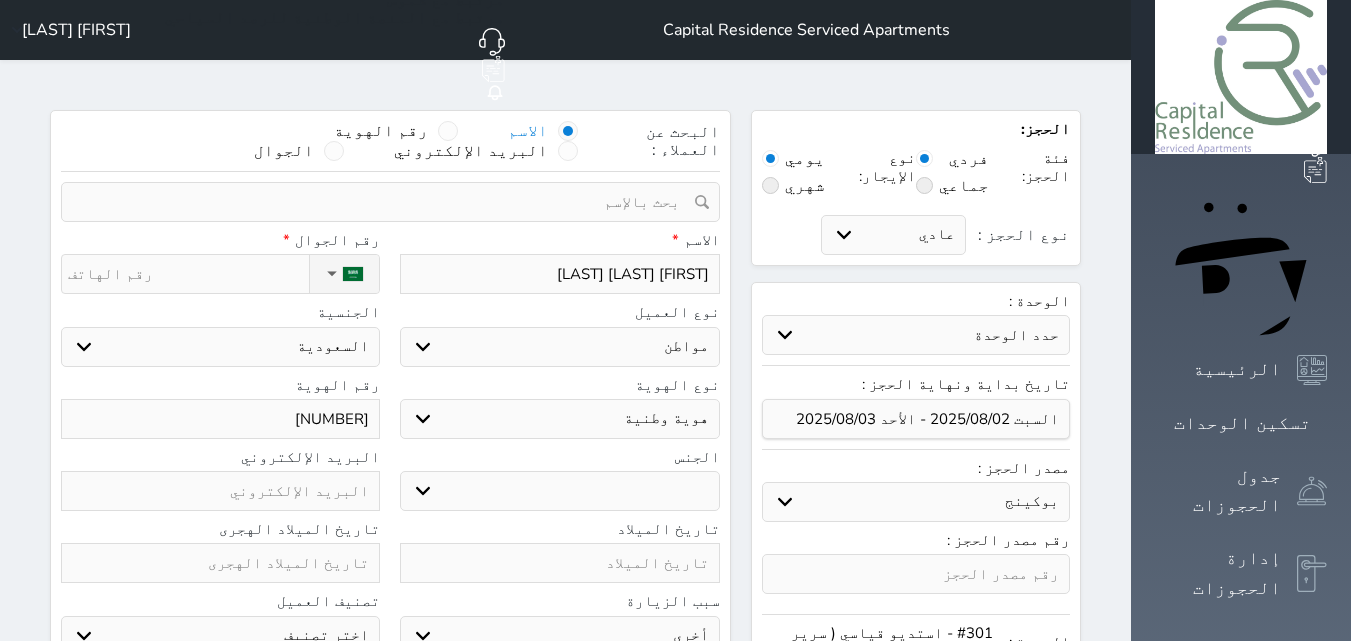 select 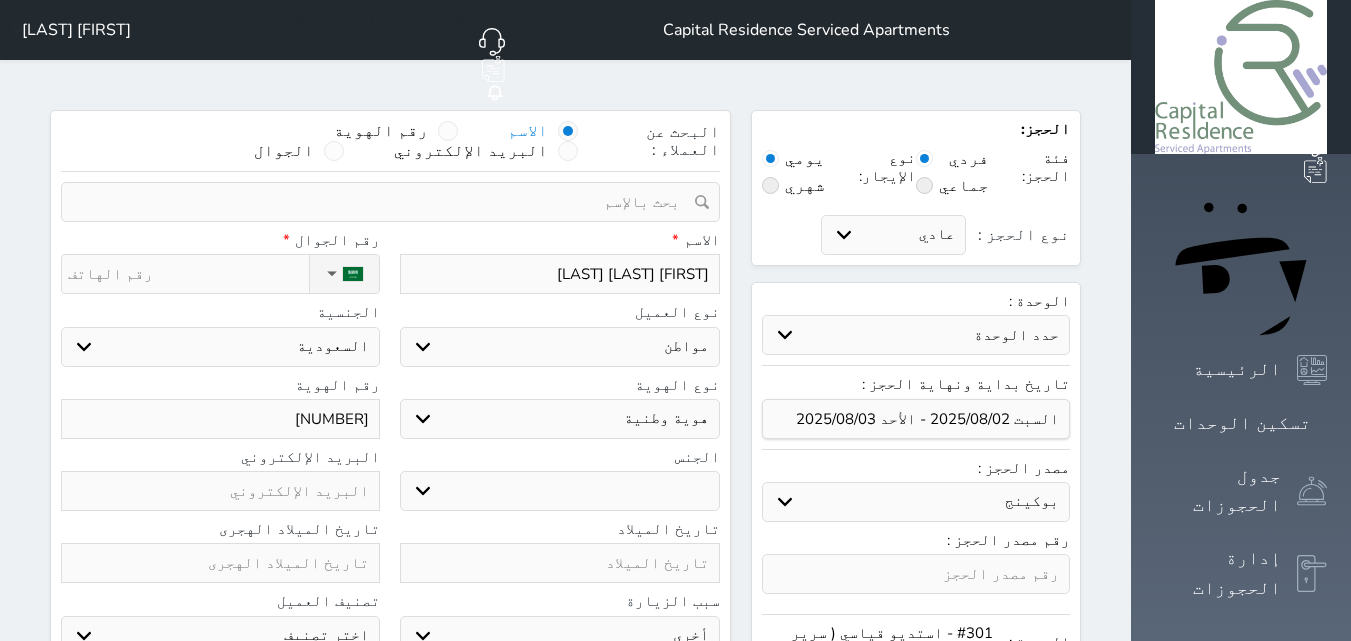 type on "[FIRST] [LAST]" 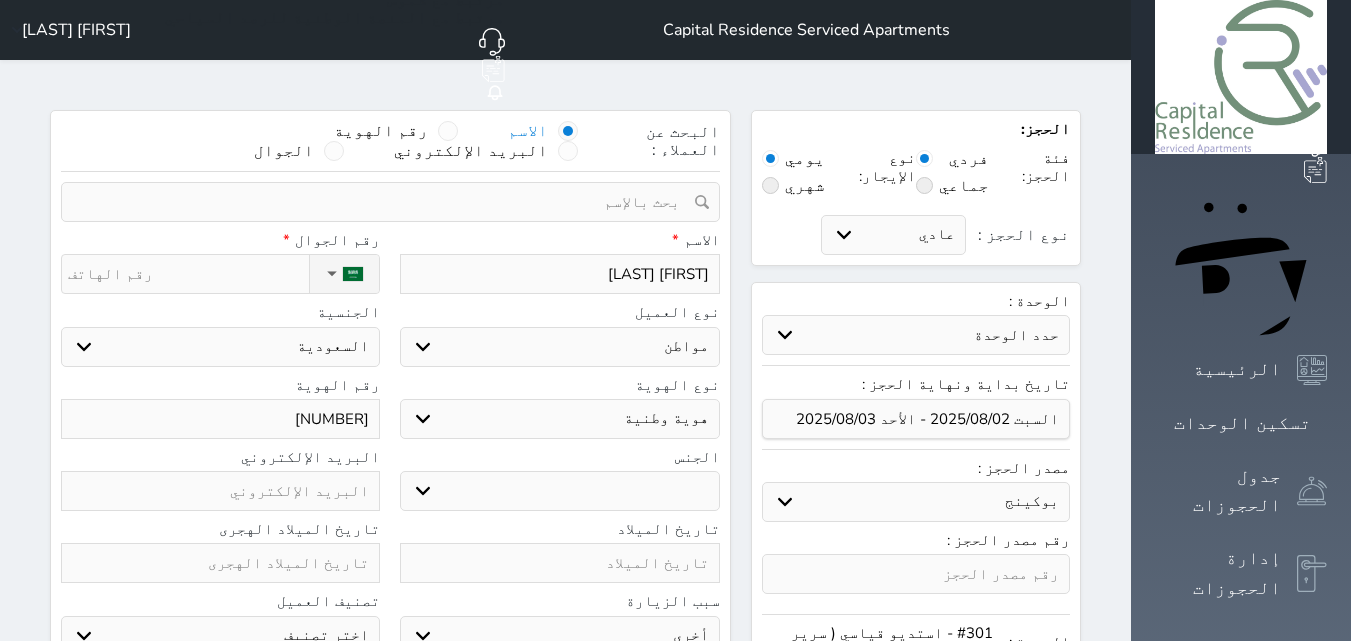 type on "[FIRST] [LAST]" 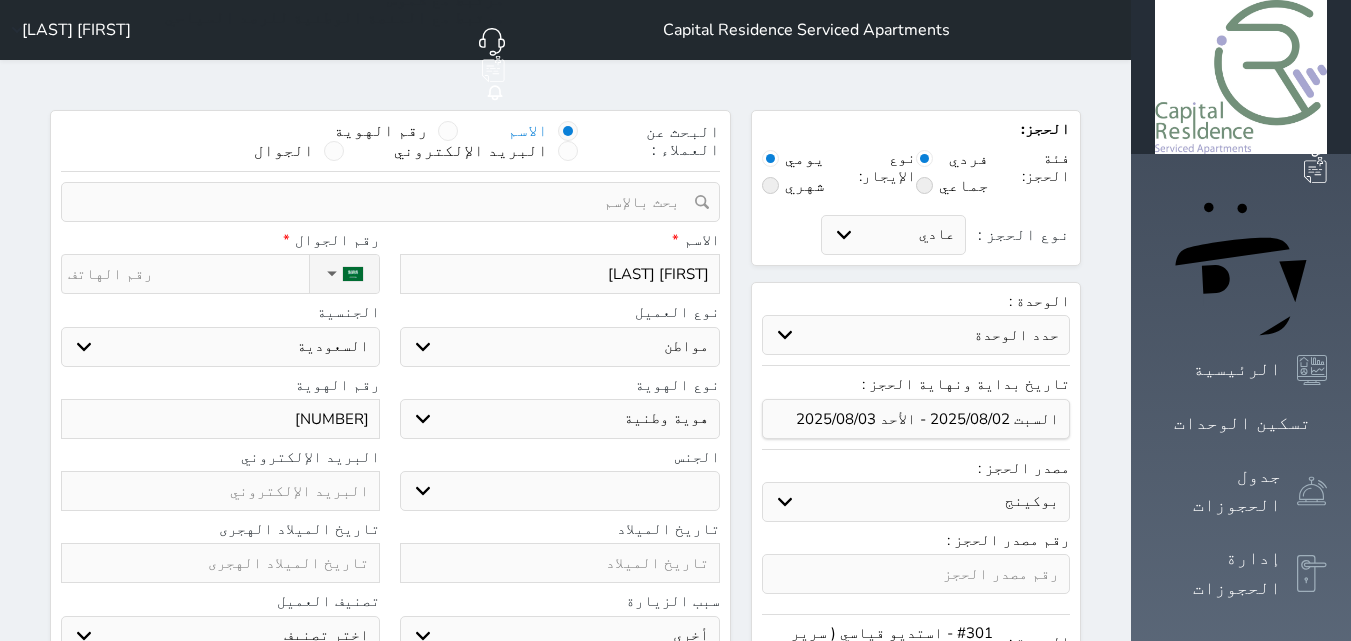 select 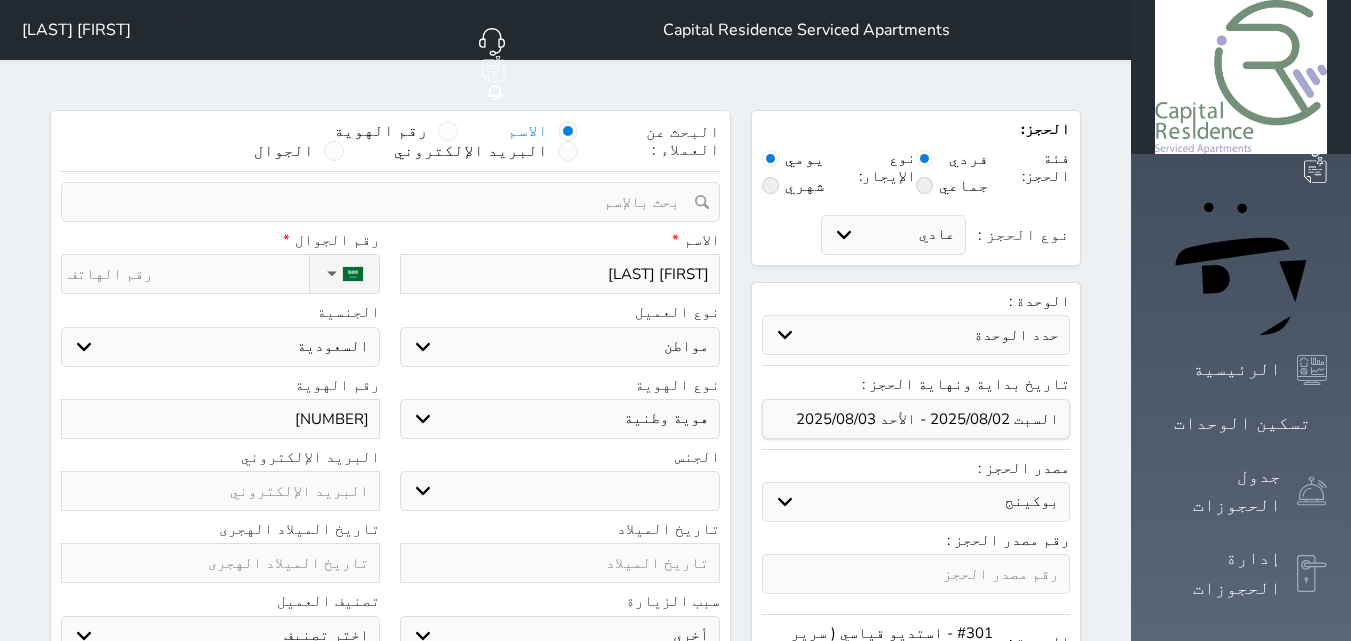 type on "[FIRST] [LAST] [LAST]" 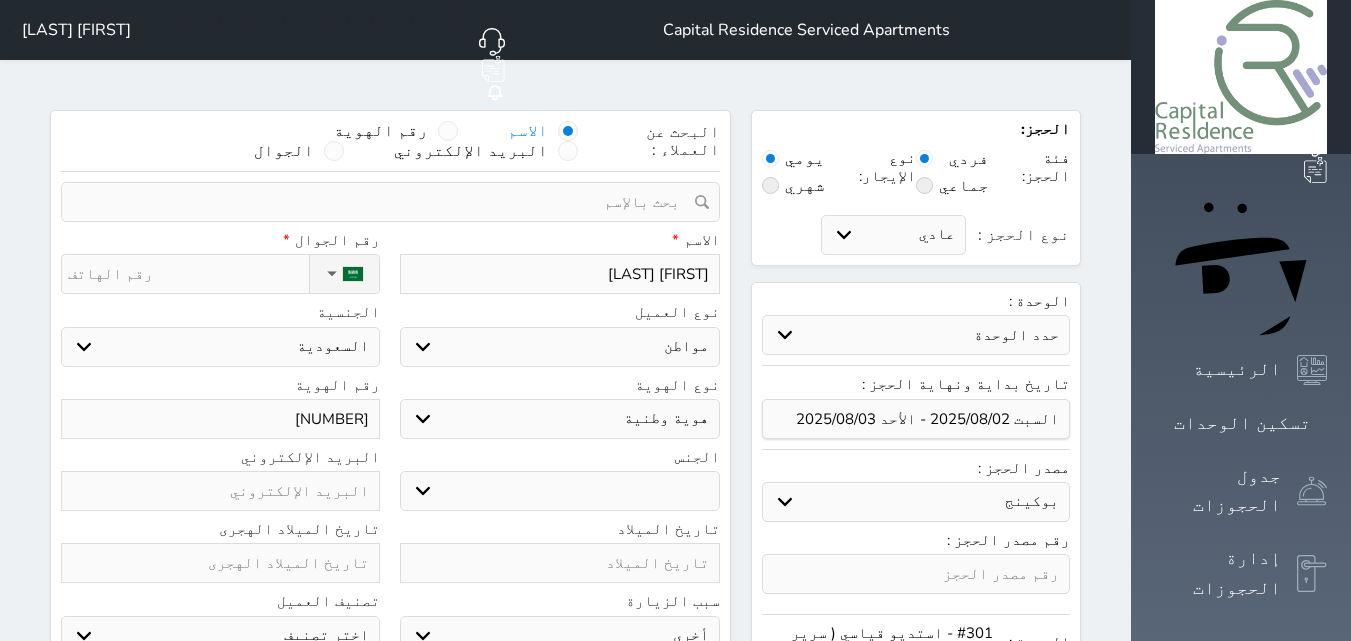 select 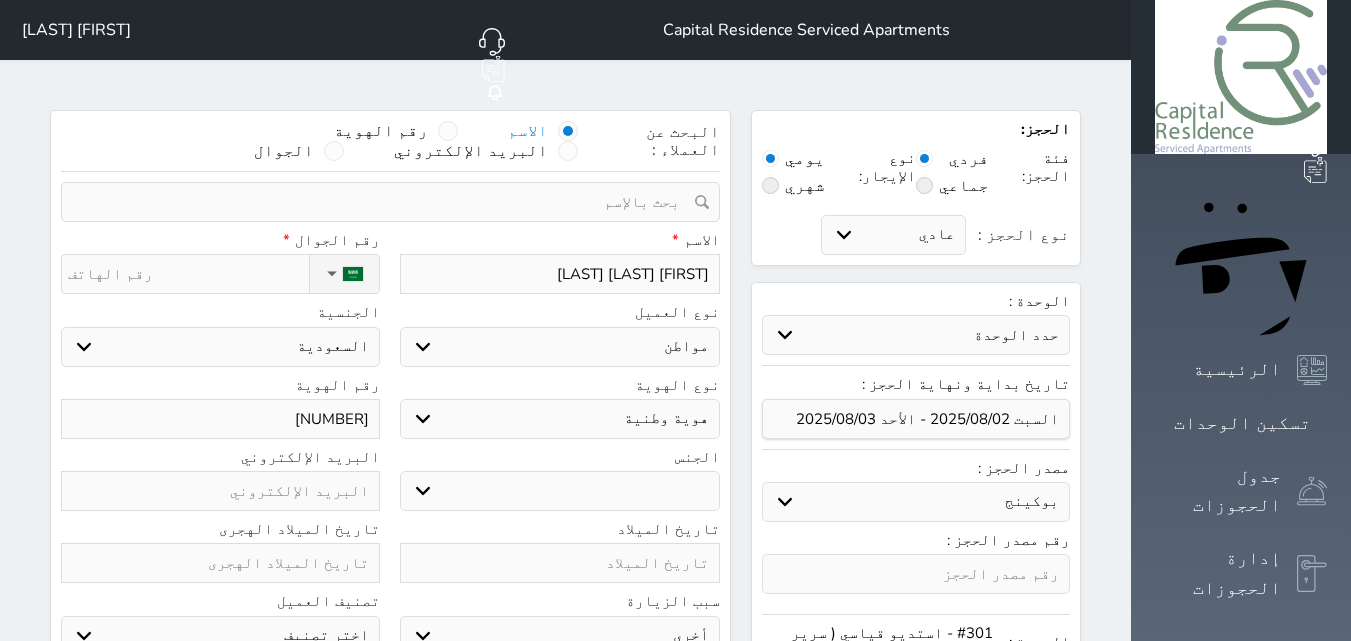 type on "[FIRST] [LAST] [LAST]" 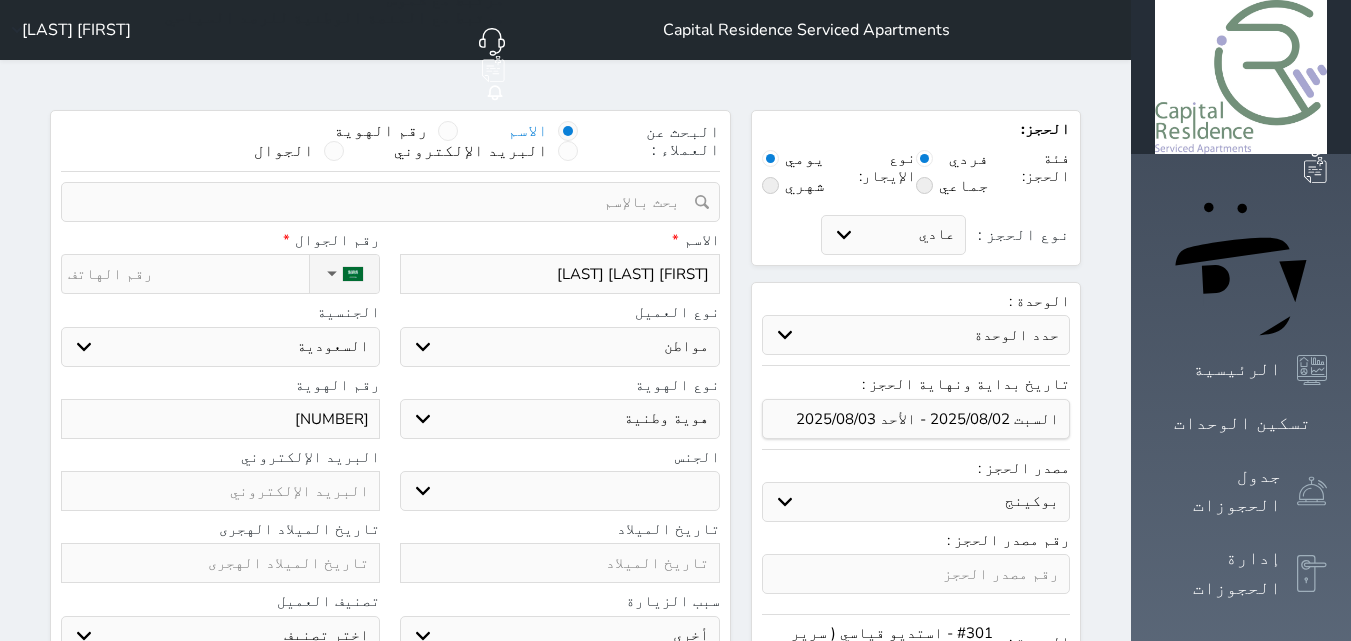 select 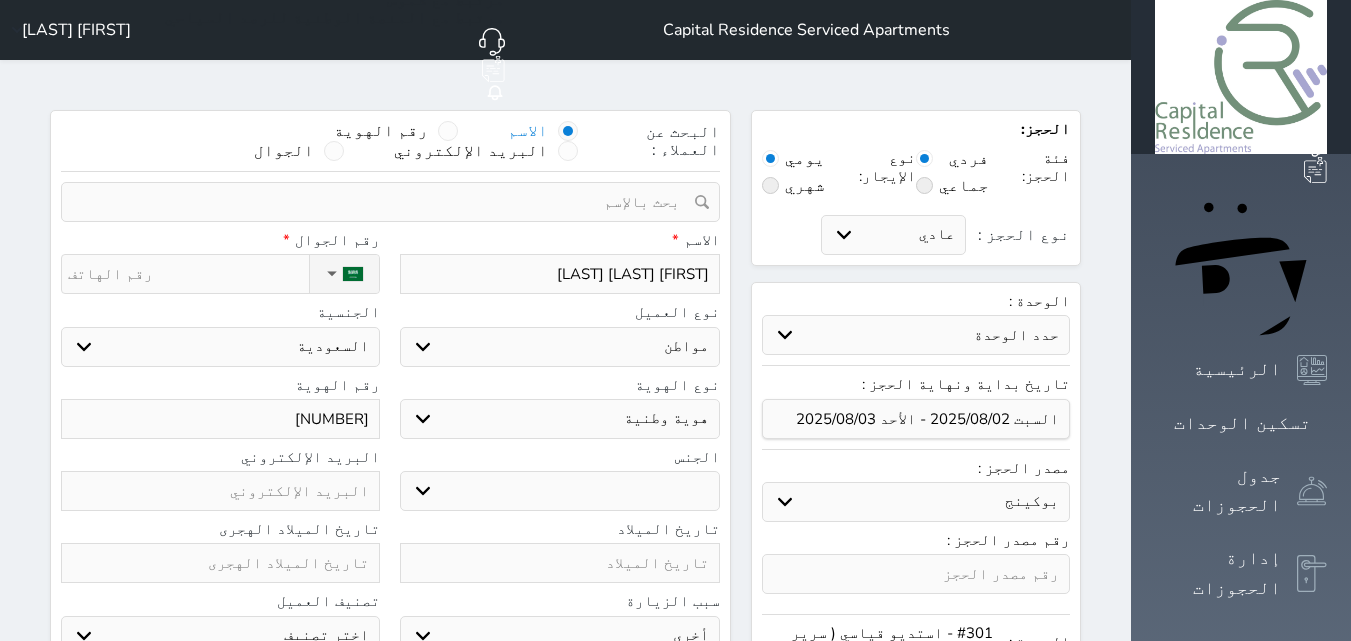 type on "[FIRST] [LAST] [LAST]" 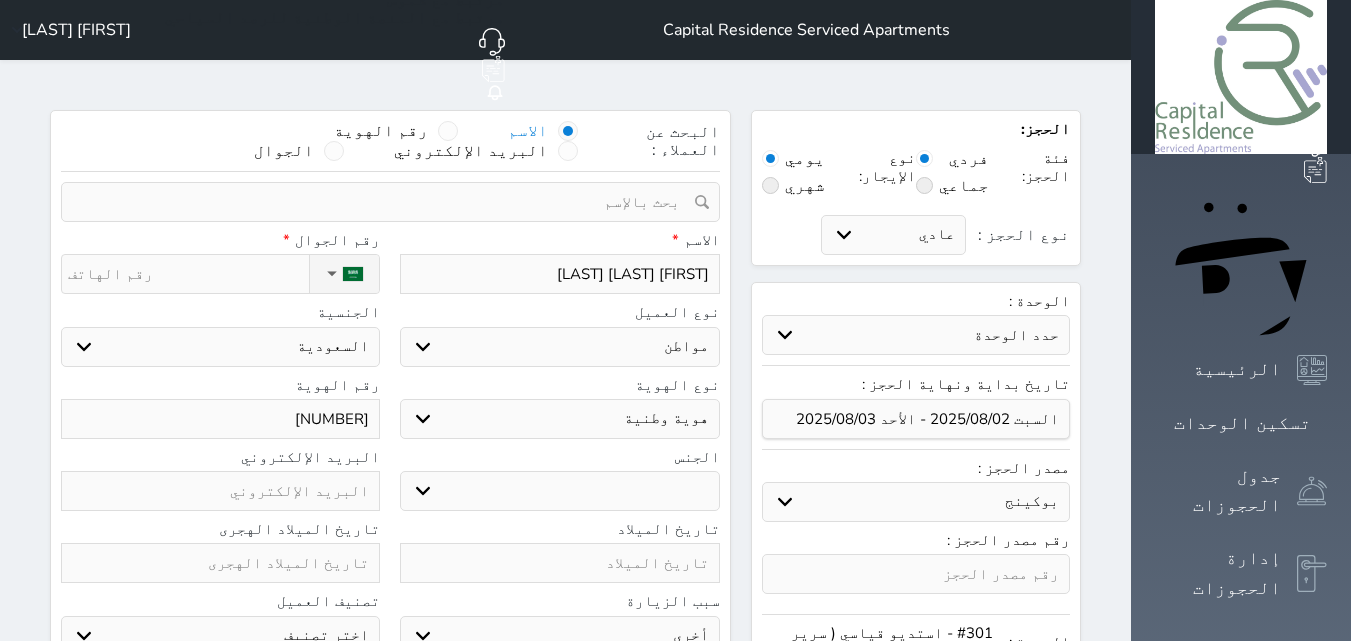 select 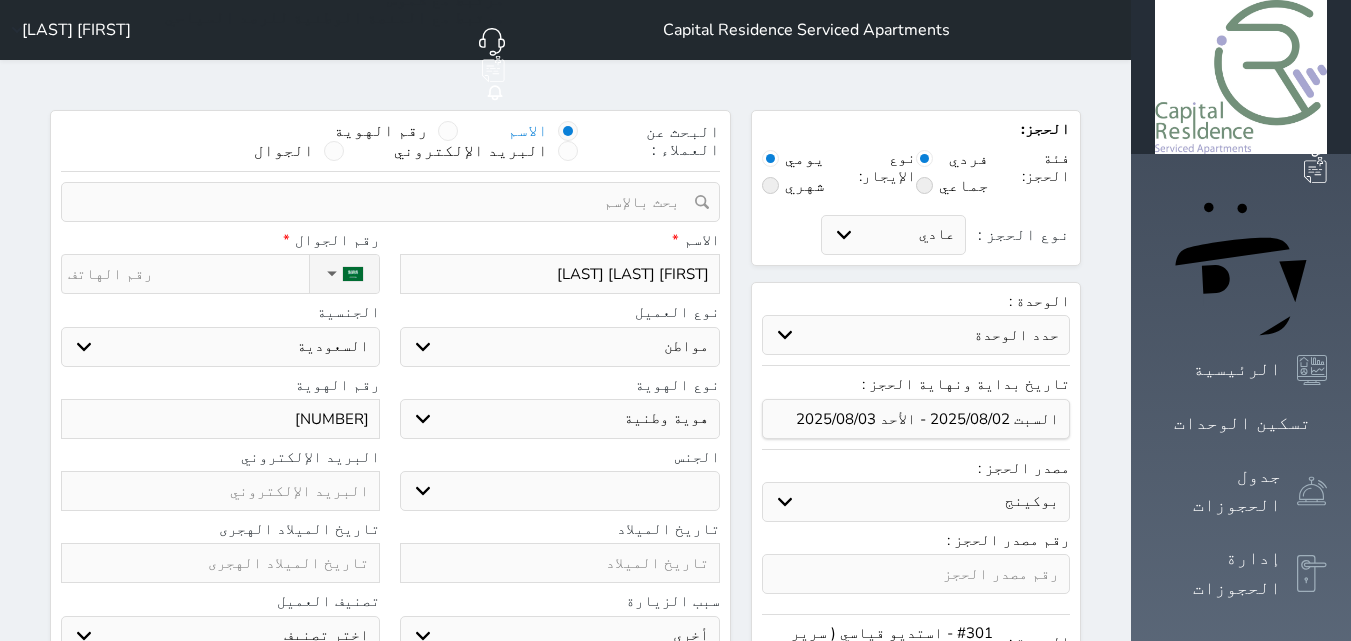 type on "[FIRST] [LAST] [LAST]" 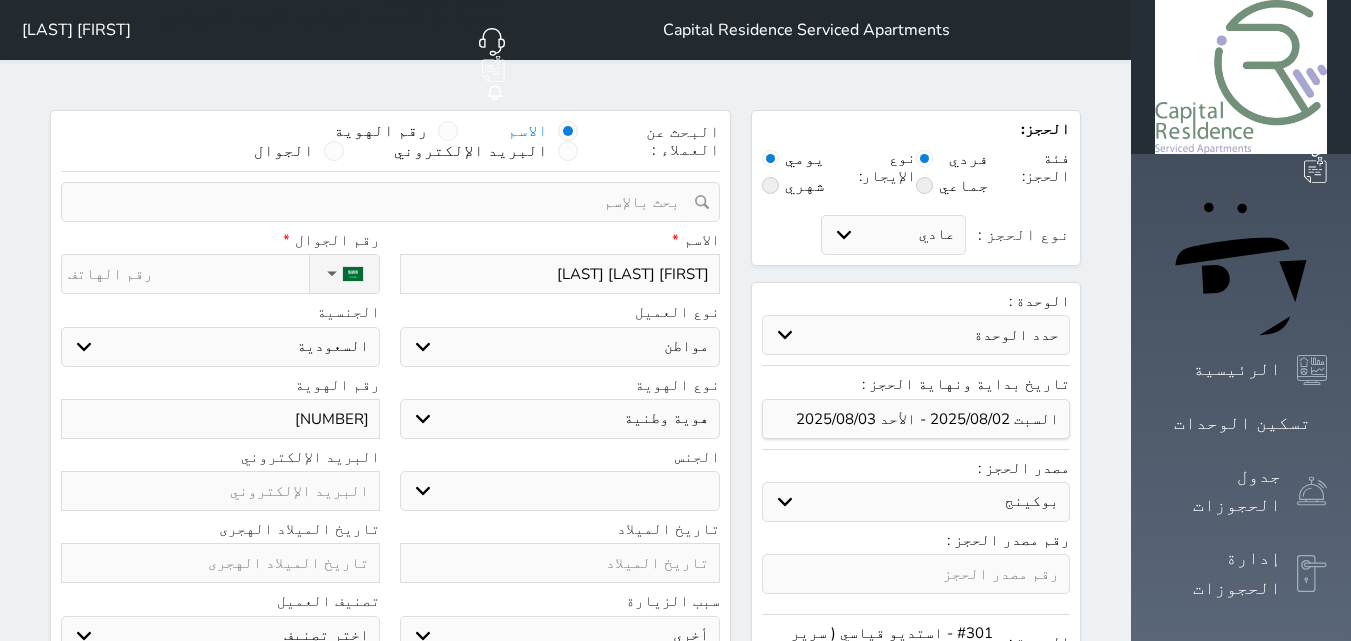 select 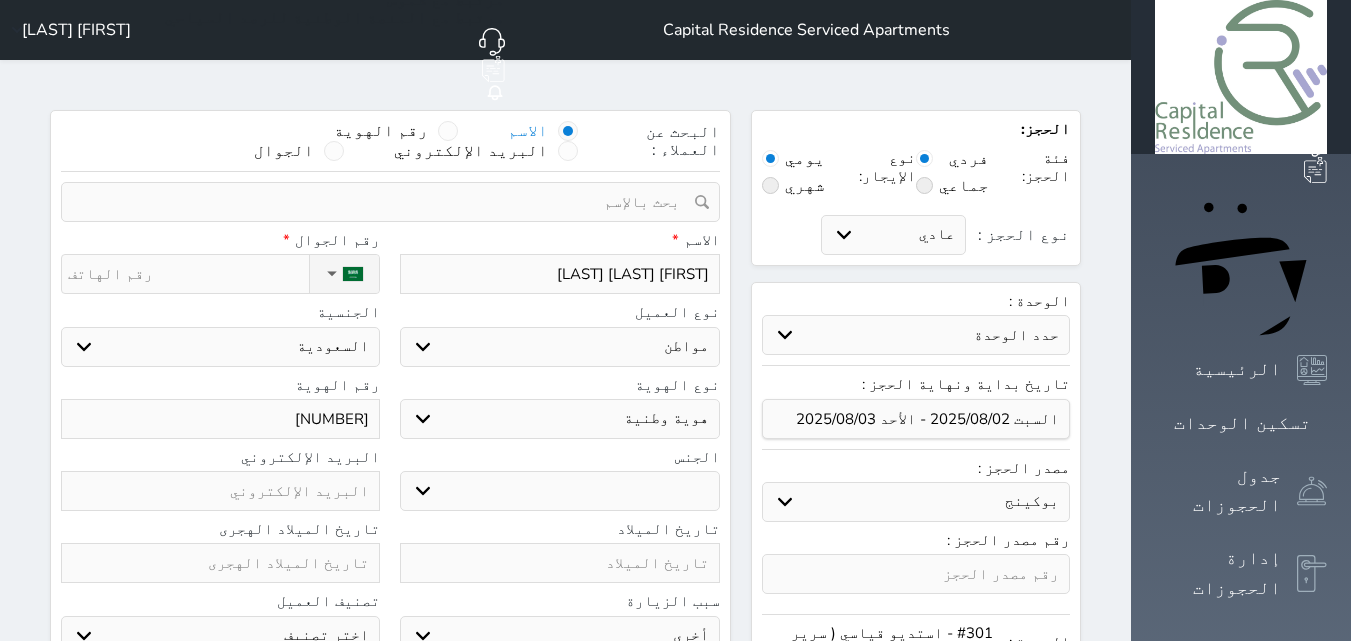 type on "[FIRST] [LAST] [LAST] [LAST]" 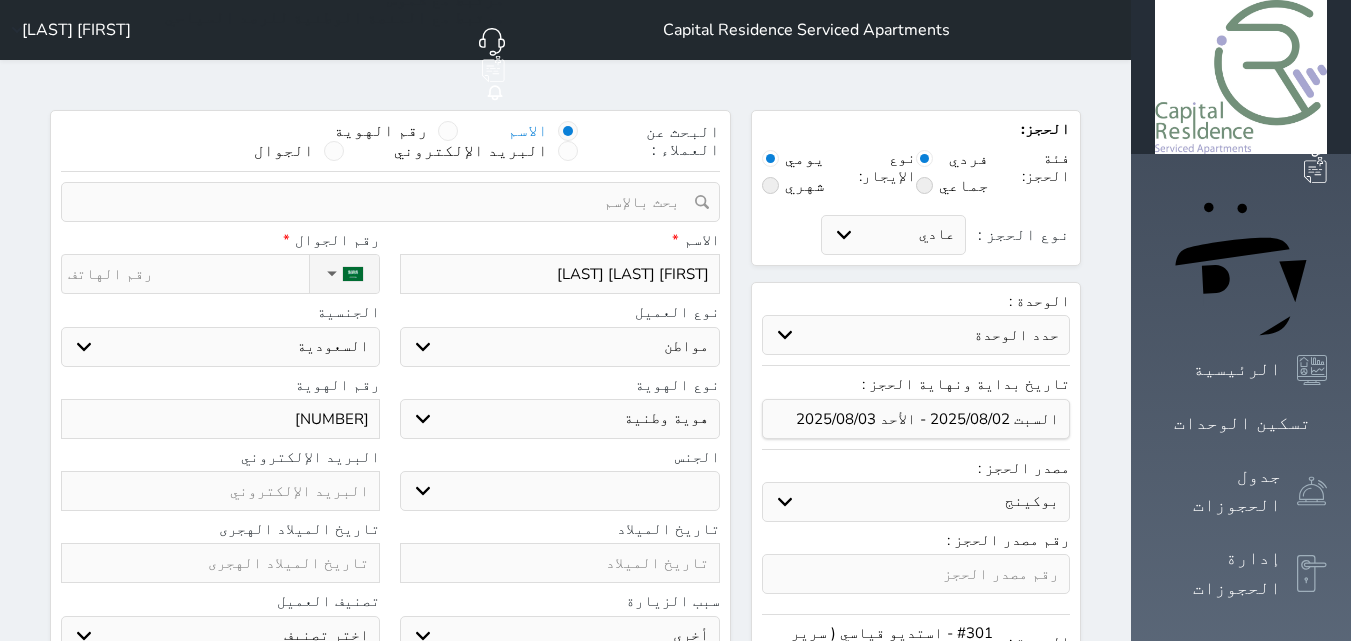 select 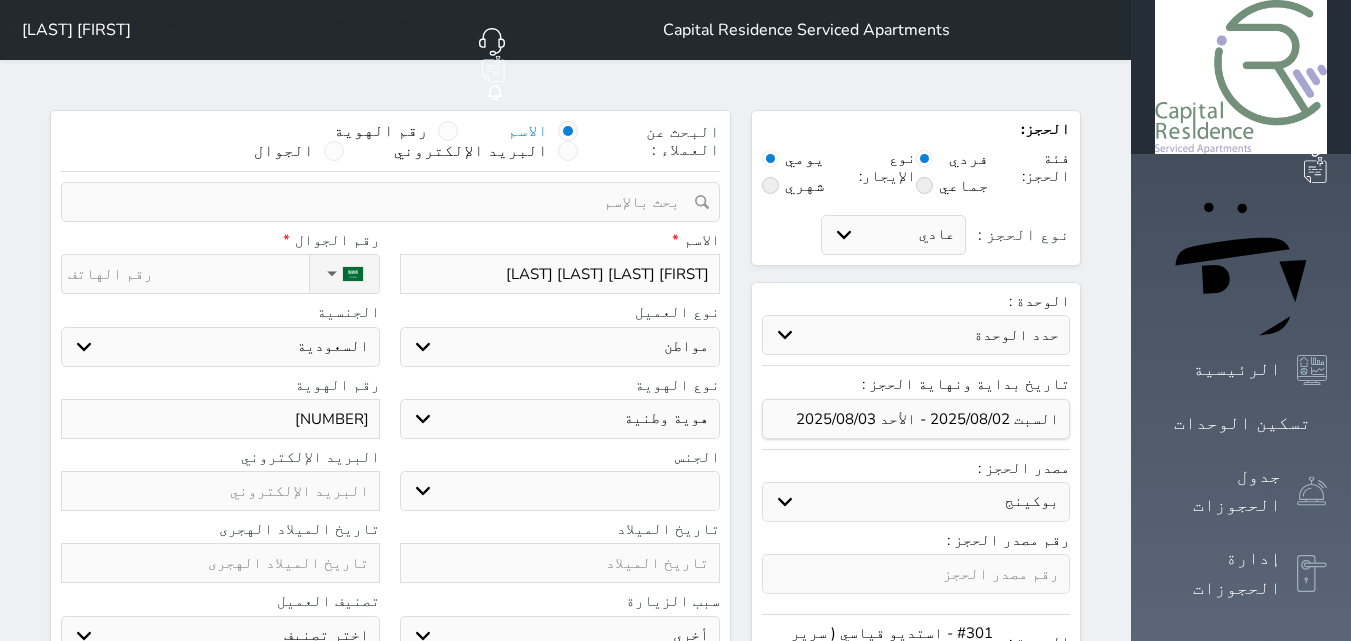 type on "[FIRST] [LAST] [LAST] [LAST]" 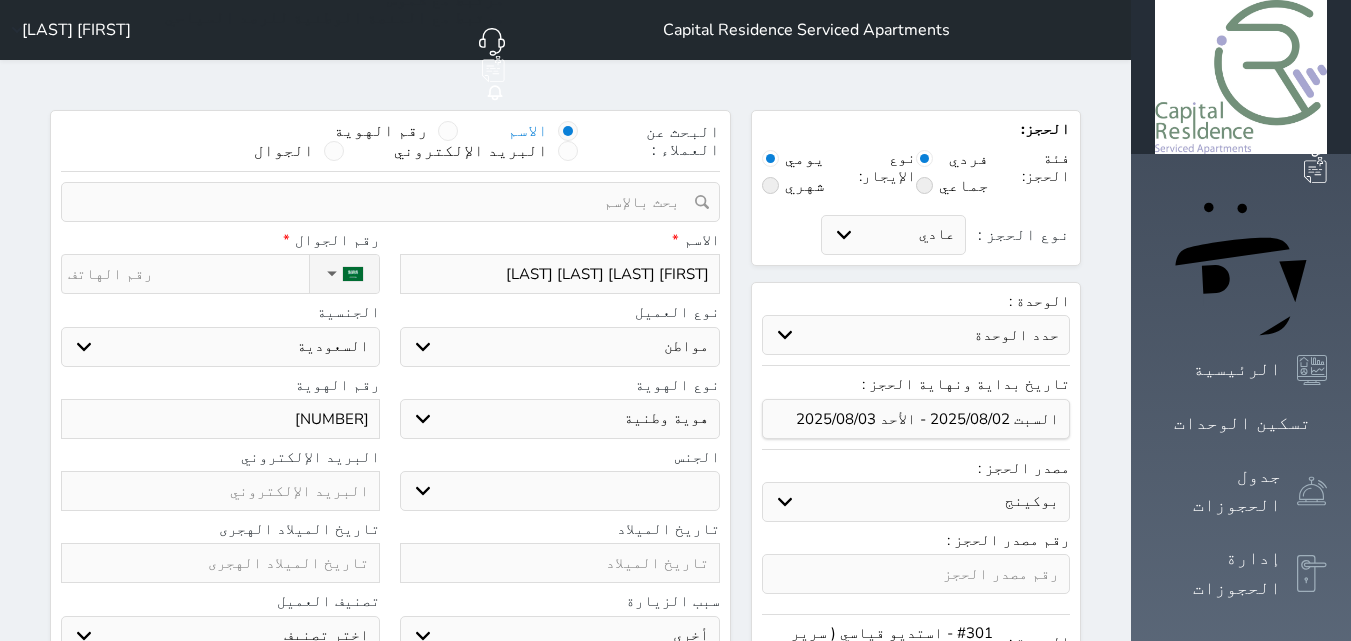 select 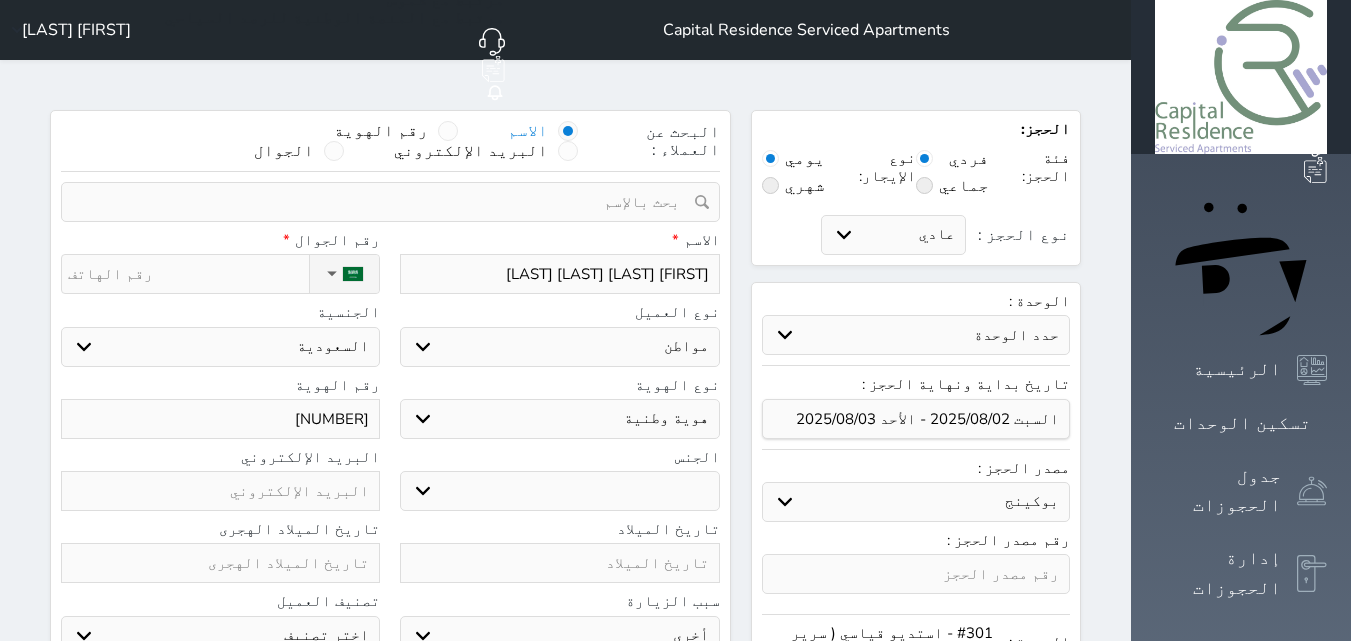 type on "[FIRST] [LAST] [LAST] [LAST]" 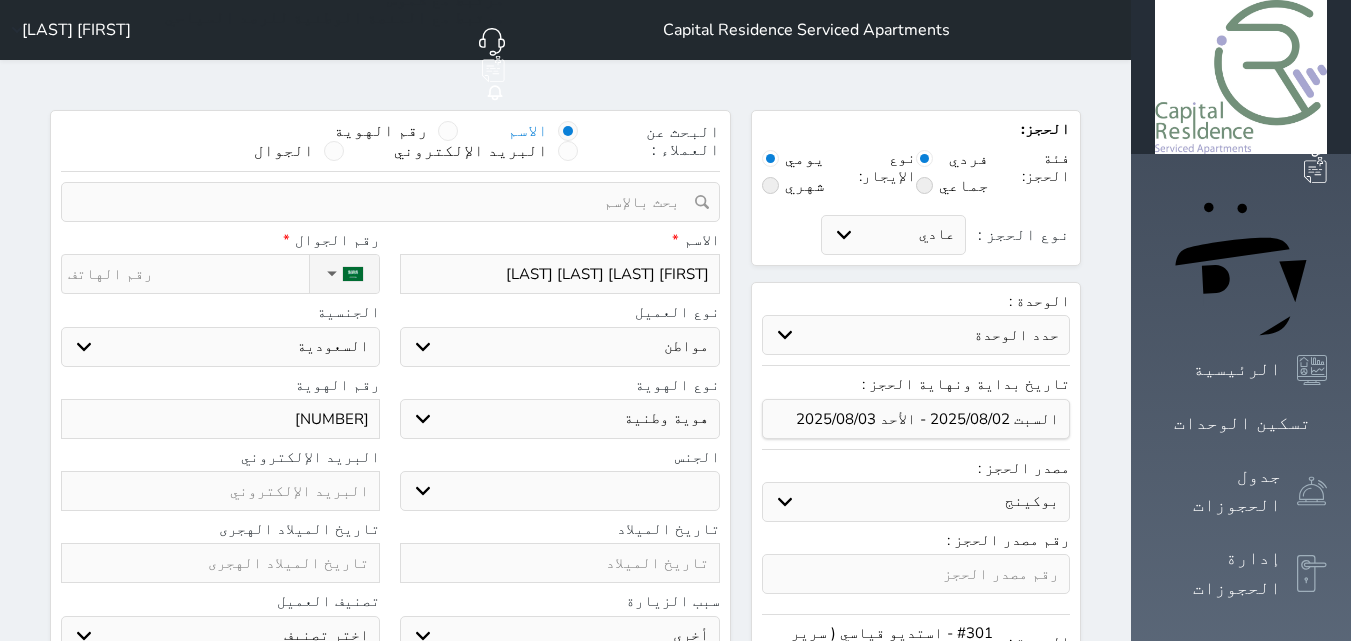 select 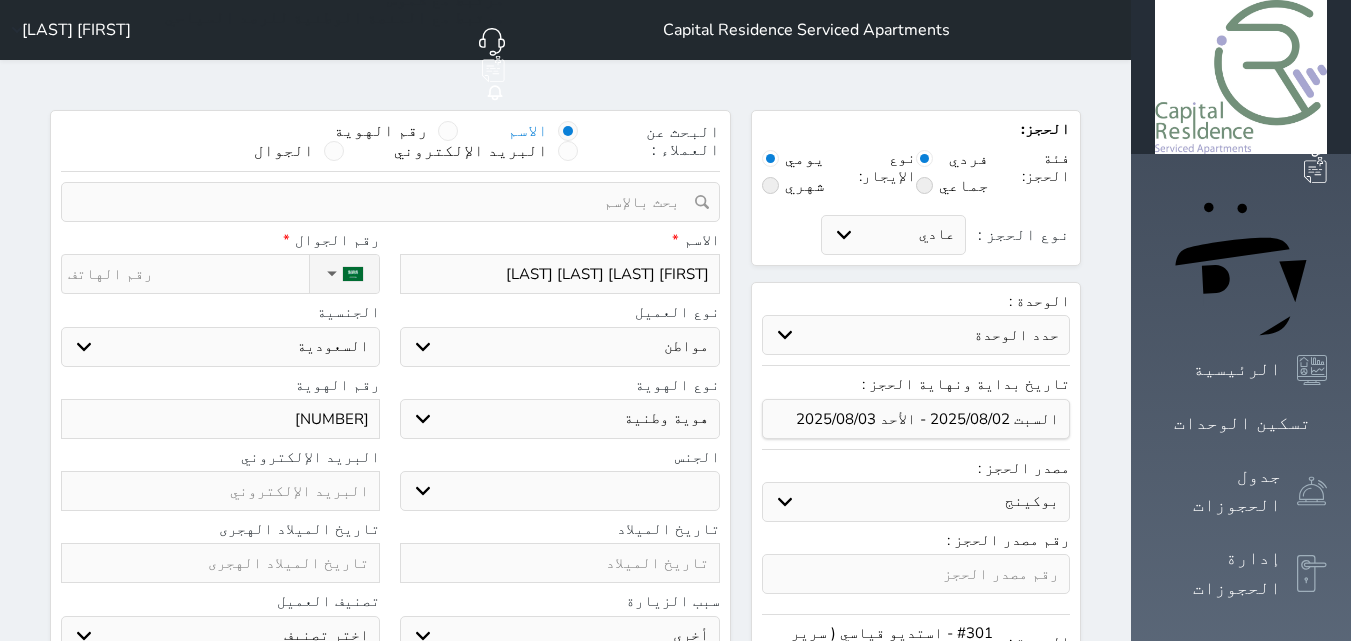 type on "[FIRST] [LAST] [LAST] [LAST]" 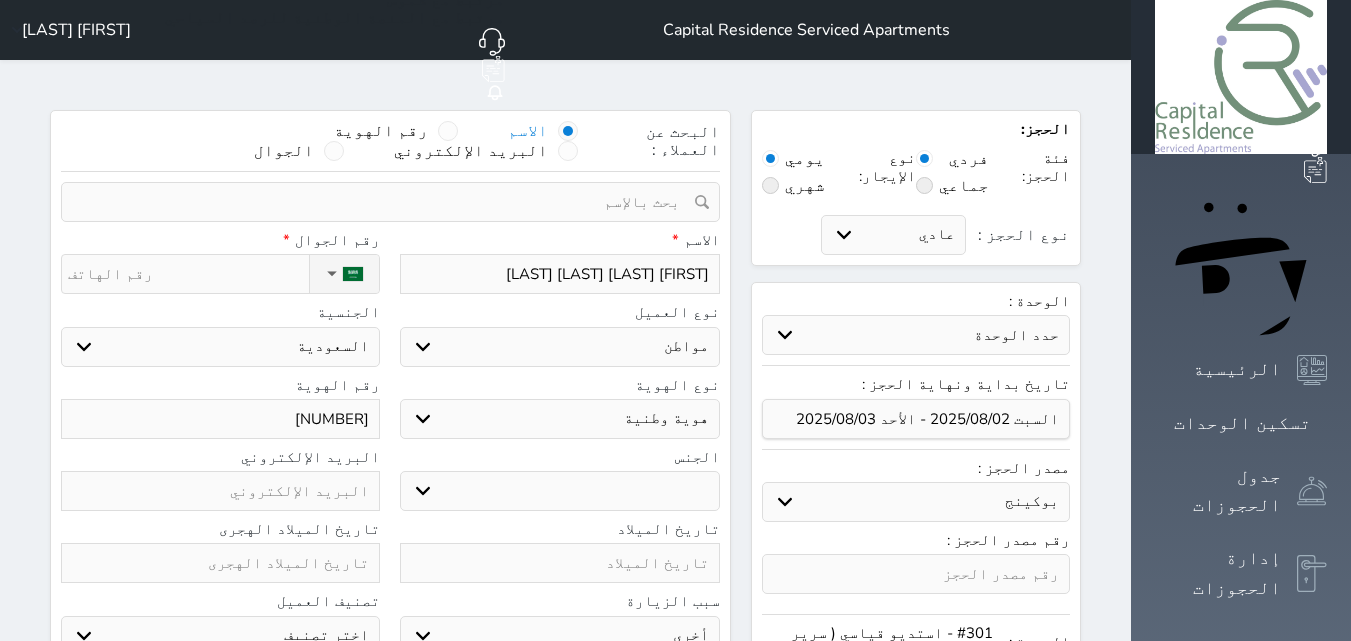 select 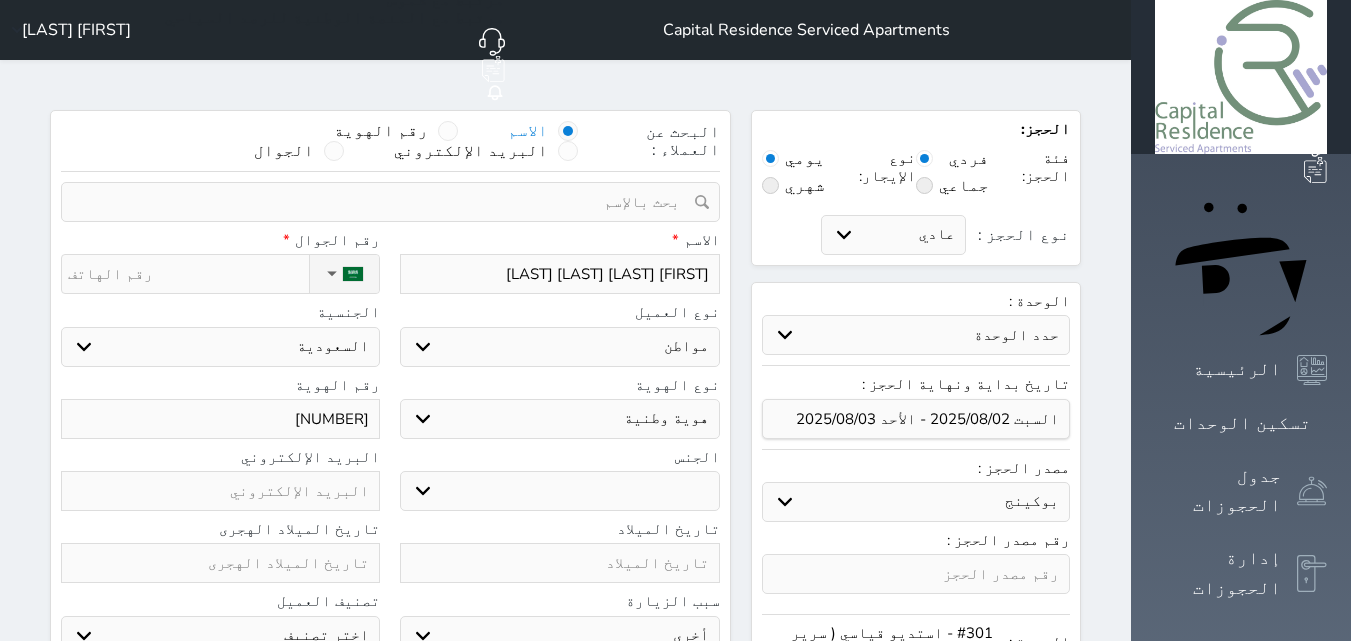 type on "[FIRST] [LAST] [LAST] [LAST]" 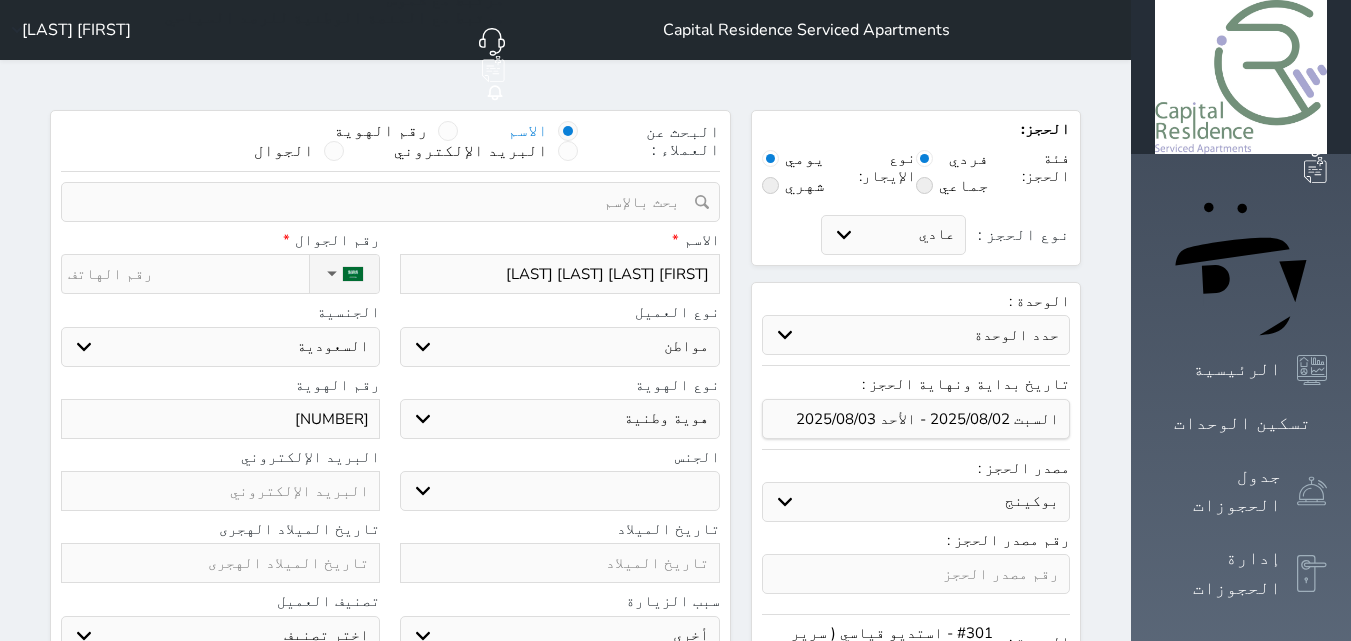 select 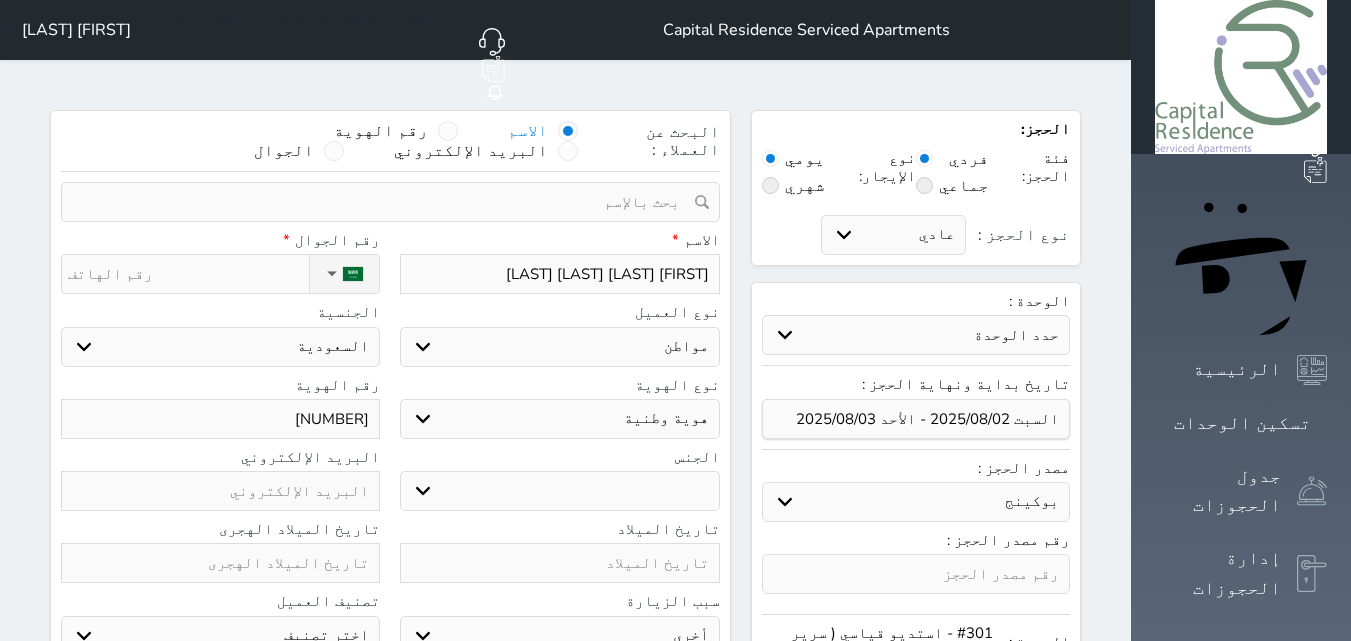 type on "[FIRST] [LAST] [LAST] [LAST]" 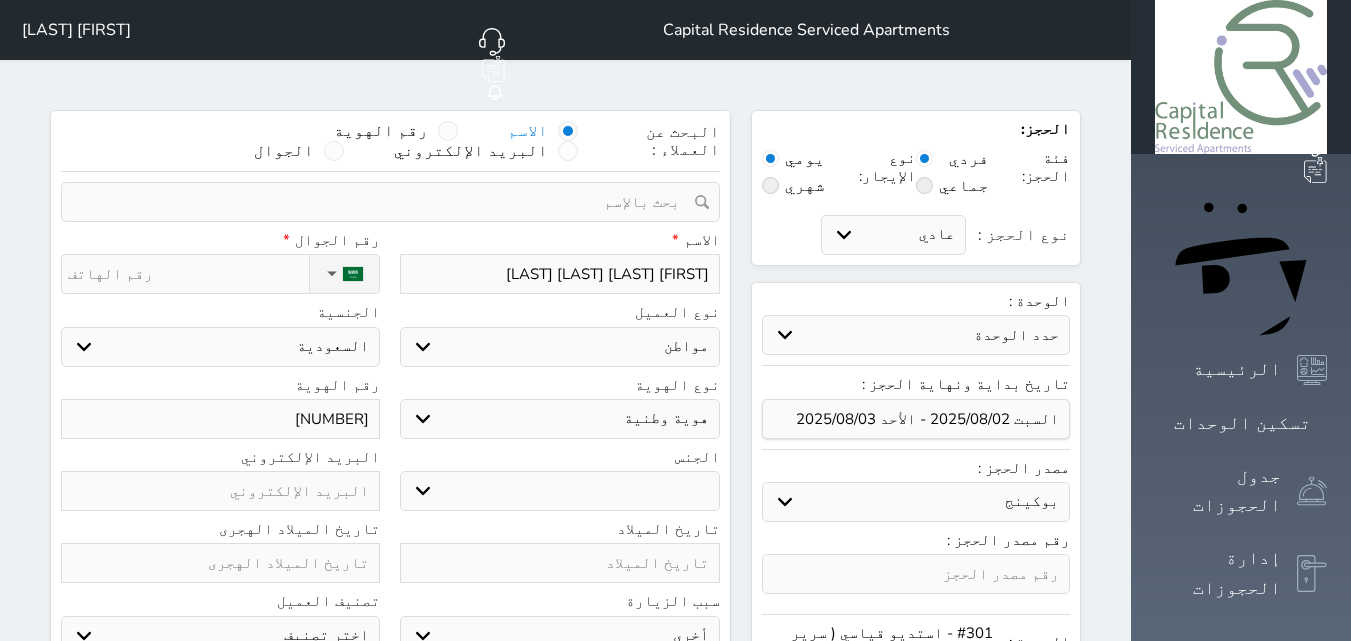 select 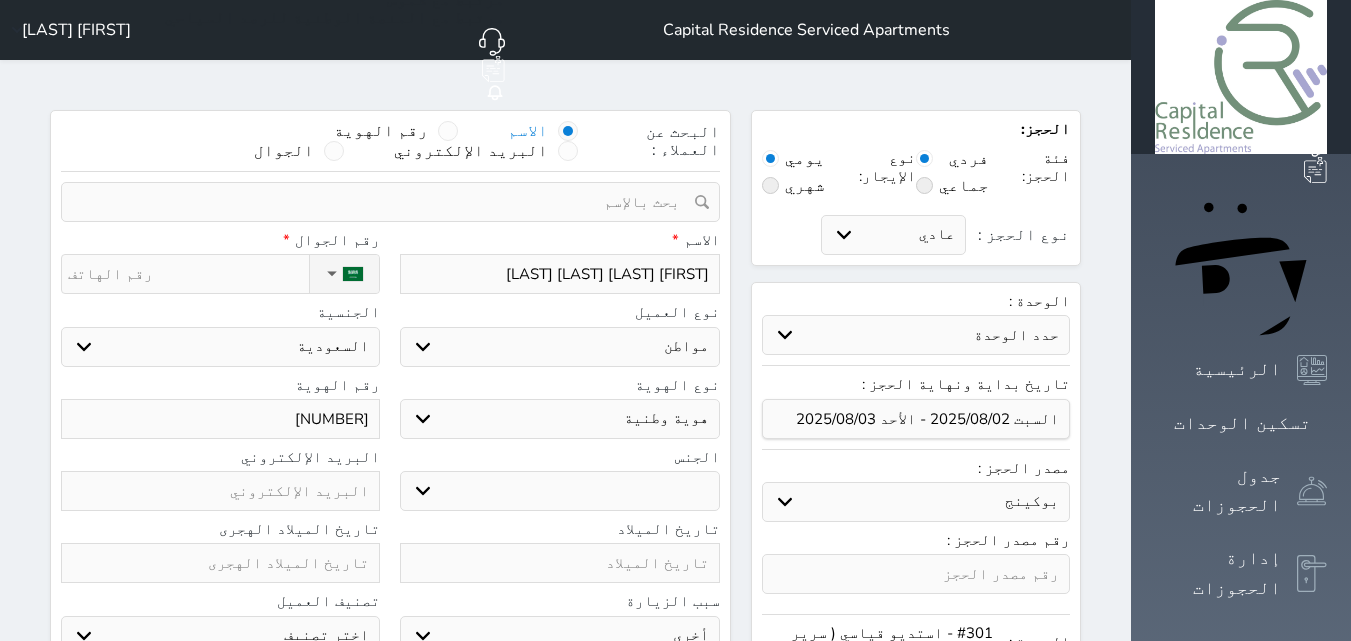 type on "[FIRST] [LAST] [LAST] [LAST]" 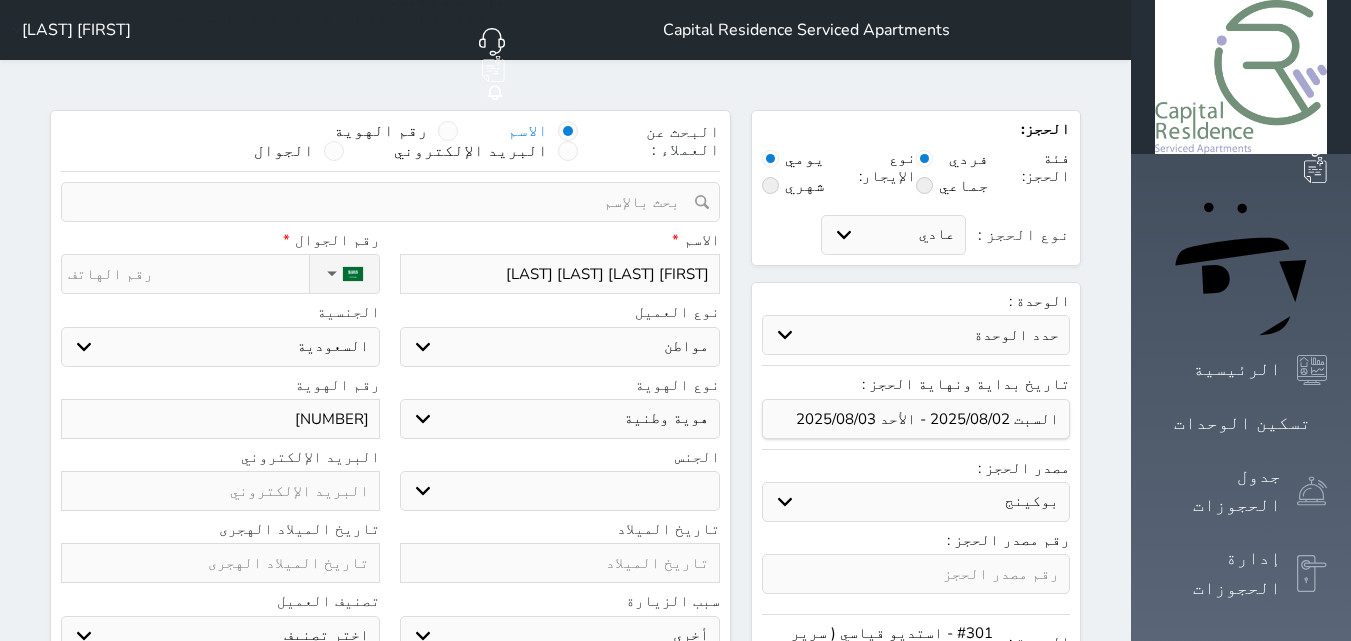 select 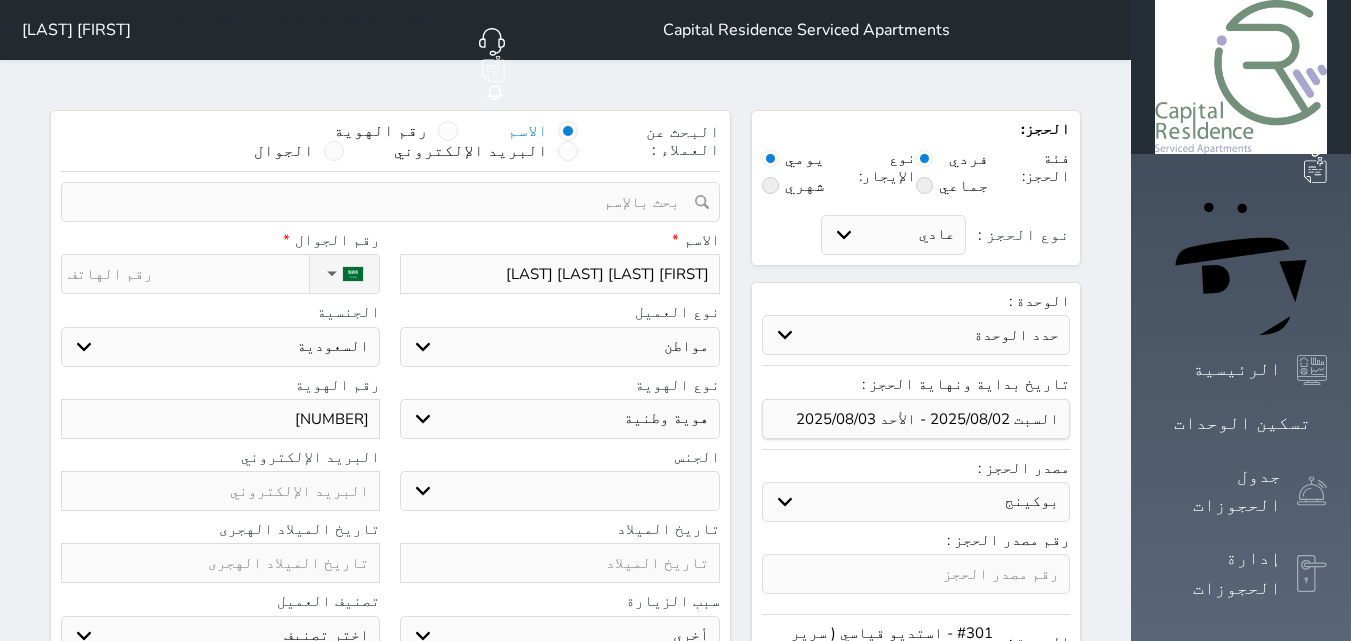 type on "[FIRST] [LAST] [LAST] [LAST]" 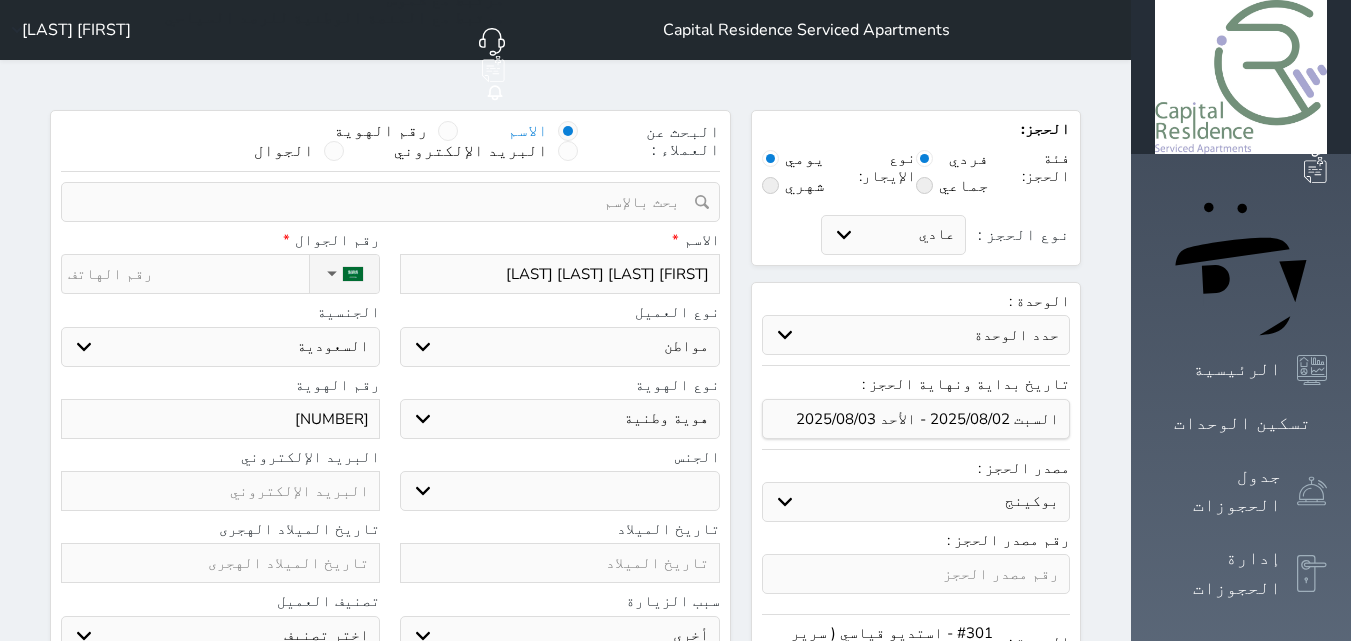 select 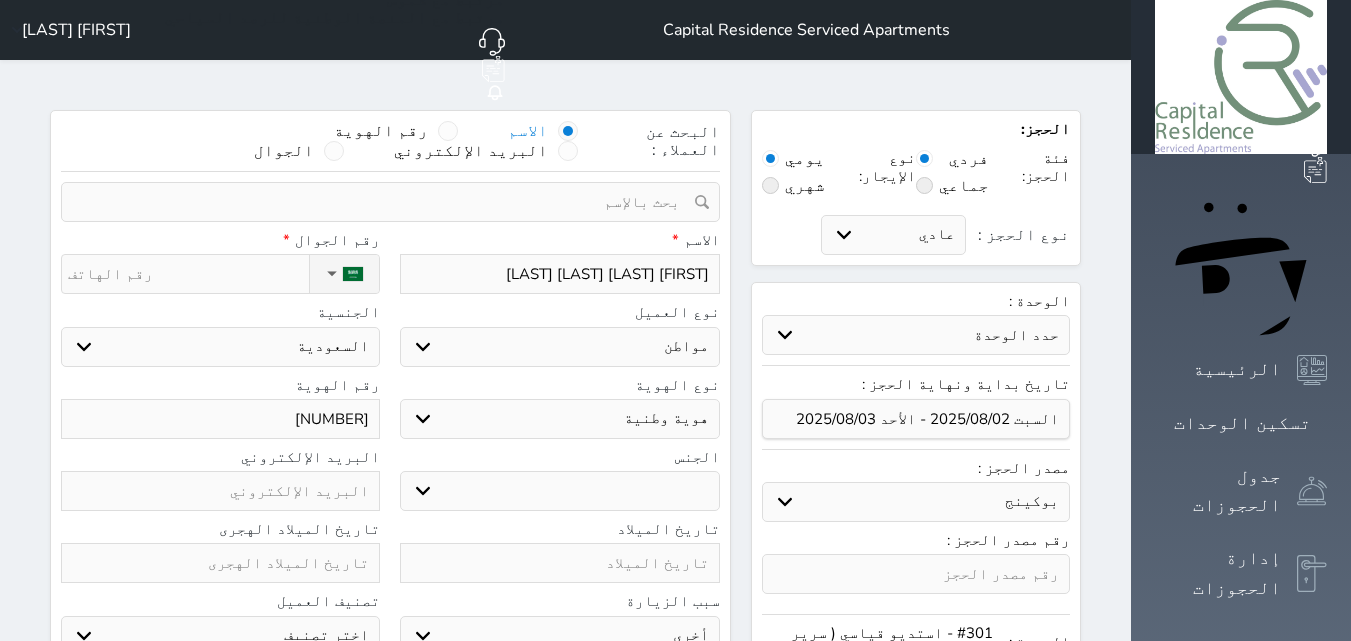 type on "[FIRST] [LAST] [LAST] [LAST]" 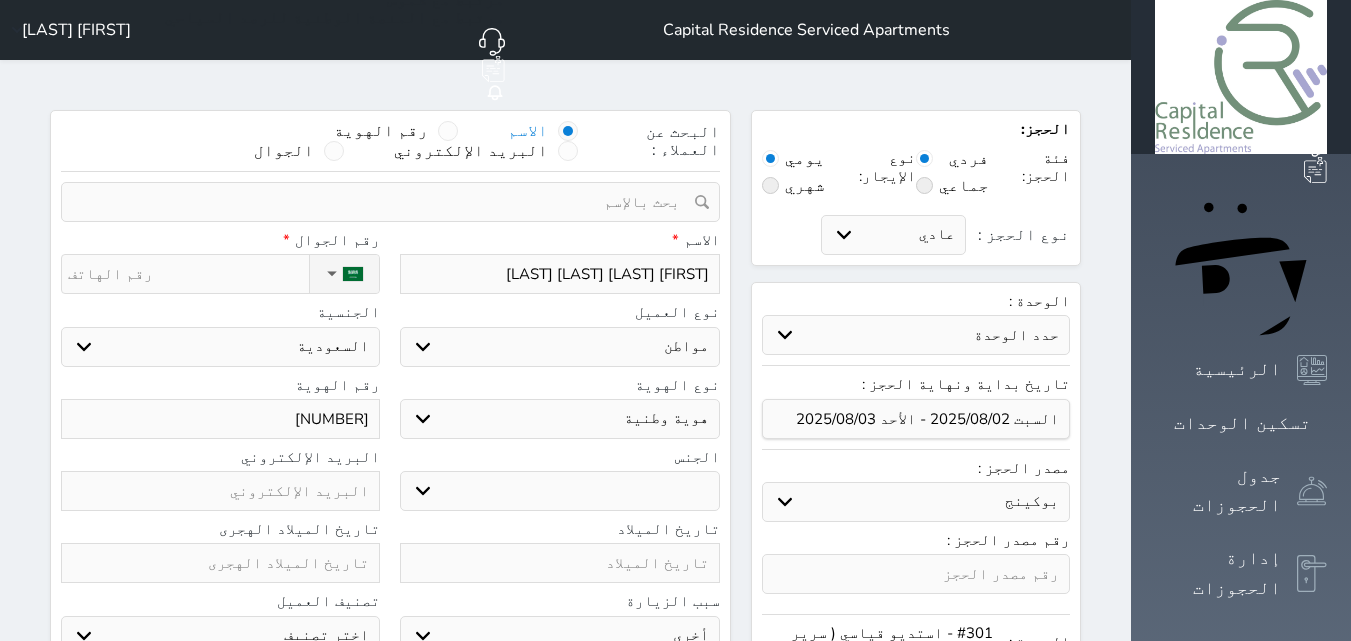 select 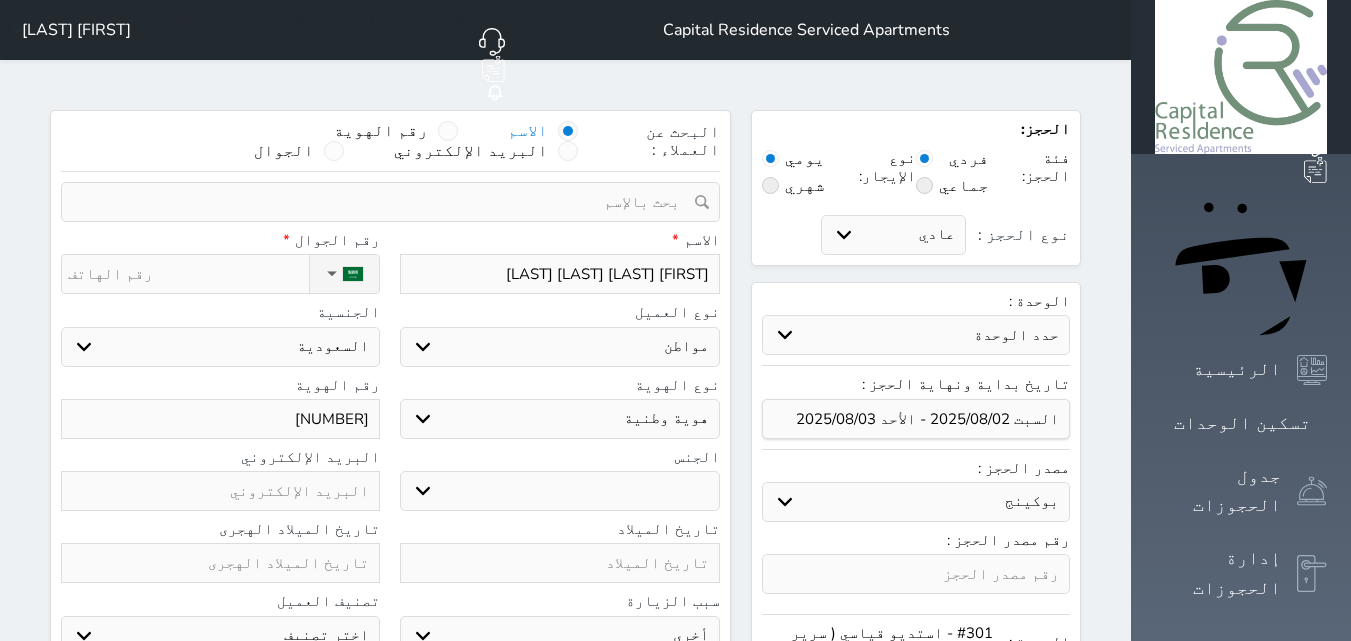 type on "[FIRST] [LAST] [LAST] [LAST]" 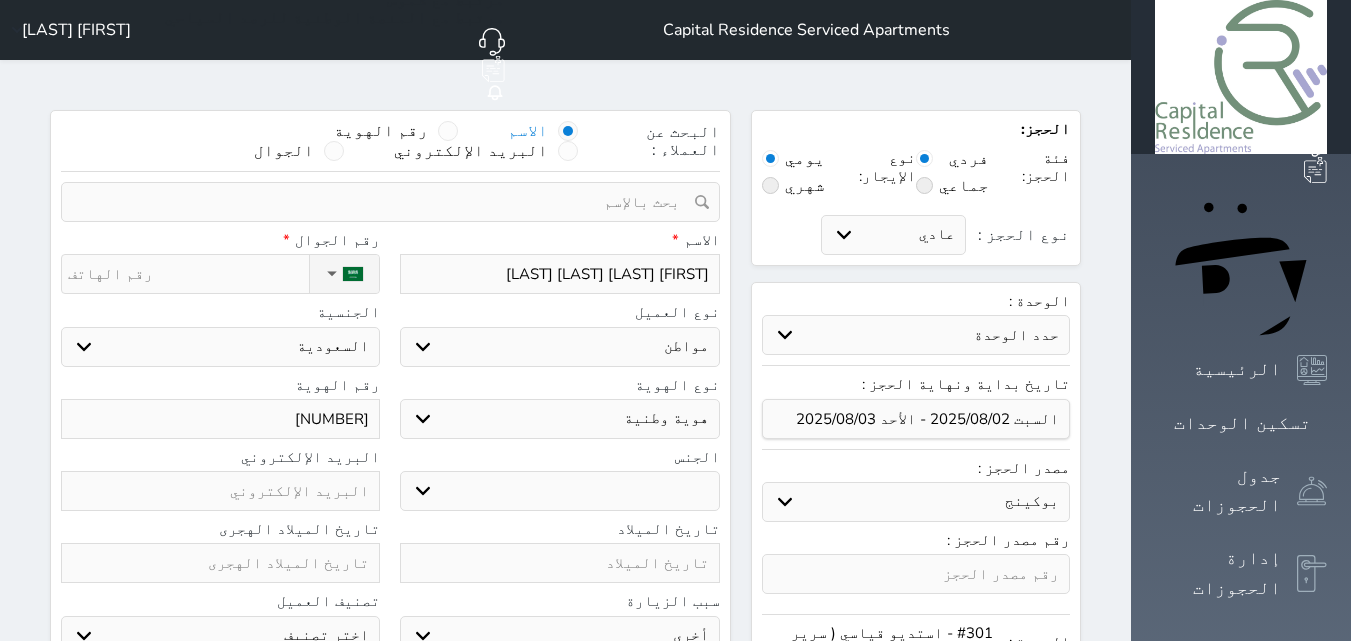 select 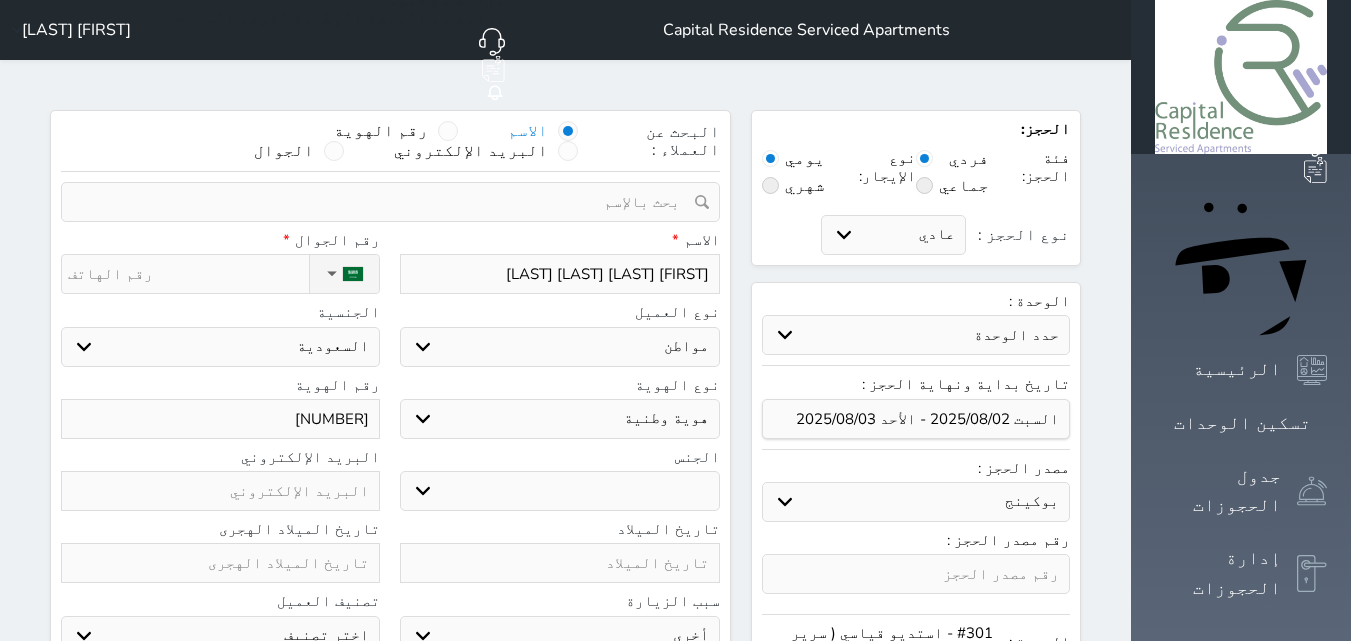 type on "[FIRST] [LAST] [LAST] [LAST]" 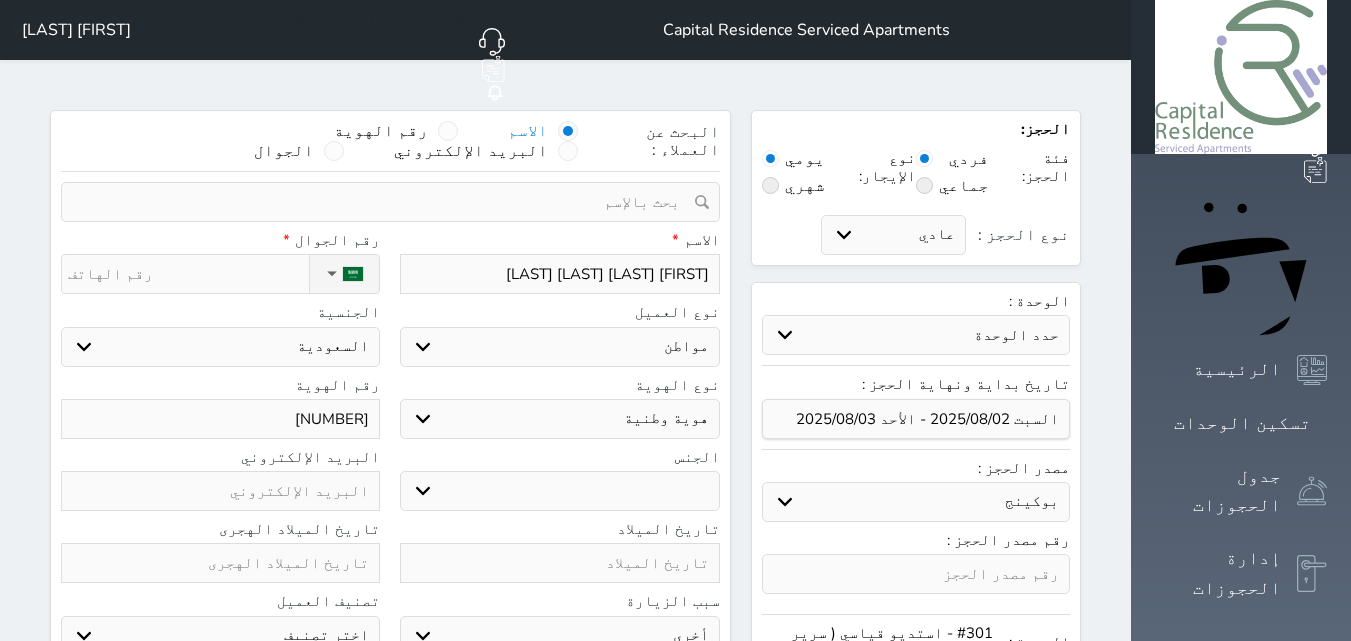 select 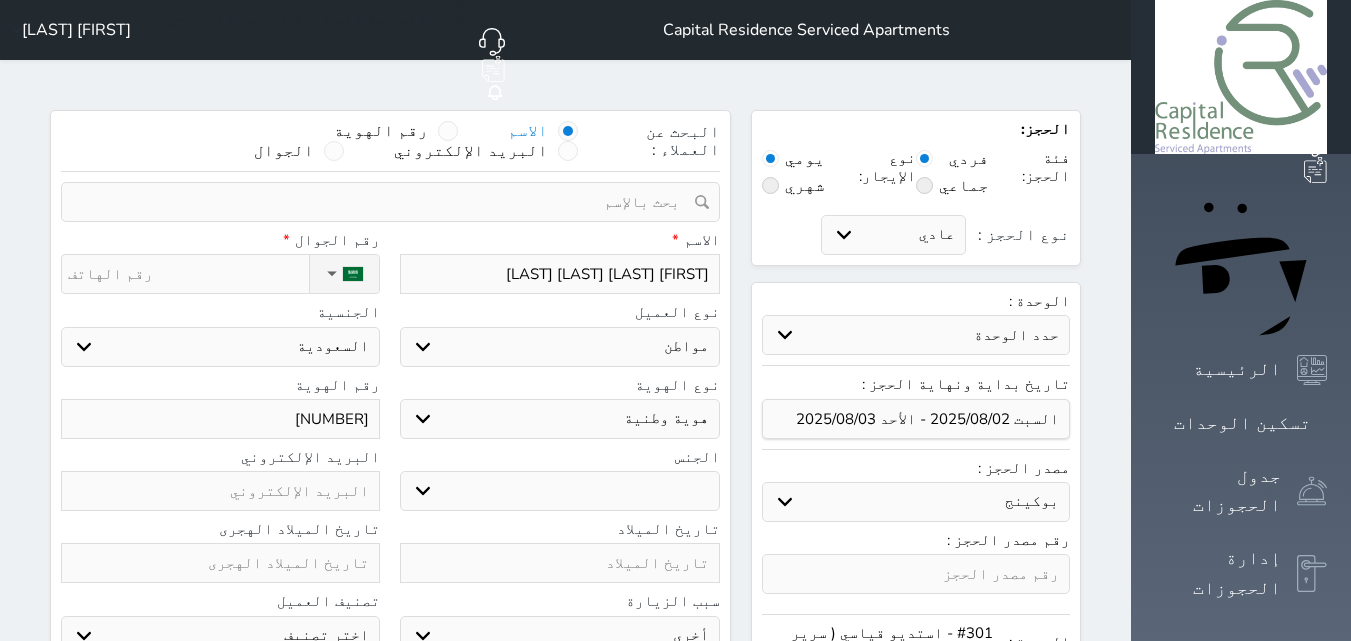 type on "[FIRST] [LAST] [LAST] [LAST]" 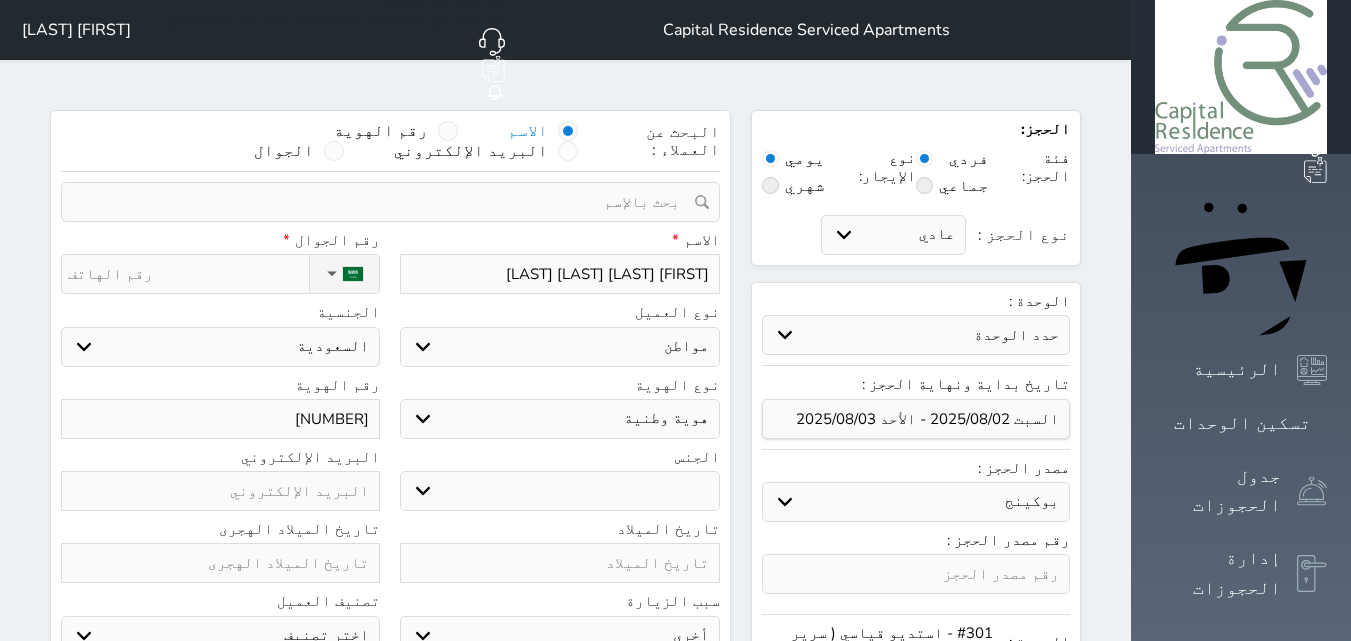 select 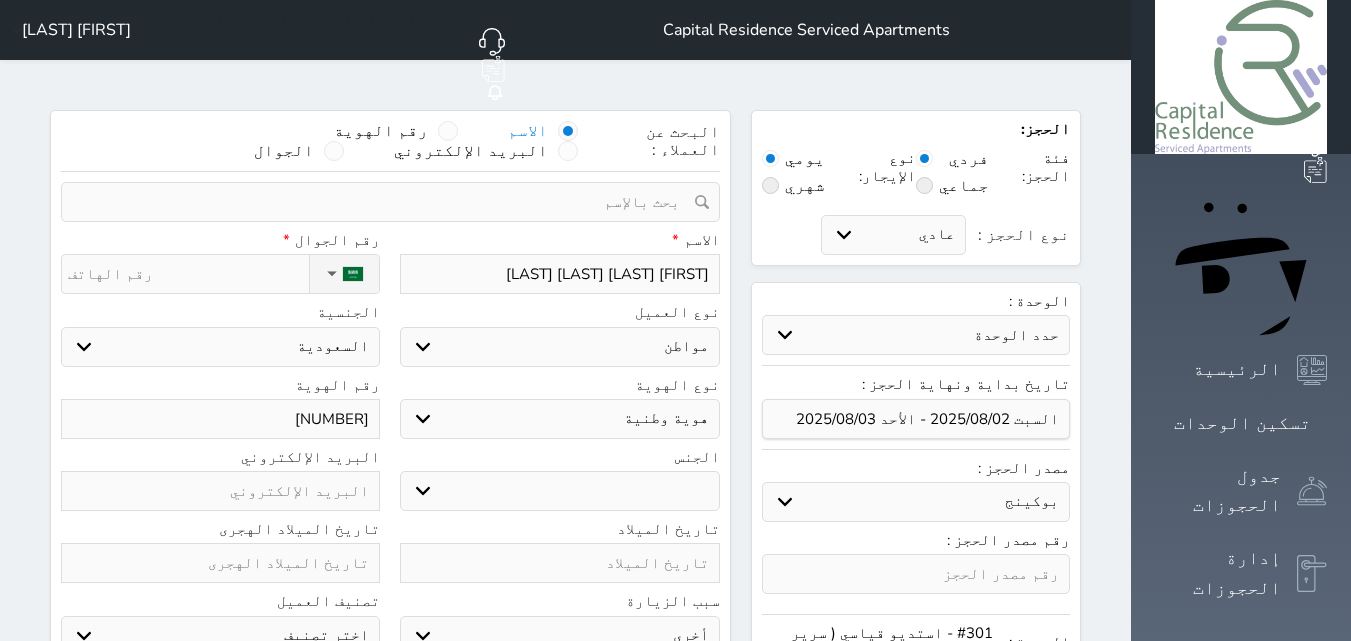type on "[FIRST] [LAST] [LAST]" 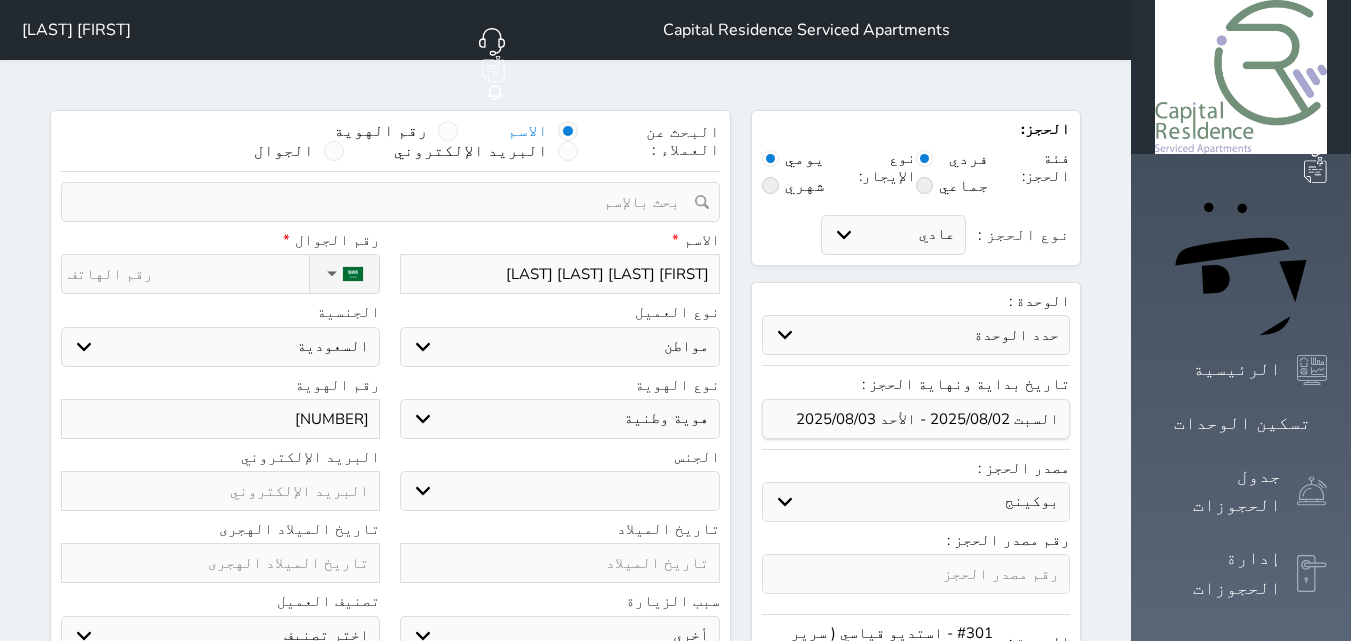 select 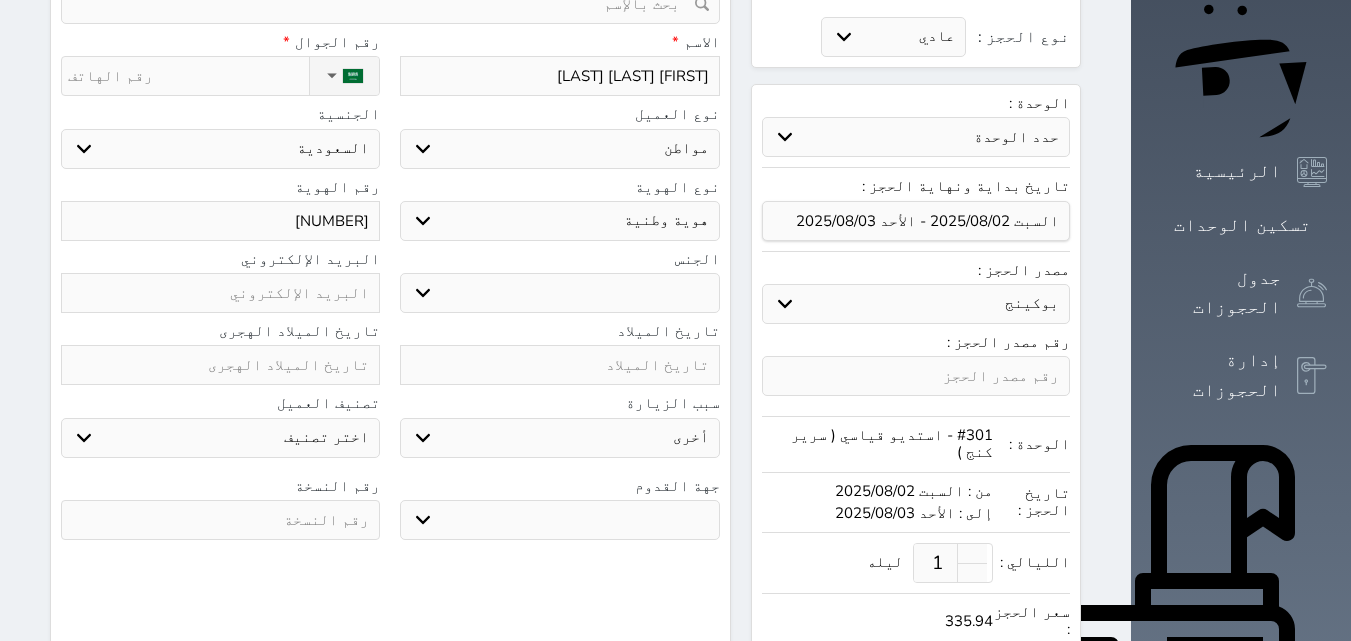 scroll, scrollTop: 200, scrollLeft: 0, axis: vertical 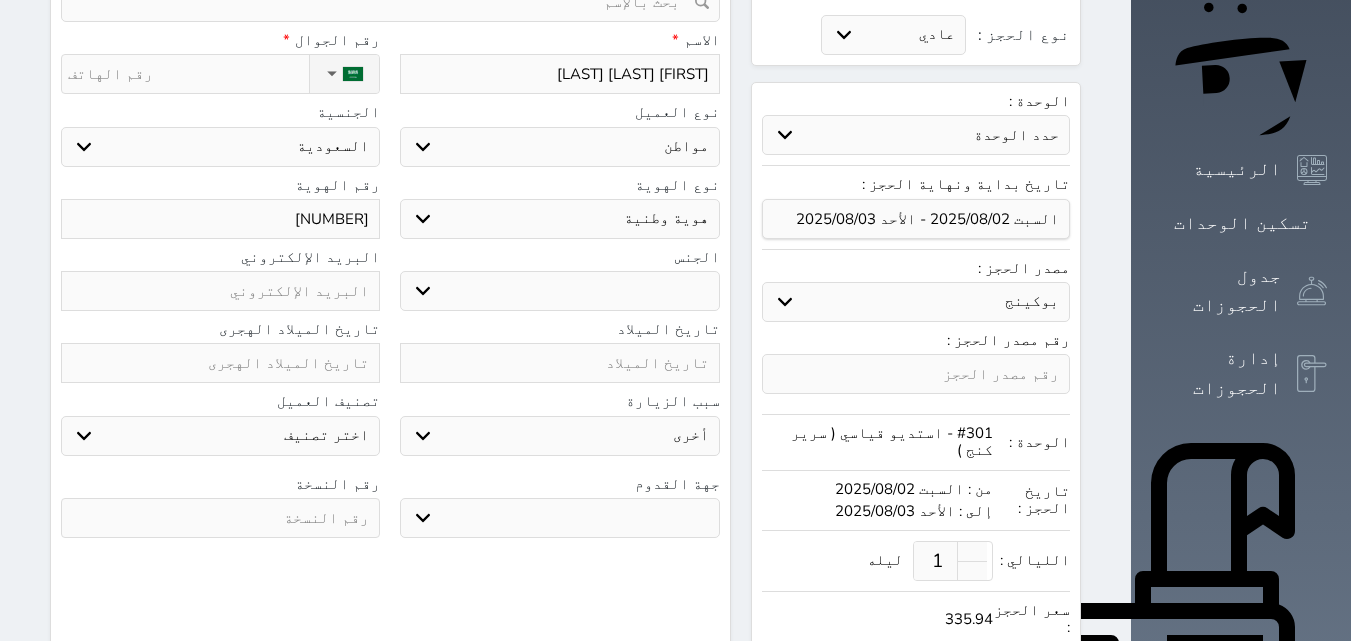 type on "[FIRST] [LAST] [LAST]" 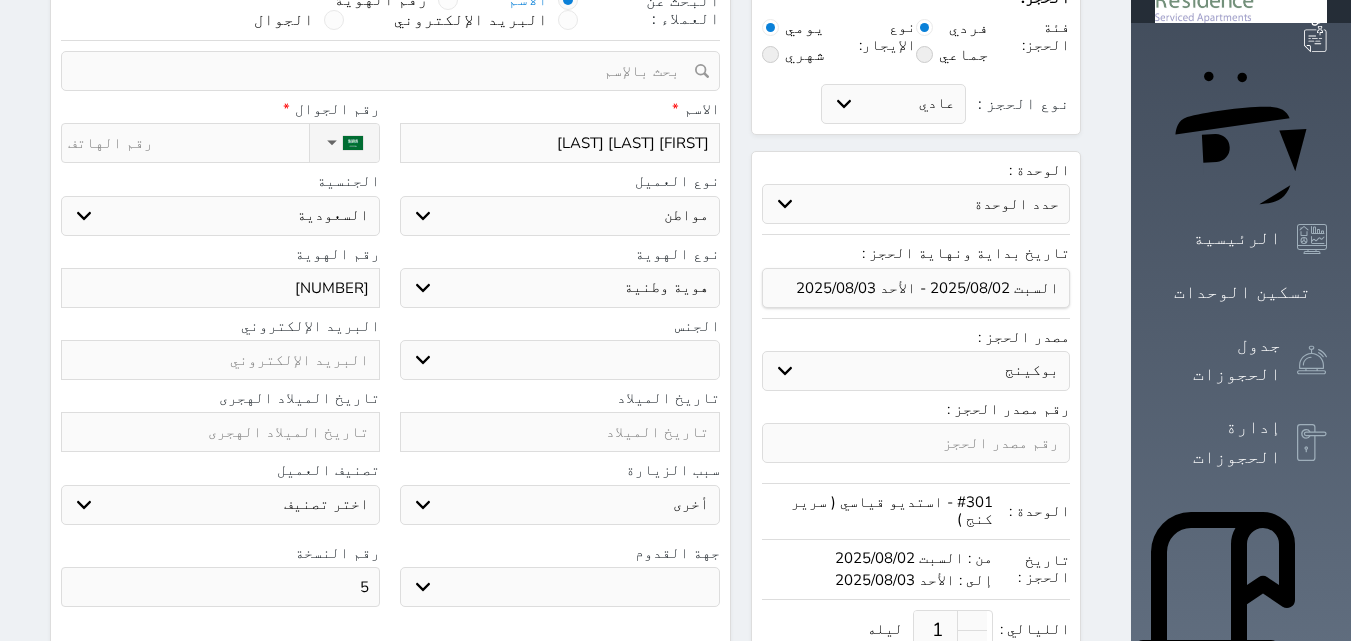 scroll, scrollTop: 0, scrollLeft: 0, axis: both 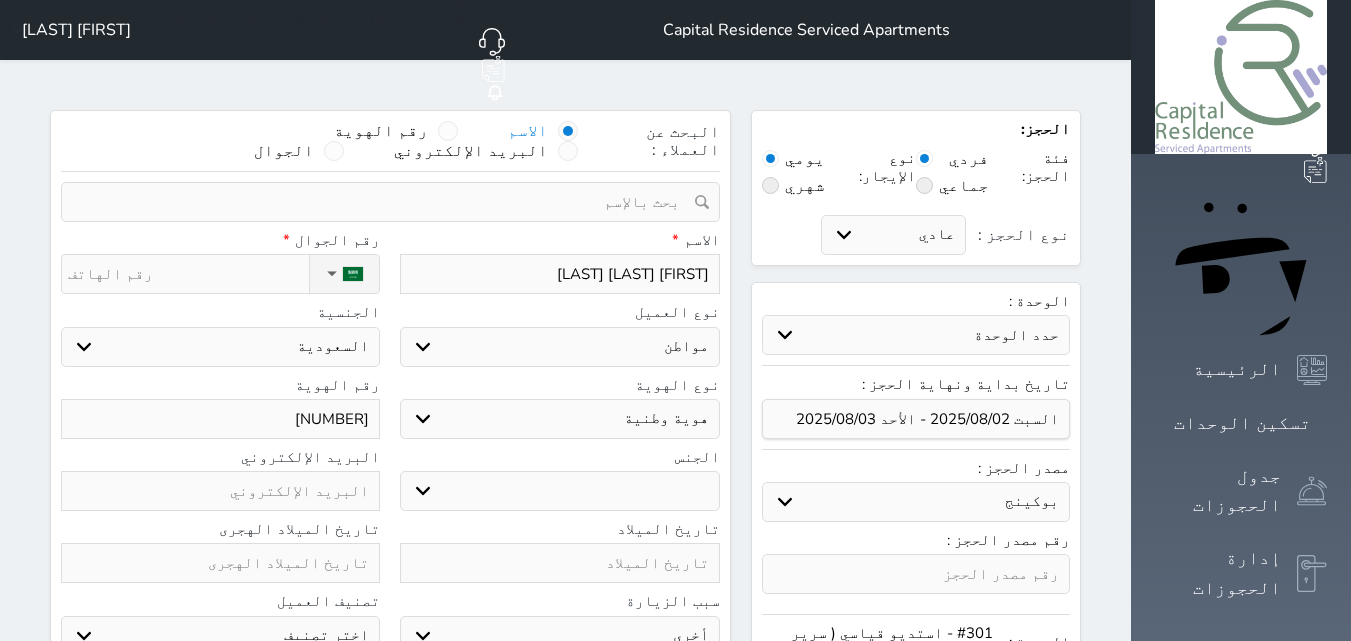 type on "5" 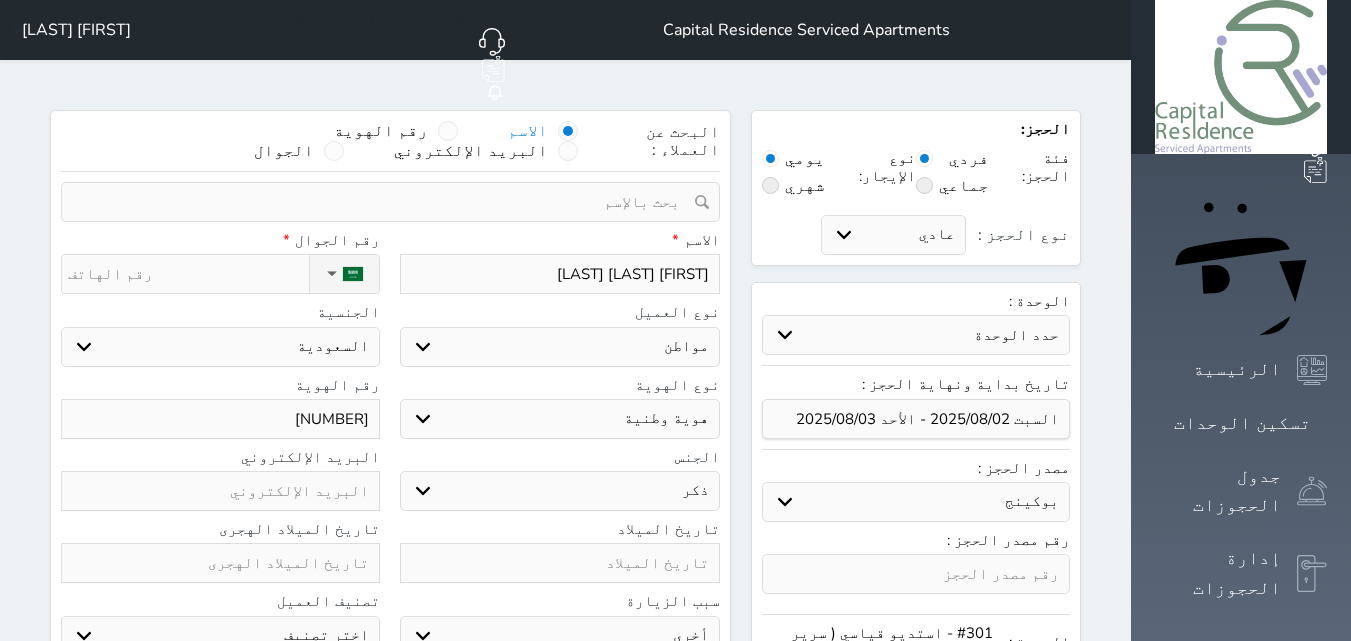 click on "ذكر   انثى" at bounding box center [559, 491] 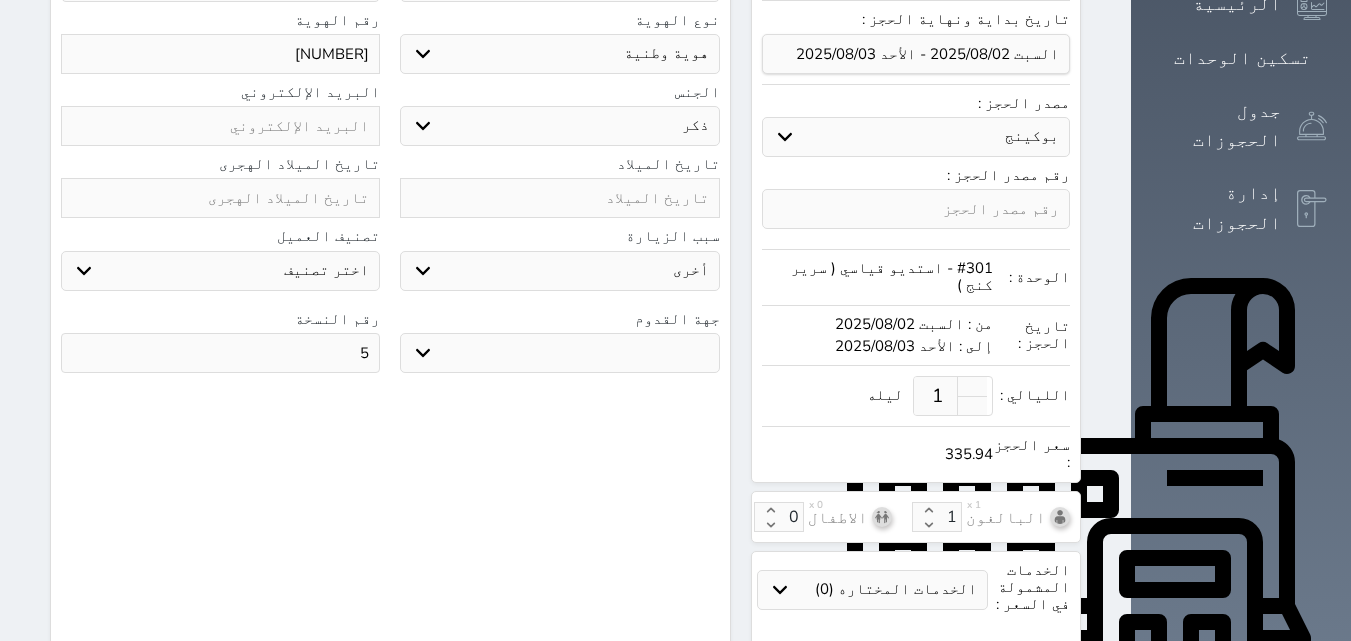 scroll, scrollTop: 400, scrollLeft: 0, axis: vertical 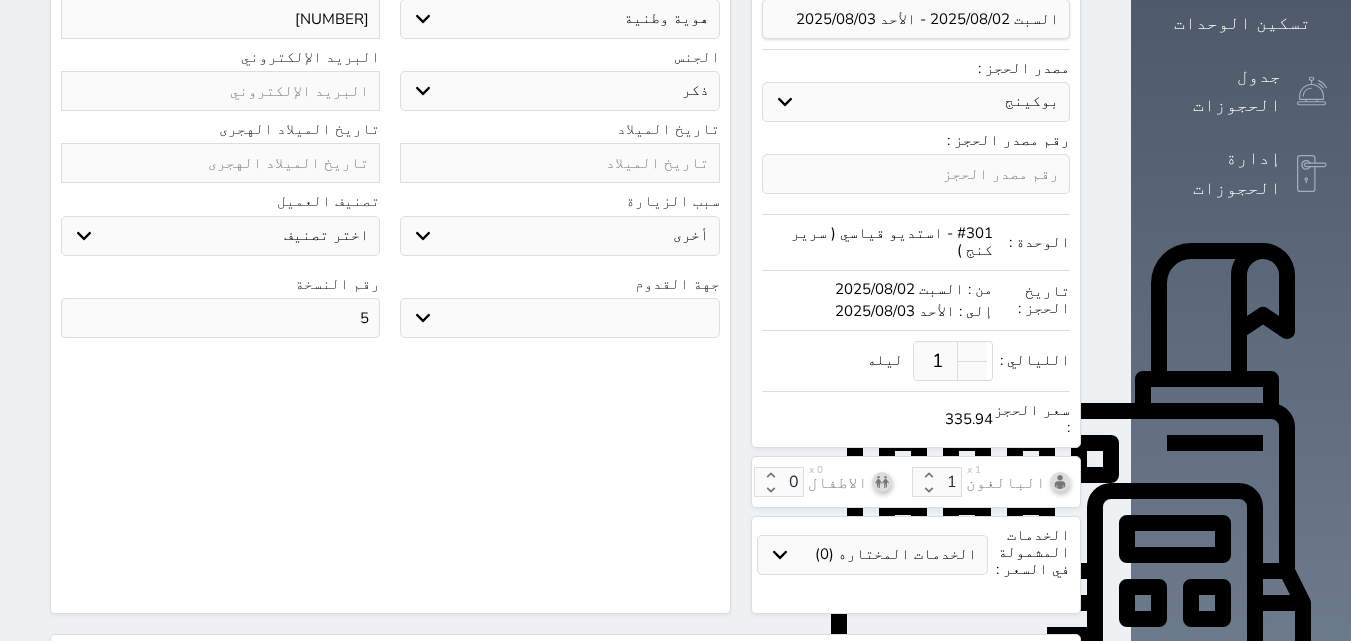 click on "جو بحر ارض" at bounding box center [559, 318] 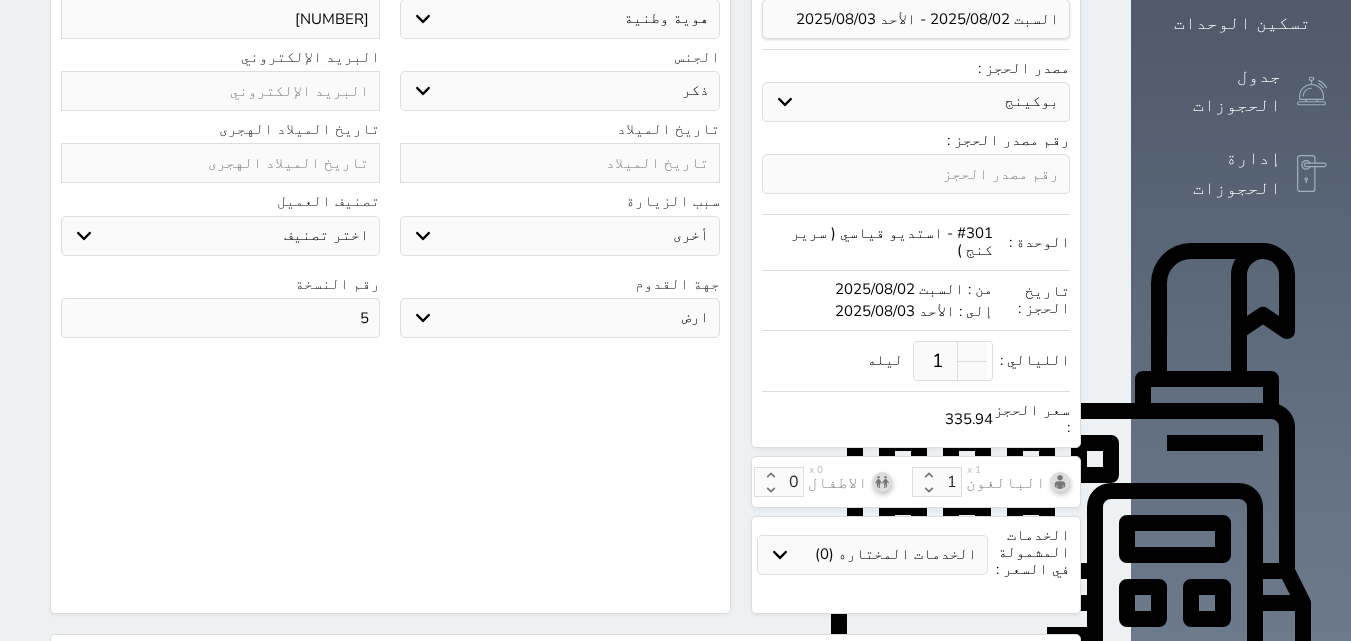 click on "جو بحر ارض" at bounding box center (559, 318) 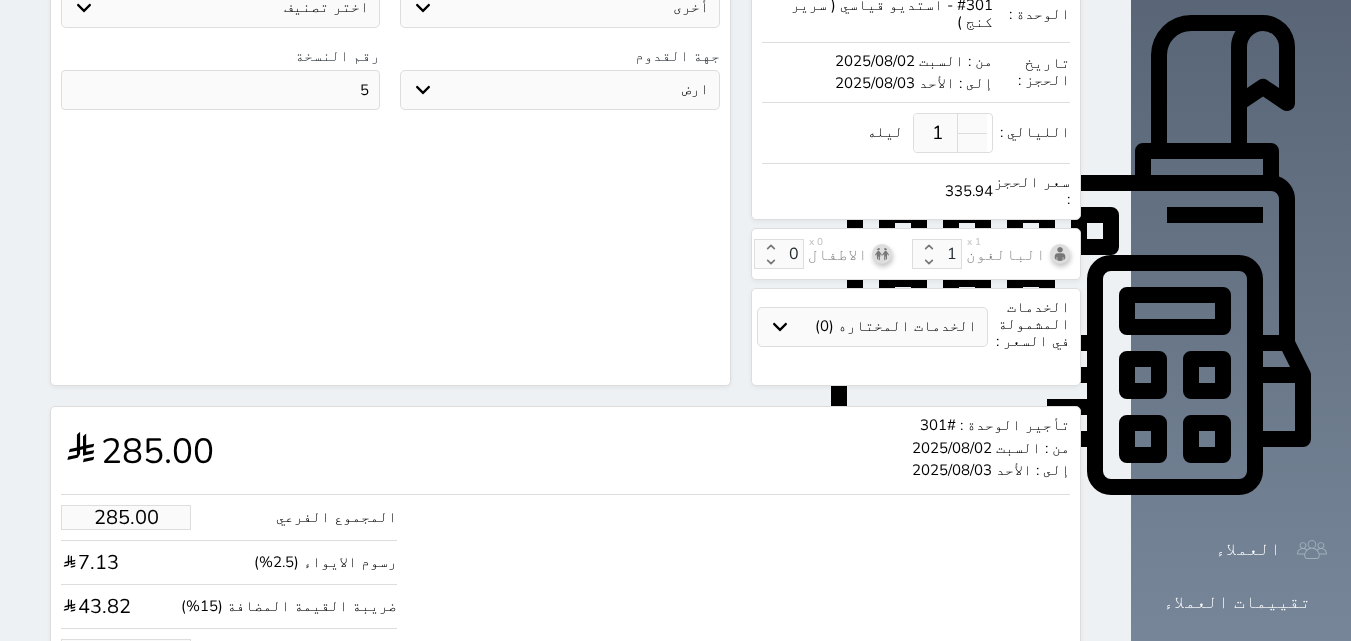 scroll, scrollTop: 669, scrollLeft: 0, axis: vertical 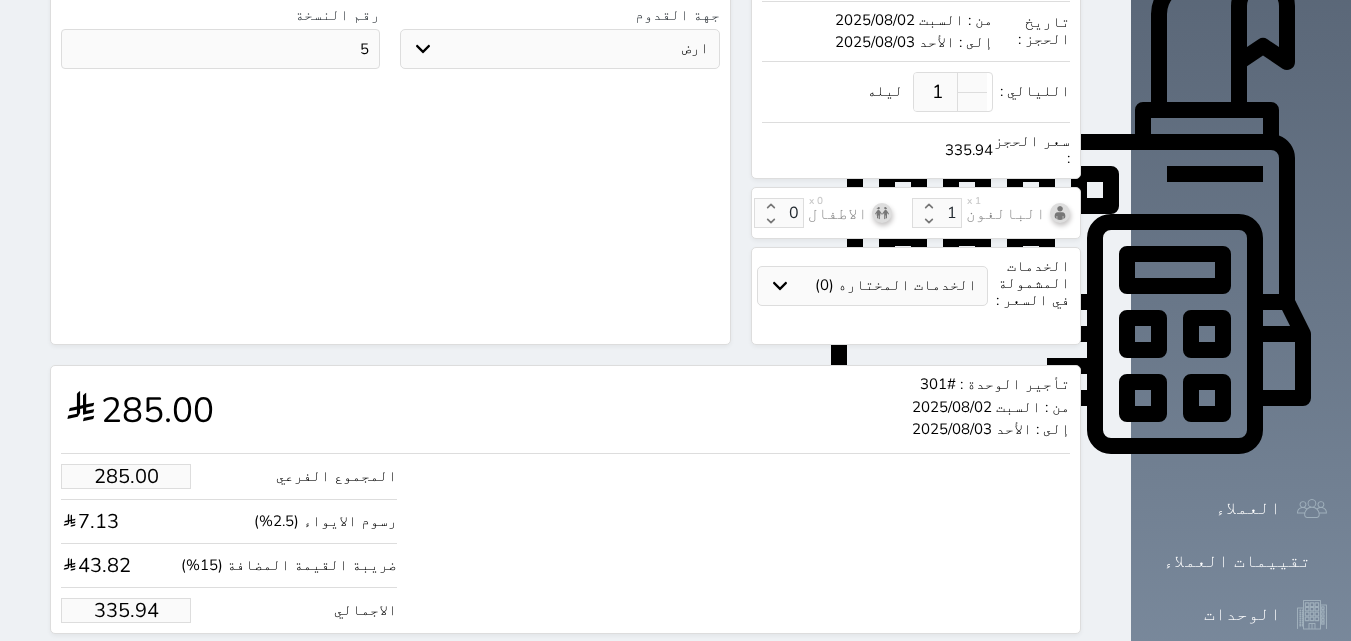 click on "335.94" at bounding box center [126, 610] 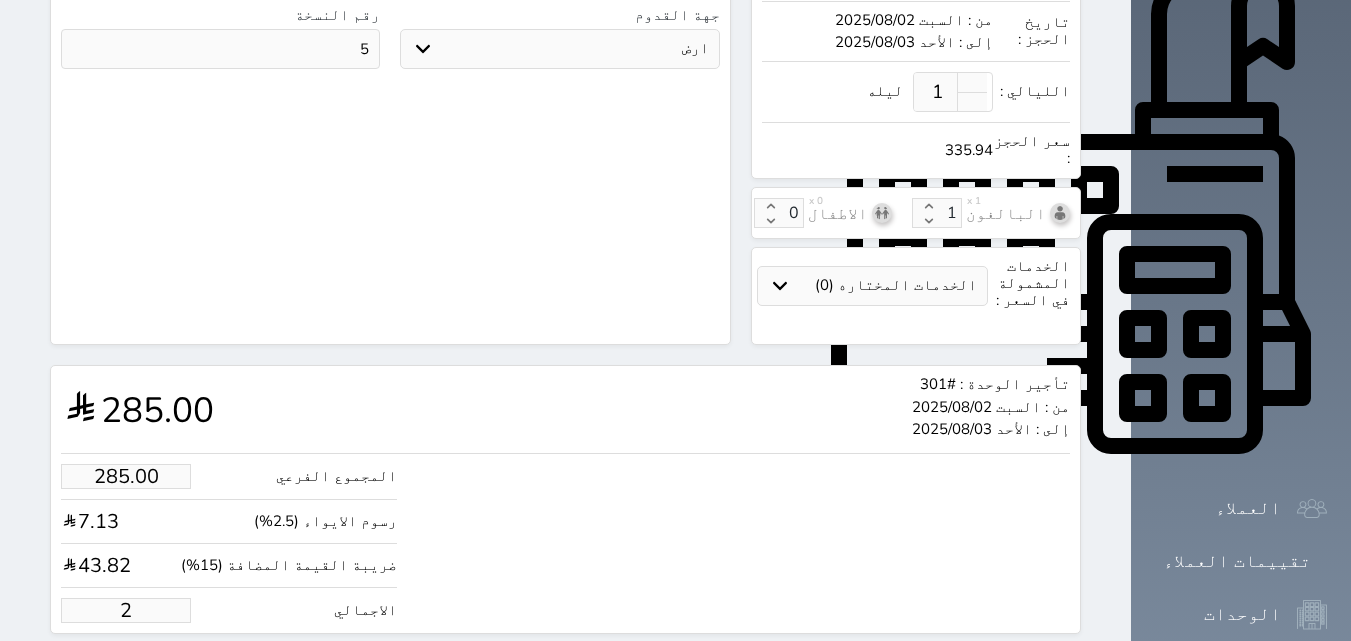 type on "16.97" 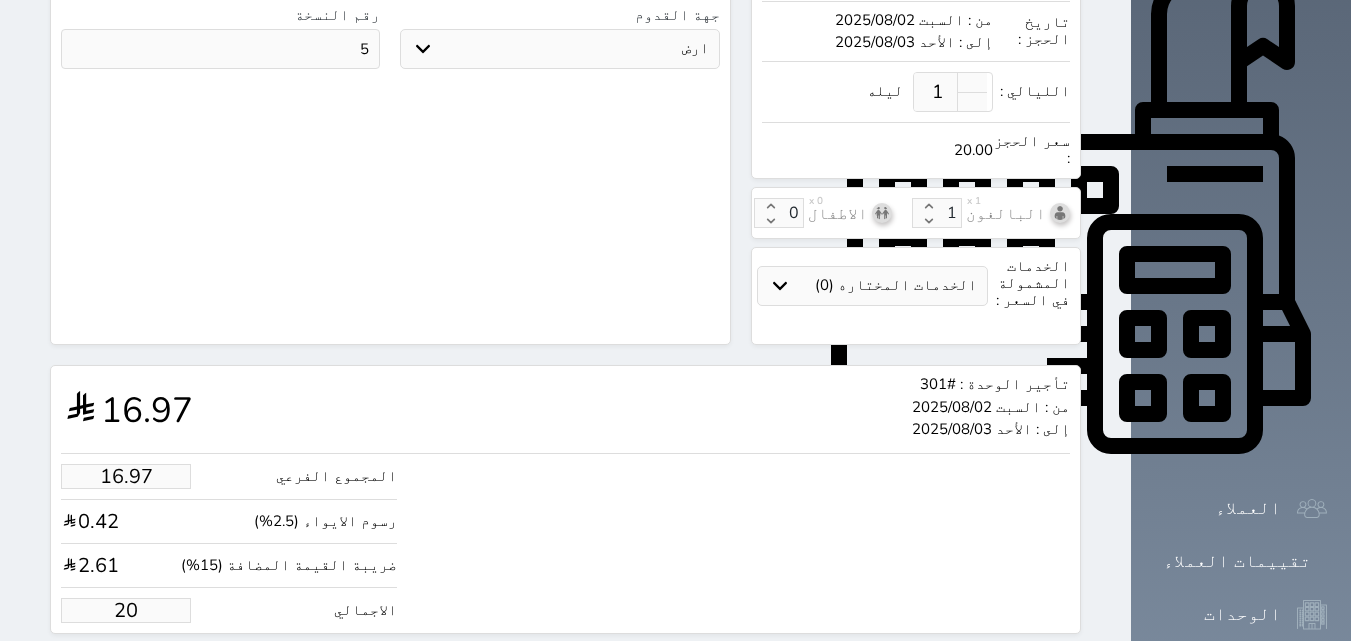 type on "200" 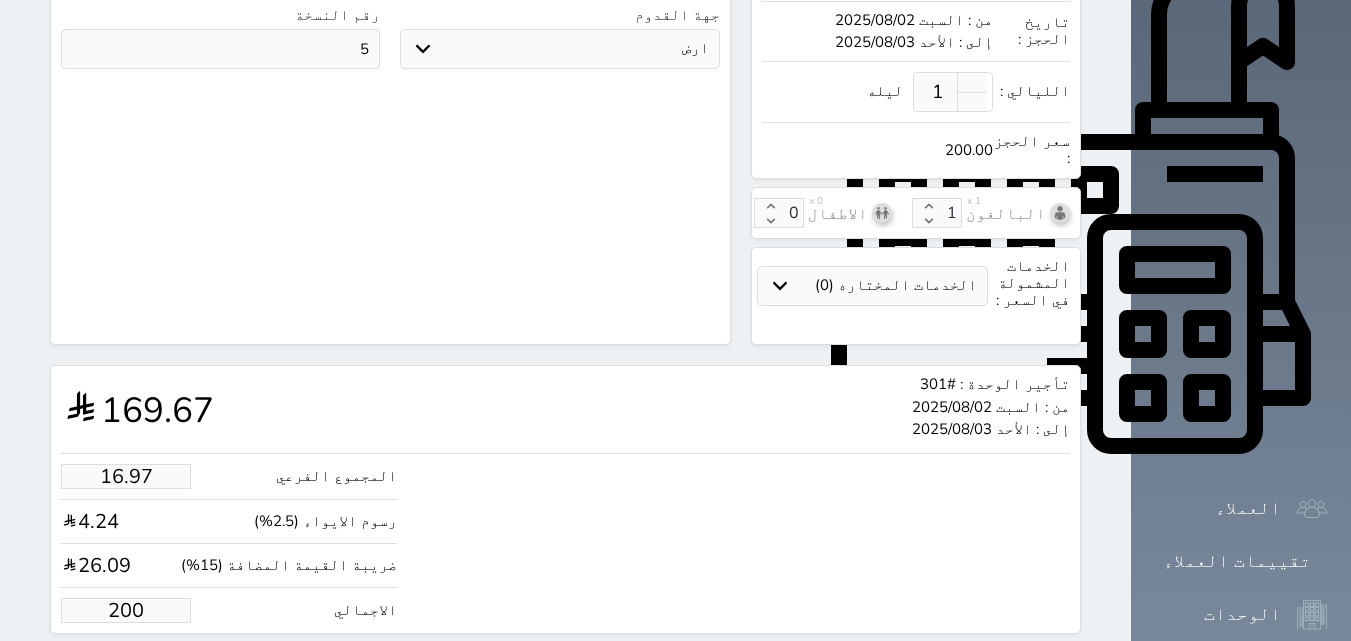 type on "169.67" 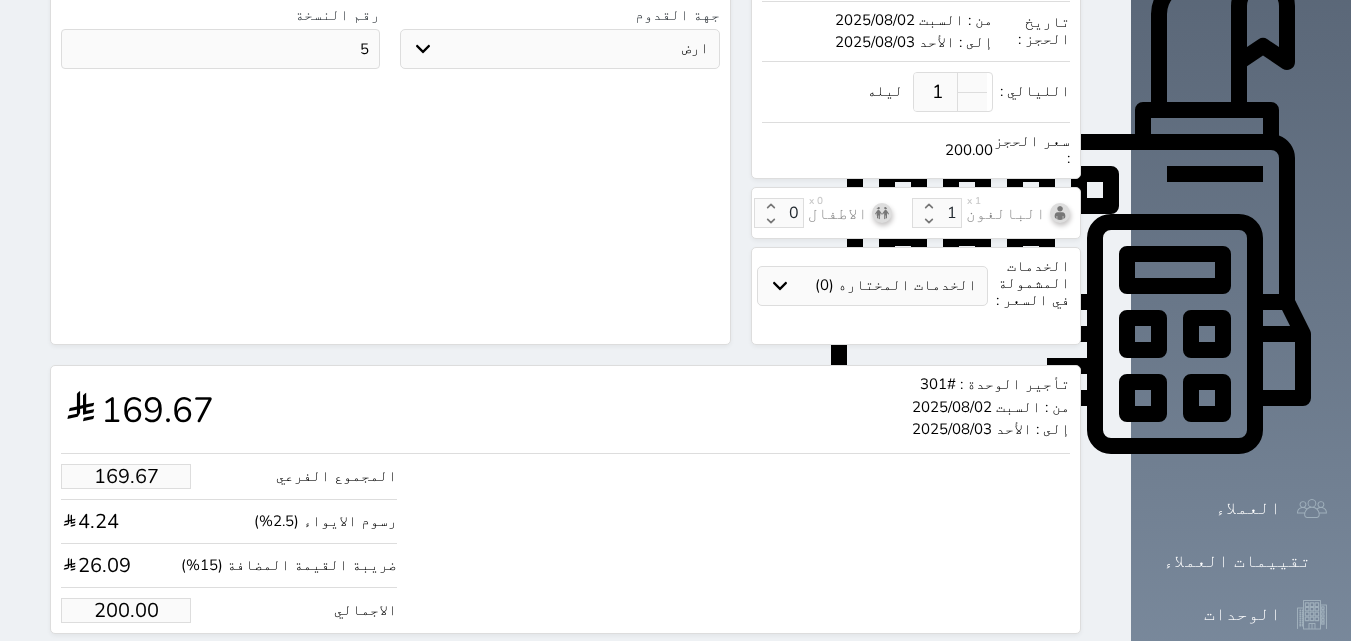 click on "حجز" at bounding box center (149, 671) 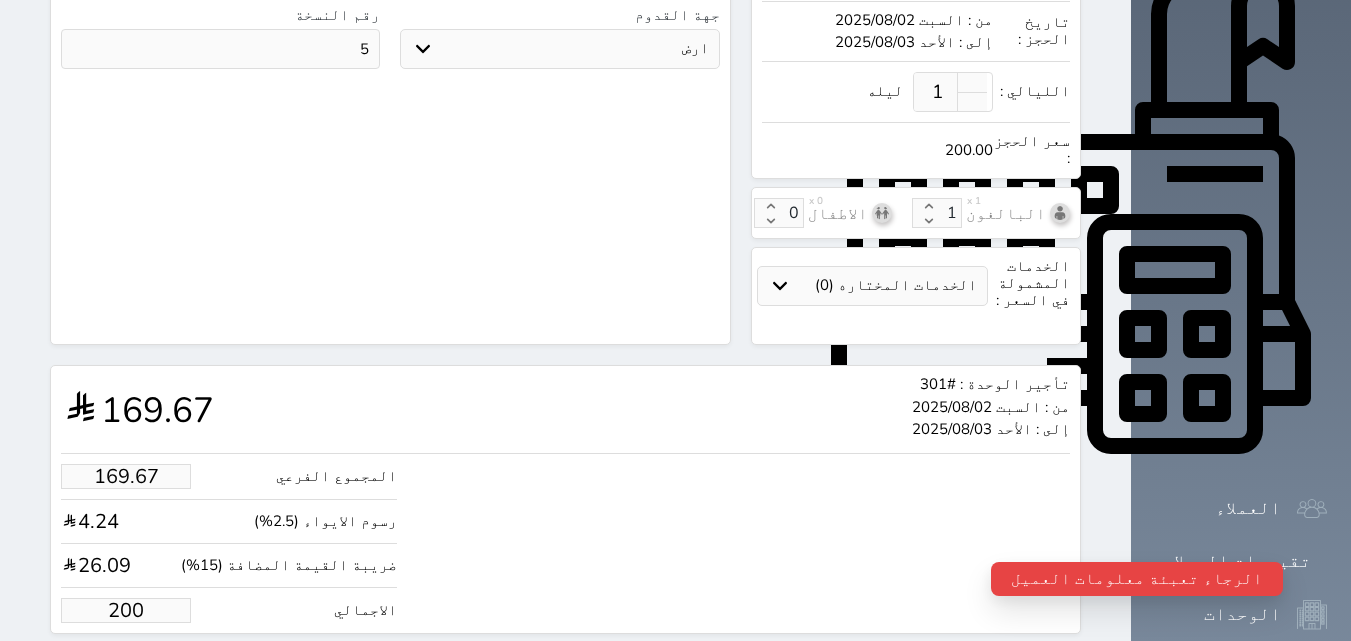 click on "200" at bounding box center (126, 610) 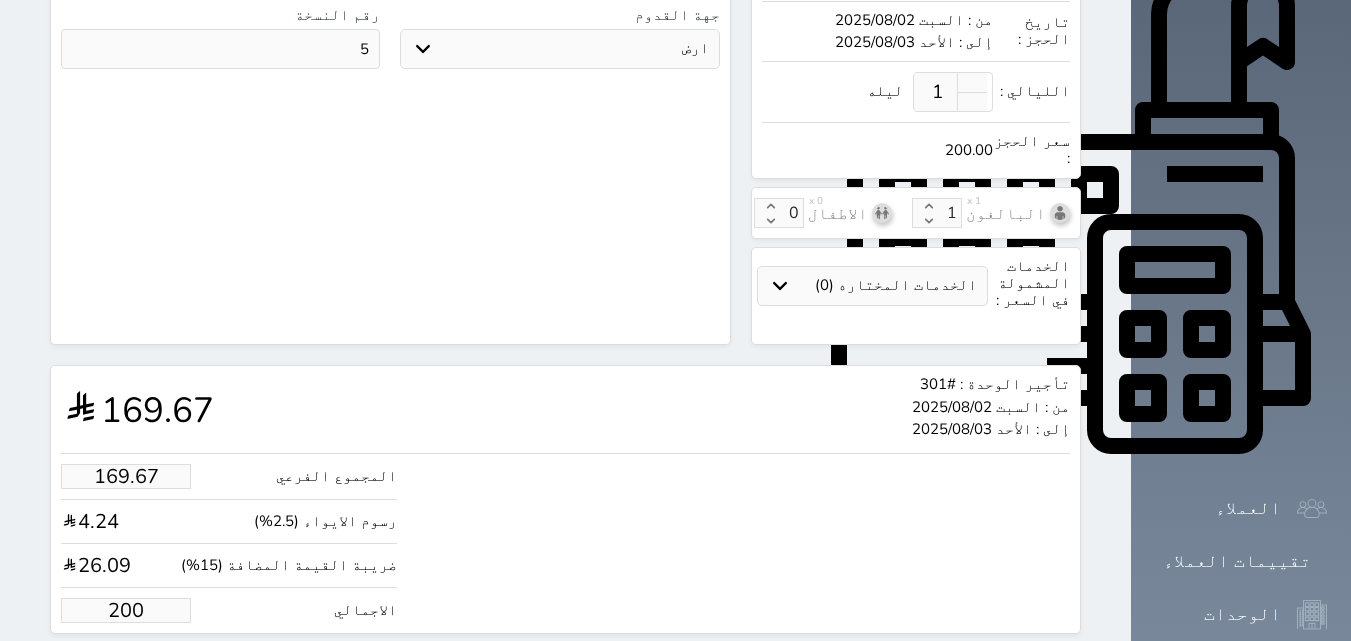 click on "200" at bounding box center (126, 610) 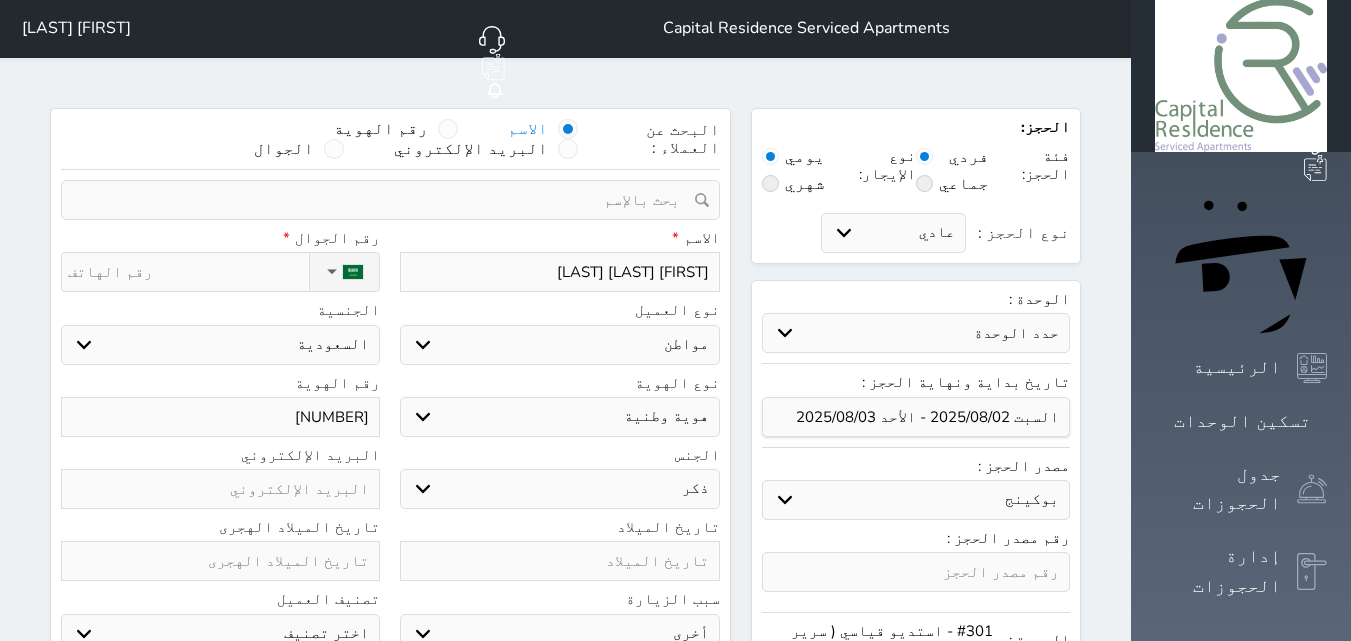 scroll, scrollTop: 0, scrollLeft: 0, axis: both 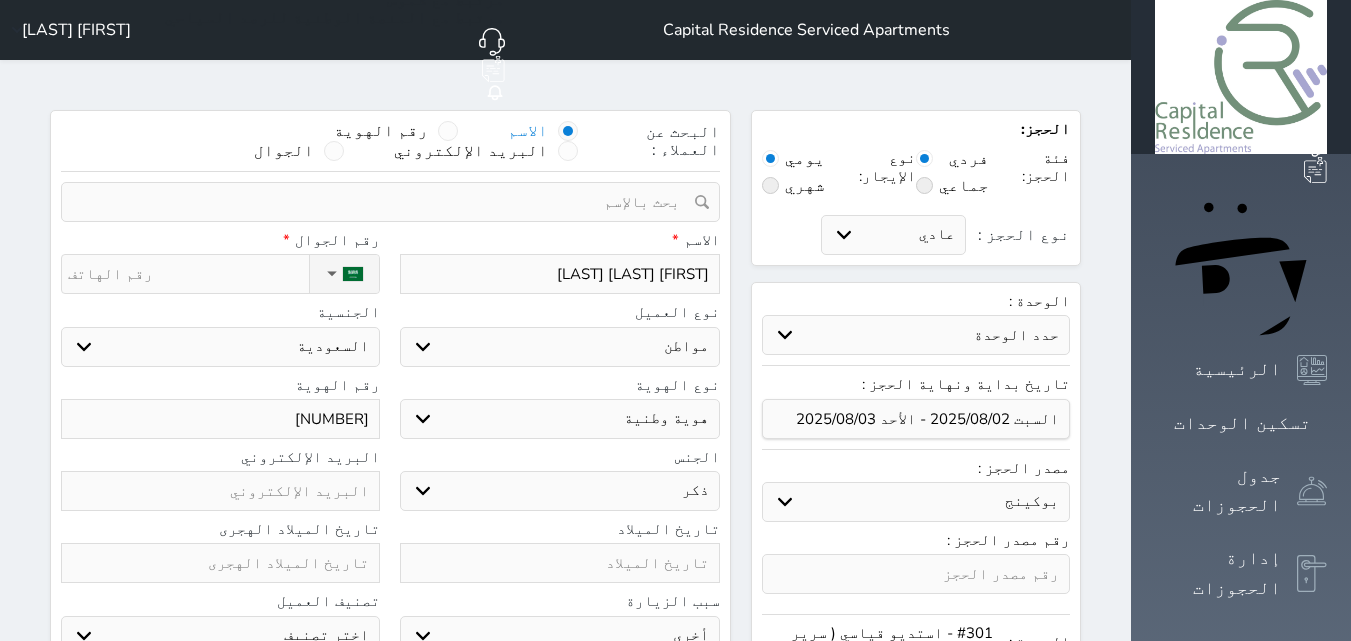 type on "200.00" 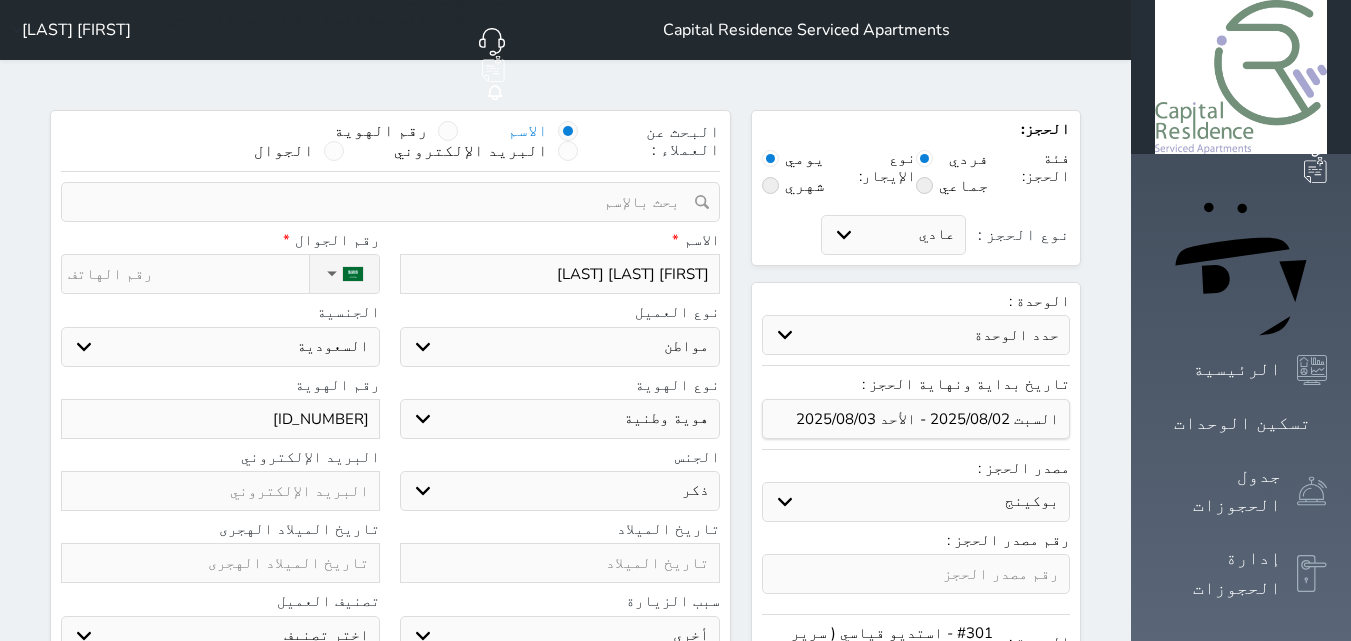 scroll, scrollTop: 669, scrollLeft: 0, axis: vertical 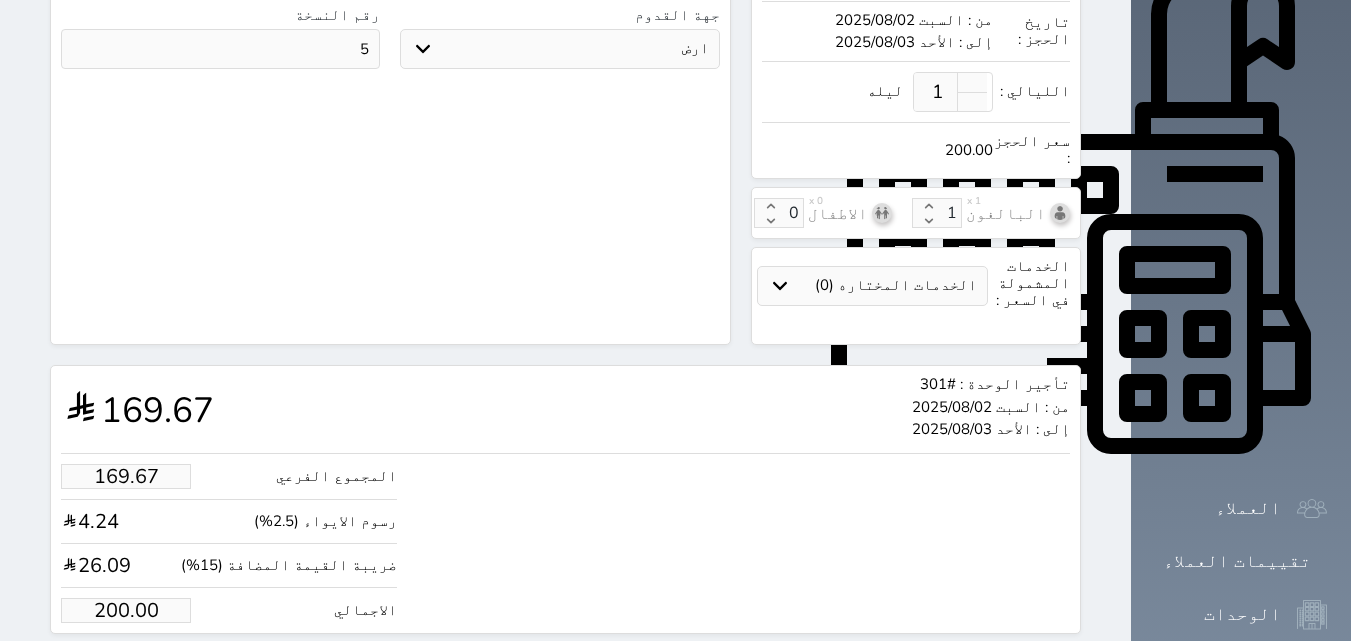 type on "[ID_NUMBER]" 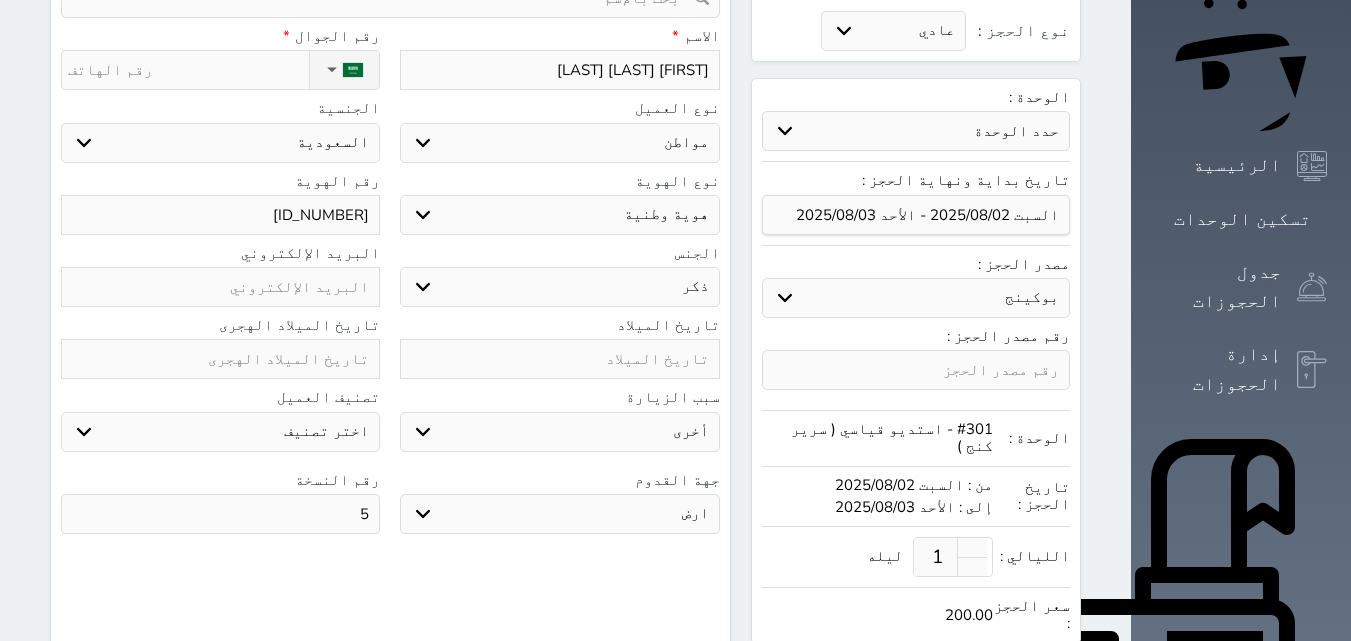 scroll, scrollTop: 169, scrollLeft: 0, axis: vertical 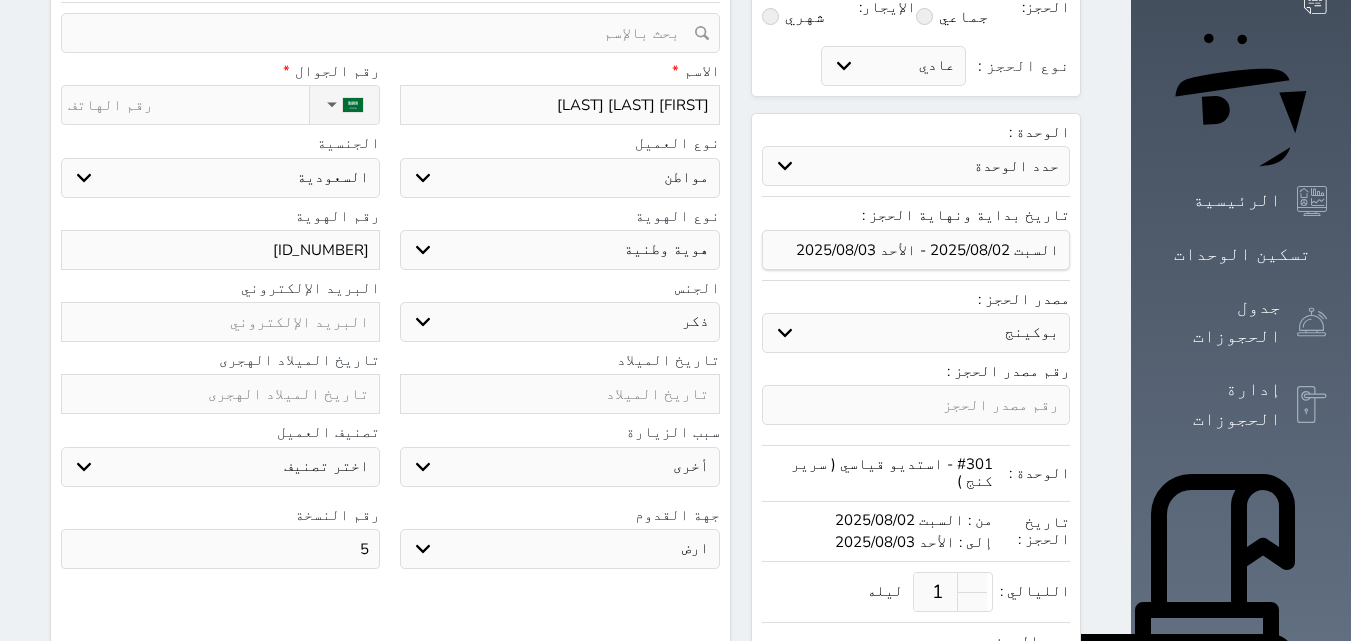 click on "نوع الحجز :" at bounding box center (188, 105) 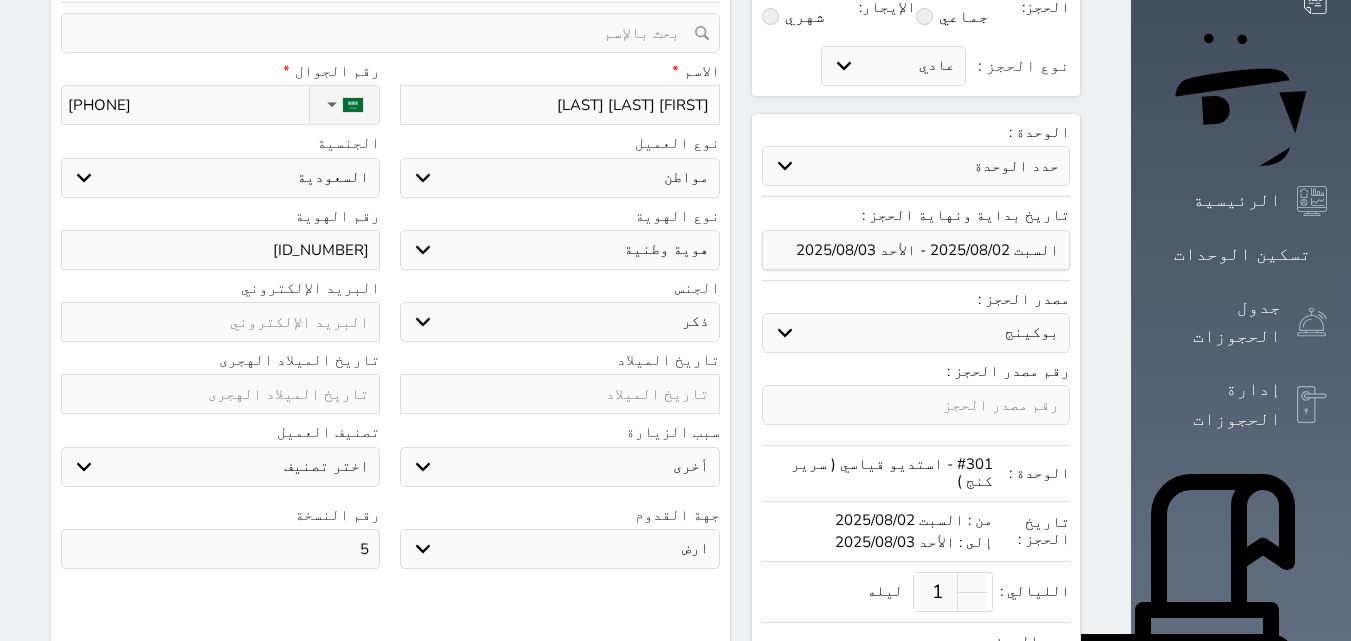 type on "[PHONE]" 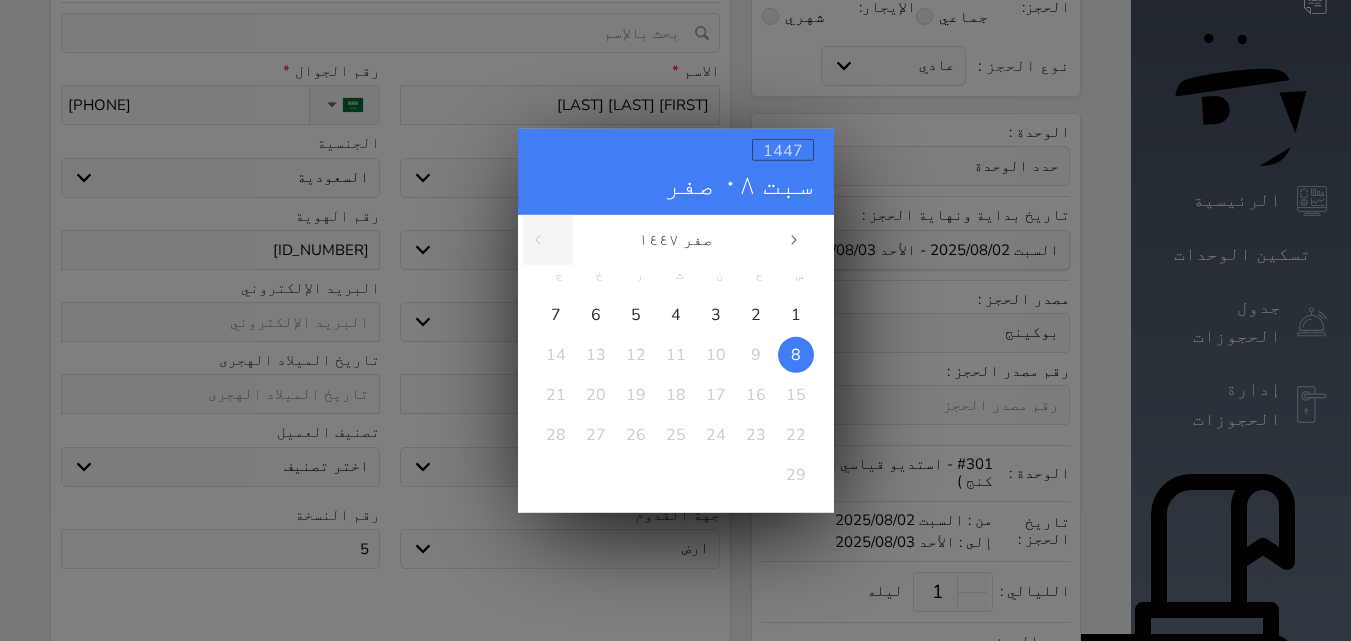 click on "1447" at bounding box center (783, 150) 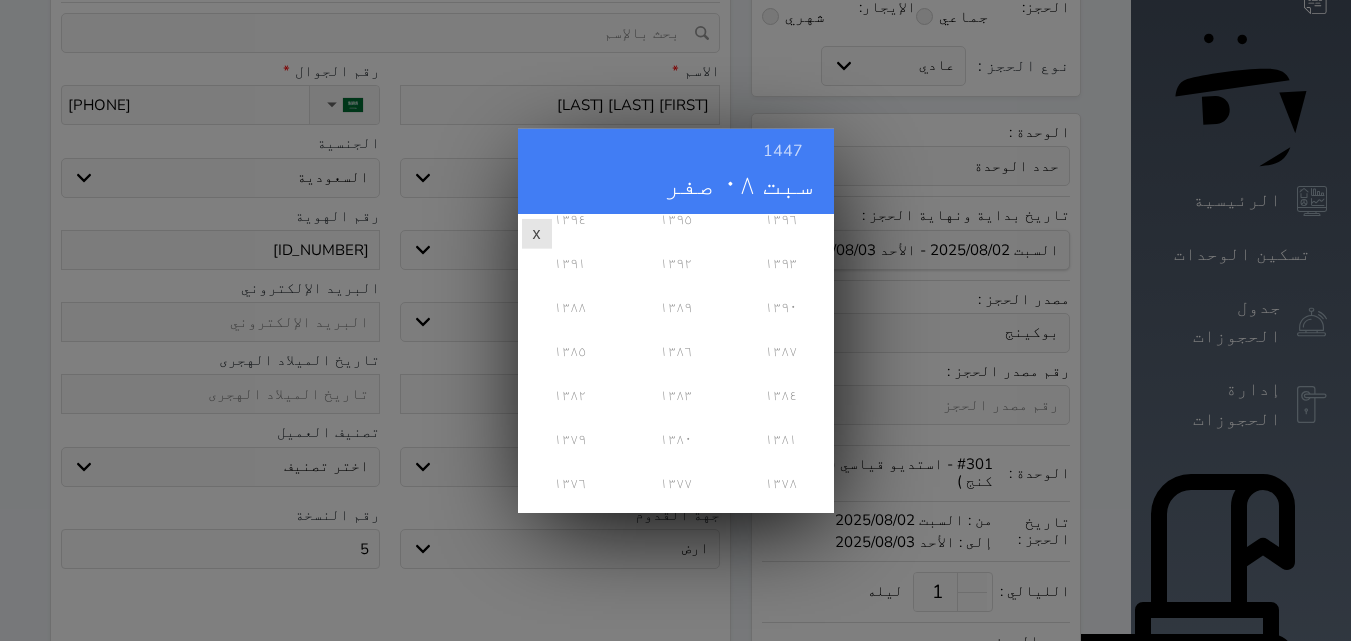 scroll, scrollTop: 800, scrollLeft: 0, axis: vertical 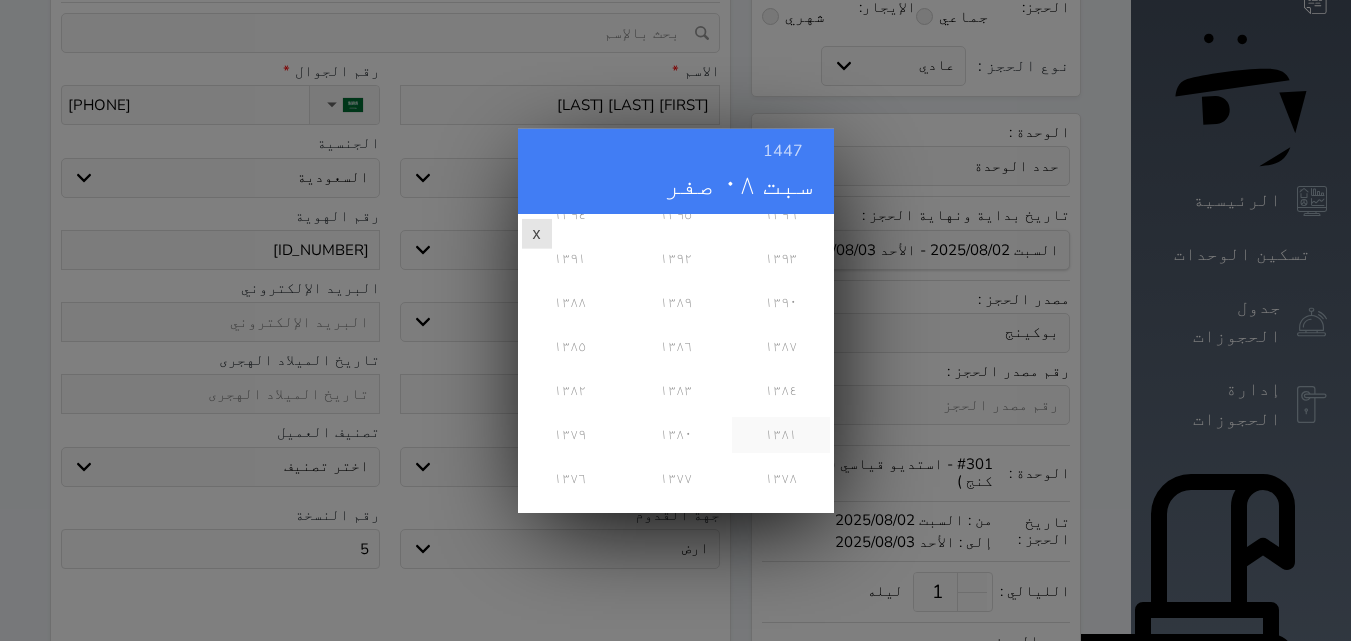 click on "١٣٨١" at bounding box center (780, 434) 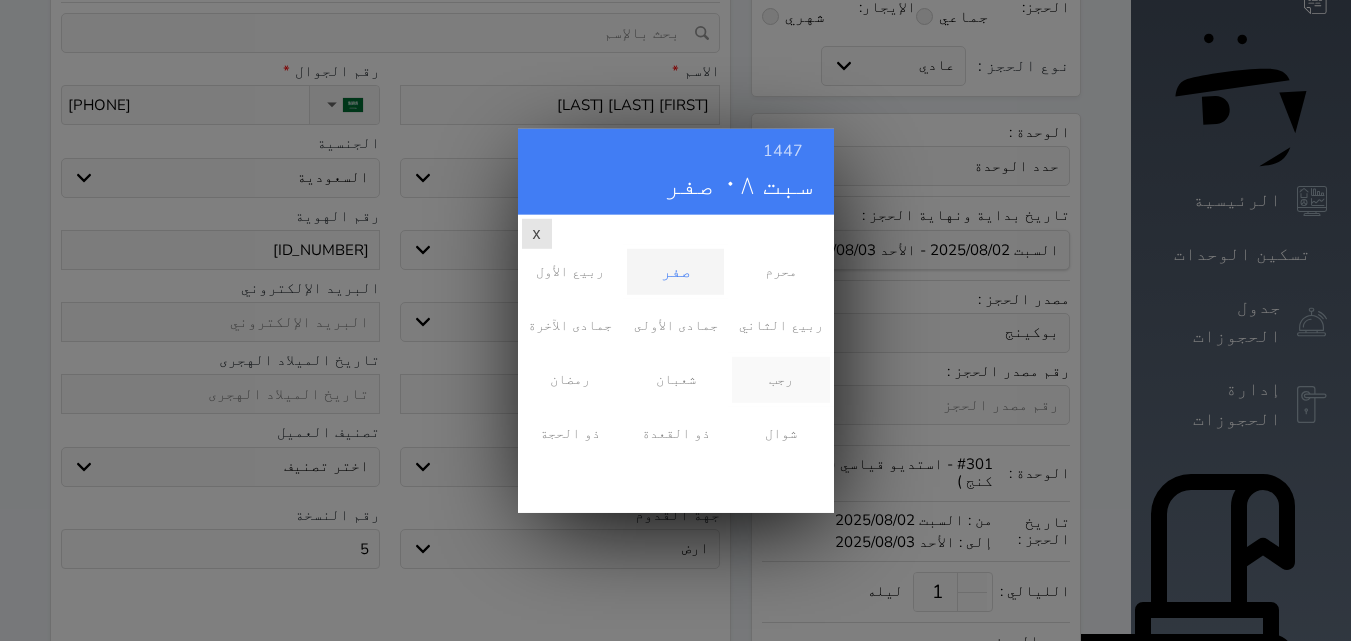 scroll, scrollTop: 0, scrollLeft: 0, axis: both 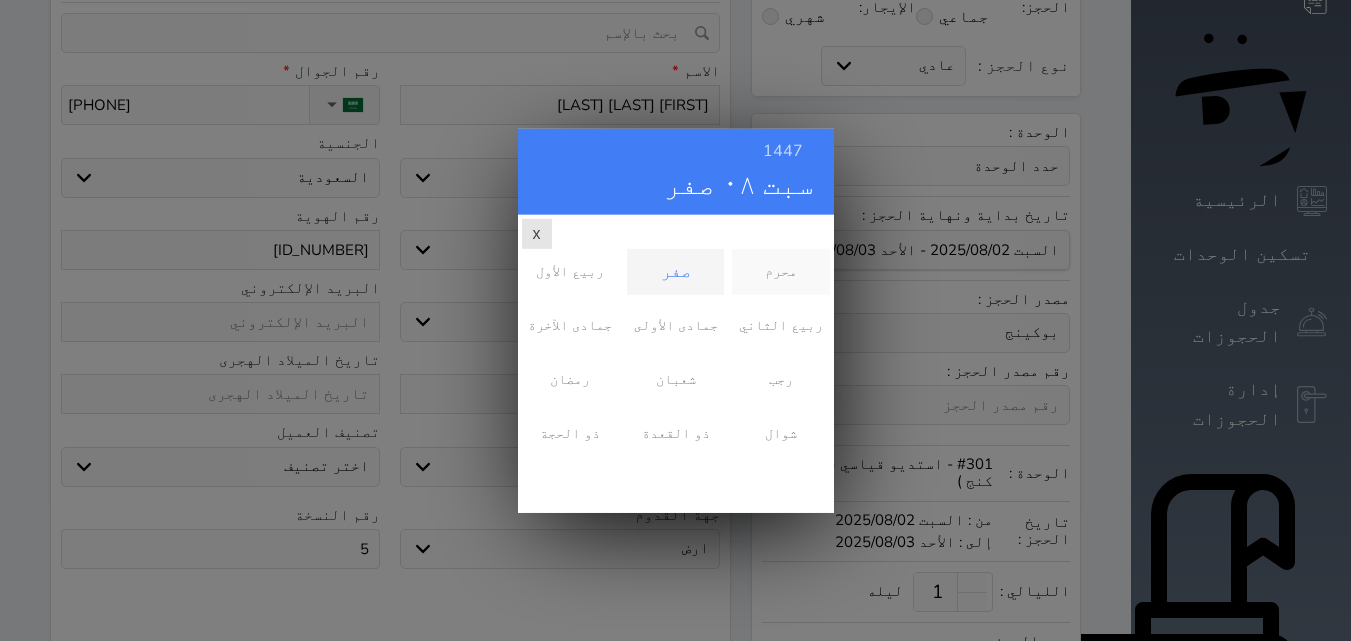 click on "محرم" at bounding box center [780, 271] 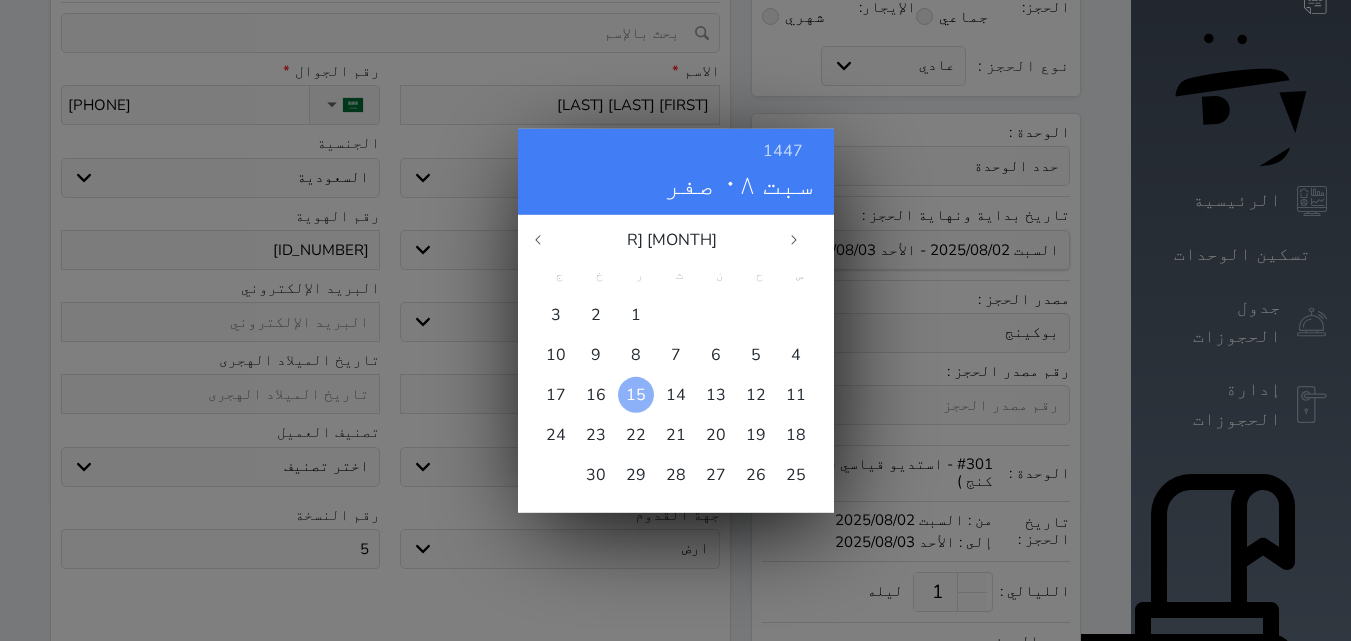 click on "15" at bounding box center [636, 394] 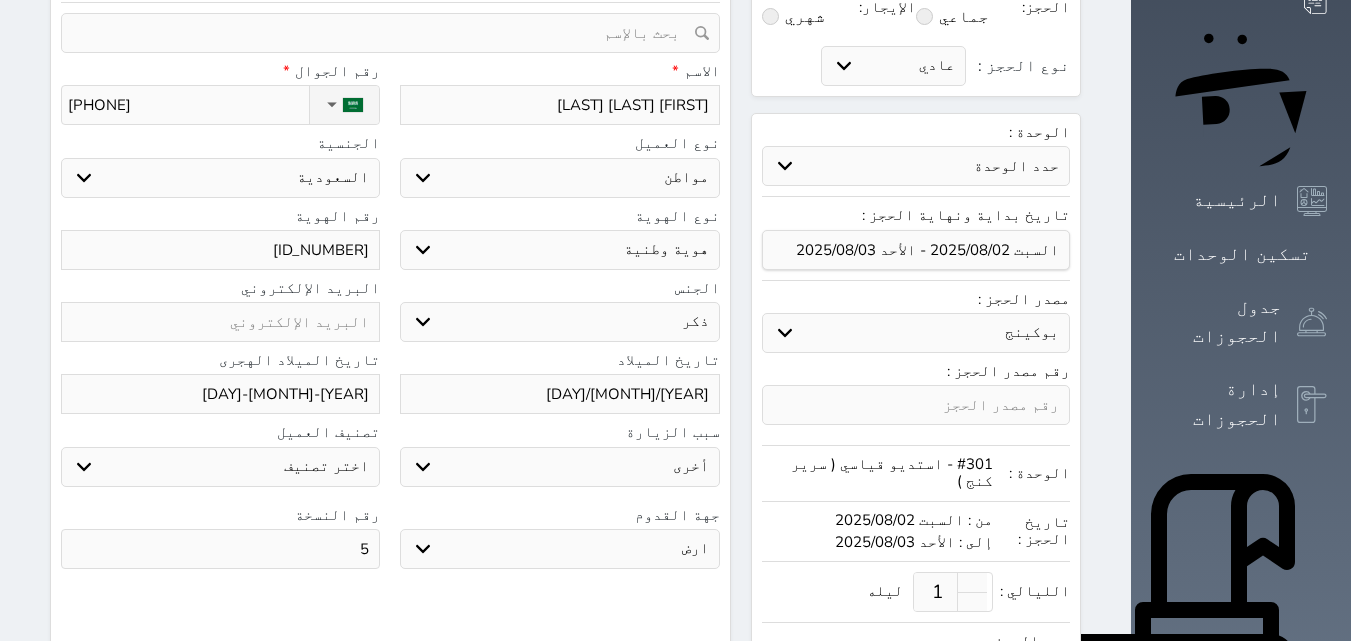 click on "[ID_NUMBER]" at bounding box center [220, 250] 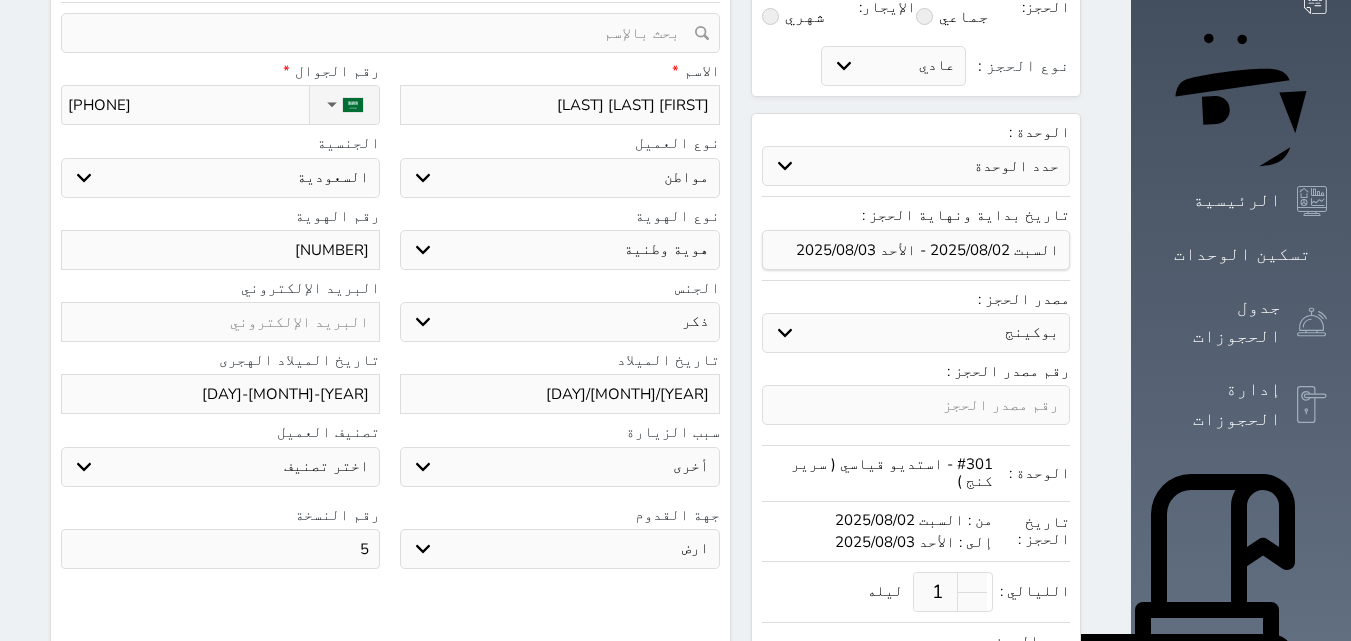 type on "[NUMBER]" 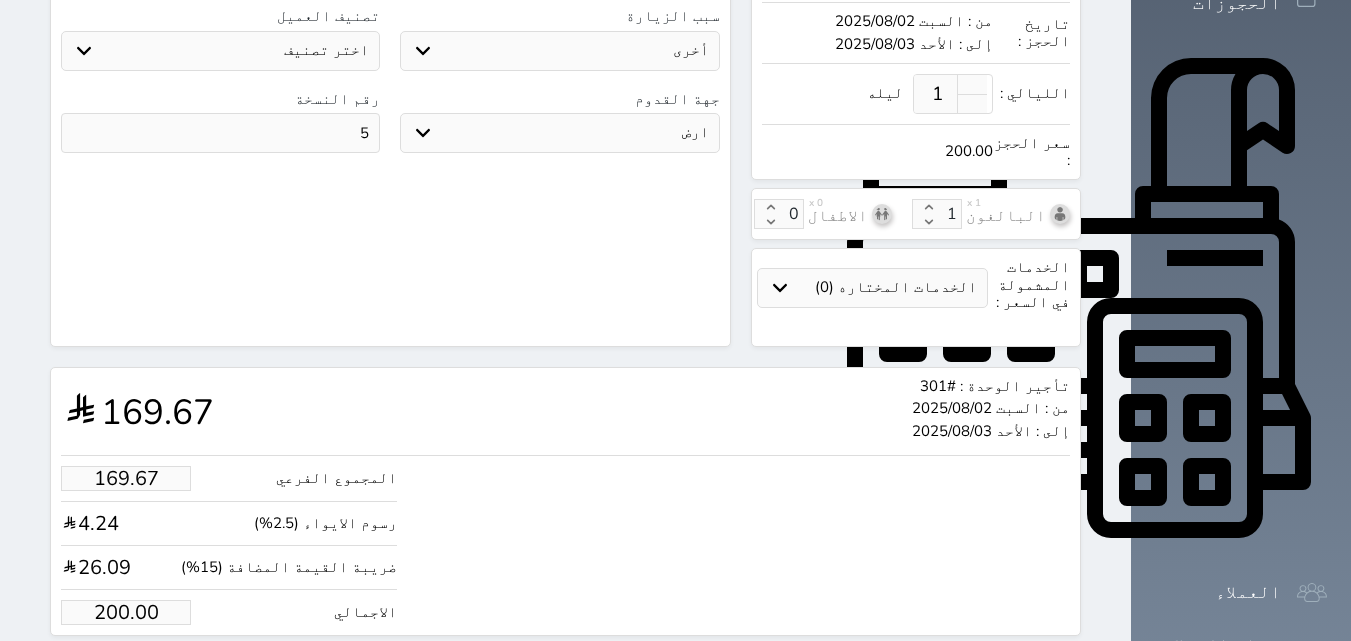 scroll, scrollTop: 586, scrollLeft: 0, axis: vertical 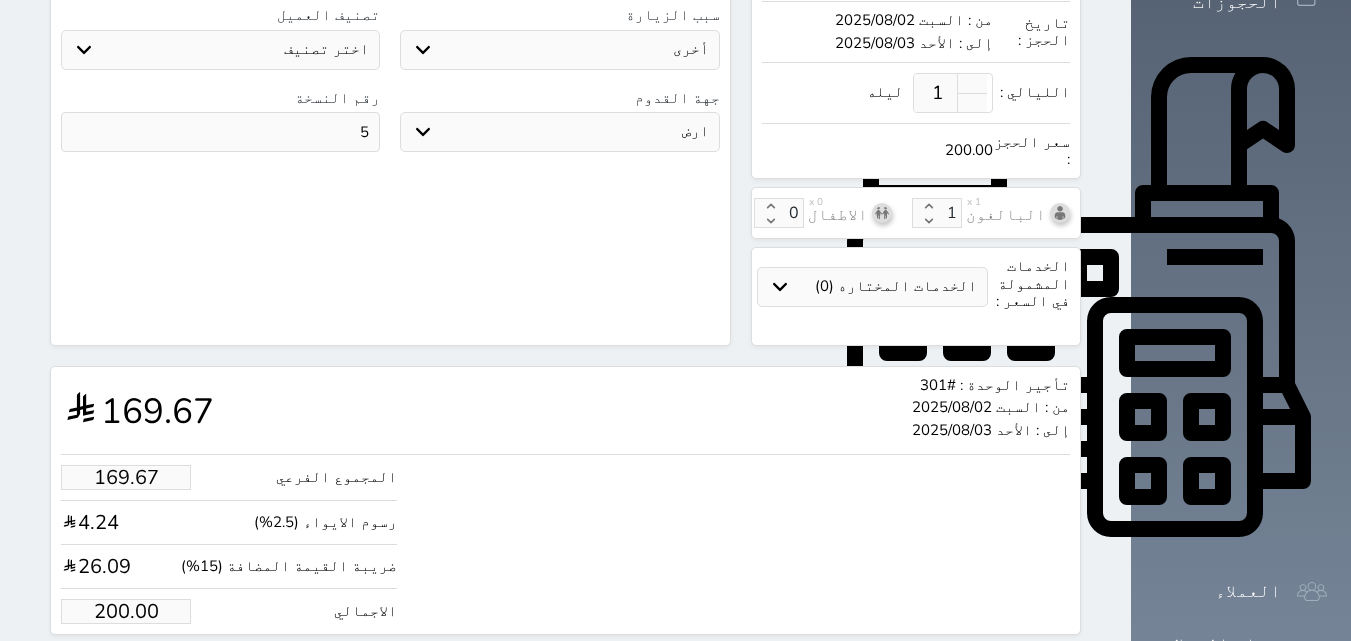 click on "حجز" at bounding box center (149, 672) 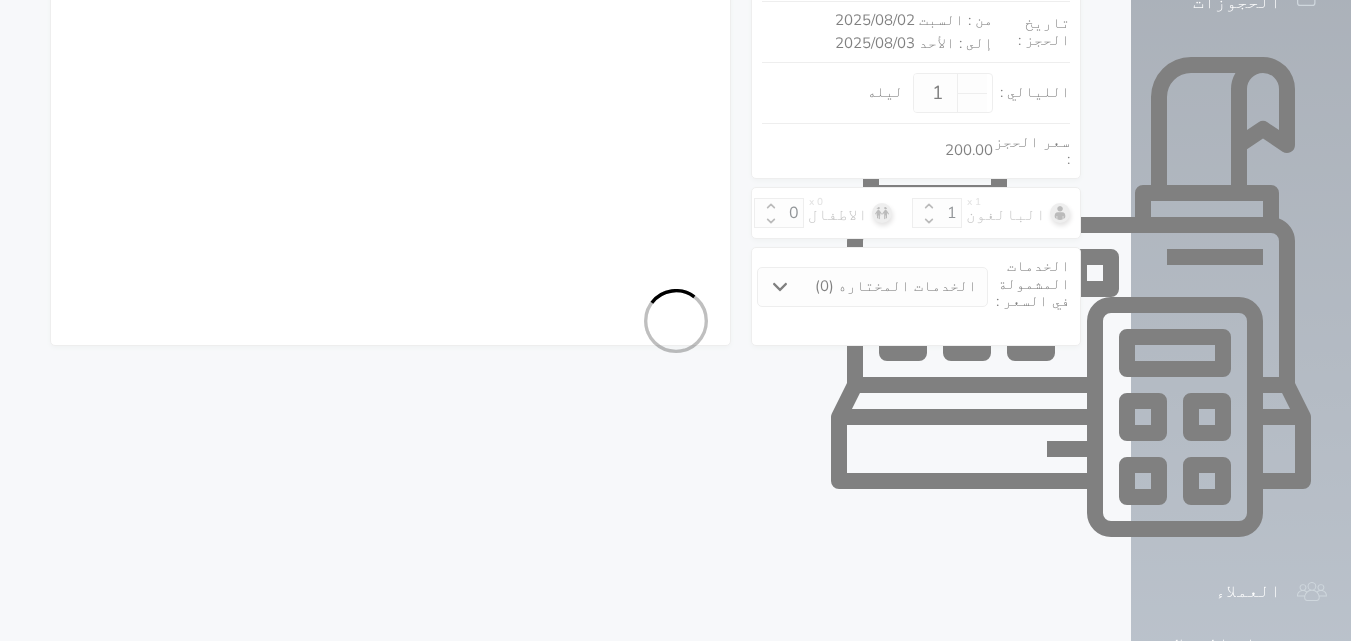 scroll, scrollTop: 301, scrollLeft: 0, axis: vertical 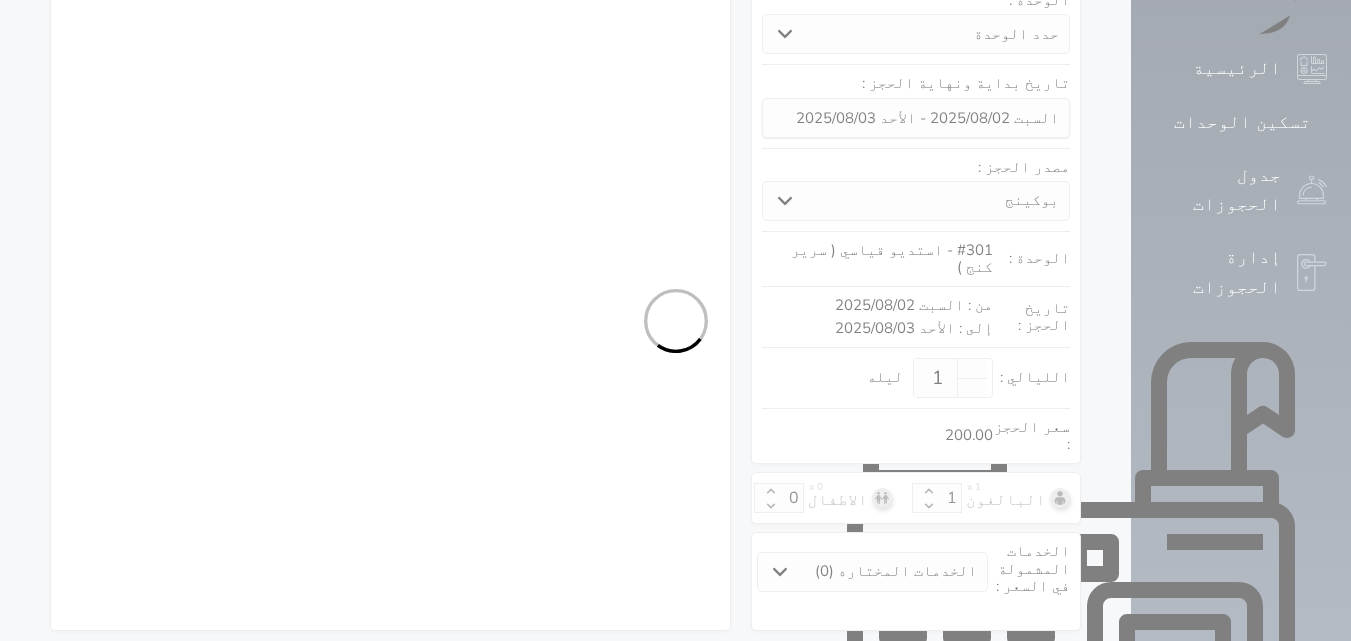select on "1" 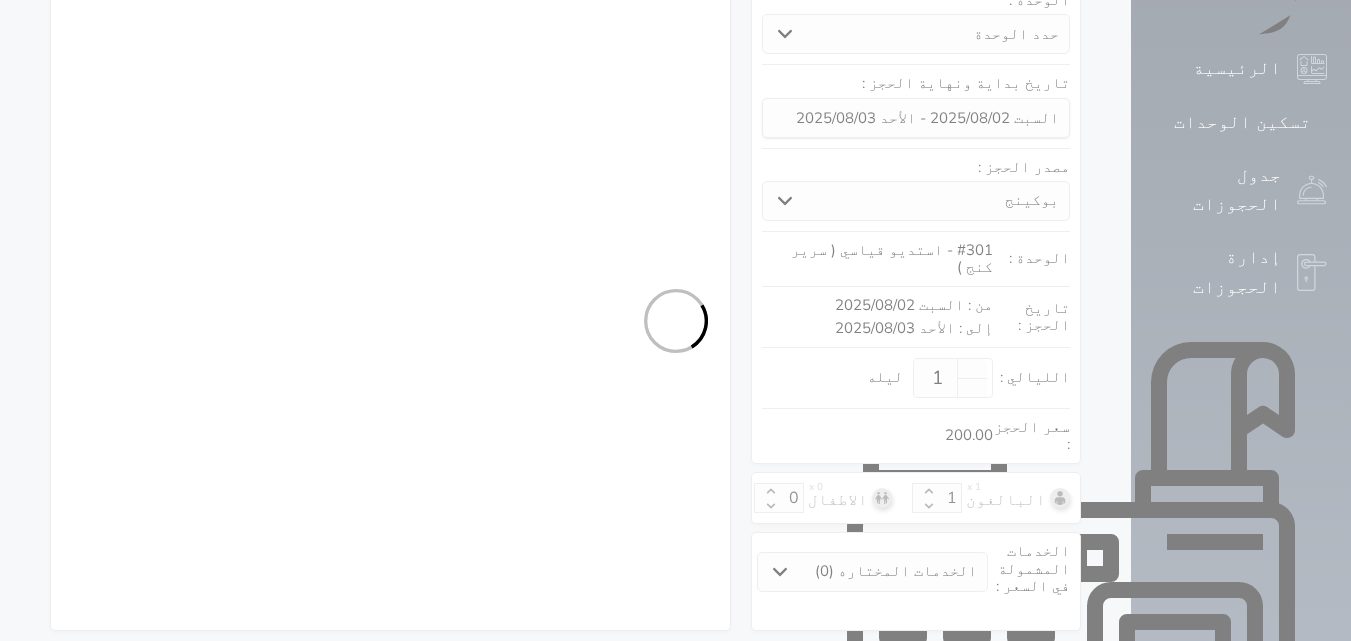 select on "113" 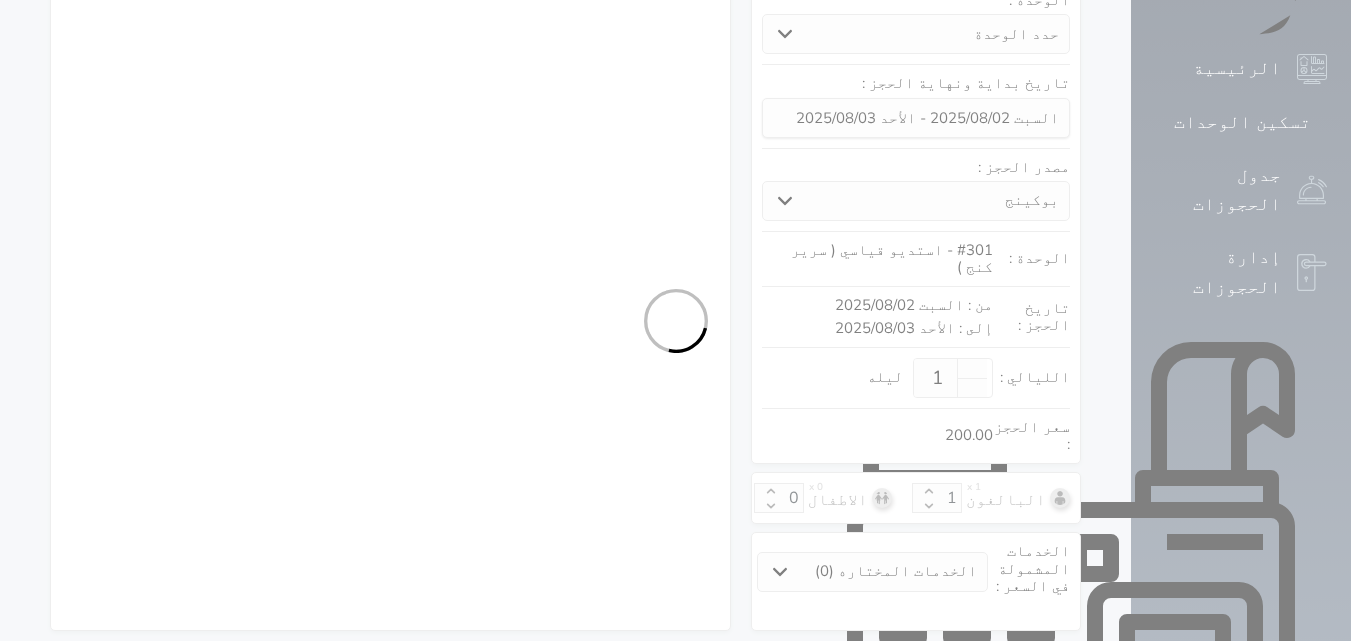 select on "1" 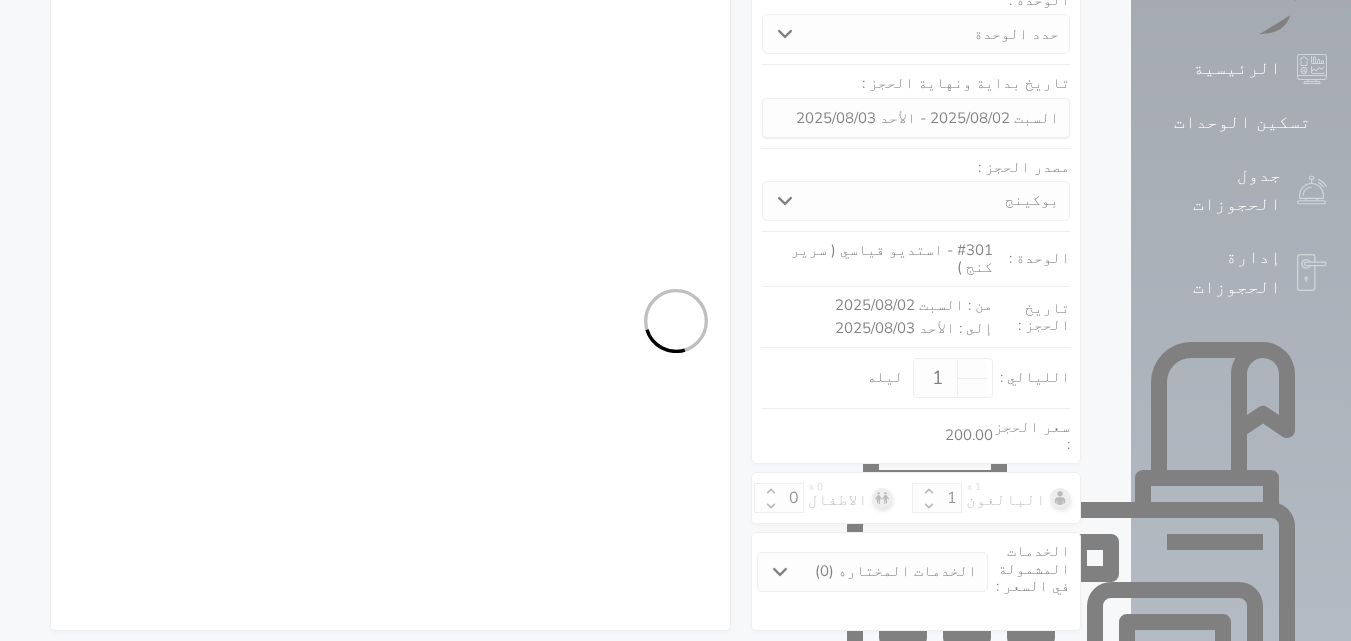 select on "7" 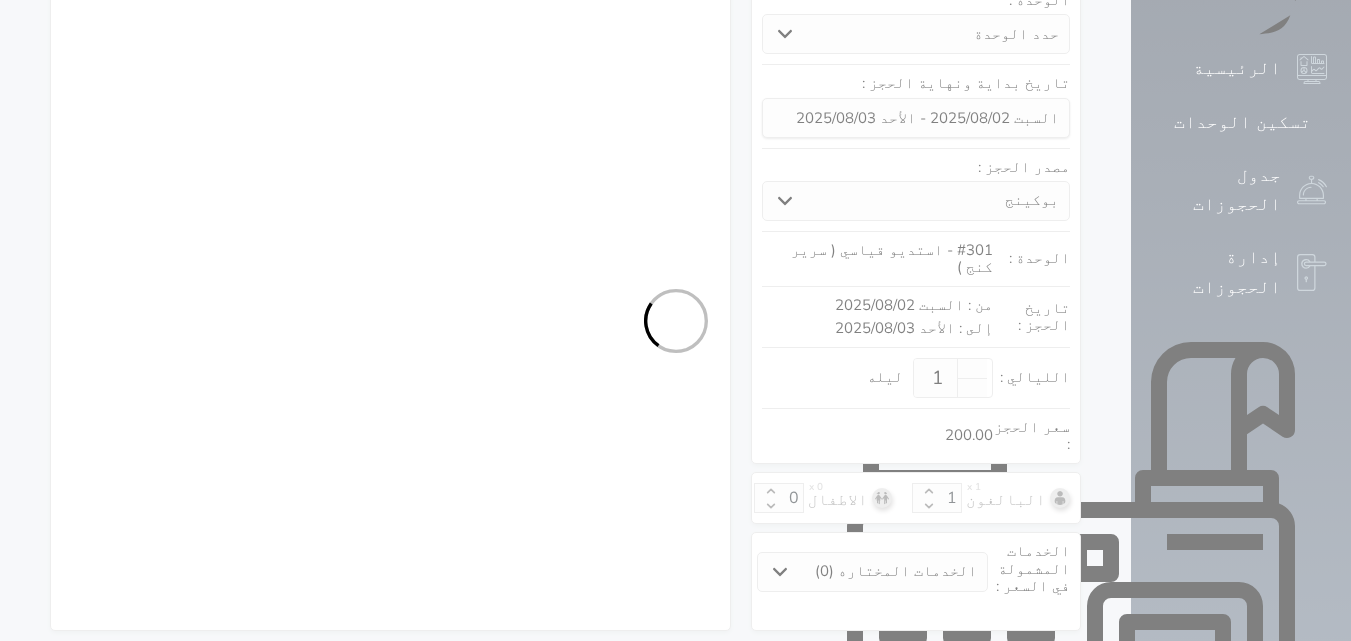 select on "9" 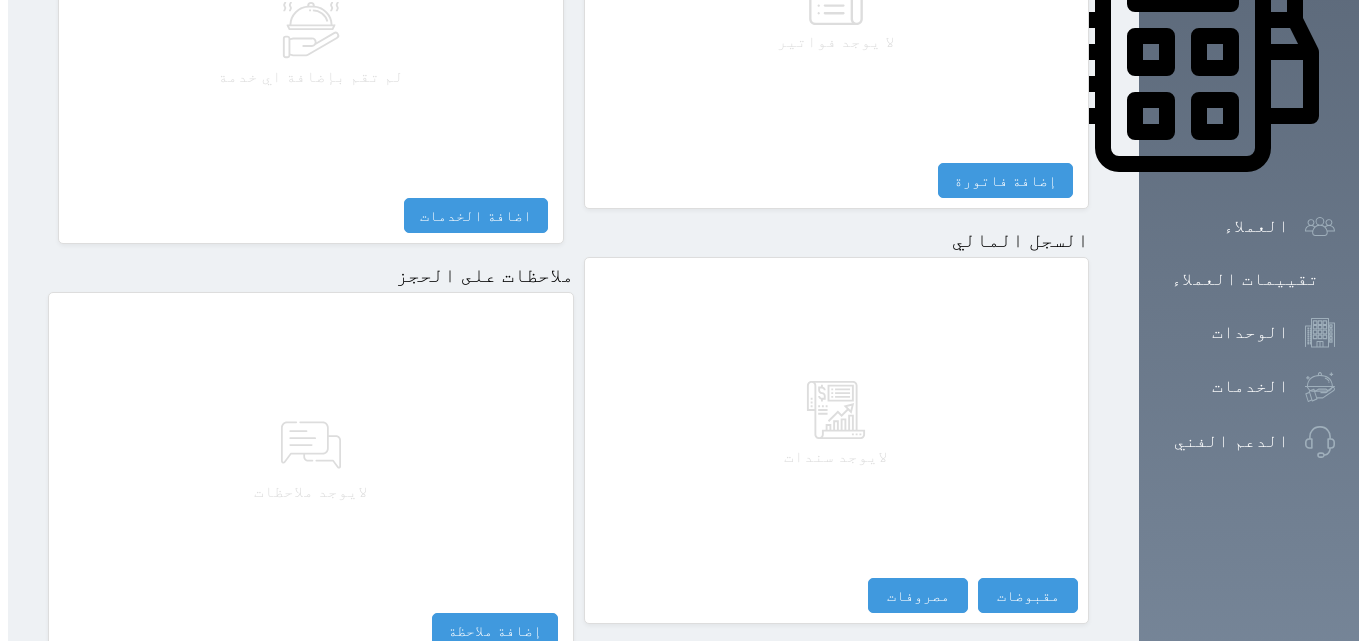 scroll, scrollTop: 1000, scrollLeft: 0, axis: vertical 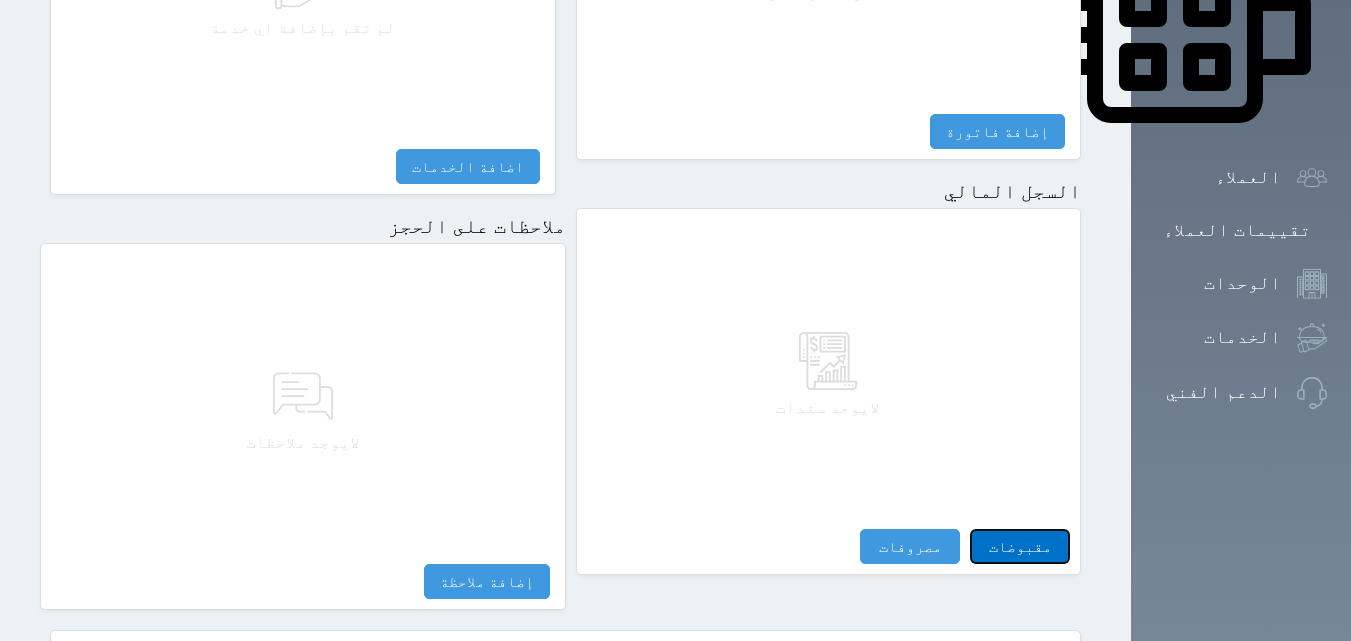 click on "مقبوضات" at bounding box center [1020, 546] 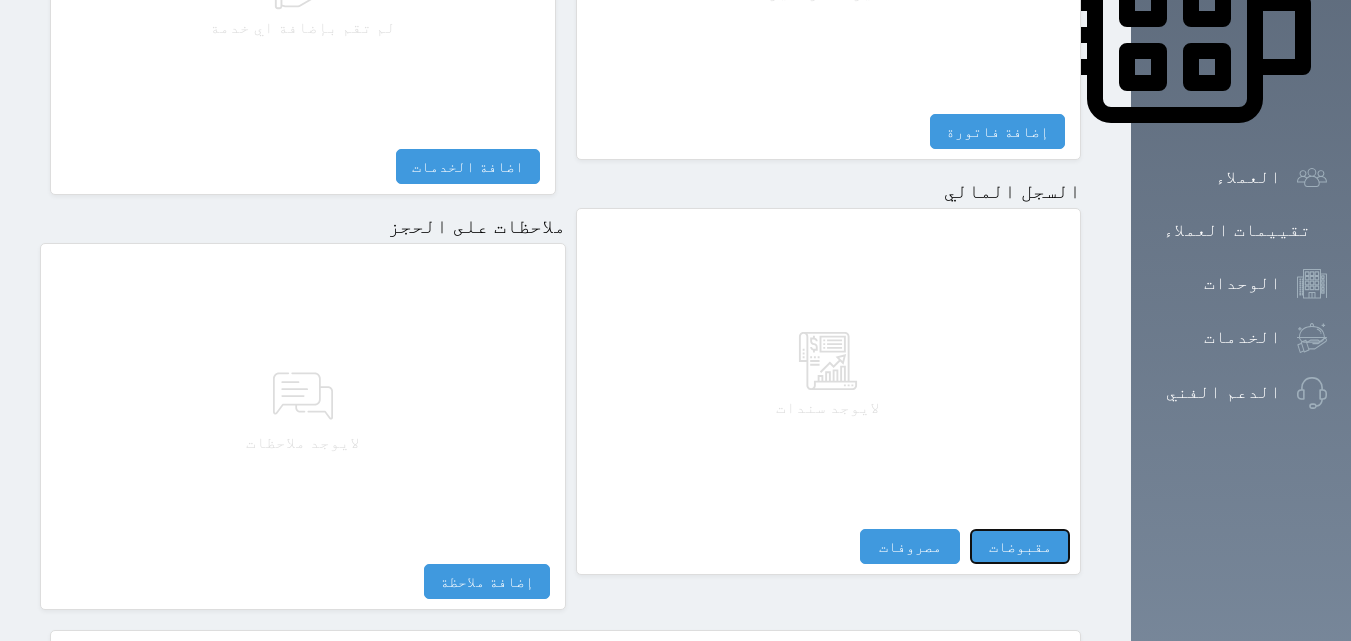 select 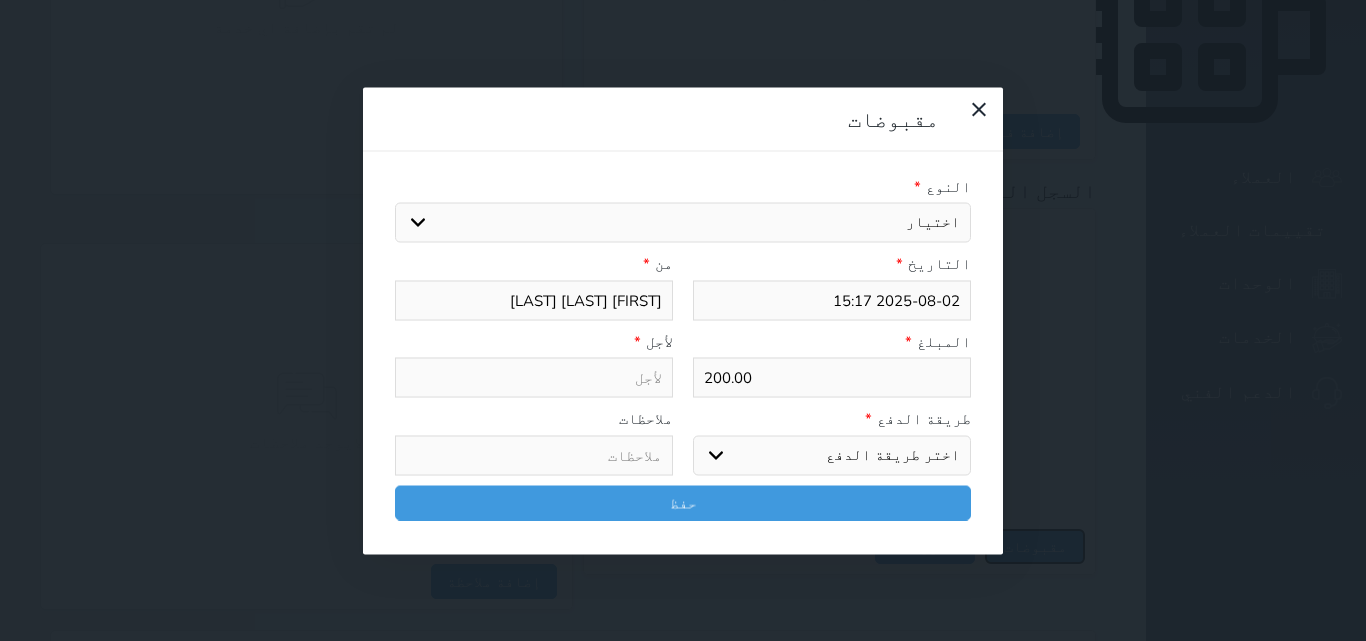 select 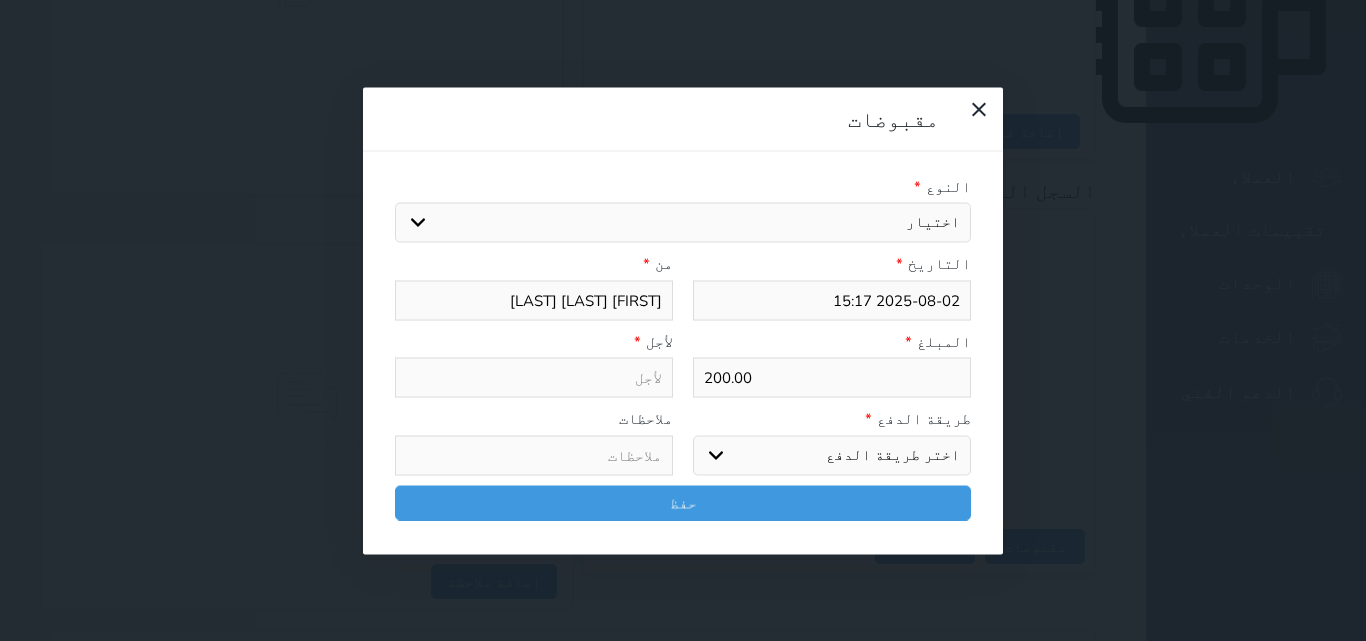 click on "اختيار   مقبوضات عامة قيمة إيجار فواتير تامين عربون لا ينطبق آخر مغسلة واي فاي - الإنترنت مواقف السيارات طعام الأغذية والمشروبات مشروبات المشروبات الباردة المشروبات الساخنة الإفطار غداء عشاء مخبز و كعك حمام سباحة الصالة الرياضية سبا و خدمات الجمال اختيار وإسقاط (خدمات النقل) ميني بار كابل - تلفزيون سرير إضافي تصفيف الشعر التسوق خدمات الجولات السياحية المنظمة خدمات الدليل السياحي" at bounding box center (683, 223) 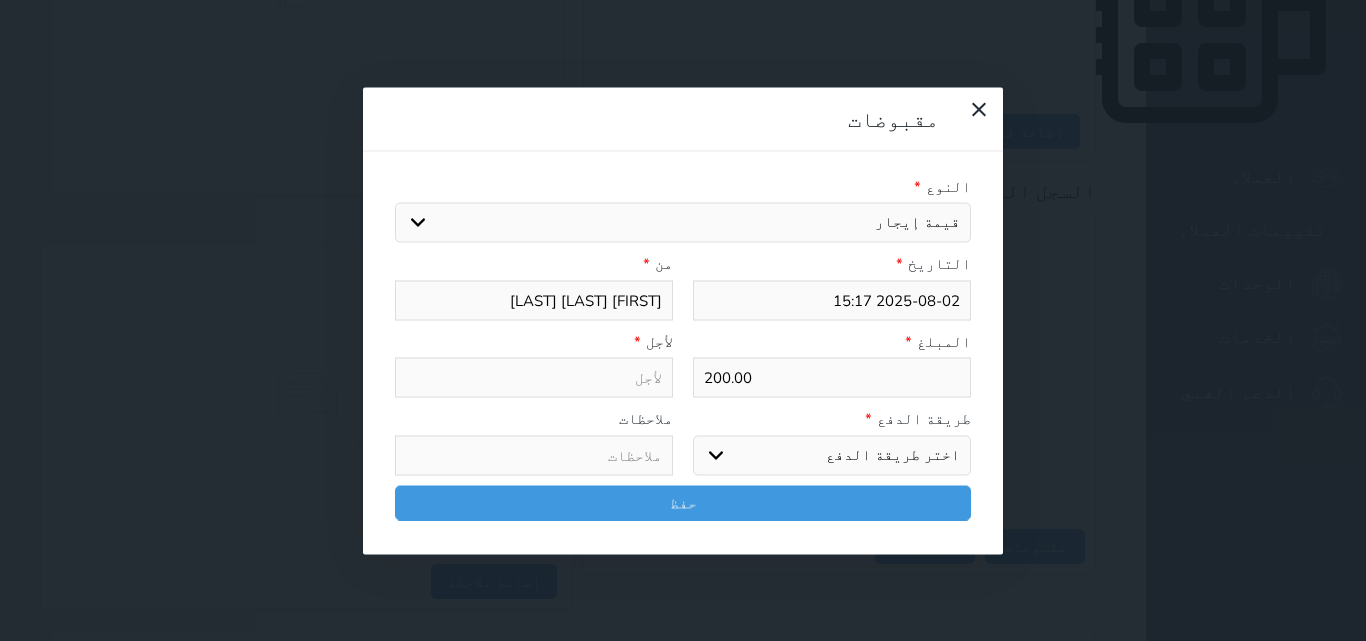 click on "اختيار   مقبوضات عامة قيمة إيجار فواتير تامين عربون لا ينطبق آخر مغسلة واي فاي - الإنترنت مواقف السيارات طعام الأغذية والمشروبات مشروبات المشروبات الباردة المشروبات الساخنة الإفطار غداء عشاء مخبز و كعك حمام سباحة الصالة الرياضية سبا و خدمات الجمال اختيار وإسقاط (خدمات النقل) ميني بار كابل - تلفزيون سرير إضافي تصفيف الشعر التسوق خدمات الجولات السياحية المنظمة خدمات الدليل السياحي" at bounding box center (683, 223) 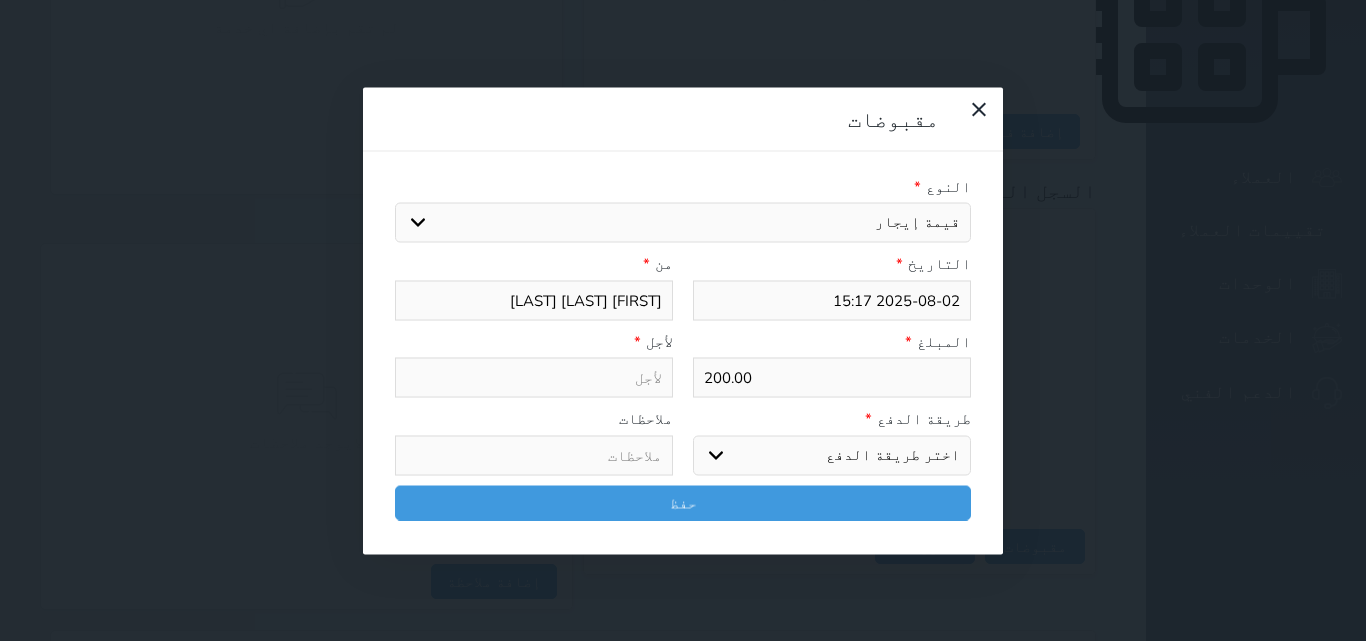 type on "قيمة إيجار - الوحدة - 301" 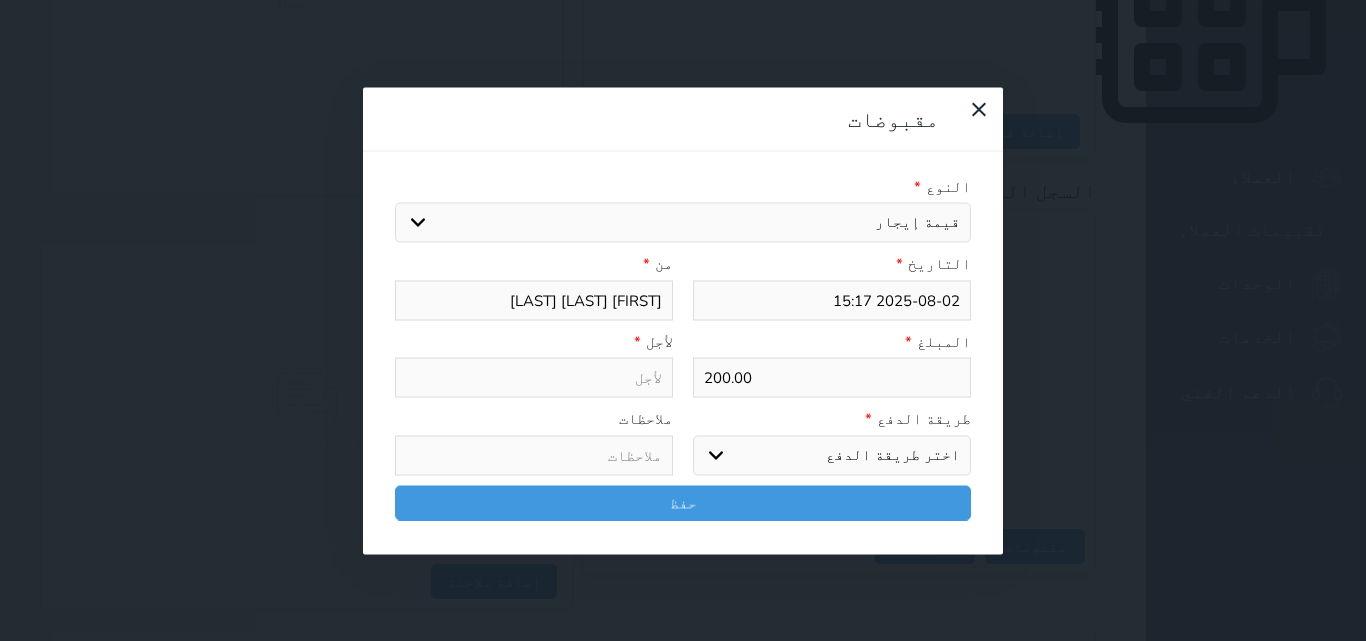 select 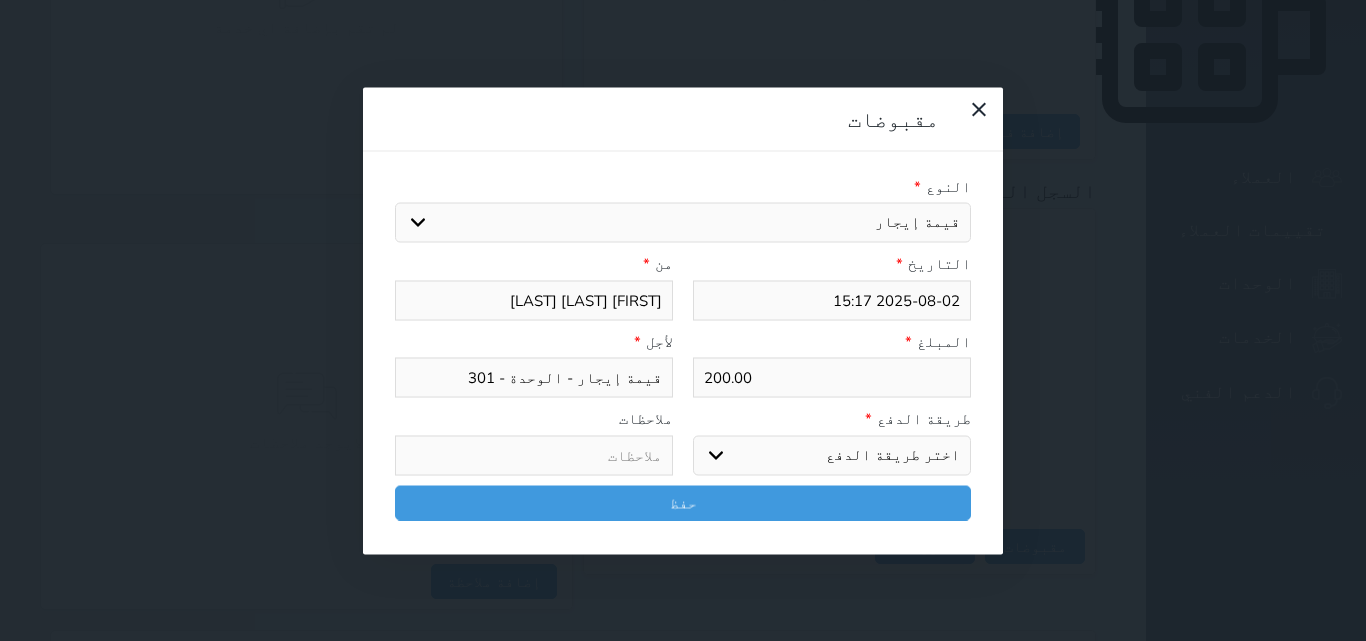click on "اختر طريقة الدفع   دفع نقدى   تحويل بنكى   مدى   بطاقة ائتمان   آجل" at bounding box center (832, 455) 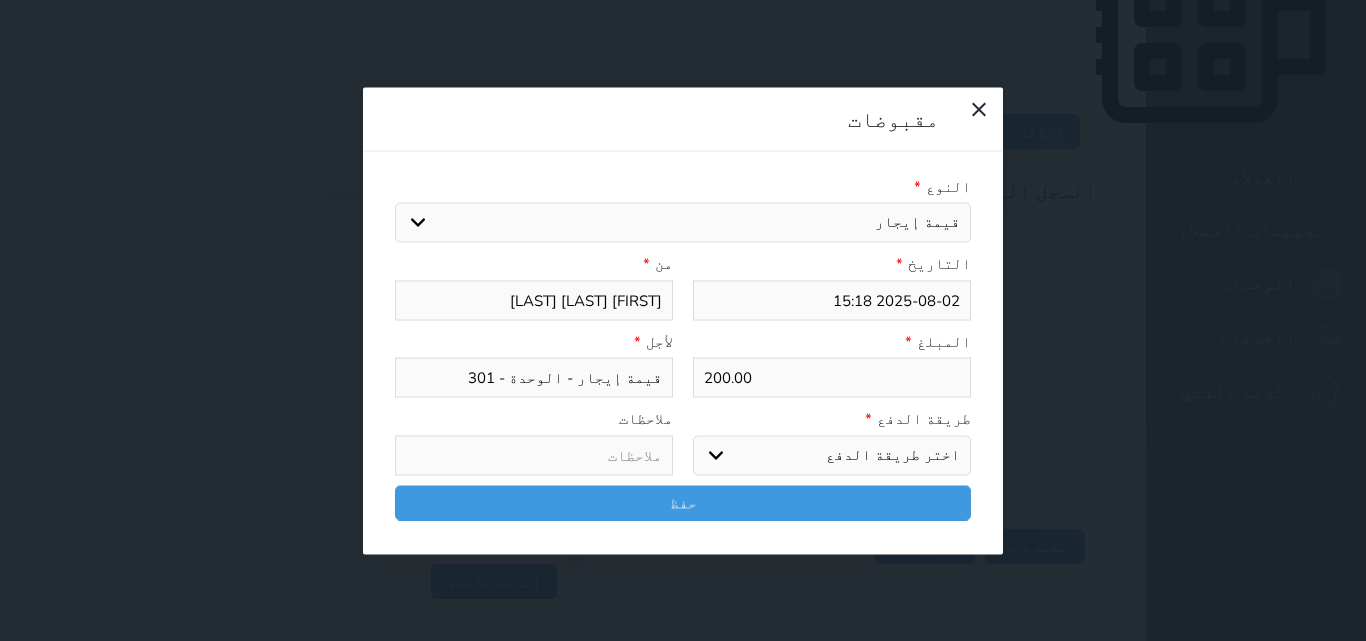 select on "mada" 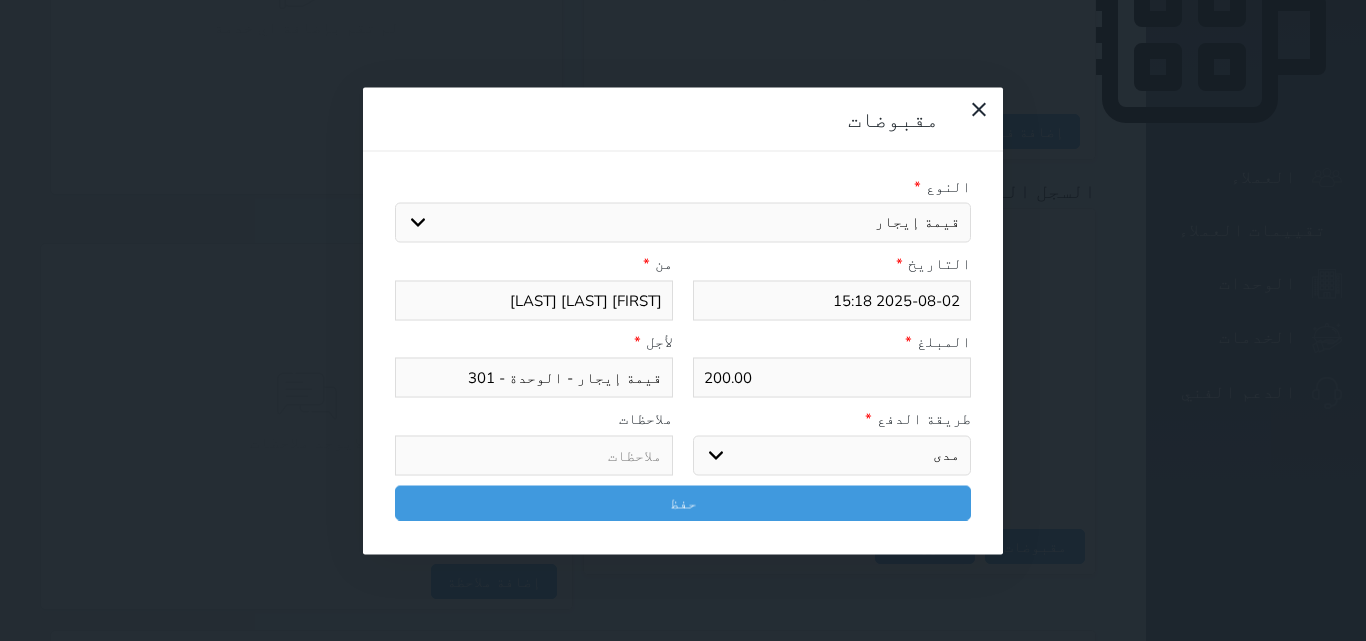 click on "اختر طريقة الدفع   دفع نقدى   تحويل بنكى   مدى   بطاقة ائتمان   آجل" at bounding box center [832, 455] 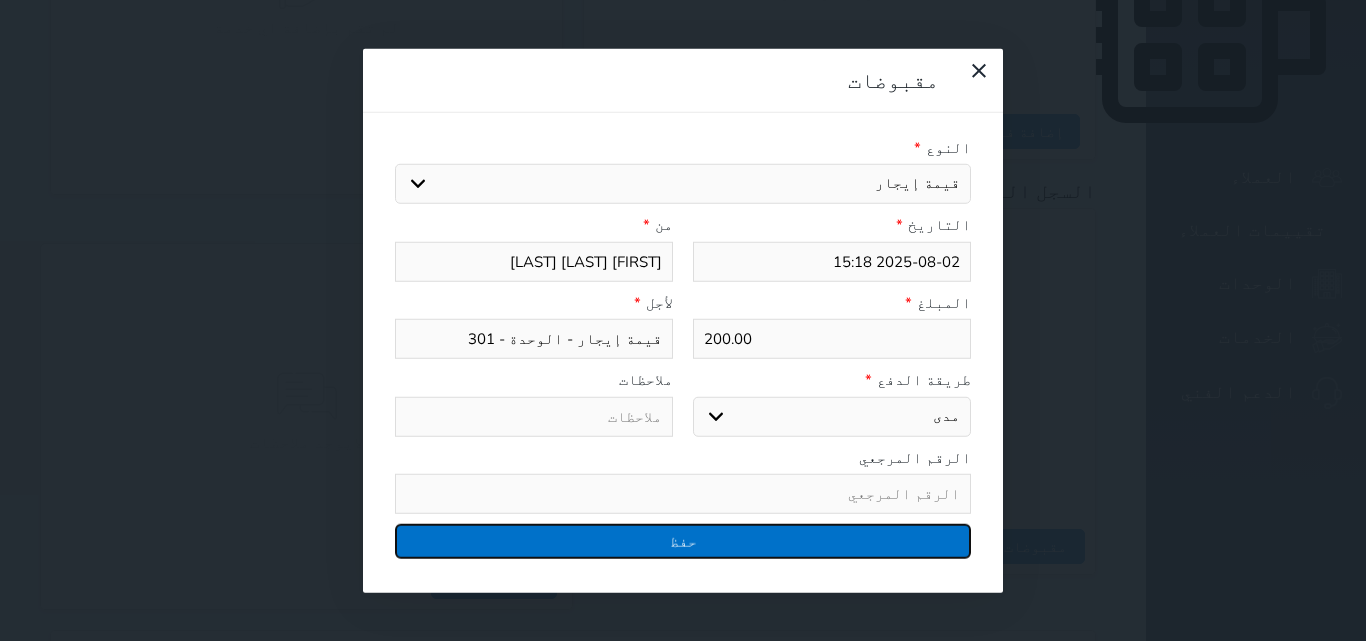 click on "حفظ" at bounding box center (683, 541) 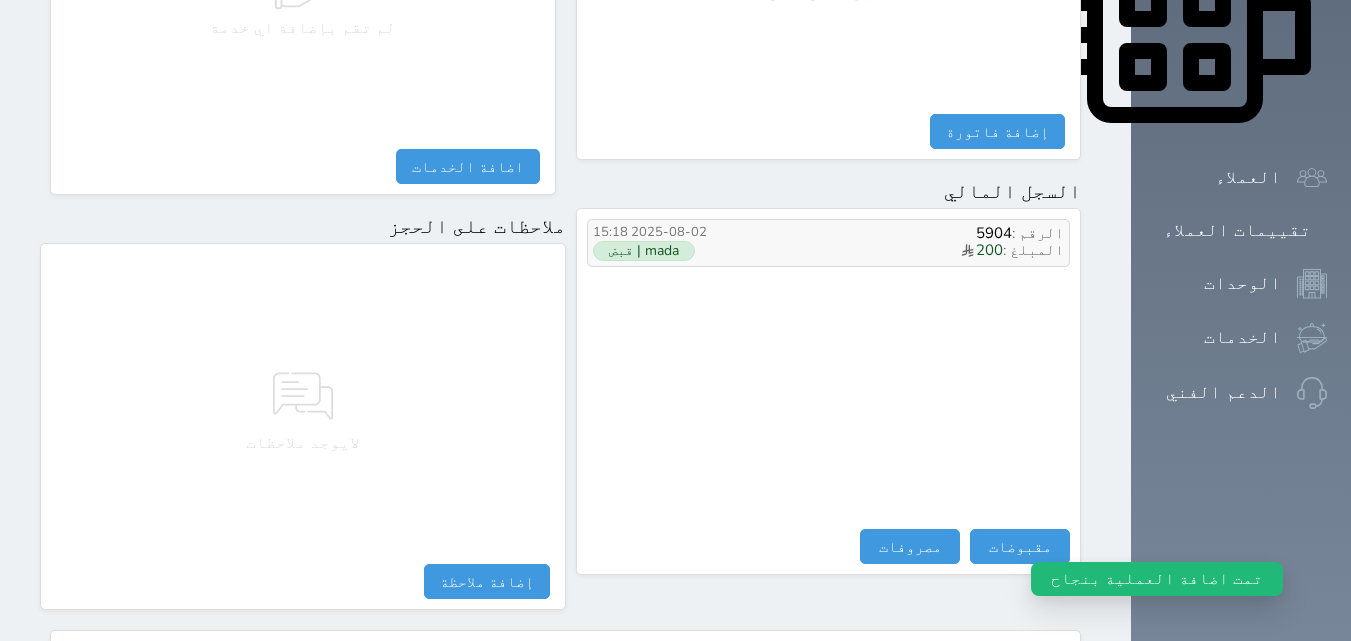 click on "mada | قبض" at bounding box center [644, 251] 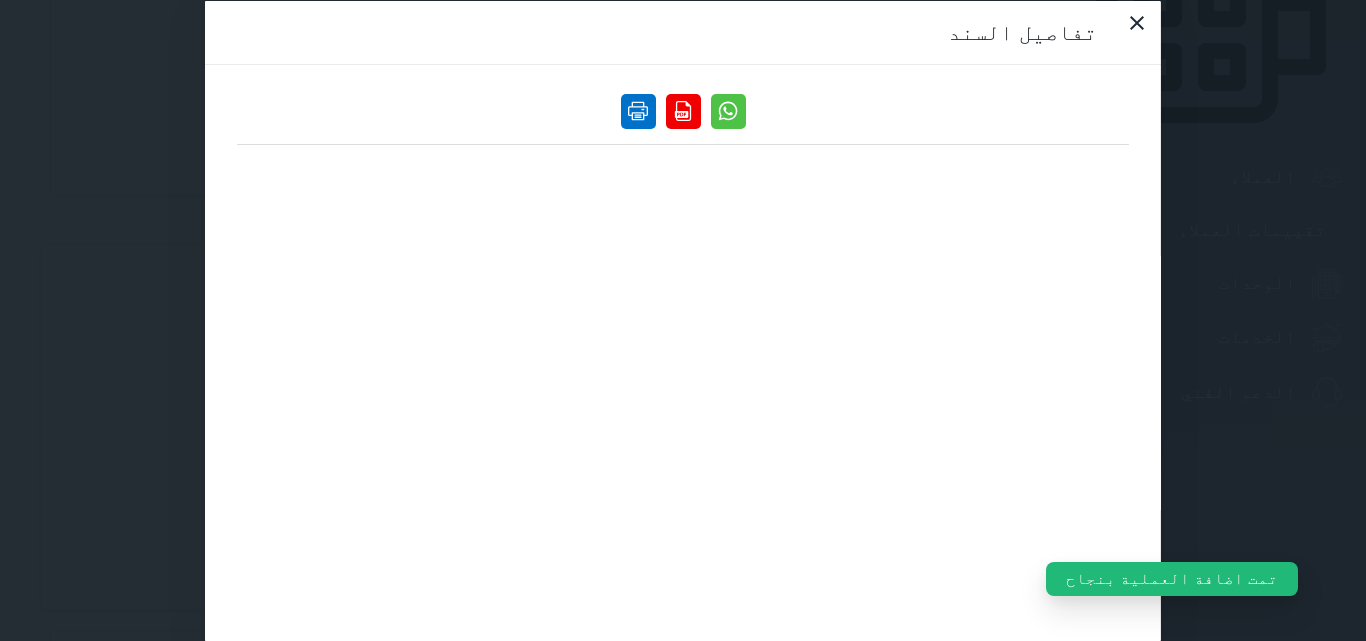 click at bounding box center (638, 110) 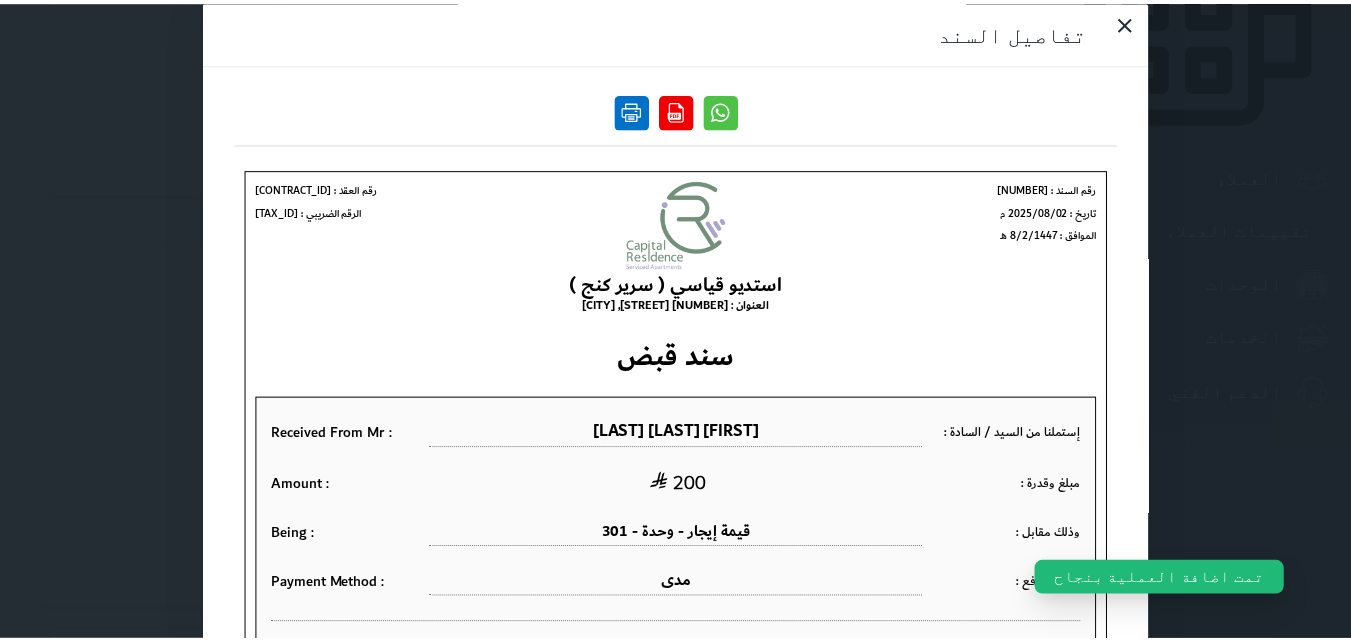 scroll, scrollTop: 0, scrollLeft: 0, axis: both 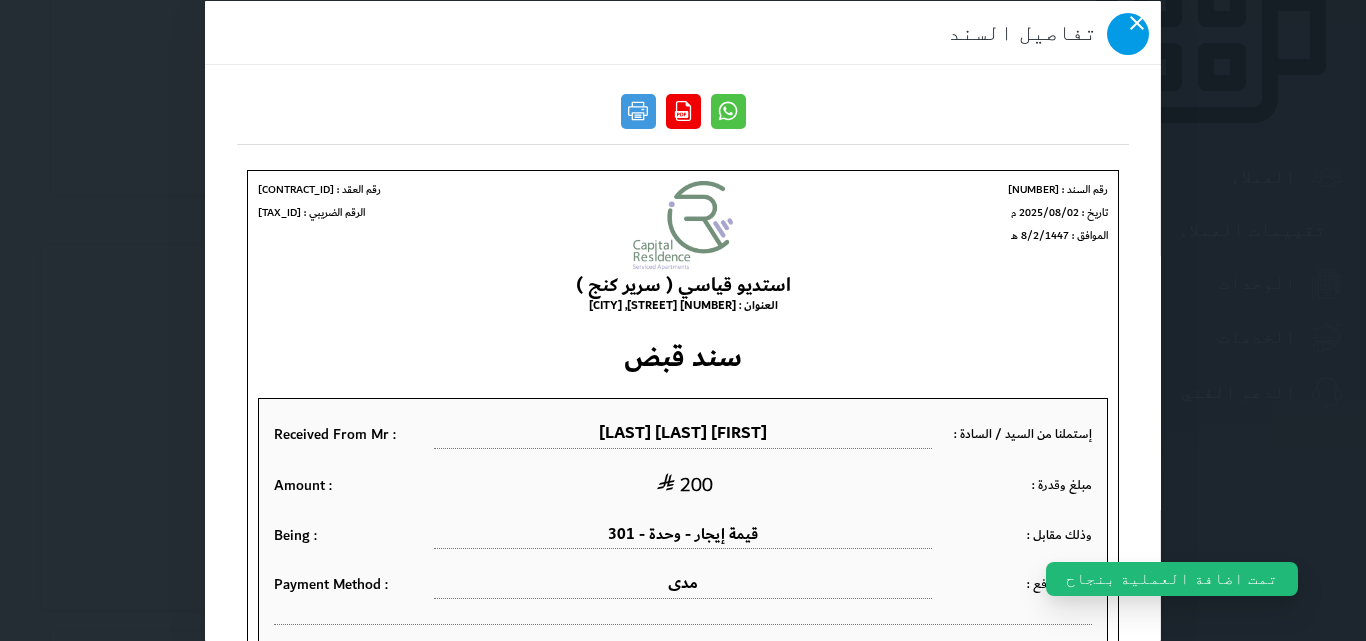 click 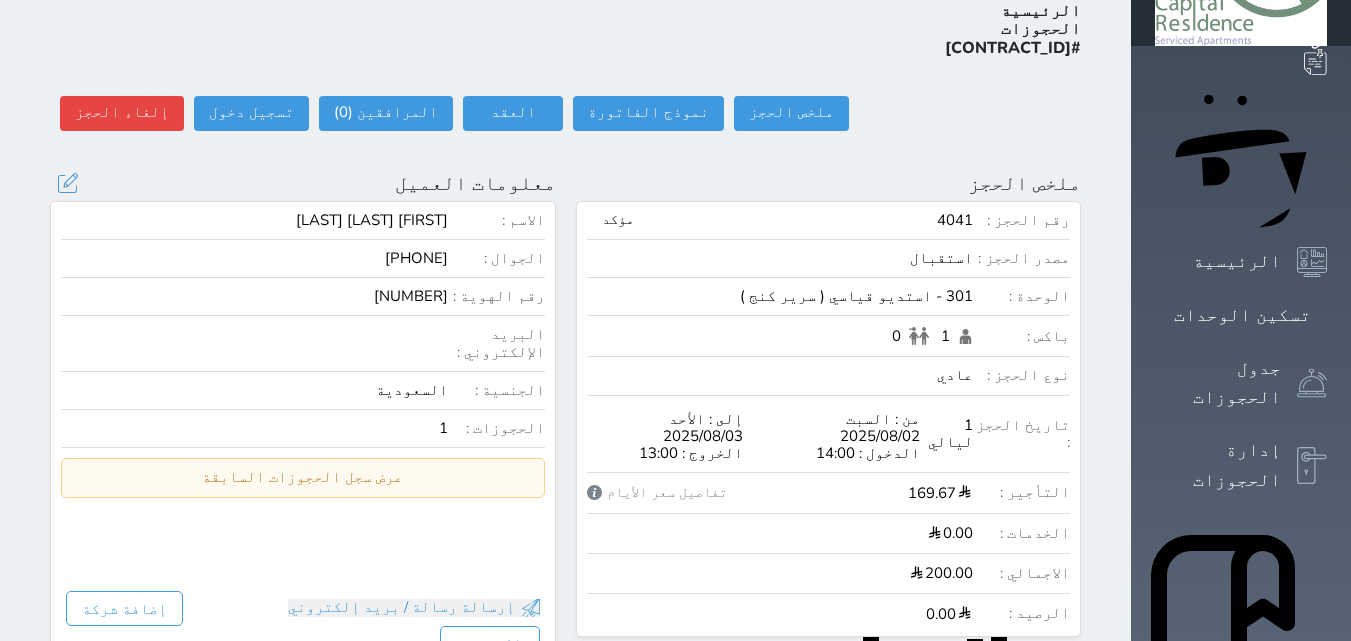 scroll, scrollTop: 100, scrollLeft: 0, axis: vertical 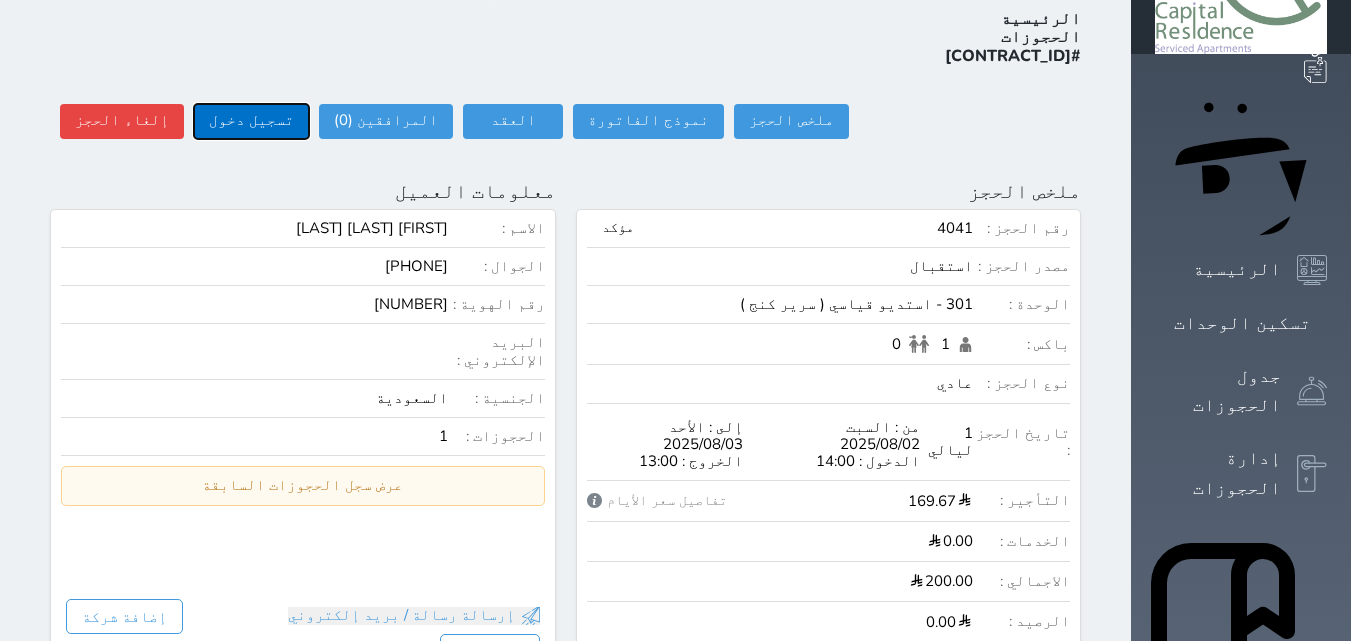 click on "تسجيل دخول" at bounding box center [251, 121] 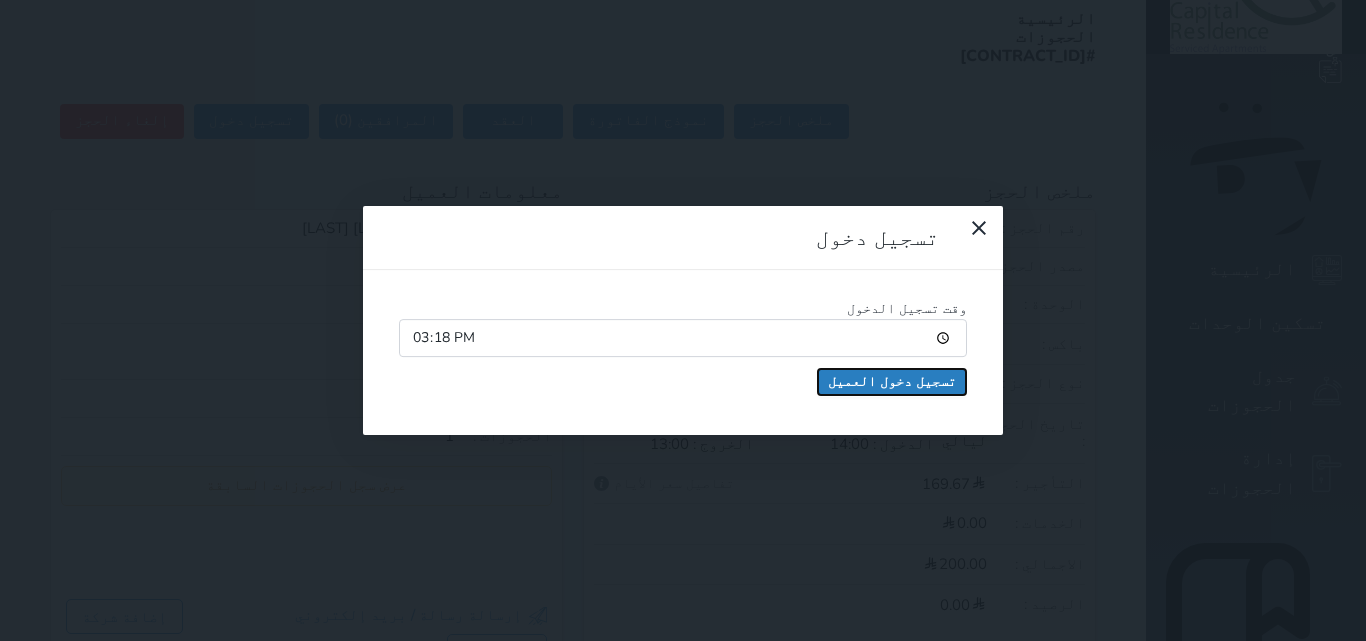 click on "تسجيل دخول العميل" at bounding box center (892, 382) 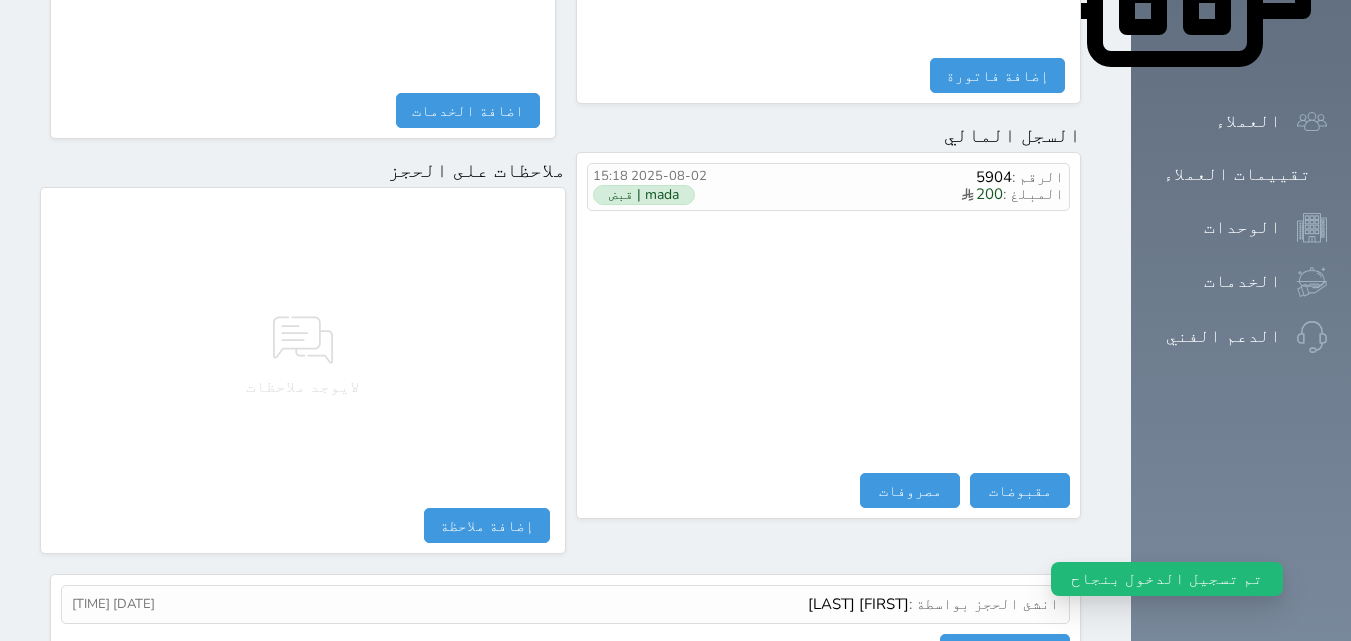 scroll, scrollTop: 1061, scrollLeft: 0, axis: vertical 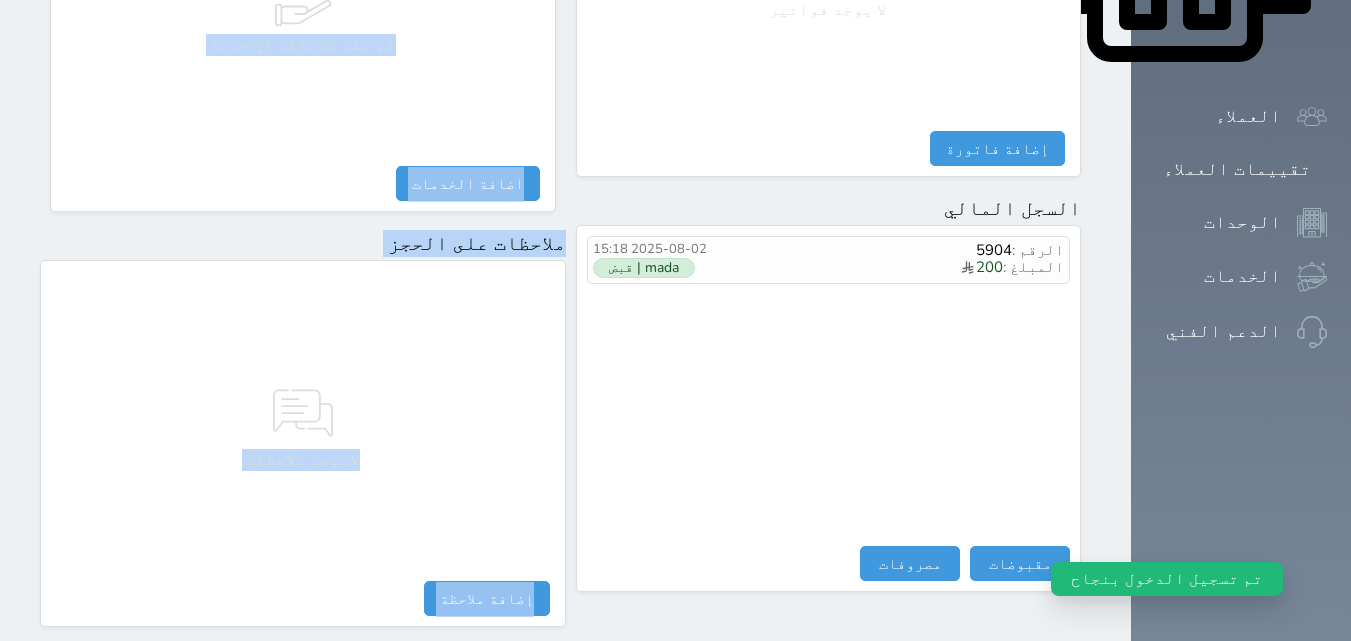 drag, startPoint x: 1051, startPoint y: 537, endPoint x: 987, endPoint y: 587, distance: 81.21576 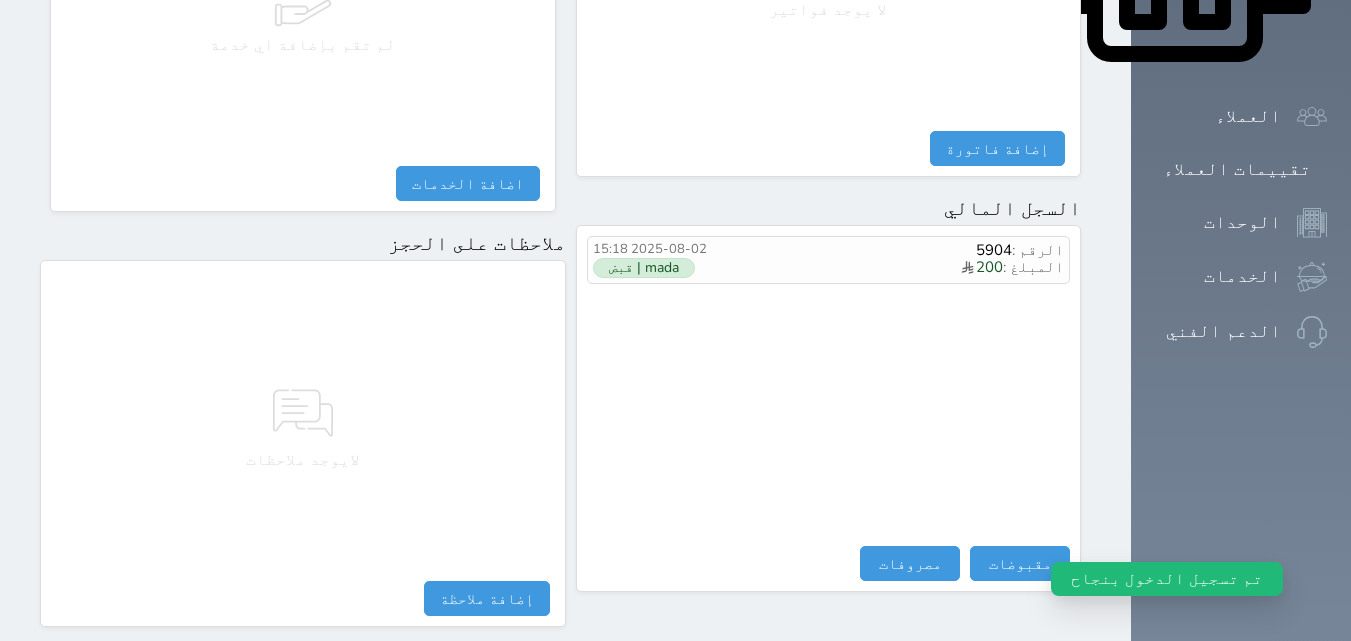 click on "انشئ الحجز بواسطة :
[FIRST] [LAST]   [DATE] [TIME]" at bounding box center (565, 677) 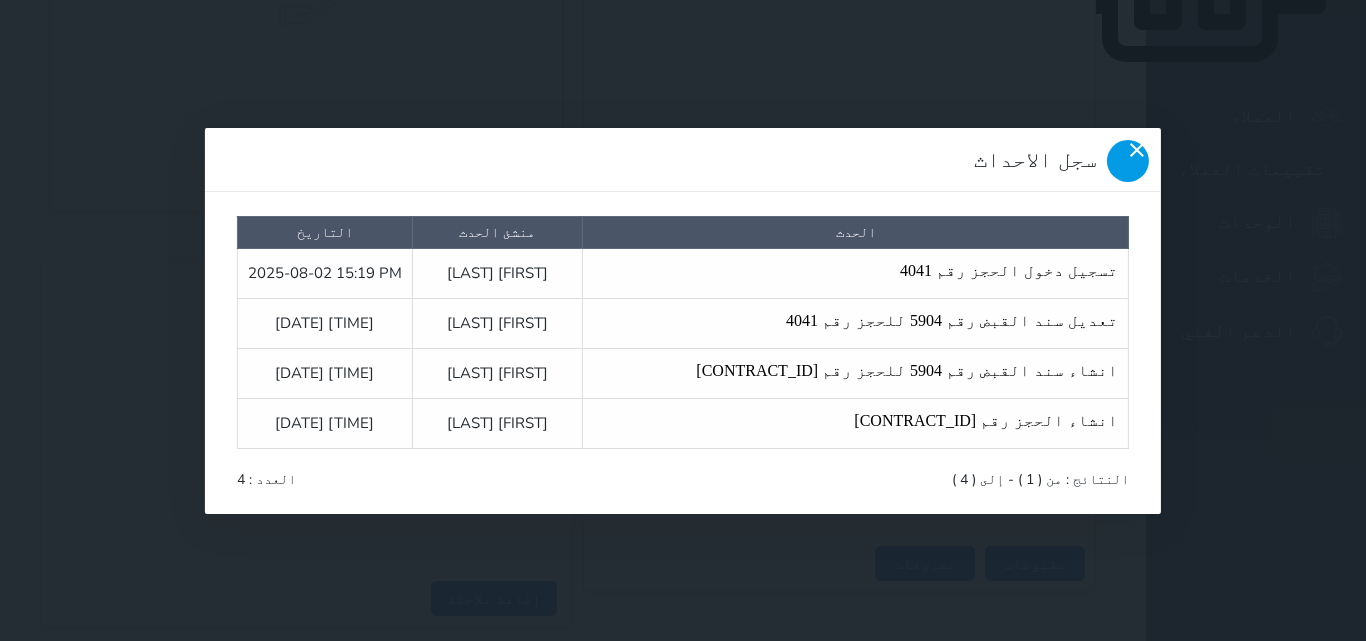 click 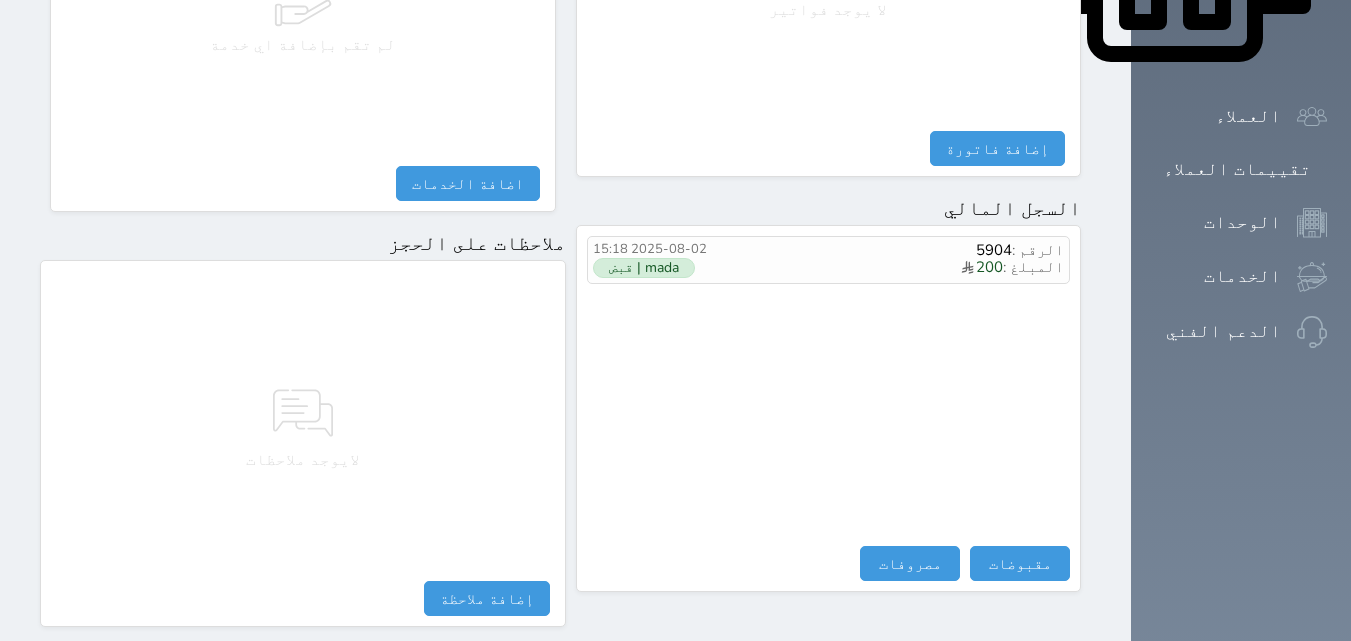 scroll, scrollTop: 1139, scrollLeft: 0, axis: vertical 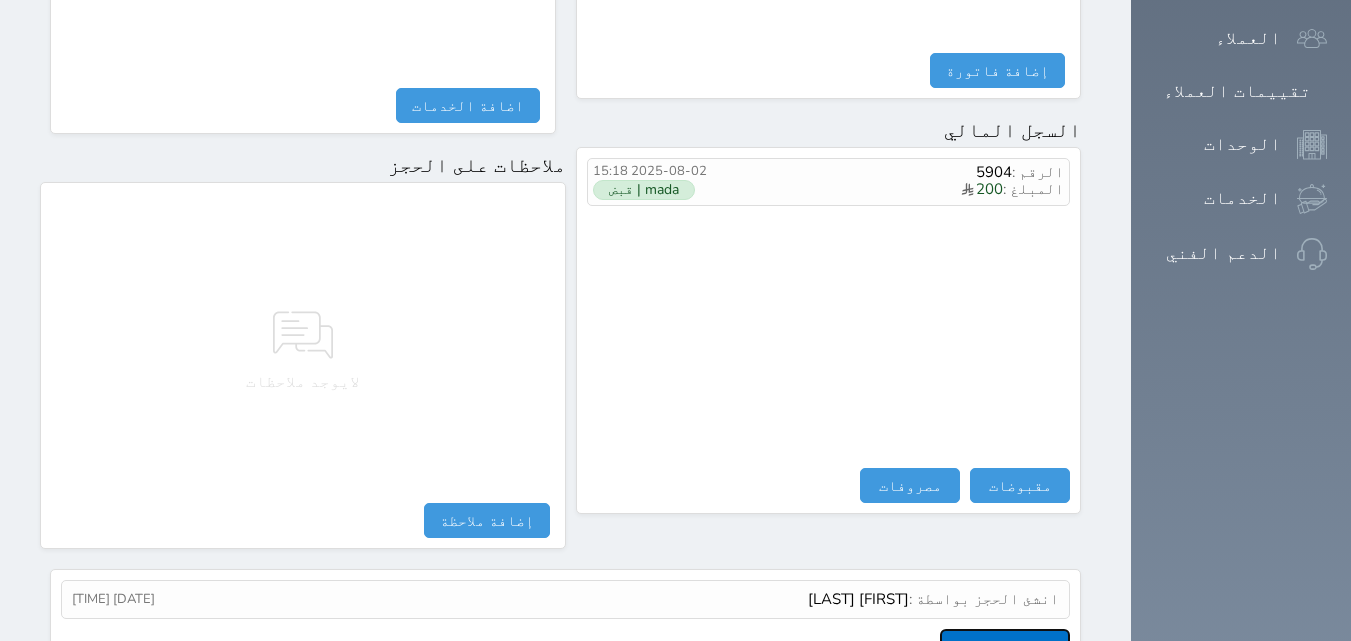 click on "عرض سجل شموس" at bounding box center (1005, 646) 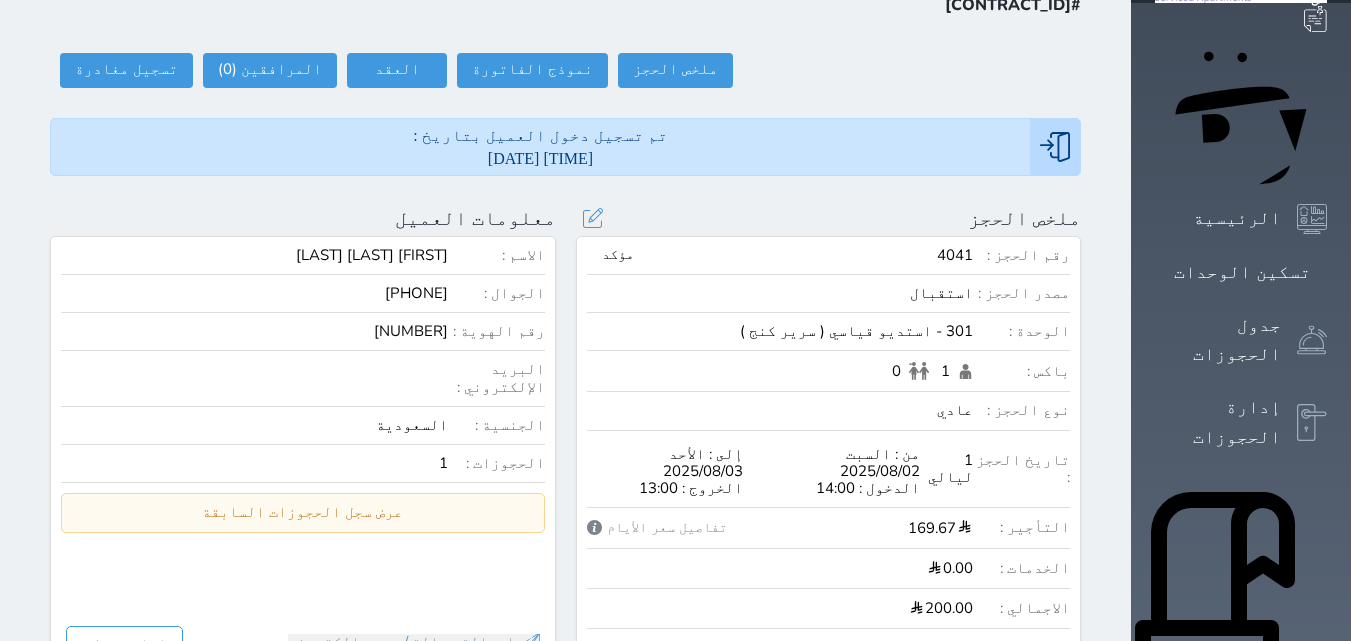 scroll, scrollTop: 0, scrollLeft: 0, axis: both 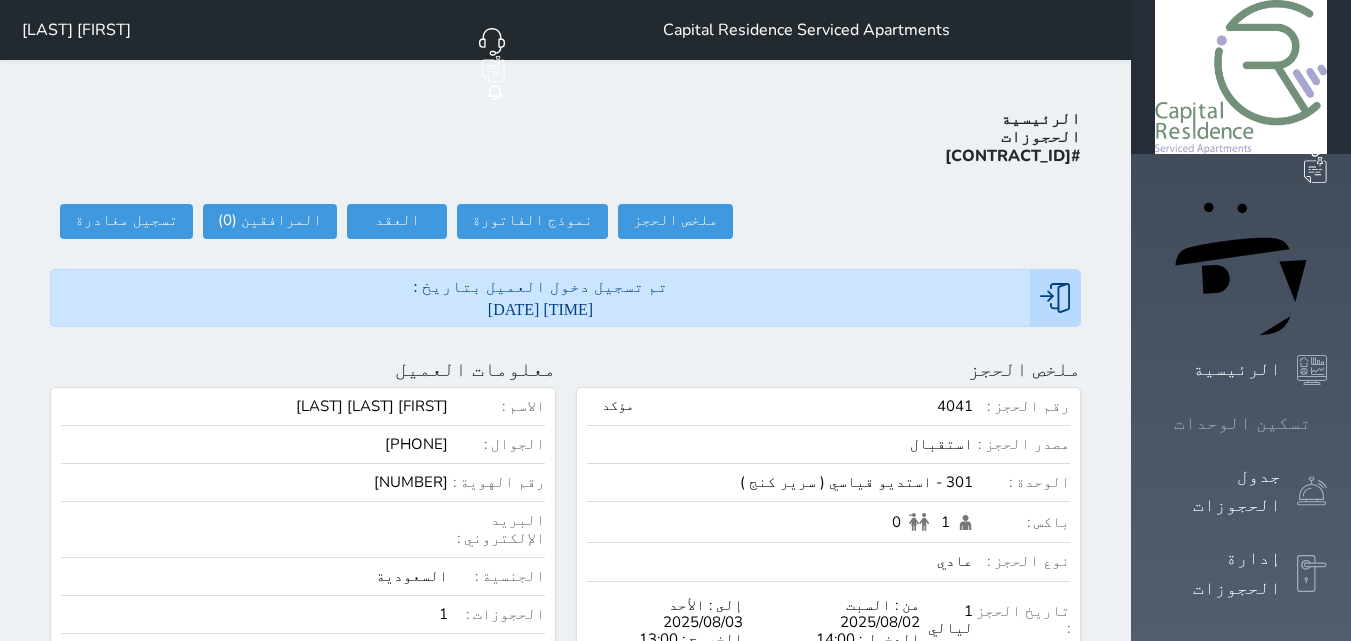 click on "تسكين الوحدات" at bounding box center (1242, 423) 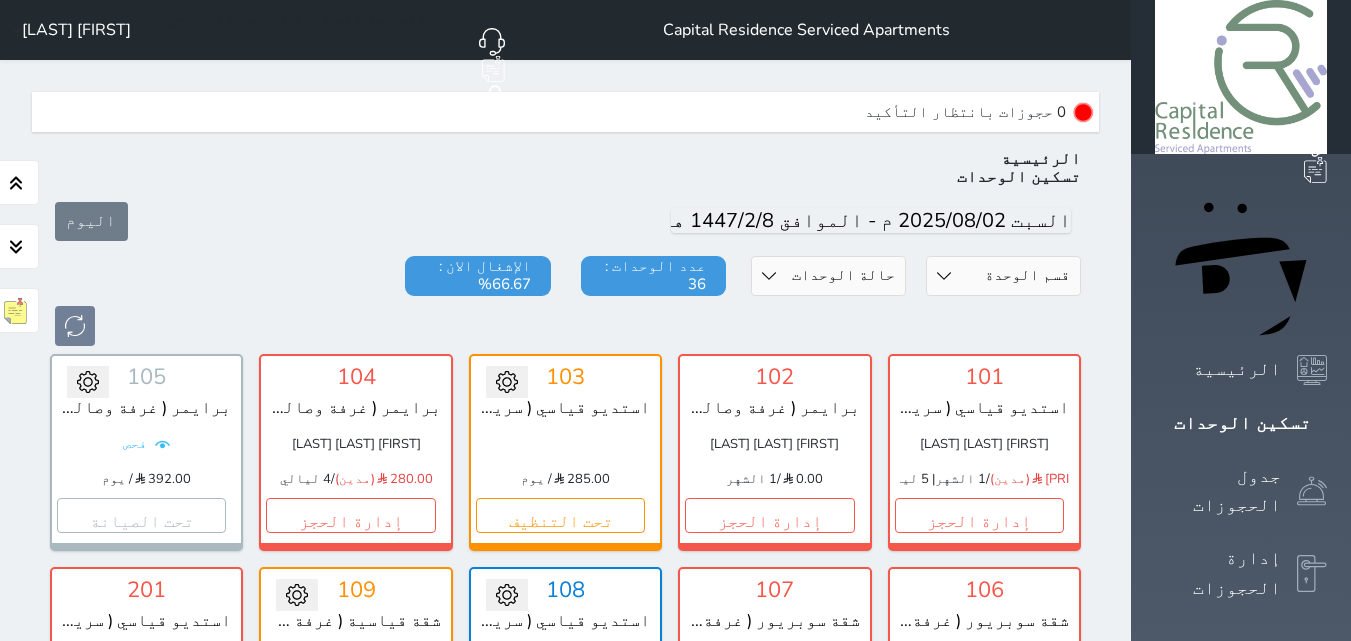 scroll, scrollTop: 60, scrollLeft: 0, axis: vertical 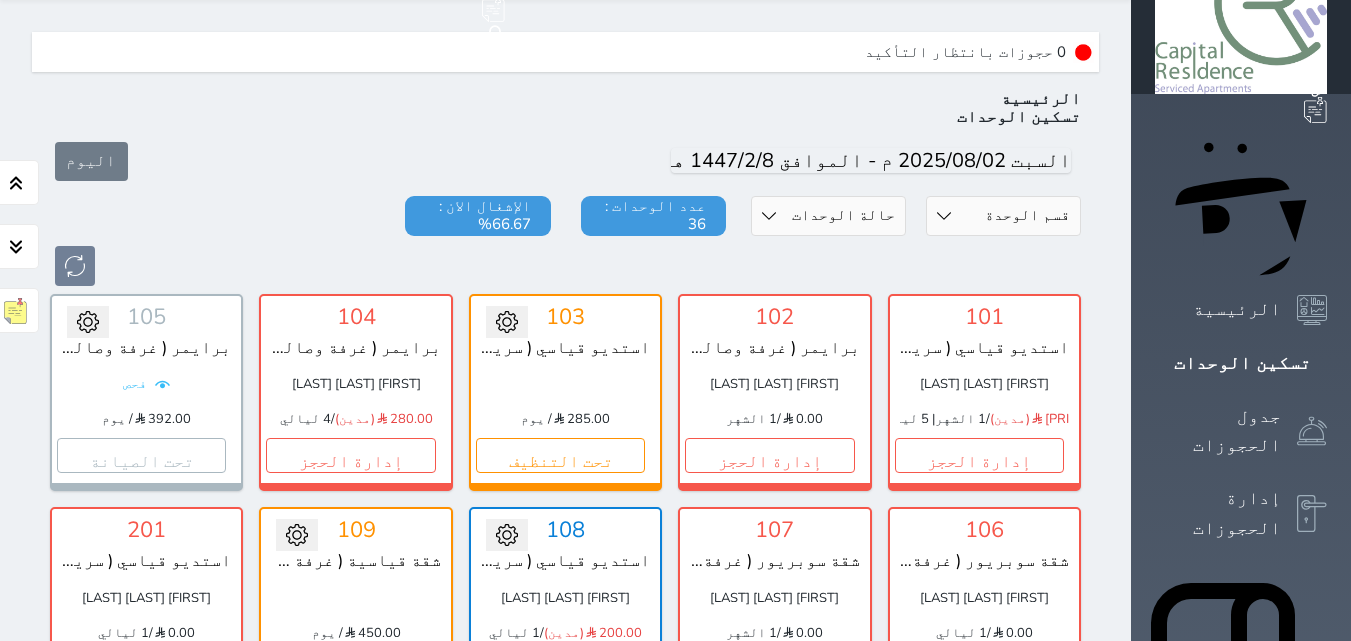 click on "إدارة الحجز" at bounding box center [560, 669] 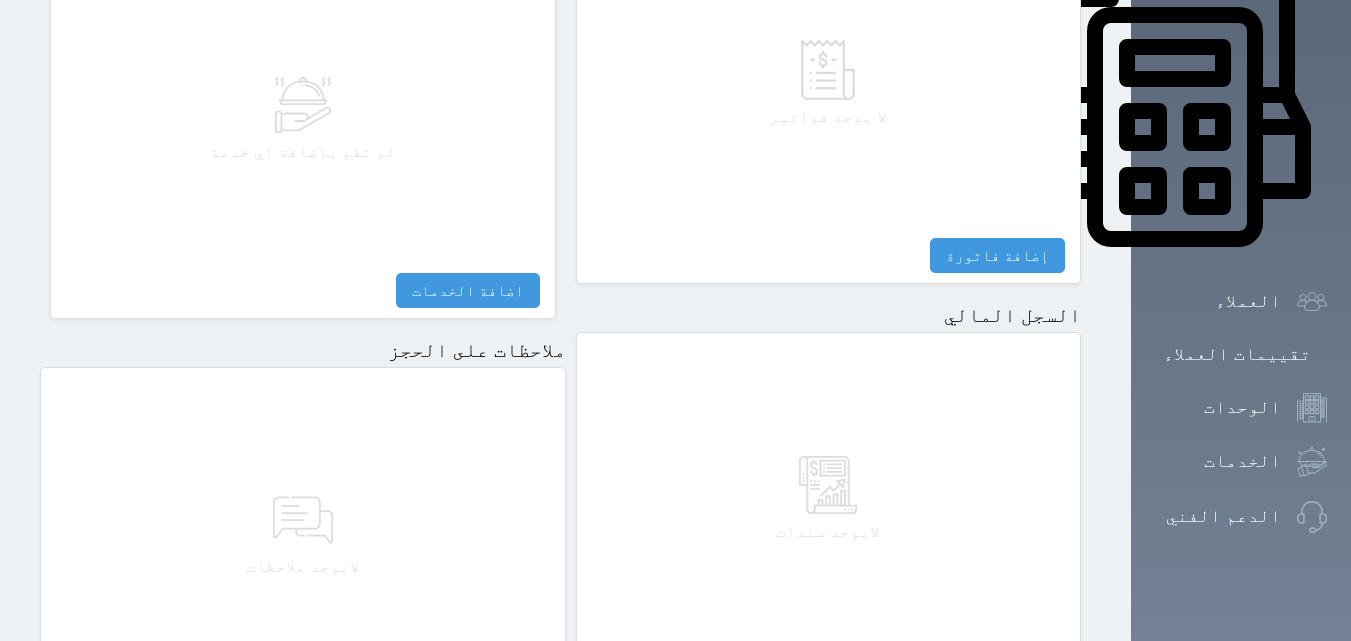 scroll, scrollTop: 900, scrollLeft: 0, axis: vertical 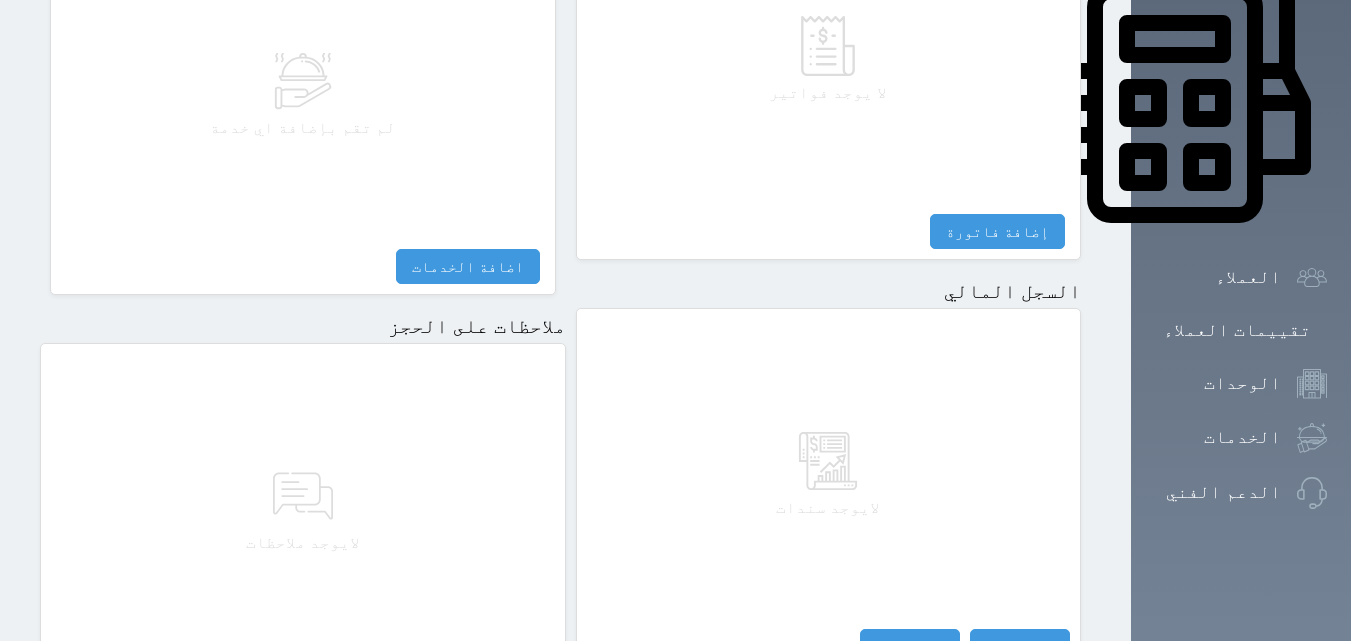 click on "لايوجد سندات" at bounding box center [829, 474] 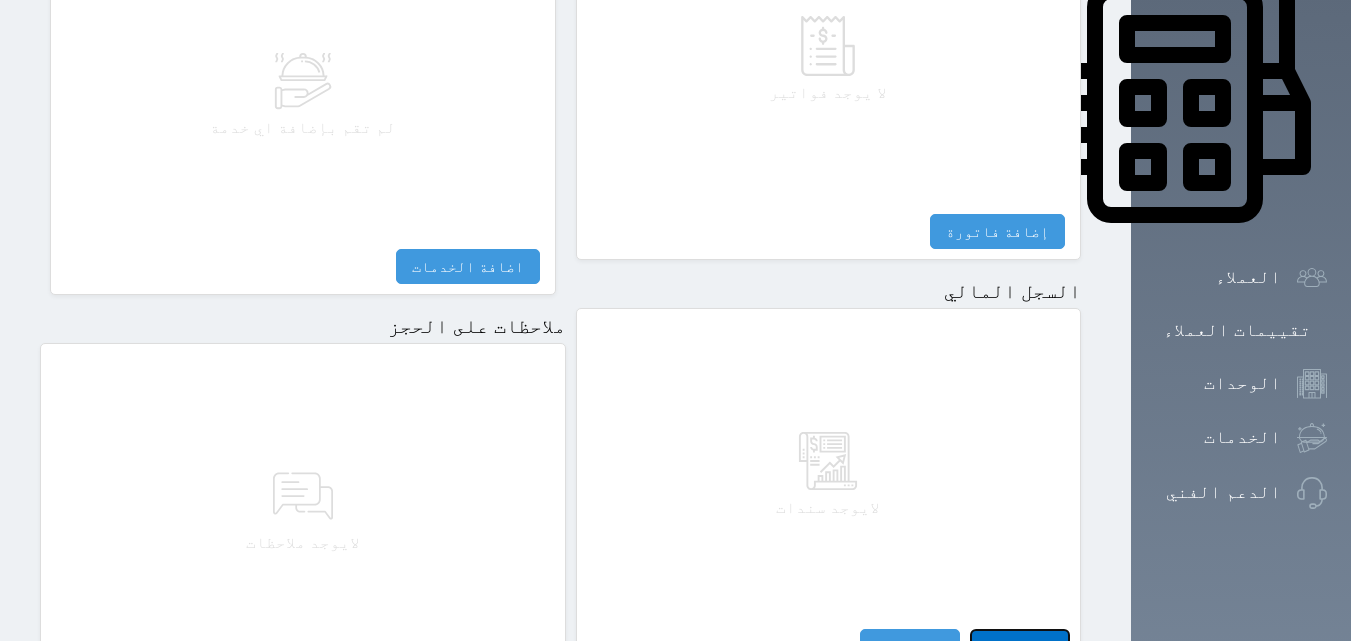 click on "مقبوضات" at bounding box center [1020, 646] 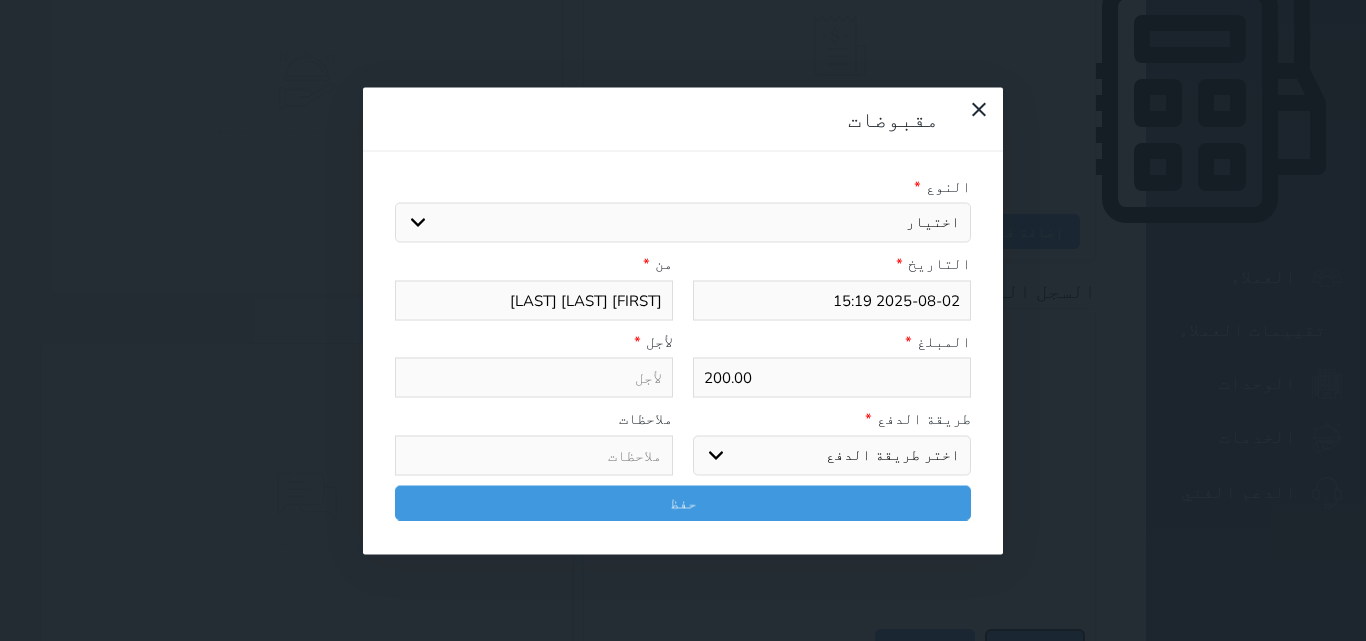 select 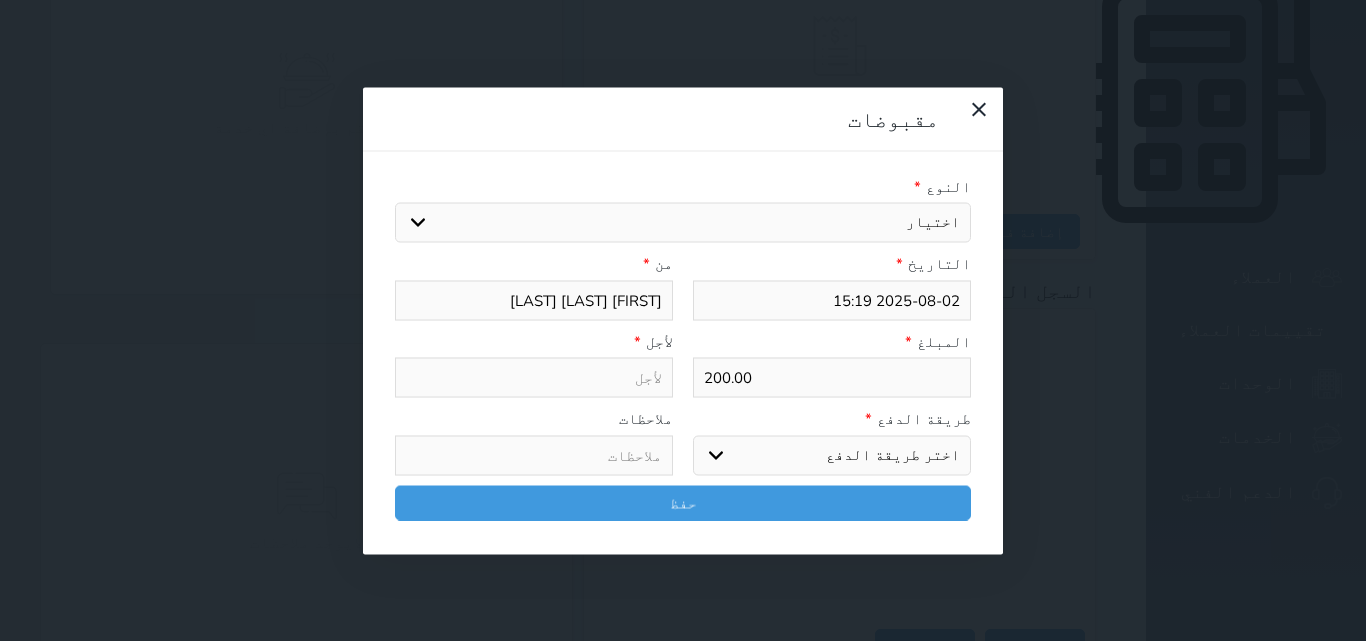 click on "اختيار" at bounding box center (683, 223) 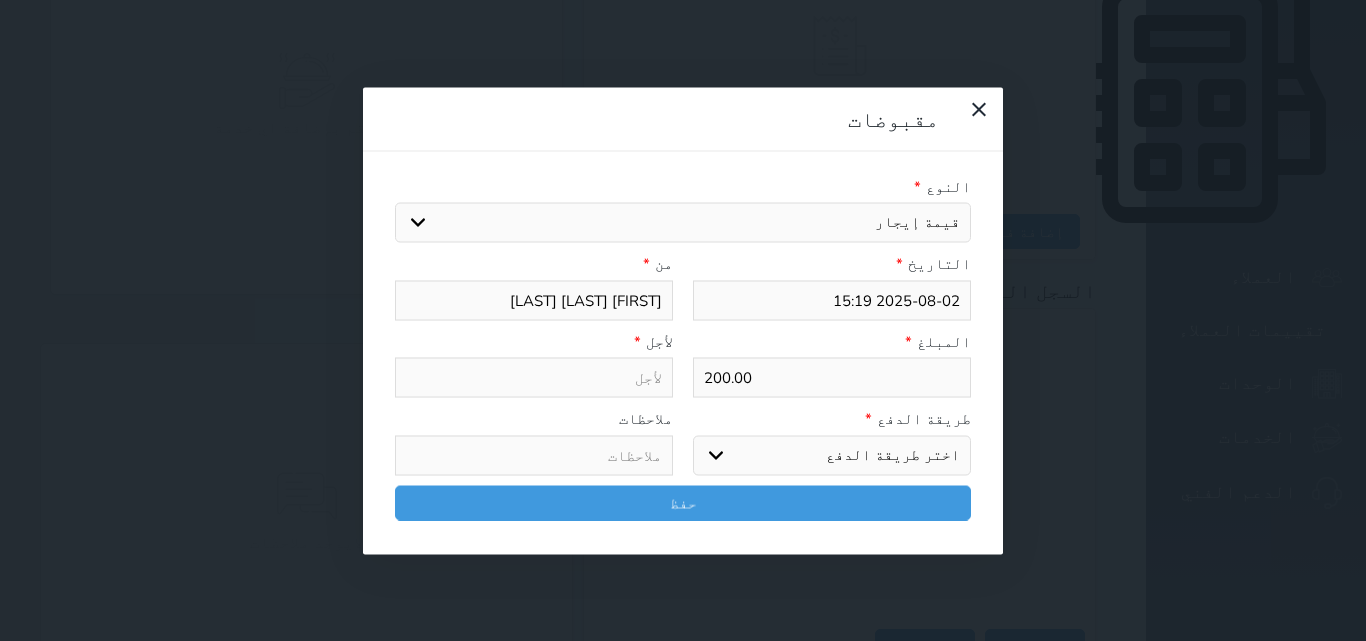 click on "اختيار   مقبوضات عامة قيمة إيجار فواتير تامين عربون لا ينطبق آخر مغسلة واي فاي - الإنترنت مواقف السيارات طعام الأغذية والمشروبات مشروبات المشروبات الباردة المشروبات الساخنة الإفطار غداء عشاء مخبز و كعك حمام سباحة الصالة الرياضية سبا و خدمات الجمال اختيار وإسقاط (خدمات النقل) ميني بار كابل - تلفزيون سرير إضافي تصفيف الشعر التسوق خدمات الجولات السياحية المنظمة خدمات الدليل السياحي" at bounding box center [683, 223] 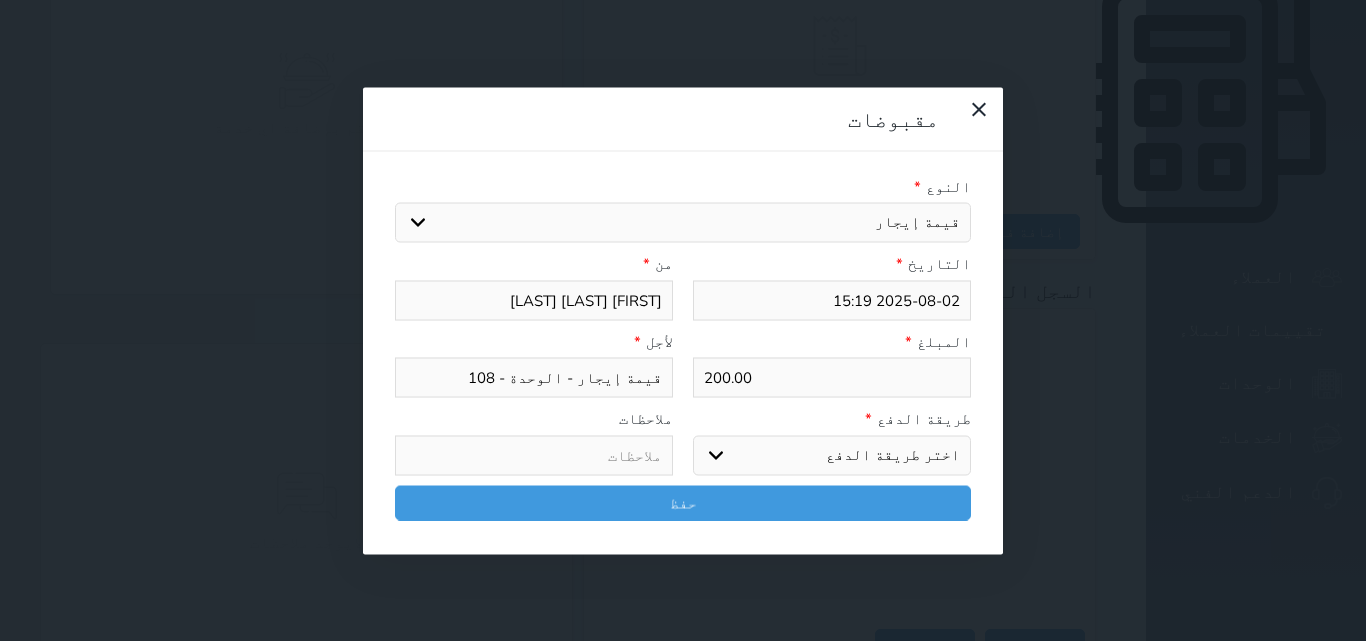 select on "credit" 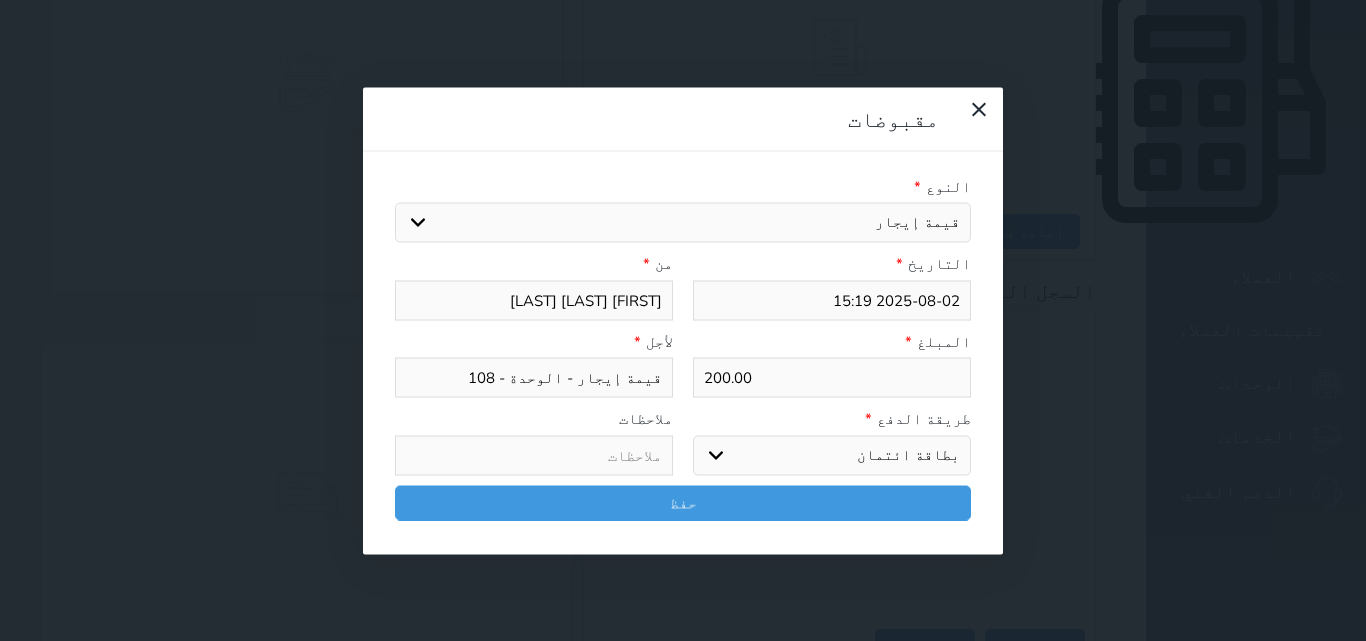 click on "اختر طريقة الدفع   دفع نقدى   تحويل بنكى   مدى   بطاقة ائتمان   آجل" at bounding box center [832, 455] 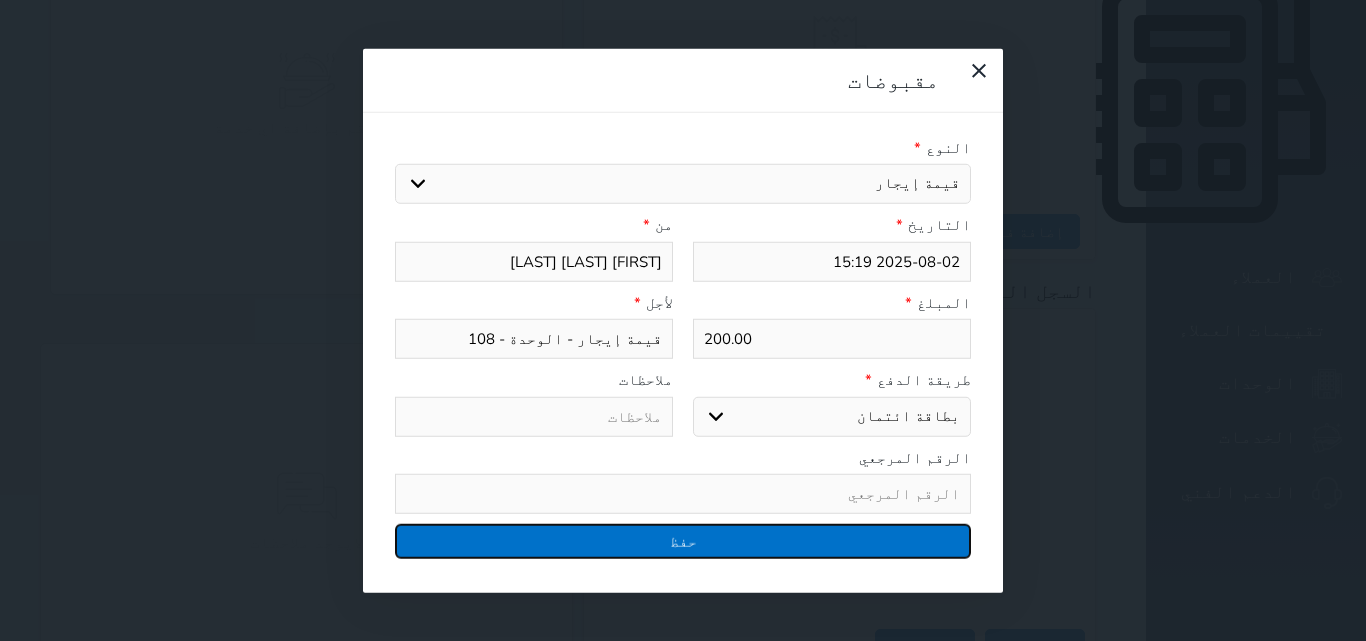 click on "حفظ" at bounding box center (683, 541) 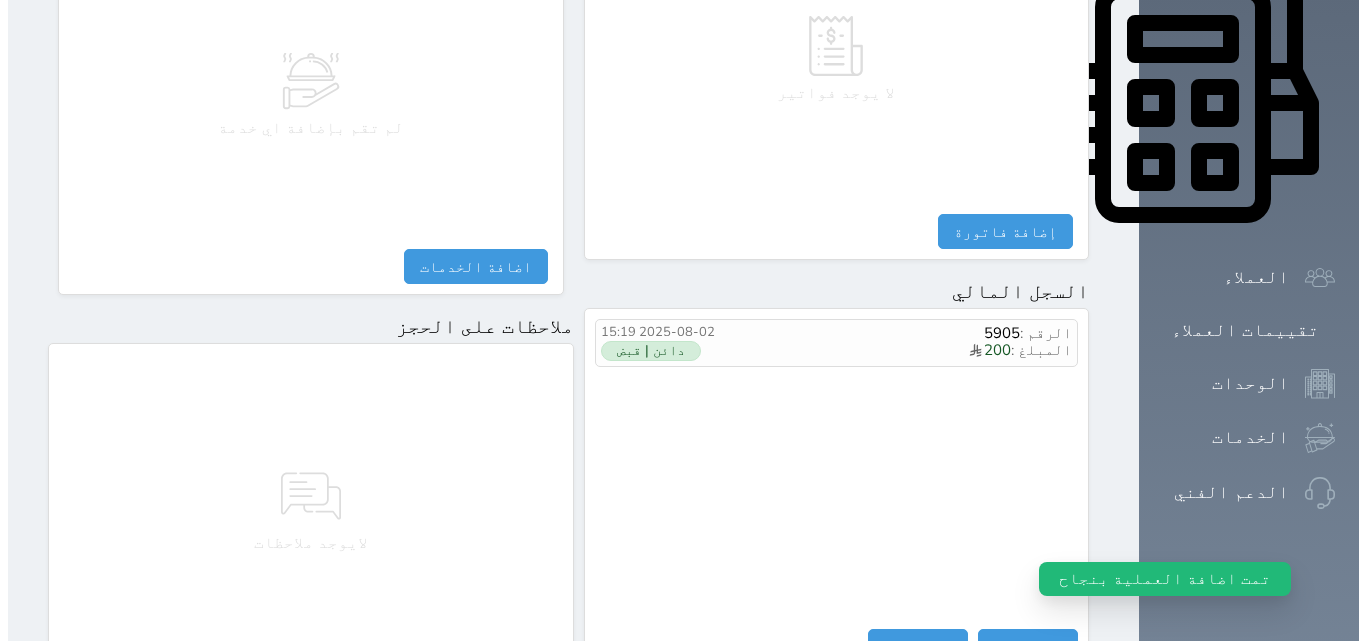 scroll, scrollTop: 961, scrollLeft: 0, axis: vertical 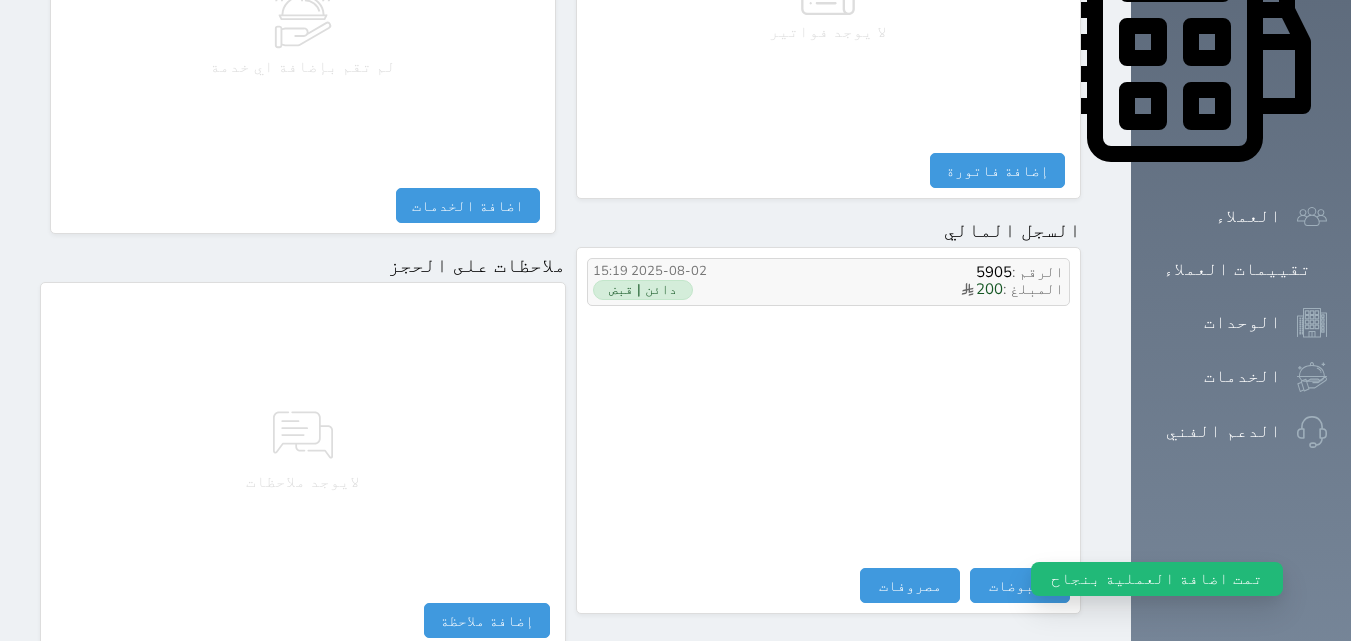 click on "الرقم :  [NUMBER]   المبلغ :  [PRICE]    [DATE] [TIME]
دائن | قبض" at bounding box center (829, 282) 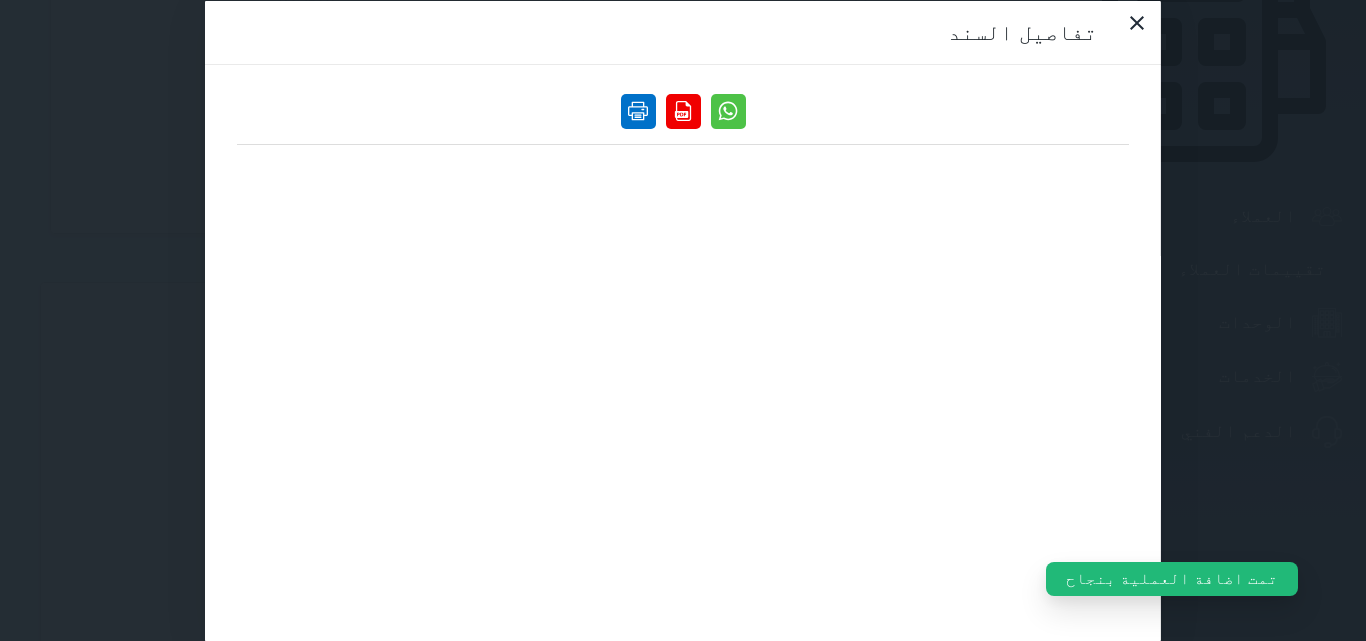 click at bounding box center [638, 110] 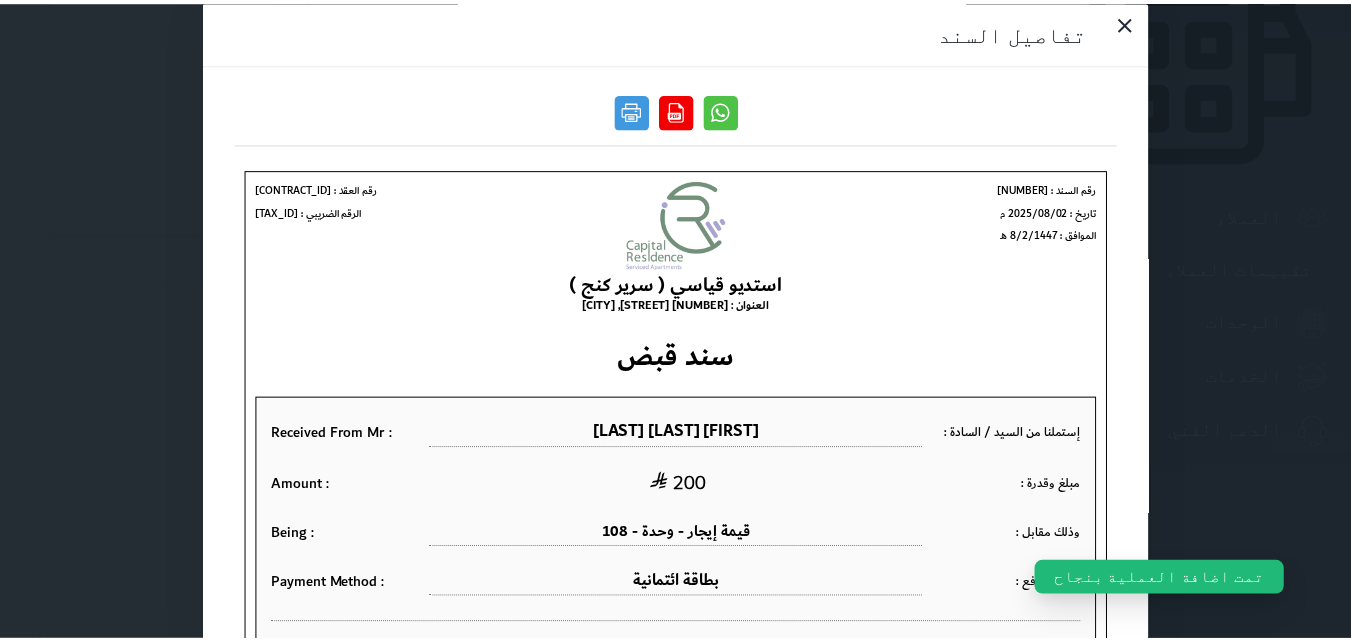 scroll, scrollTop: 0, scrollLeft: 0, axis: both 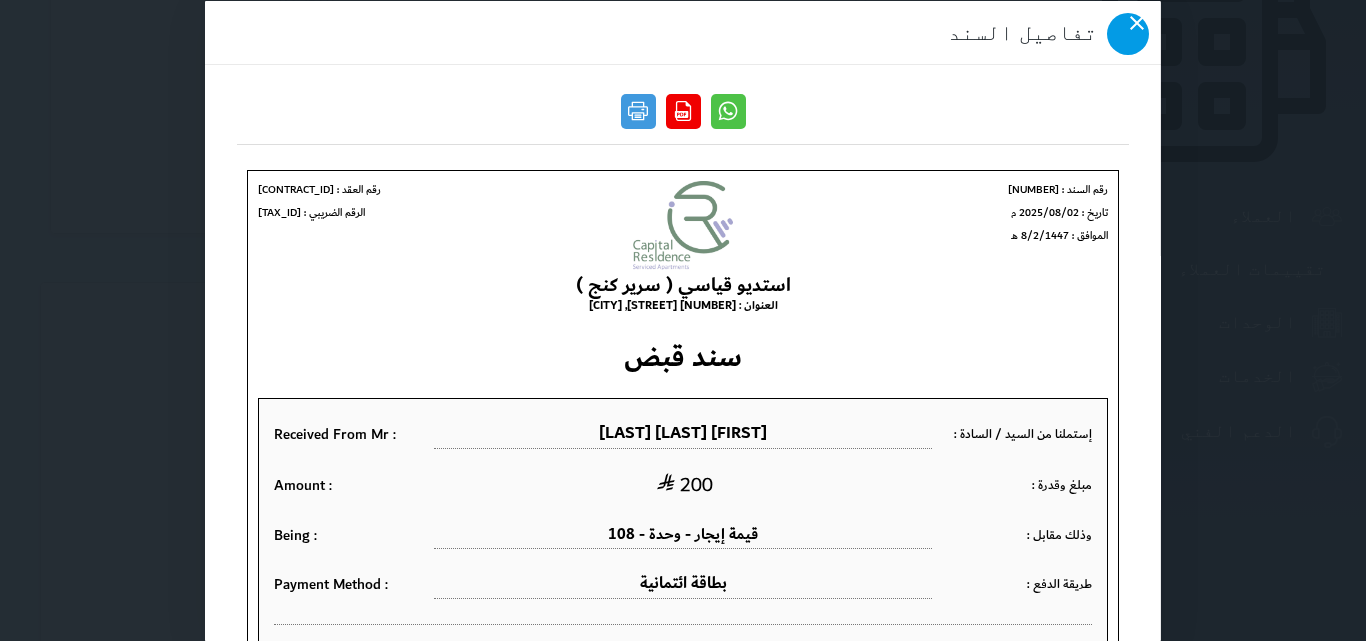 click at bounding box center [1128, 33] 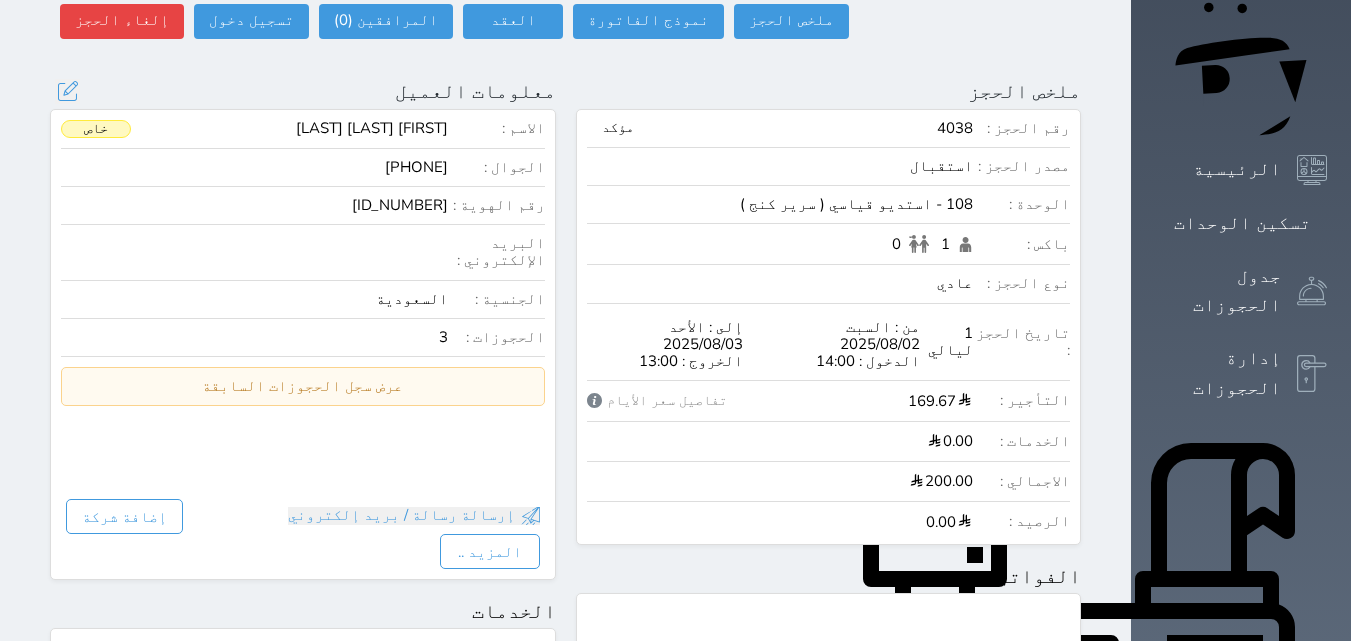 scroll, scrollTop: 0, scrollLeft: 0, axis: both 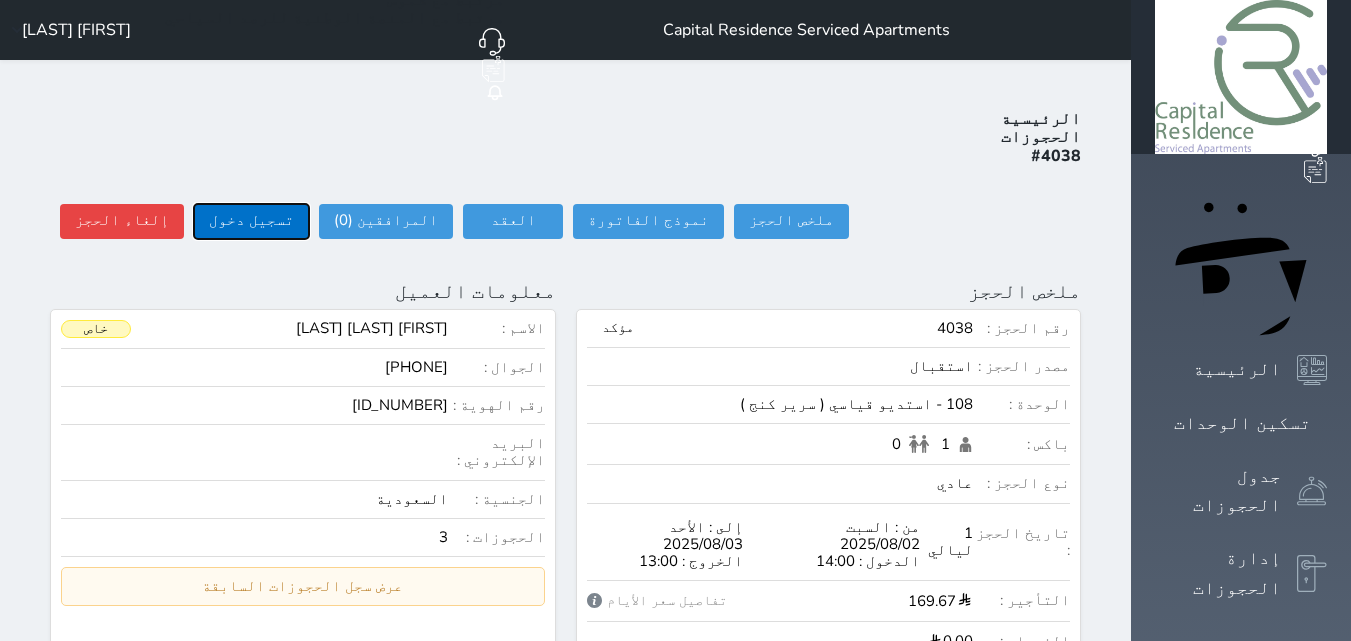 click on "تسجيل دخول" at bounding box center [251, 221] 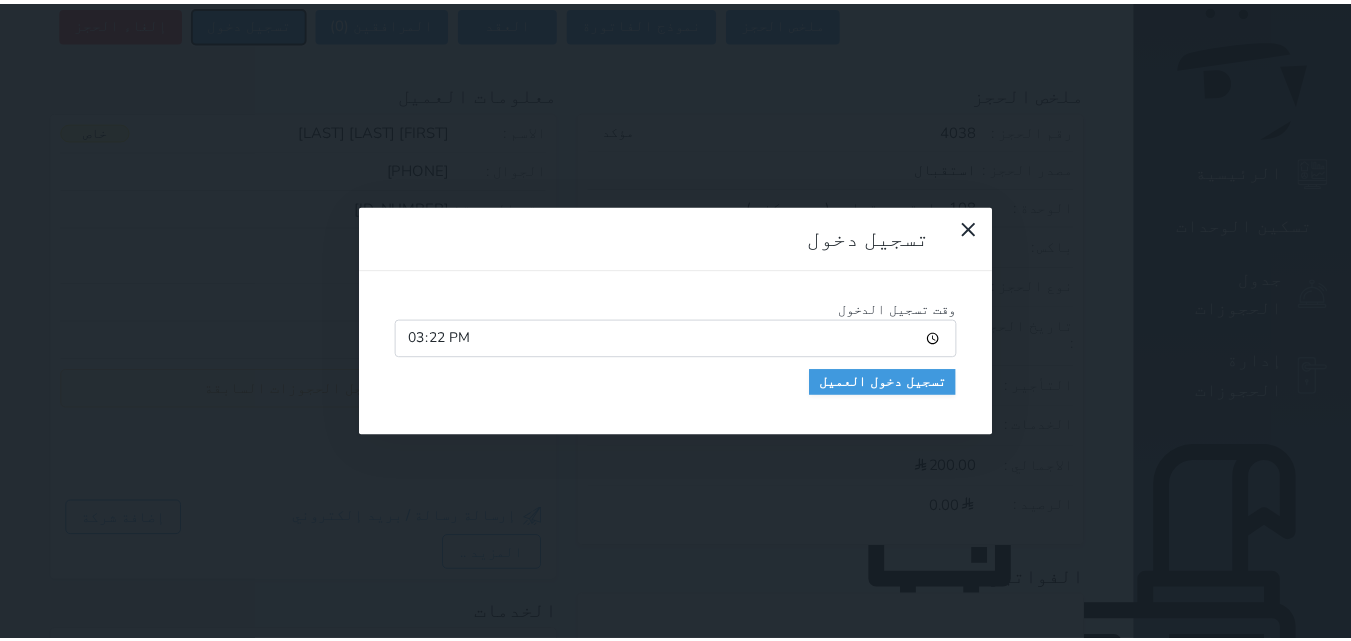 scroll, scrollTop: 200, scrollLeft: 0, axis: vertical 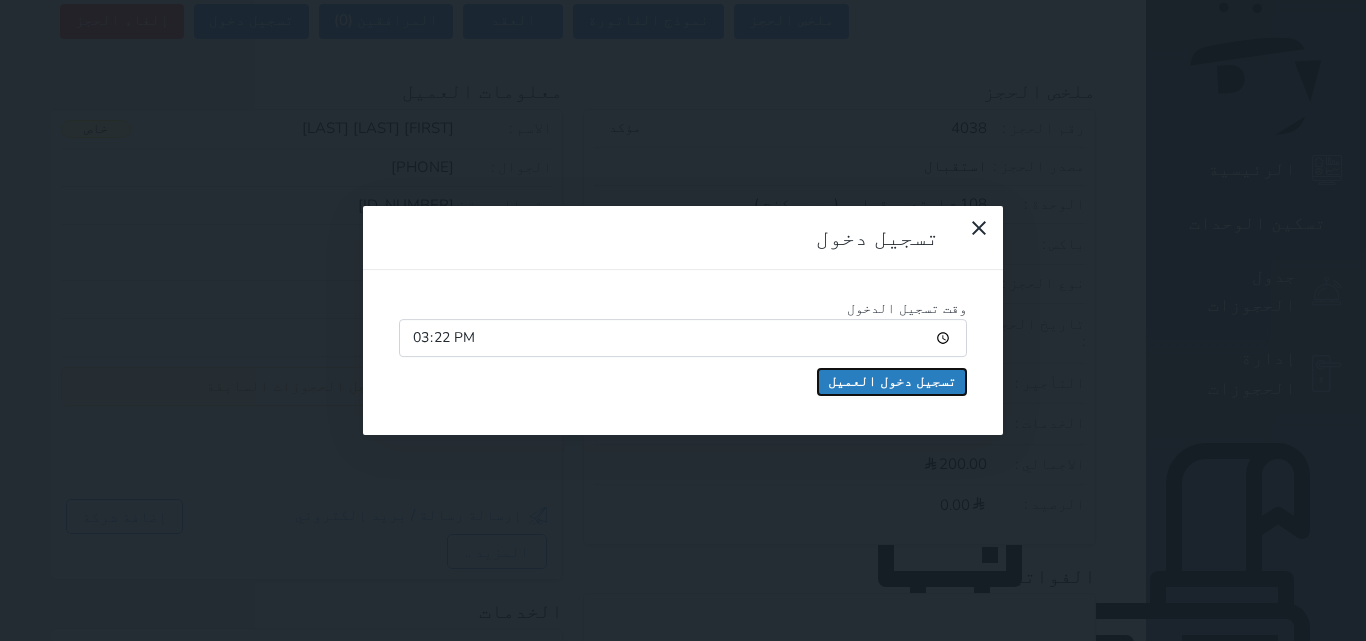 click on "تسجيل دخول العميل" at bounding box center [892, 382] 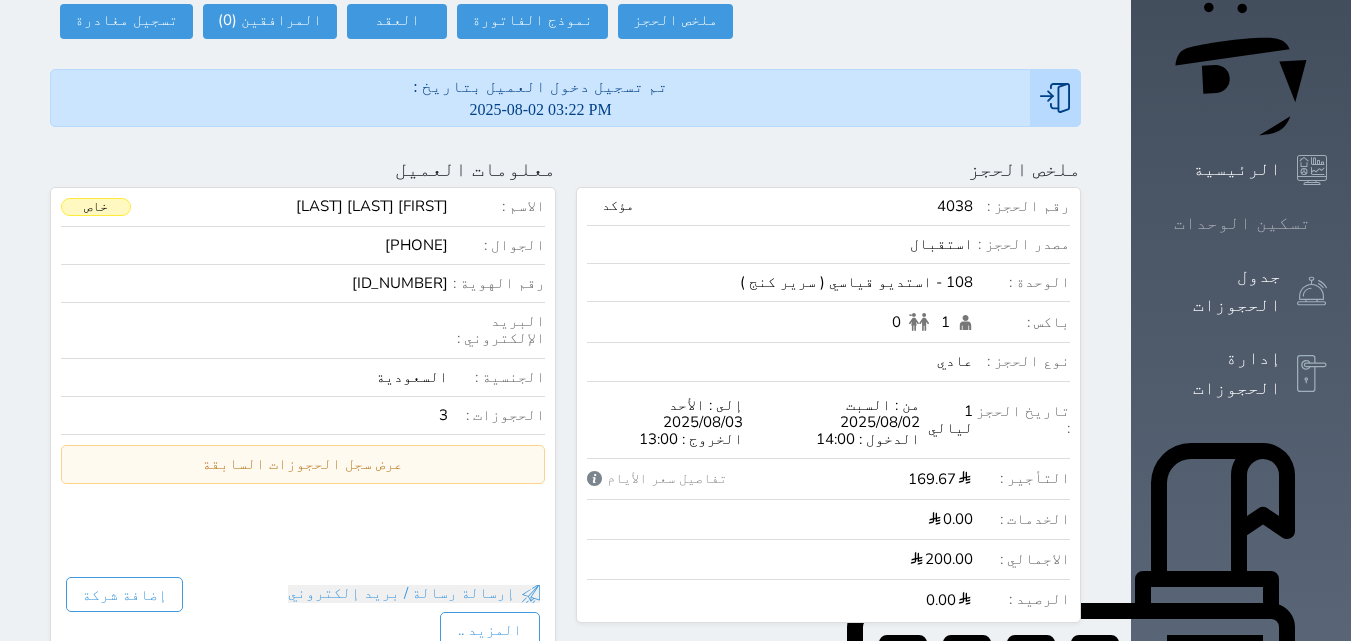 click 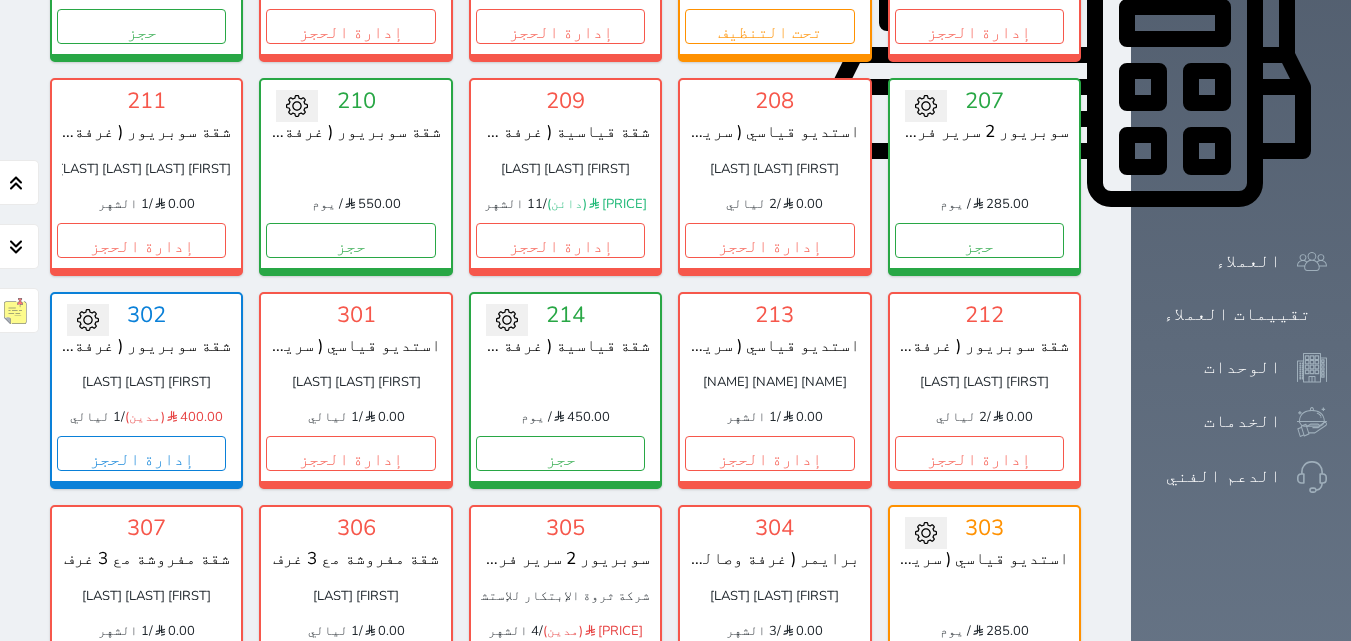 scroll, scrollTop: 900, scrollLeft: 0, axis: vertical 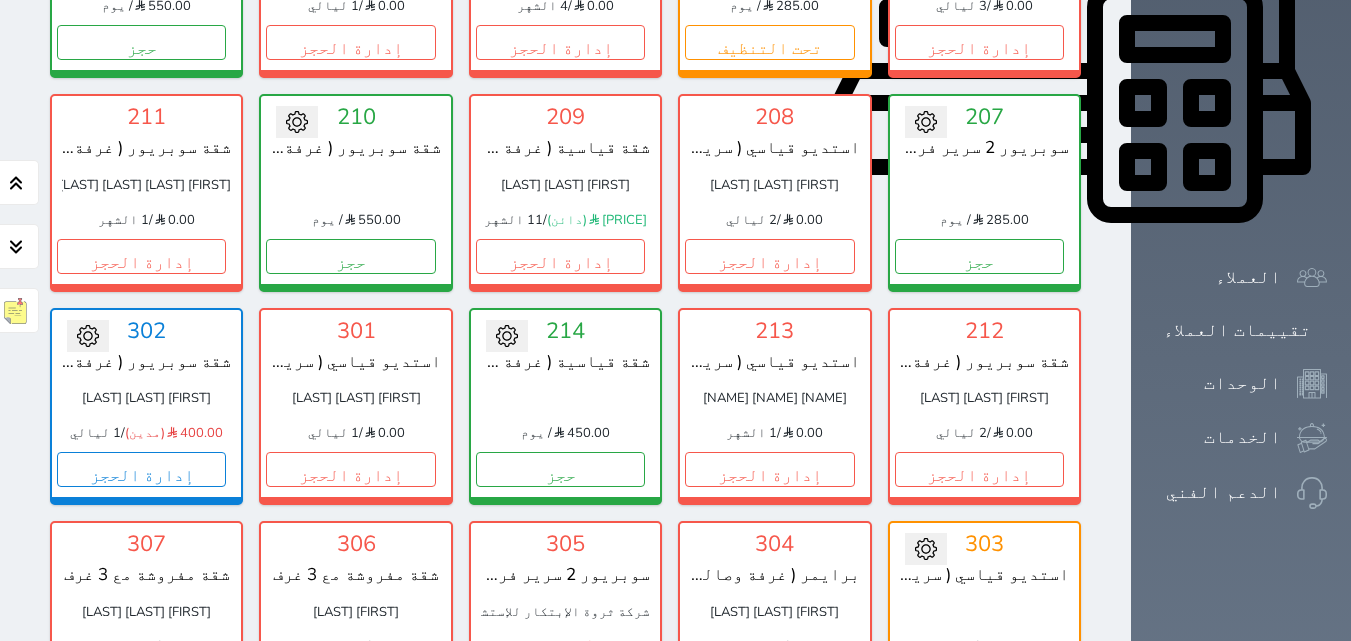 click 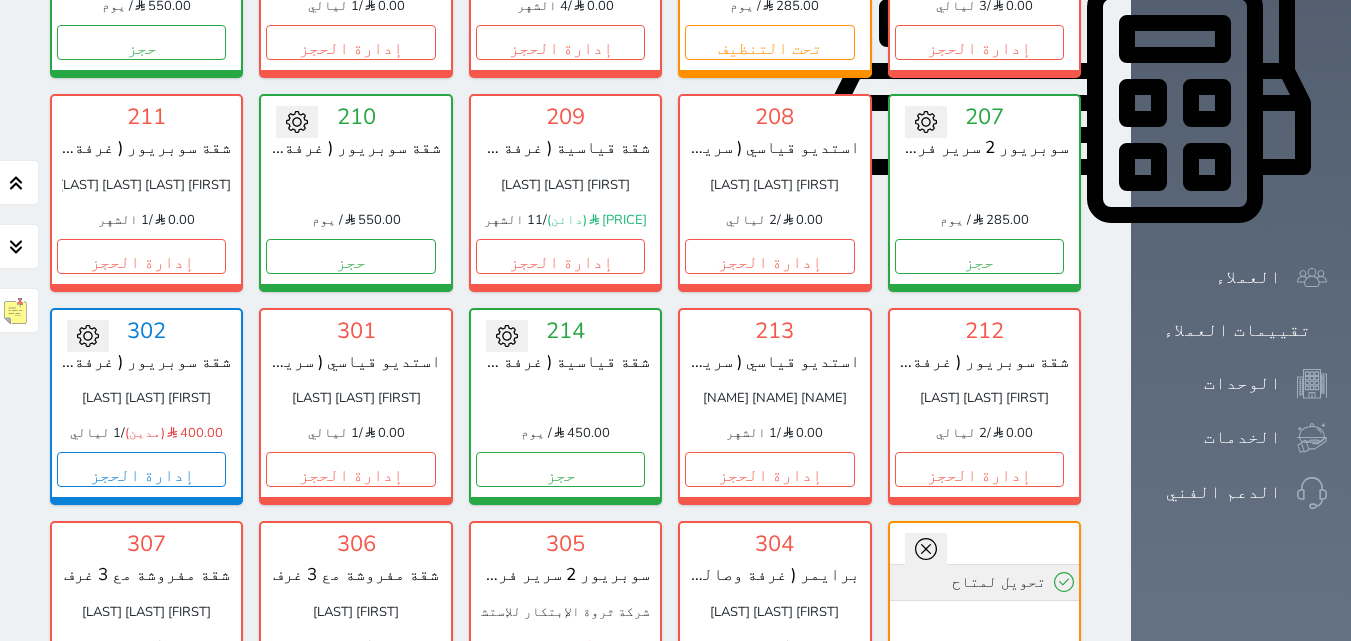 click on "تحويل لمتاح" at bounding box center [984, 582] 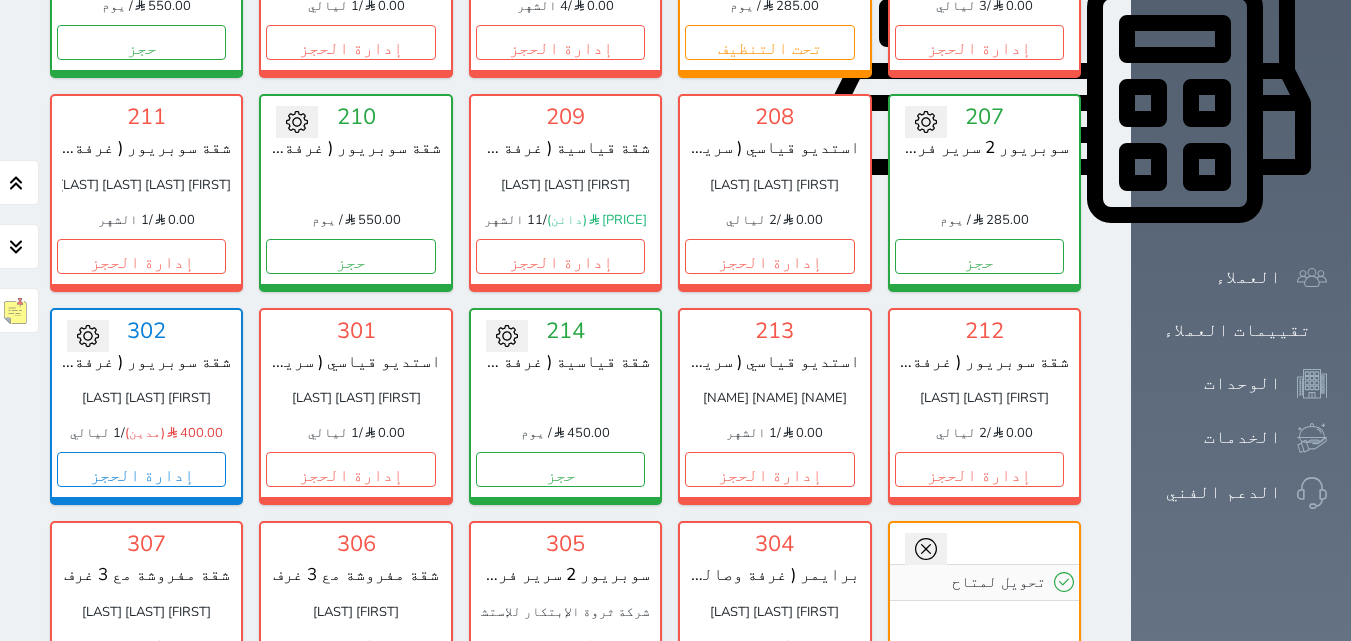 click 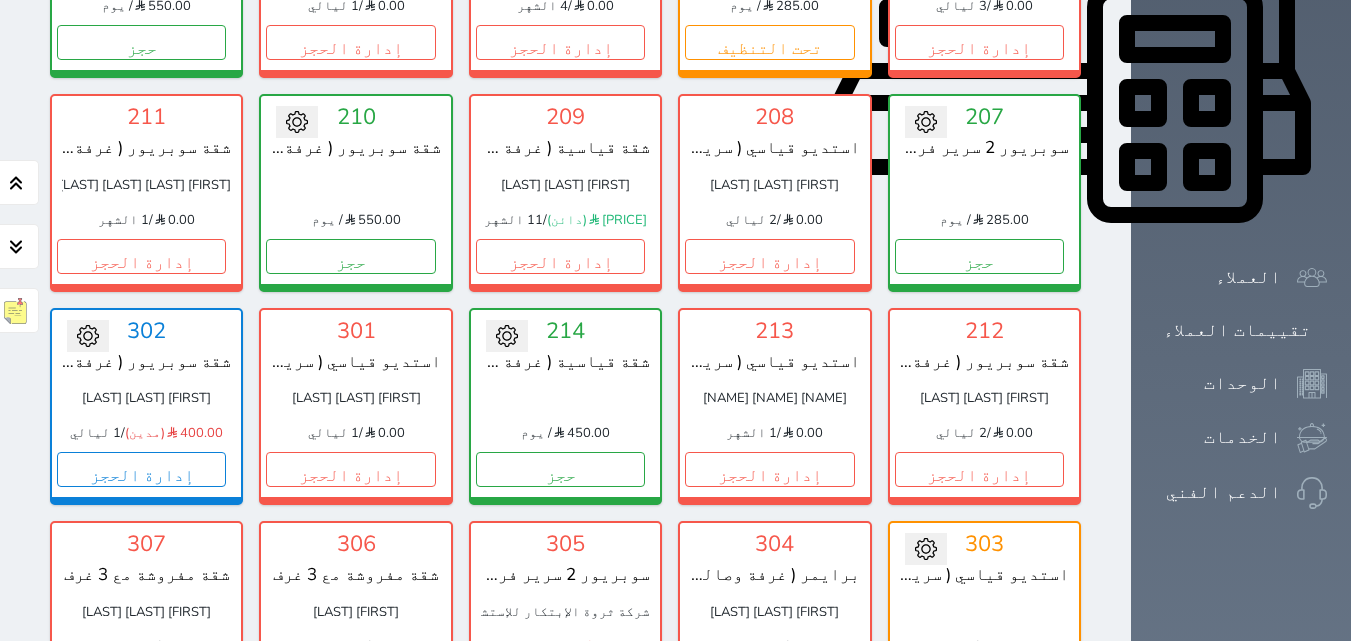click on "تحت التنظيف" at bounding box center [979, 682] 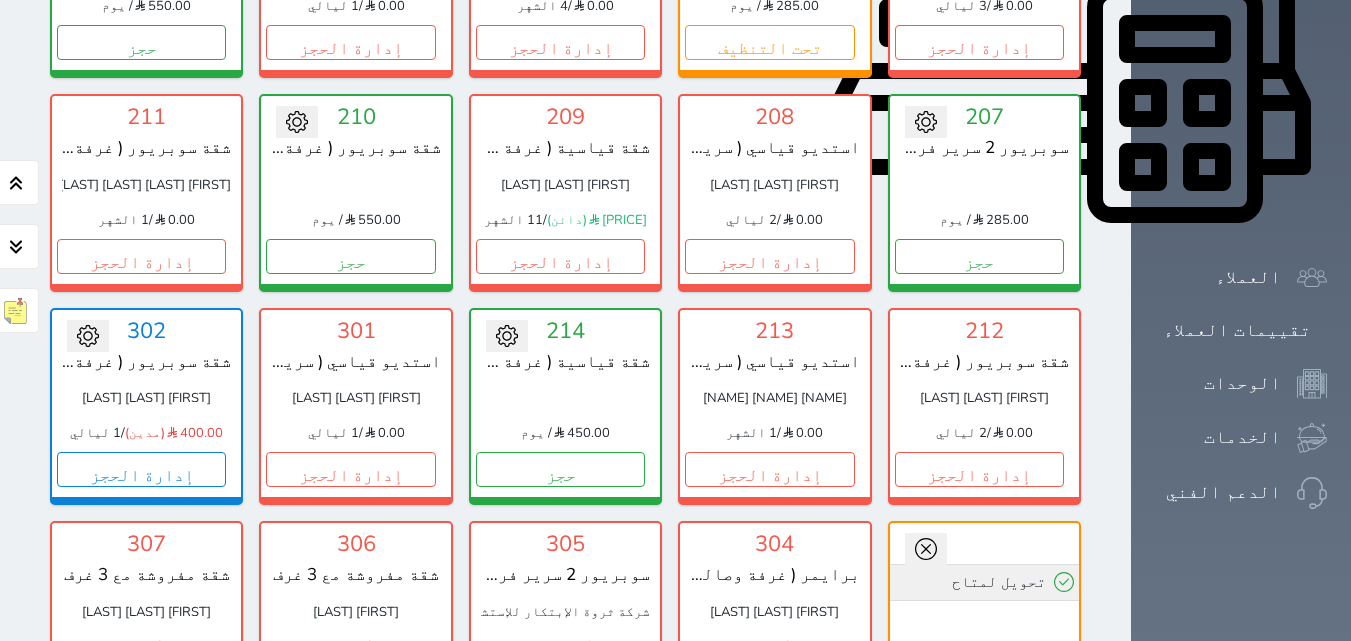 click 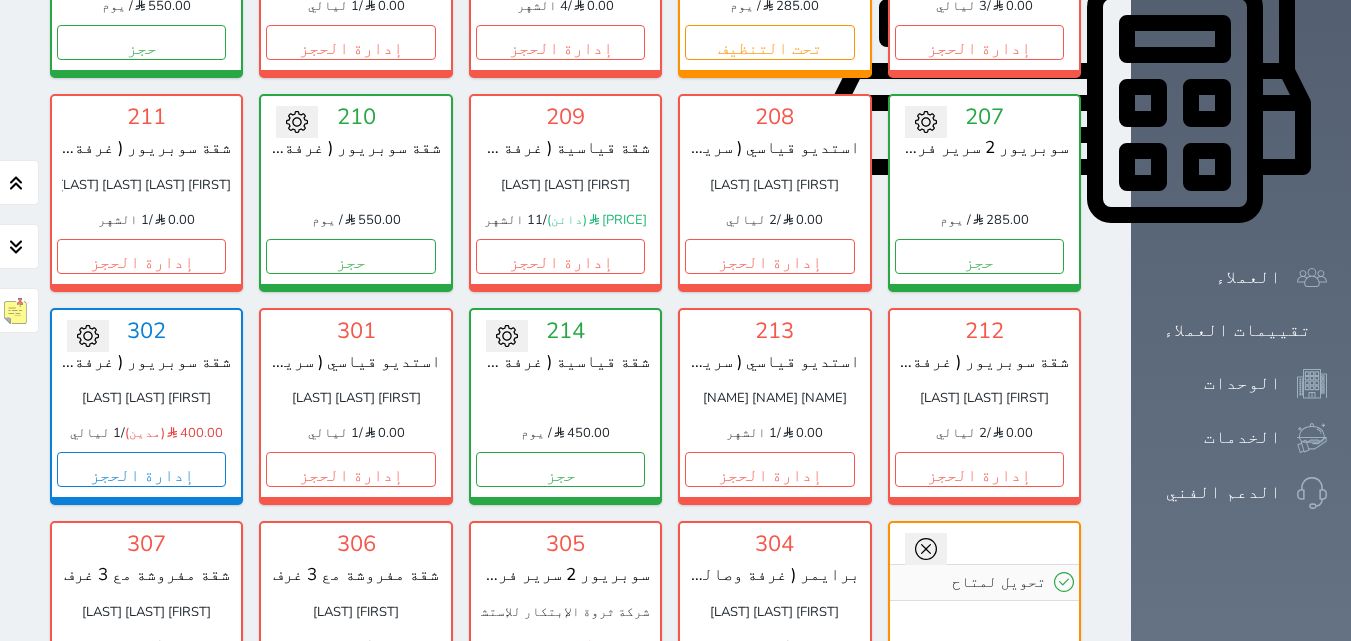 click on "تحويل لمتاح" at bounding box center (984, 617) 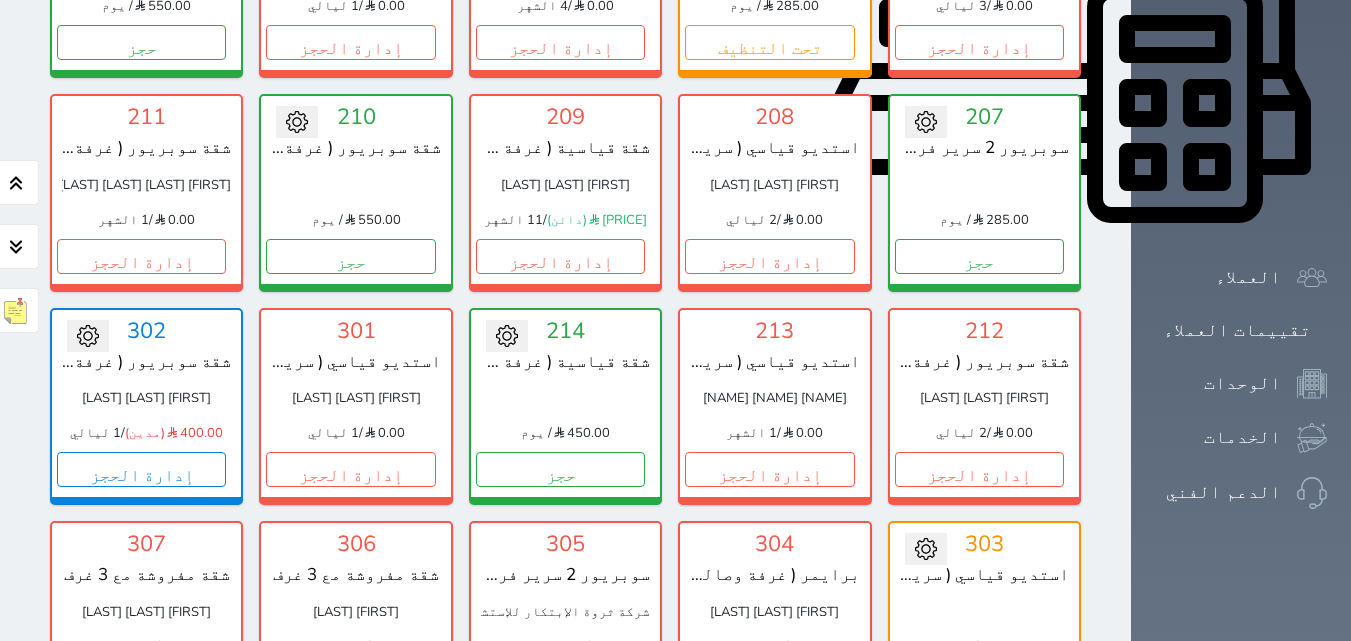 click on "تحت التنظيف" at bounding box center [979, 682] 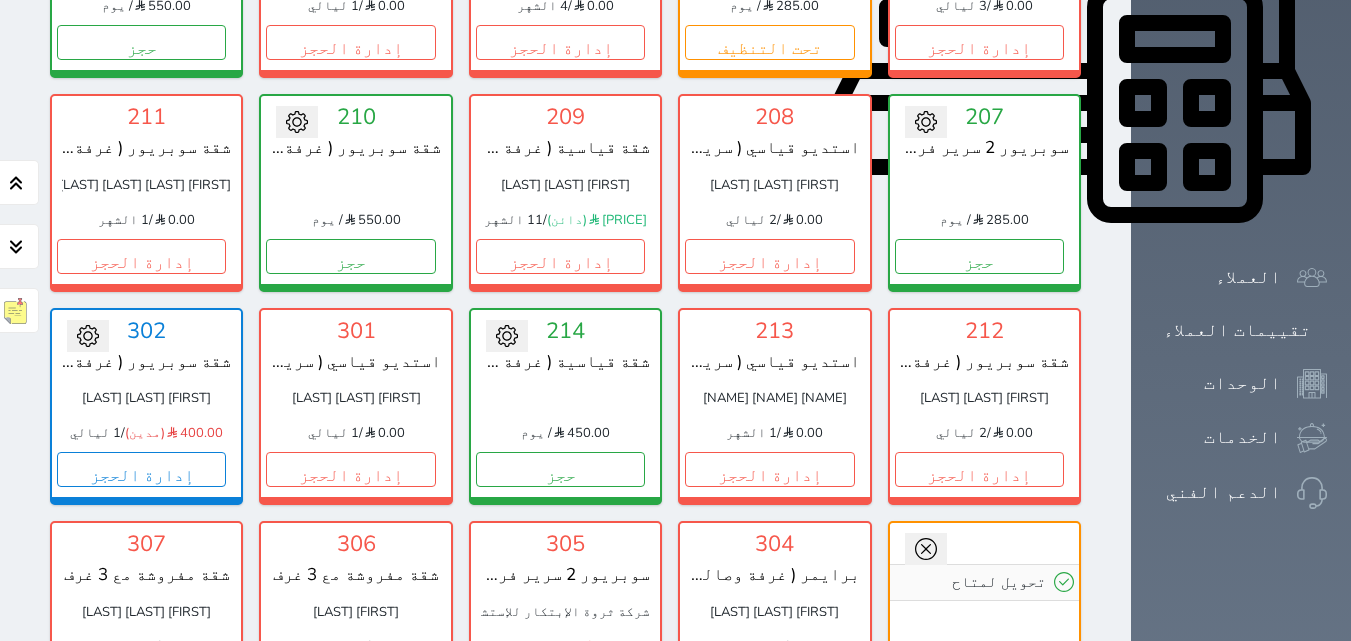 click on "تحويل لمتاح
303   استديو قياسي ( سرير كنج )
[PRICE]
/ يوم             تحت التنظيف" at bounding box center [984, 619] 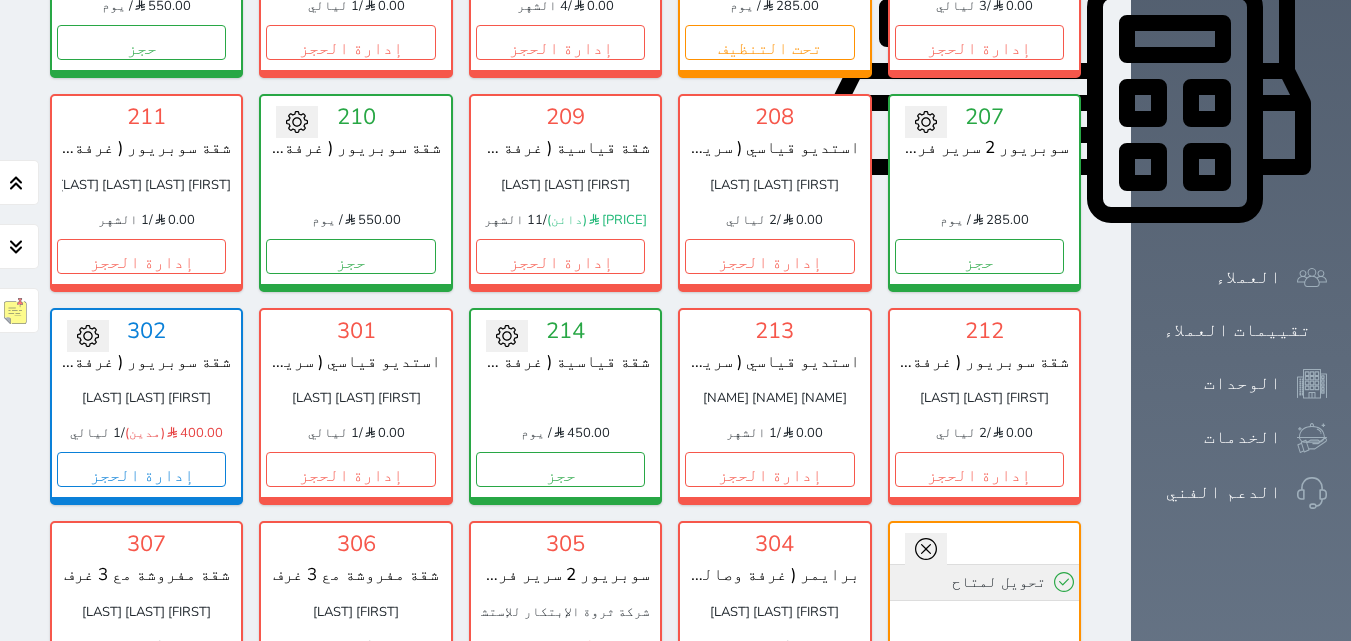 click on "تحويل لمتاح" at bounding box center (984, 582) 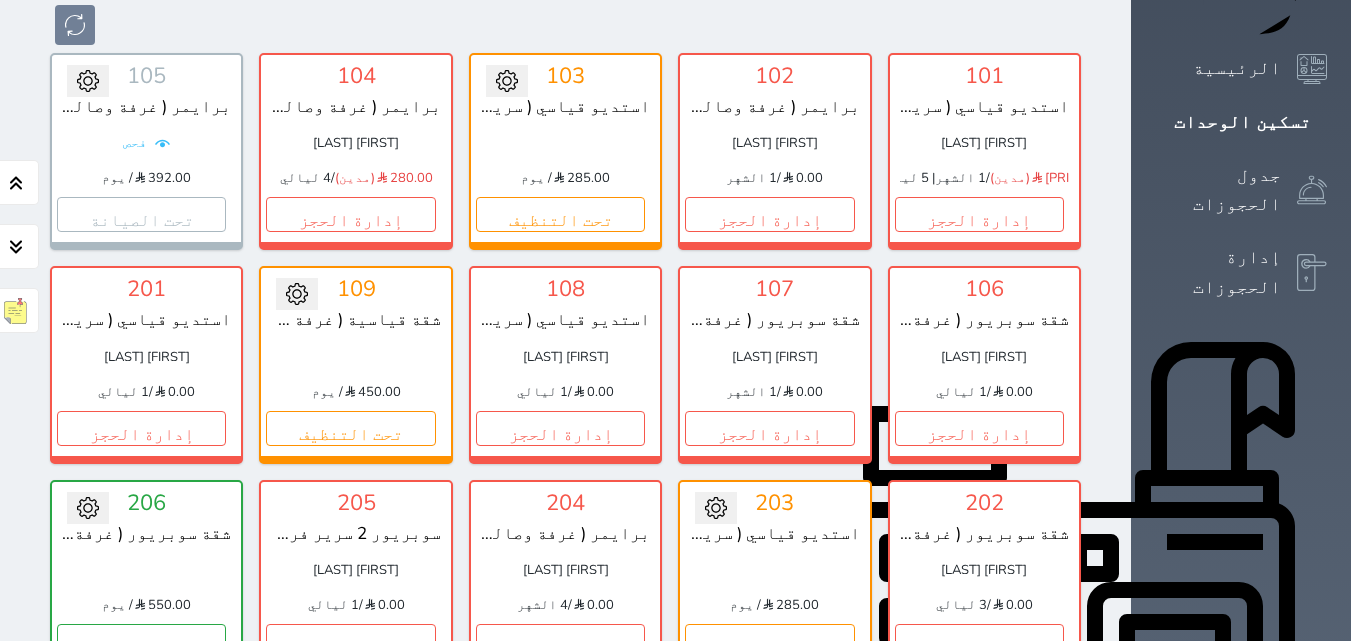 scroll, scrollTop: 60, scrollLeft: 0, axis: vertical 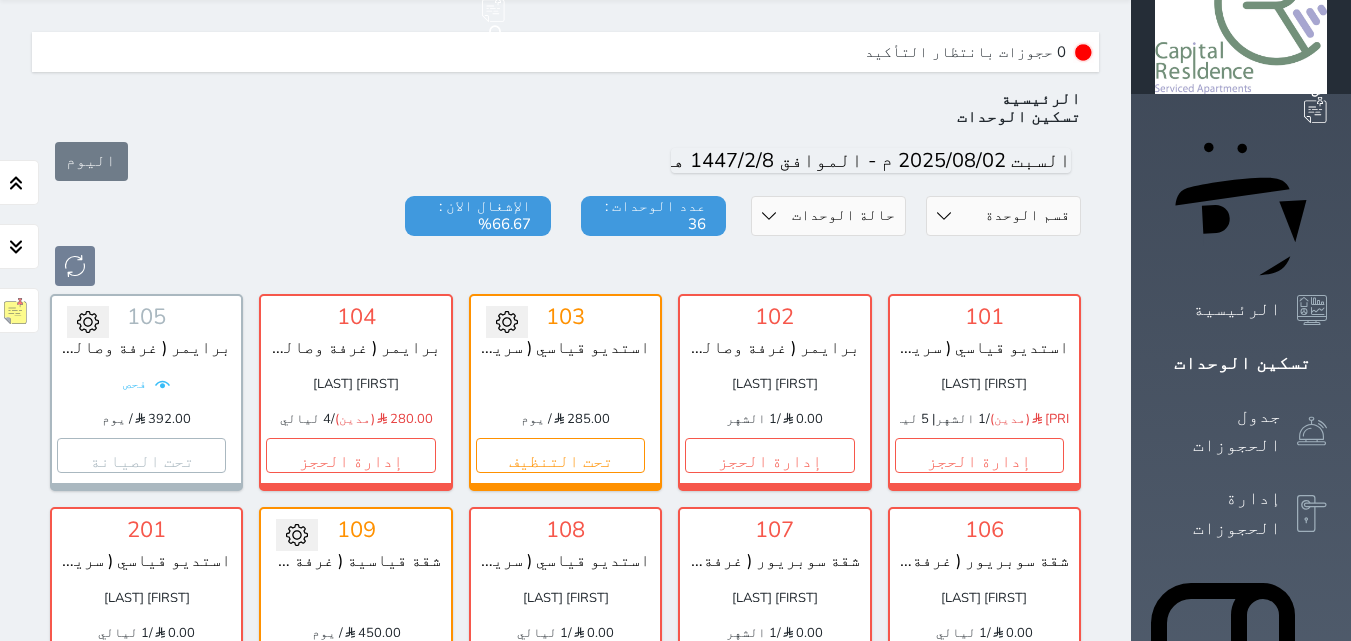 click on "قسم الوحدة   سوبريور 2 سرير فردي شقة قياسية ( غرفة بسرير مزدوج +غرفة بسرير مفرد) شقة مفروشة مع 3 غرف شقة سوبريور ( غرفة بسرير مزدوج + غرفة 2 سرير مفرد) برايمر ( غرفة وصالة فردية ) استديو قياسي ( سرير كنج )   حالة الوحدات متاح تحت التنظيف تحت الصيانة سجل دخول  لم يتم تسجيل الدخول   عدد الوحدات : [NUMBER]   الإشغال الان : [PERCENTAGE]%" at bounding box center [565, 241] 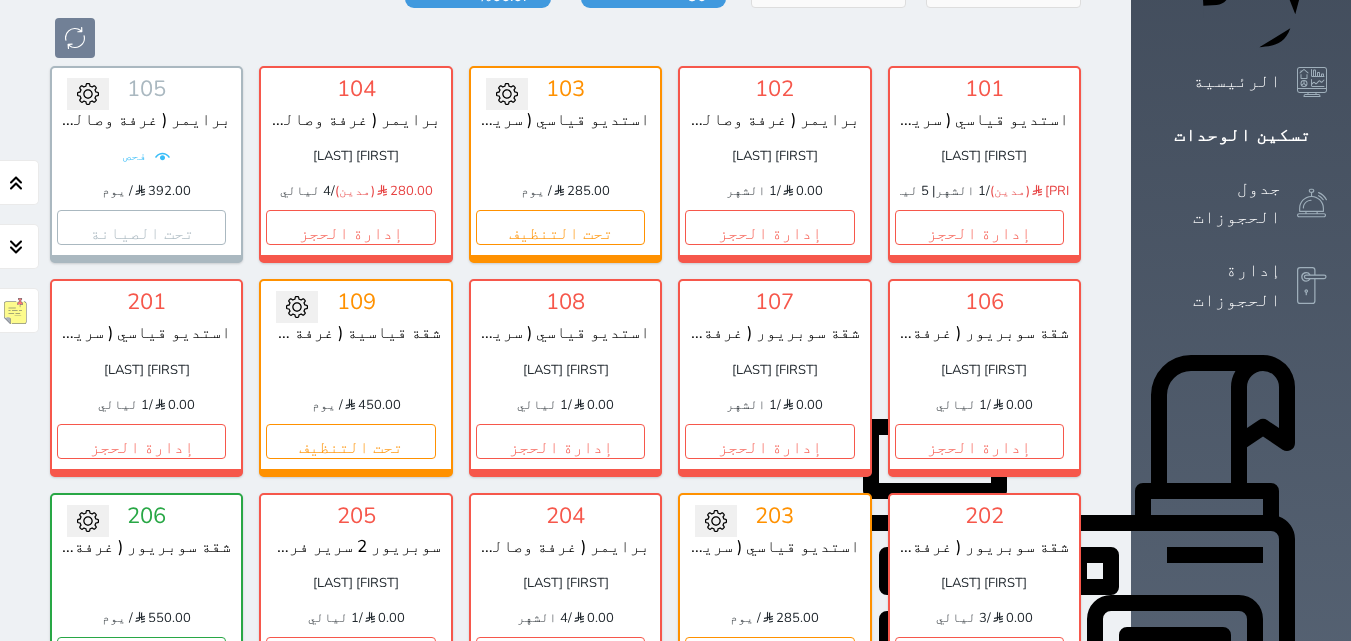 scroll, scrollTop: 360, scrollLeft: 0, axis: vertical 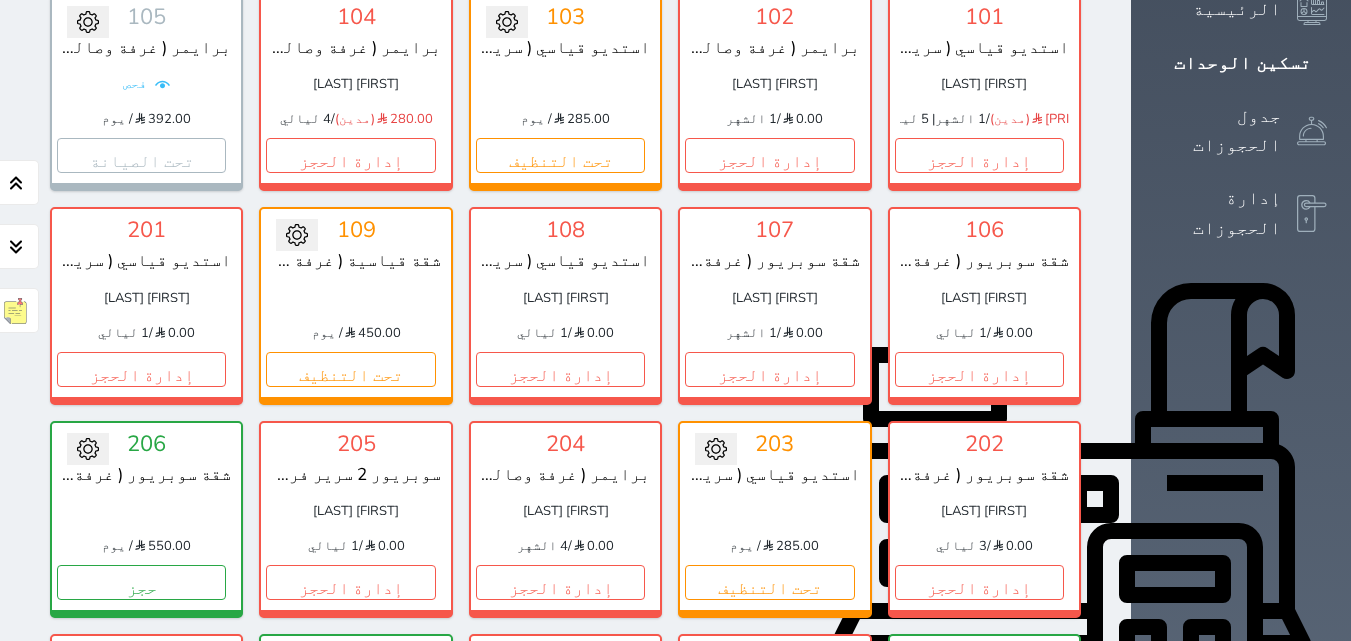 click on "209   شقة قياسية ( غرفة بسرير مزدوج +غرفة بسرير مفرد)
موسى عبيد صالح الفواز
8424.86
(دائن)
/
11 الشهر
إدارة الحجز" at bounding box center (565, 732) 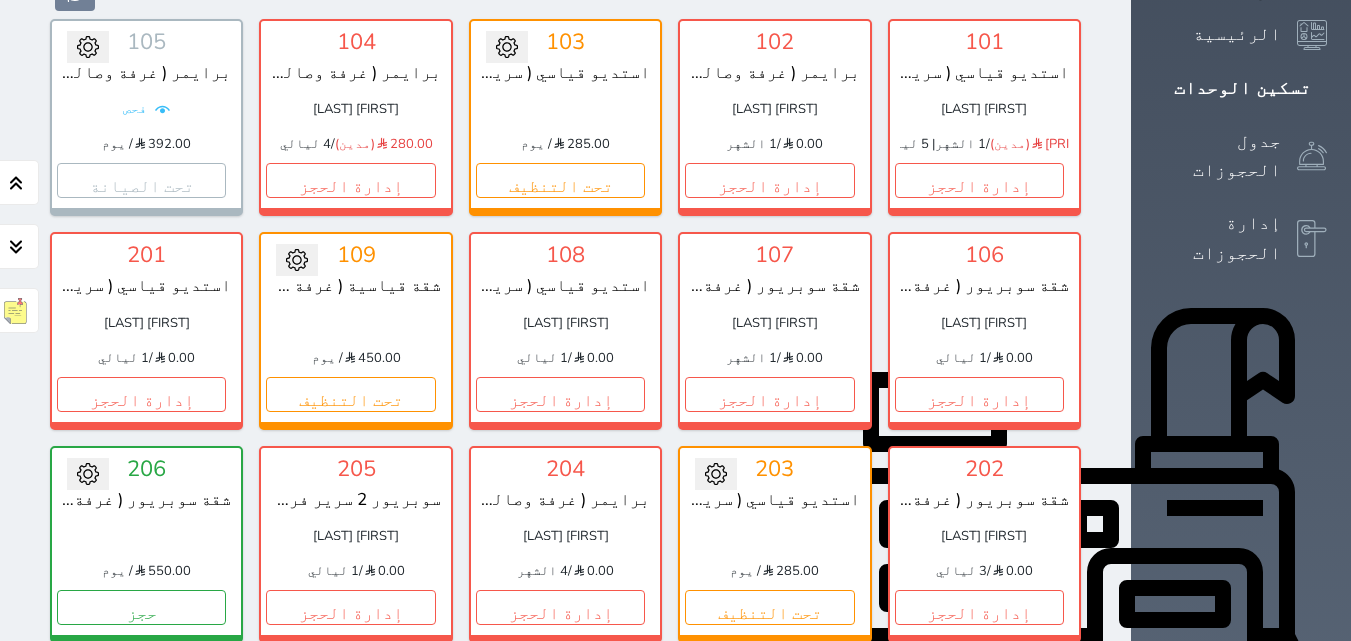 scroll, scrollTop: 300, scrollLeft: 0, axis: vertical 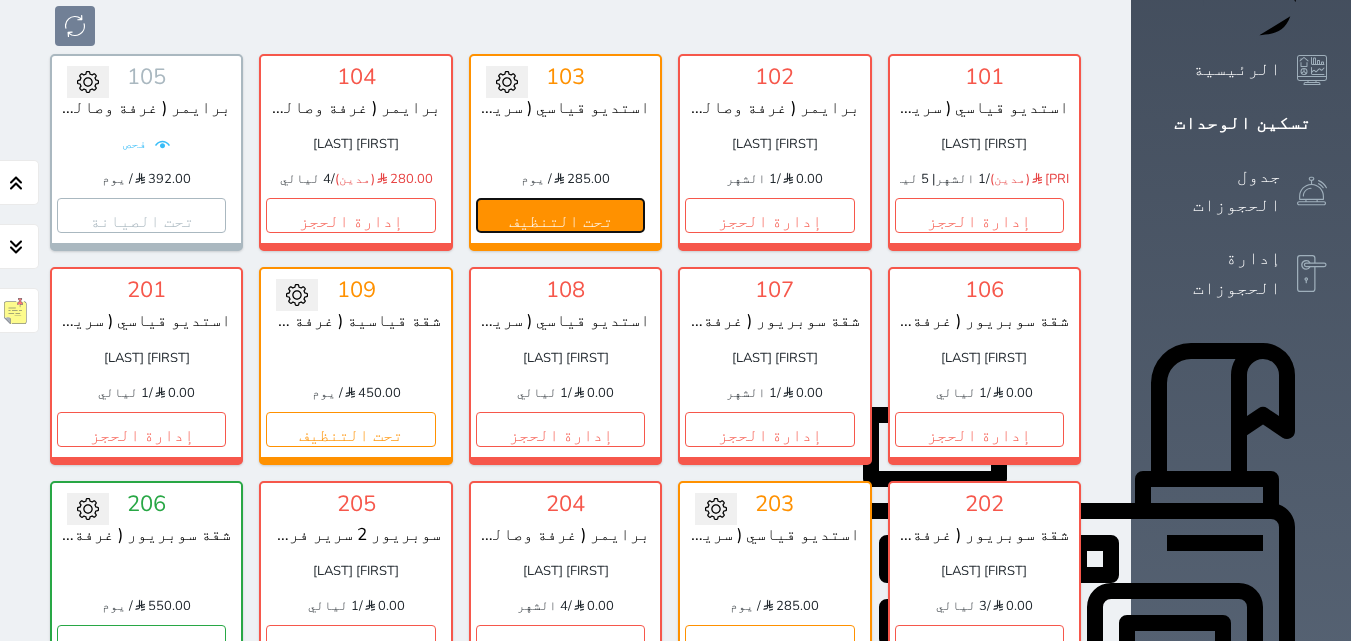 click on "تحت التنظيف" at bounding box center (560, 215) 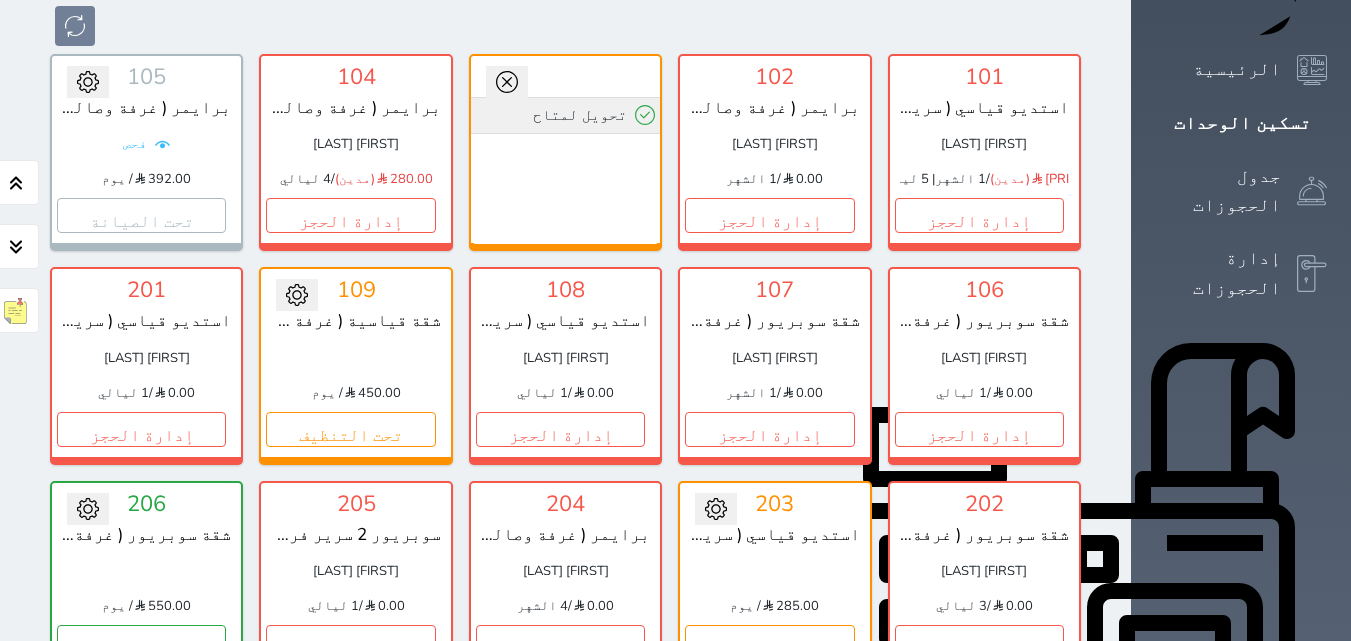 click on "تحويل لمتاح" at bounding box center [565, 115] 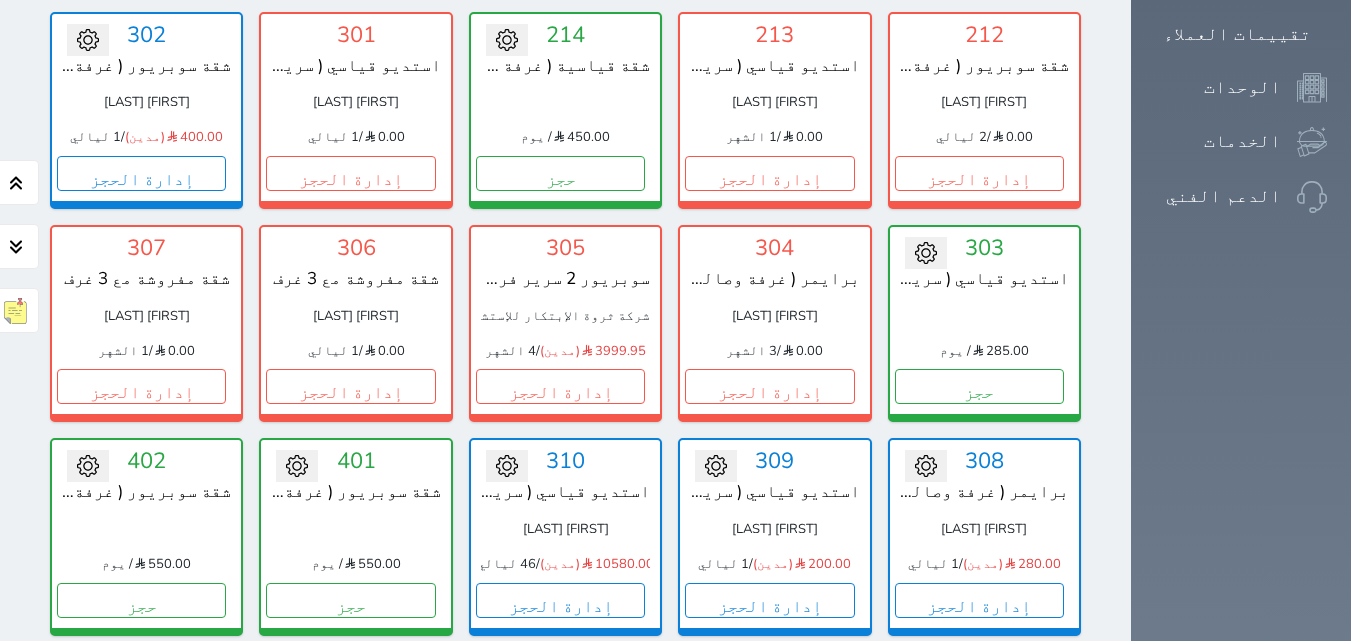 scroll, scrollTop: 1380, scrollLeft: 0, axis: vertical 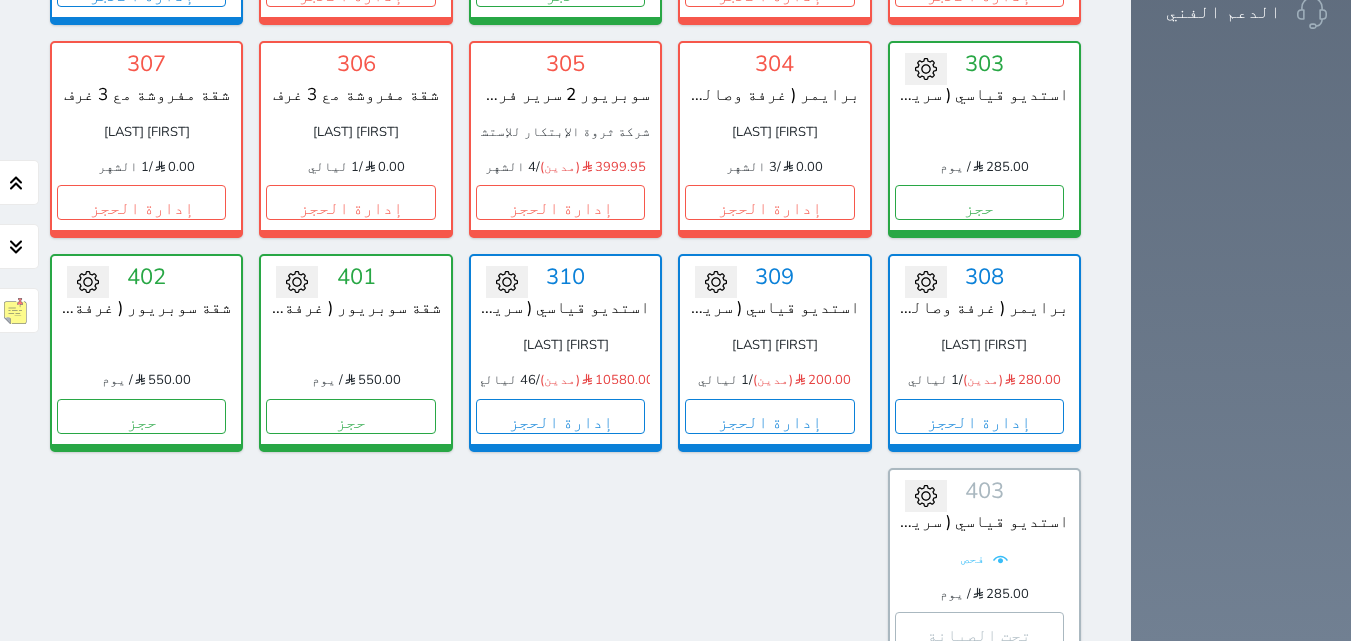 click on "عرض المغادرين" at bounding box center [303, 1011] 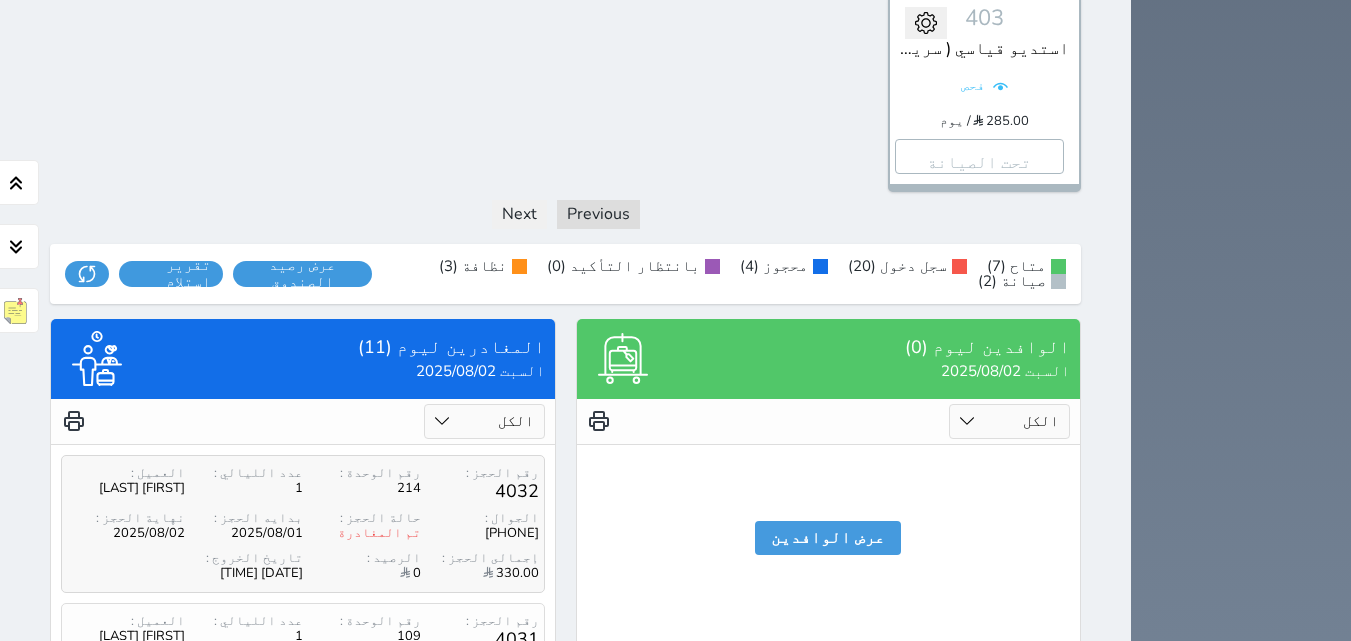 scroll, scrollTop: 1907, scrollLeft: 0, axis: vertical 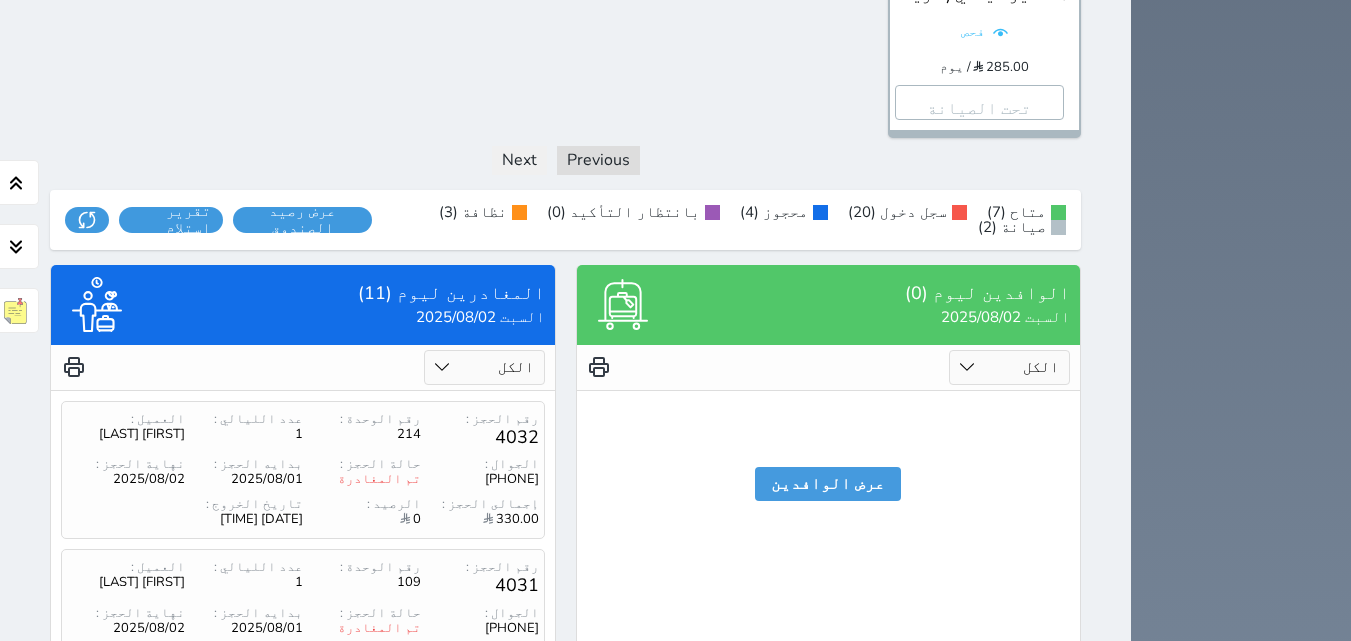 click on "2" at bounding box center [302, 1043] 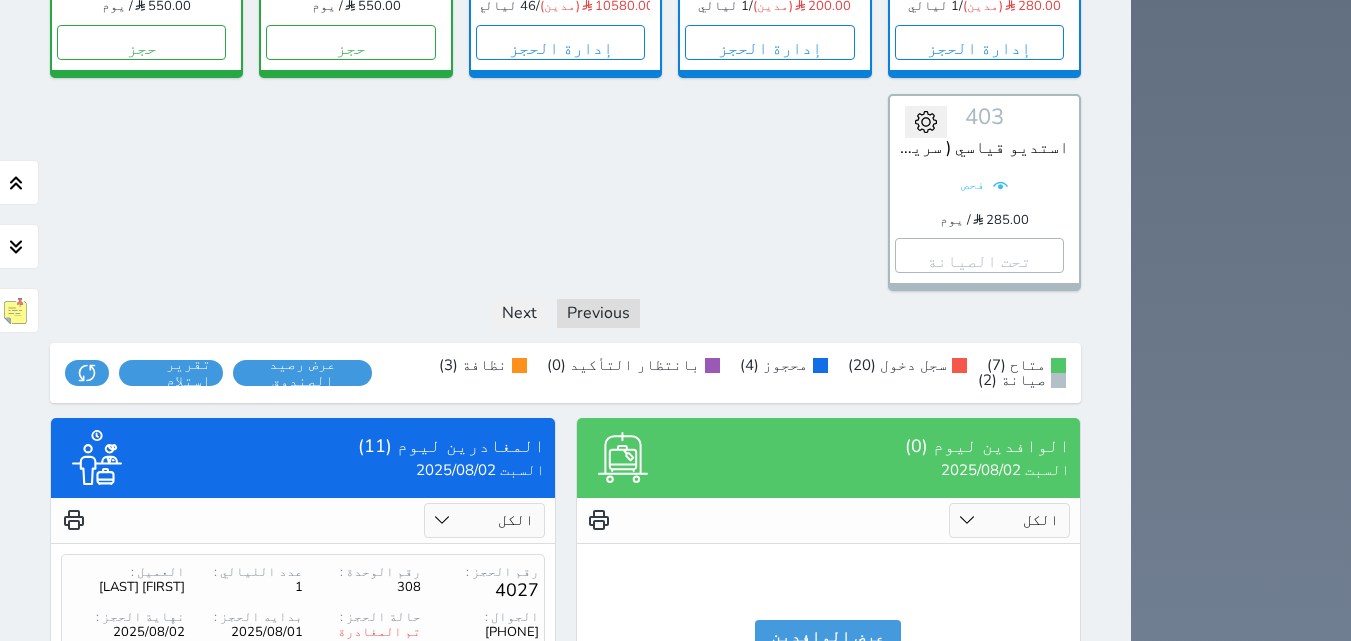 scroll, scrollTop: 1907, scrollLeft: 0, axis: vertical 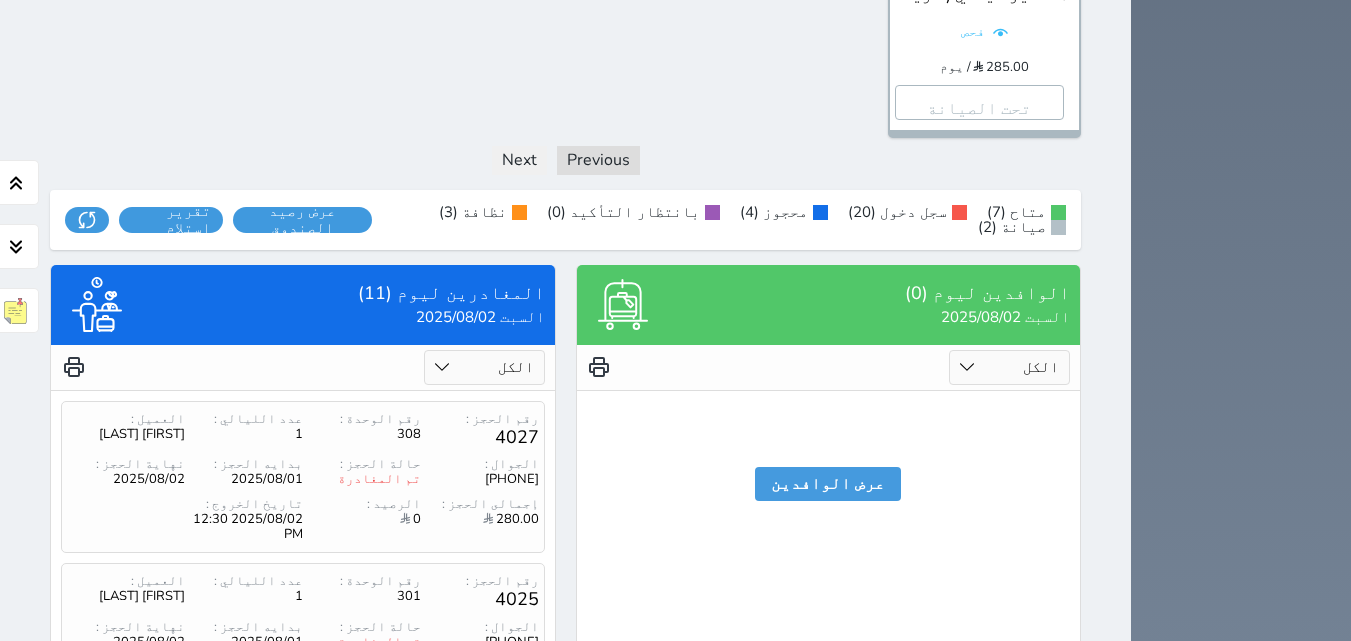 click on "3" at bounding box center (268, 1071) 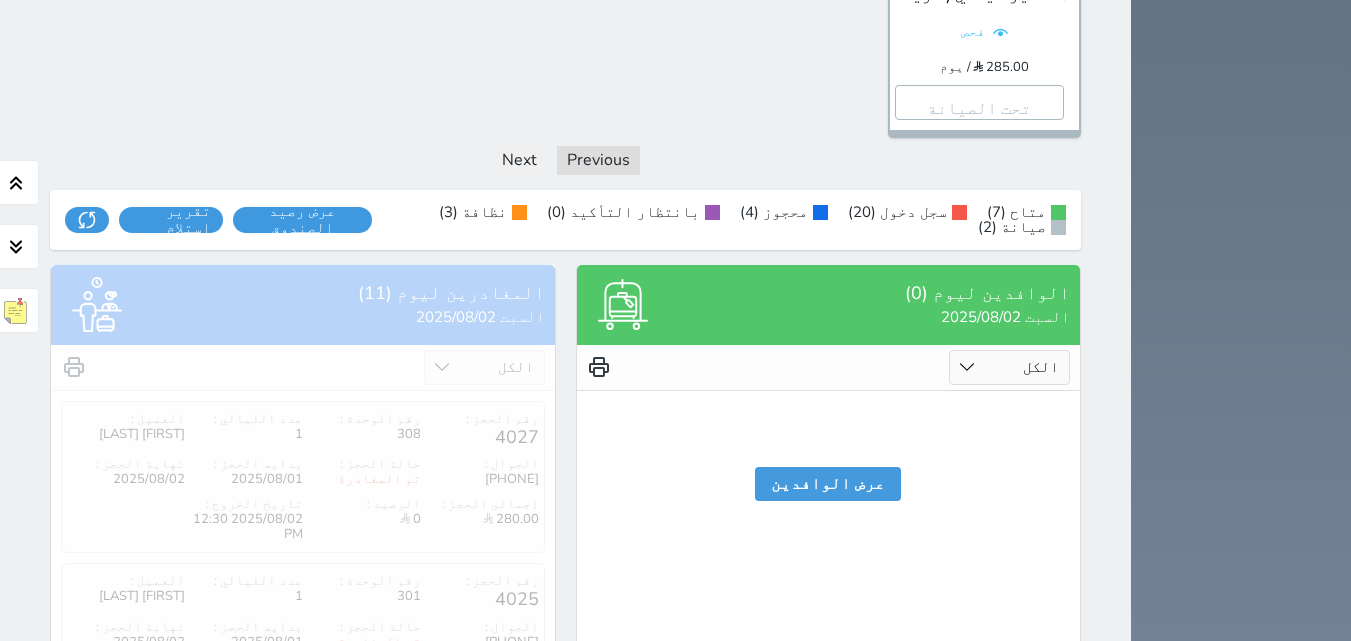 scroll, scrollTop: 1749, scrollLeft: 0, axis: vertical 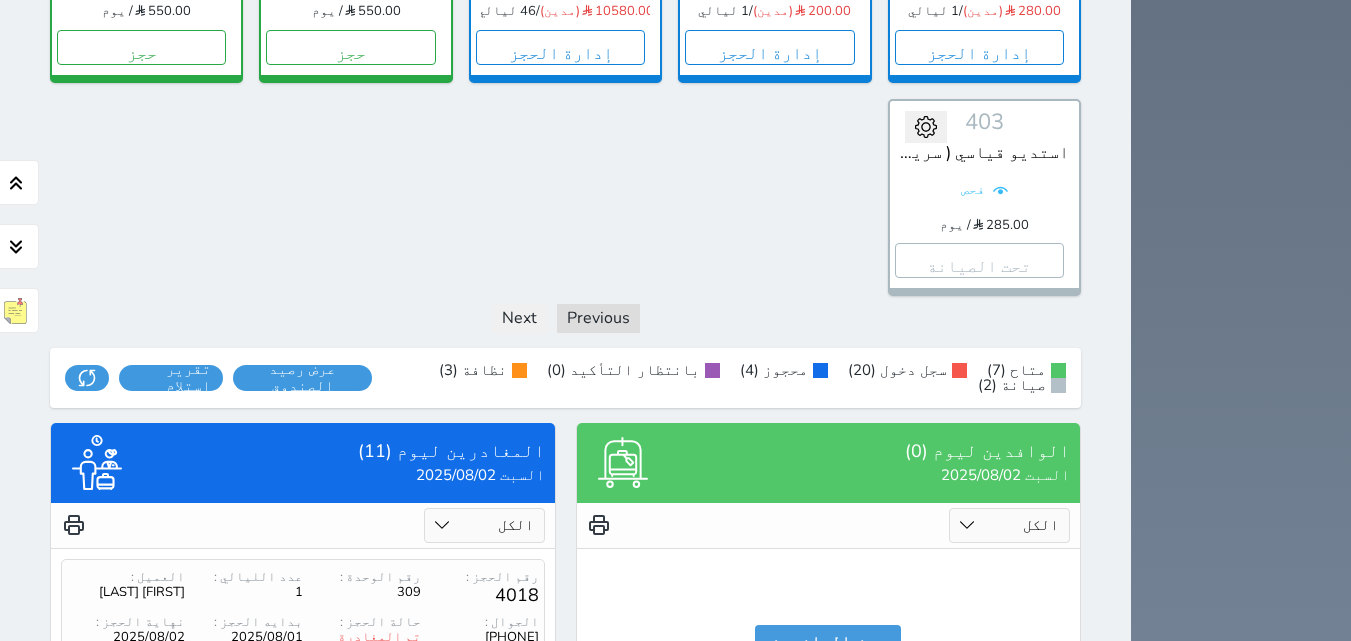 click on "4017" at bounding box center [480, 757] 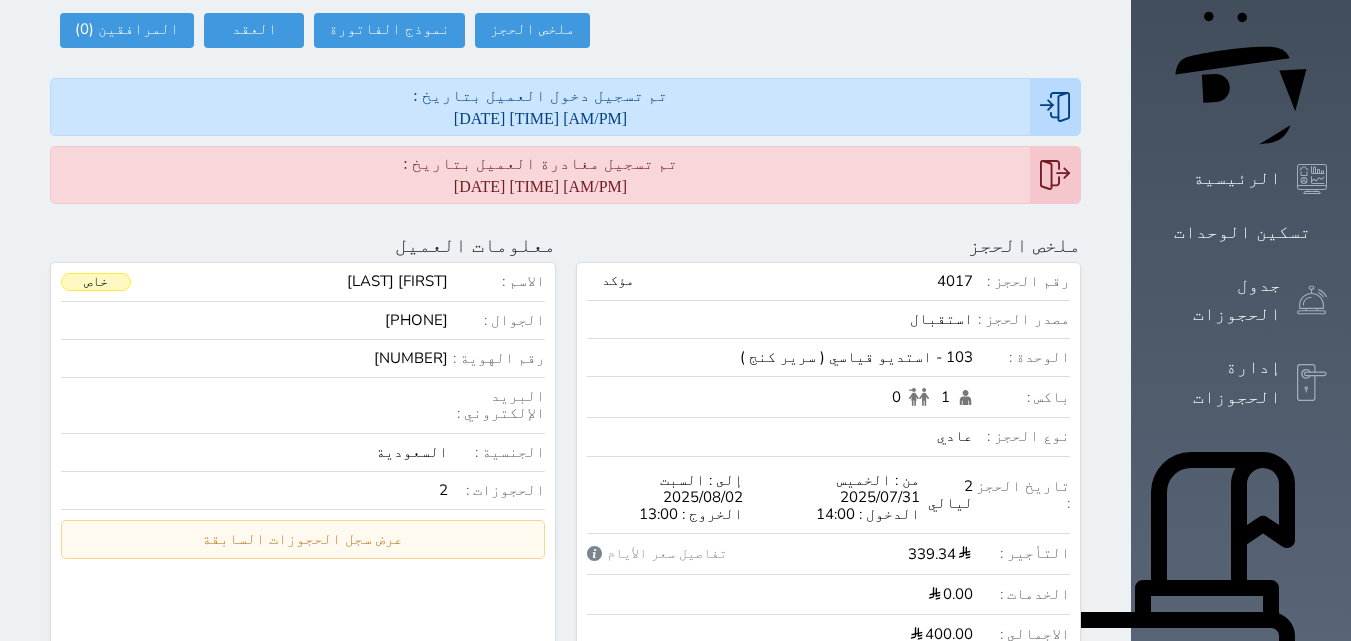 scroll, scrollTop: 200, scrollLeft: 0, axis: vertical 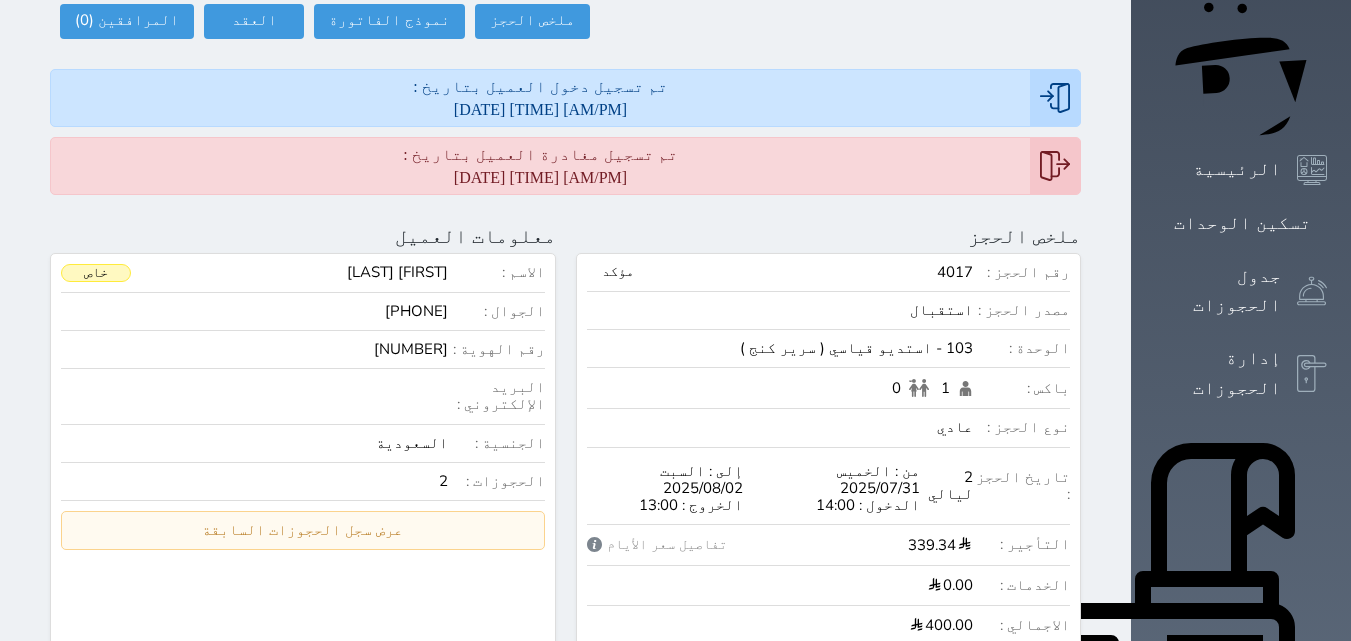 click on "1001415577" at bounding box center (254, 349) 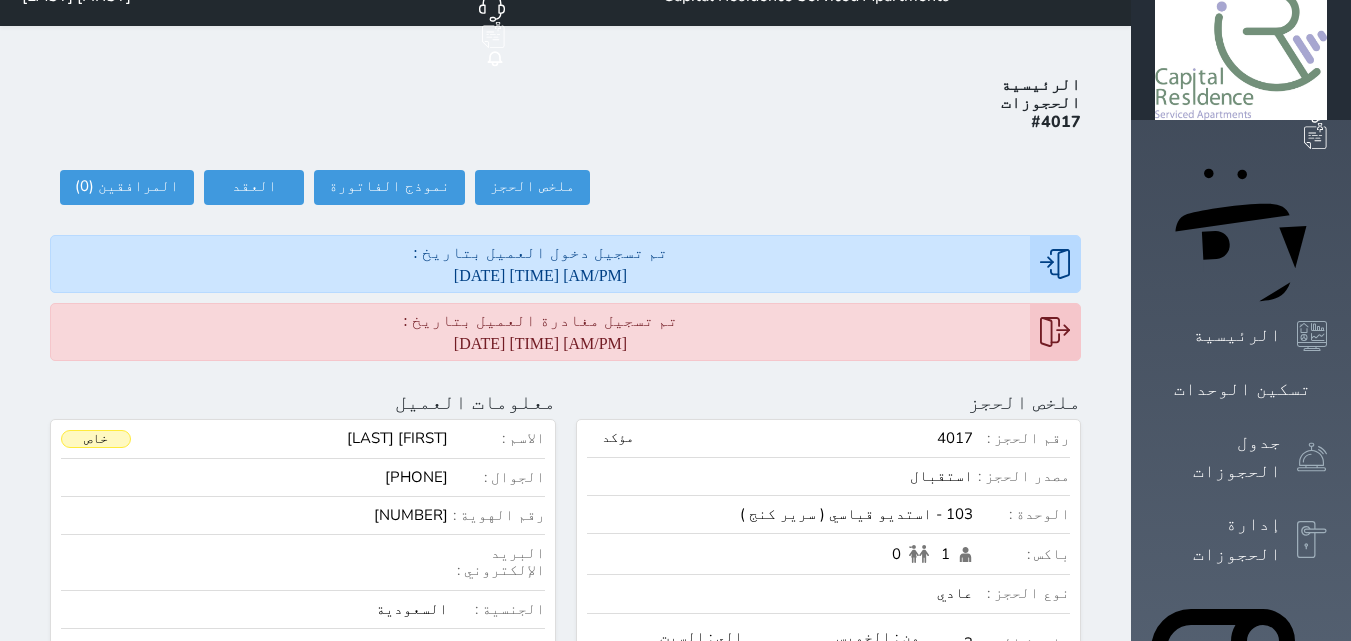 scroll, scrollTop: 0, scrollLeft: 0, axis: both 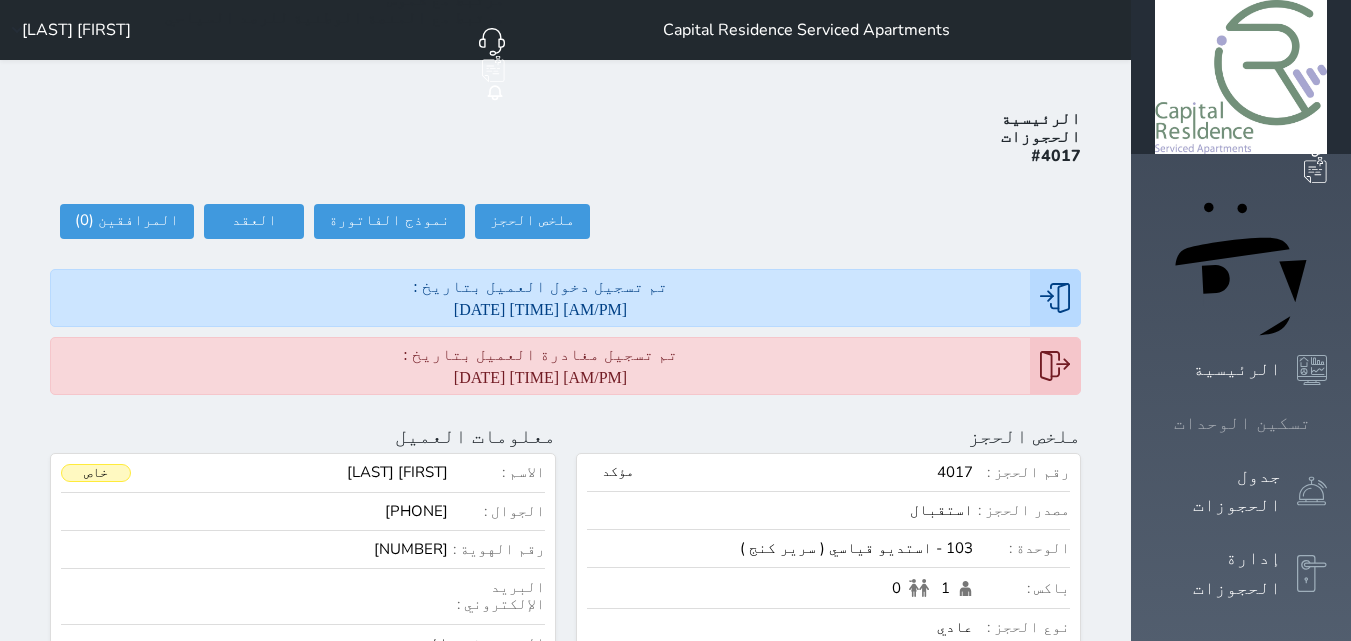 click on "تسكين الوحدات" at bounding box center (1241, 423) 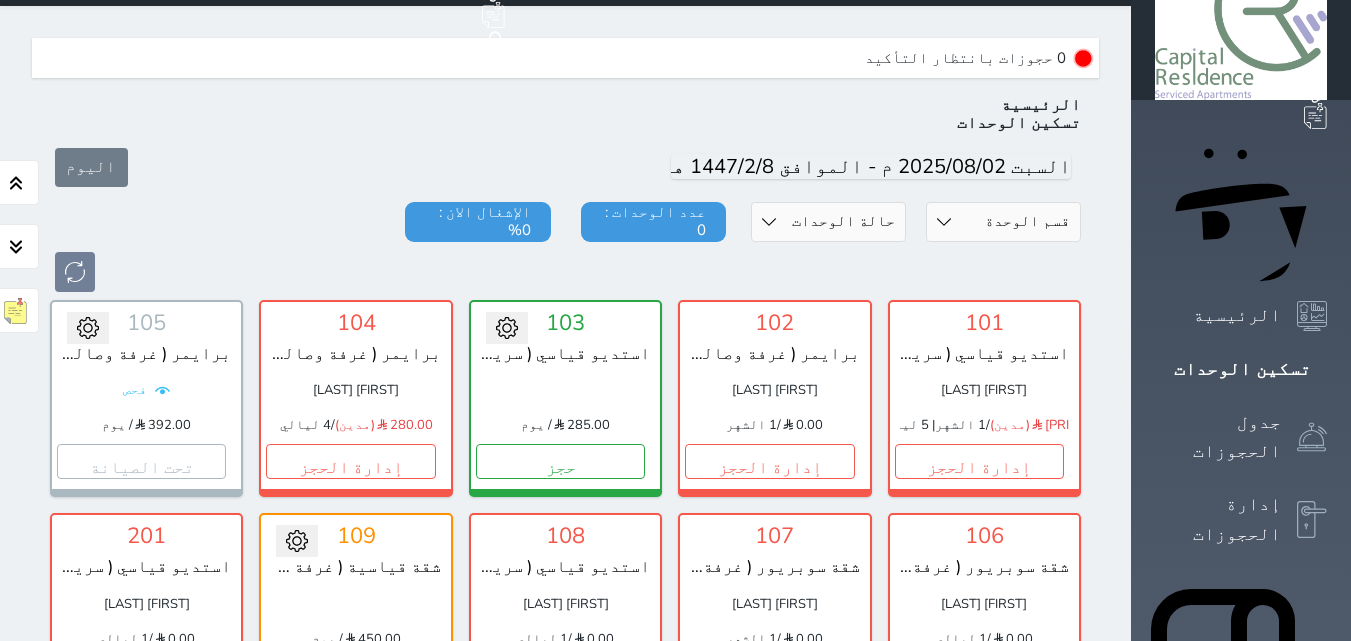 scroll, scrollTop: 60, scrollLeft: 0, axis: vertical 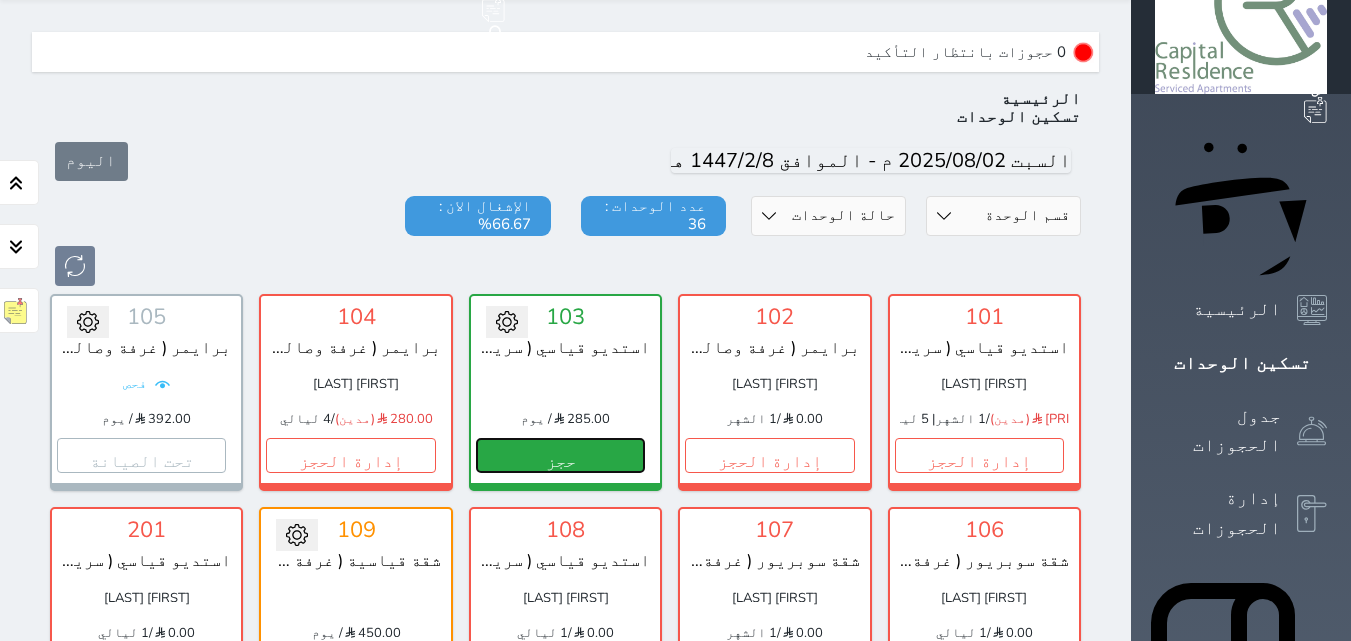 click on "حجز" at bounding box center [560, 455] 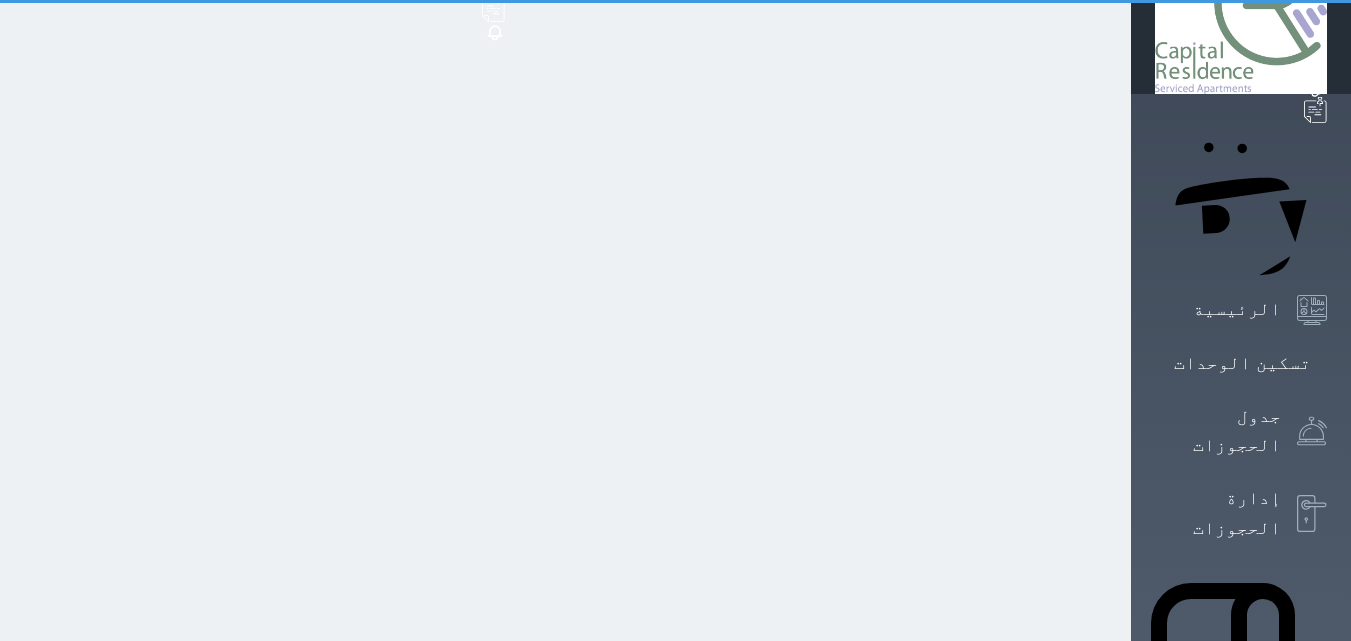 scroll, scrollTop: 15, scrollLeft: 0, axis: vertical 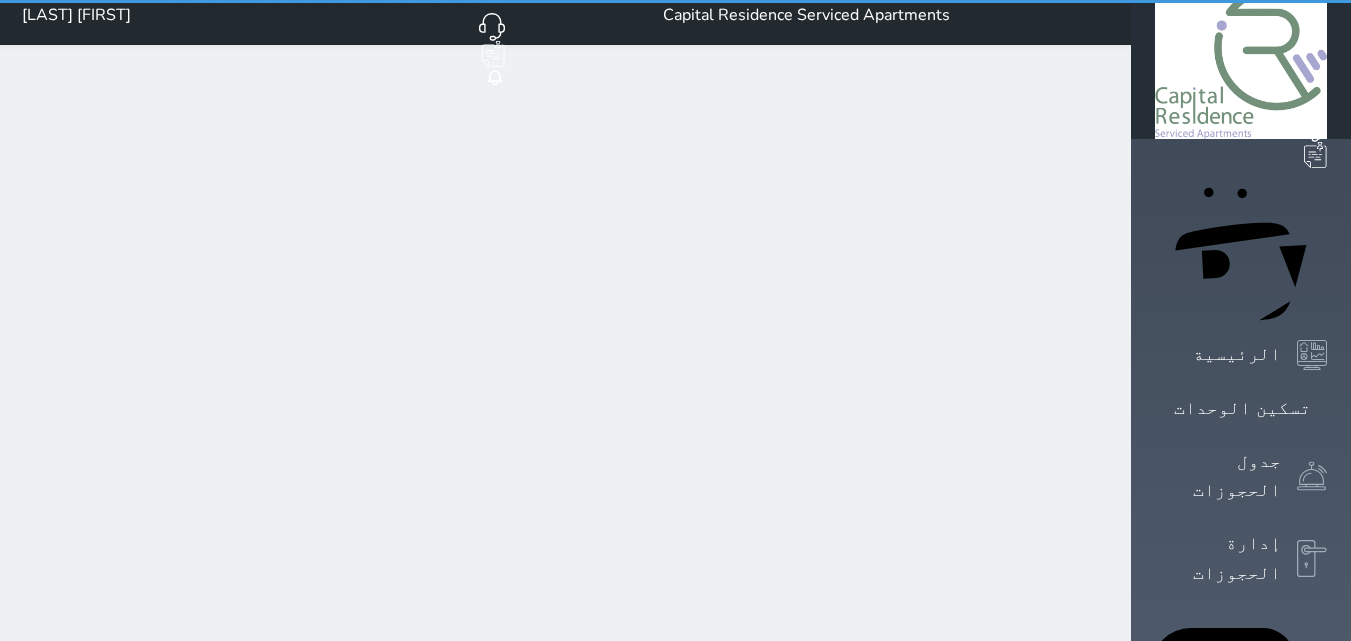 select on "1" 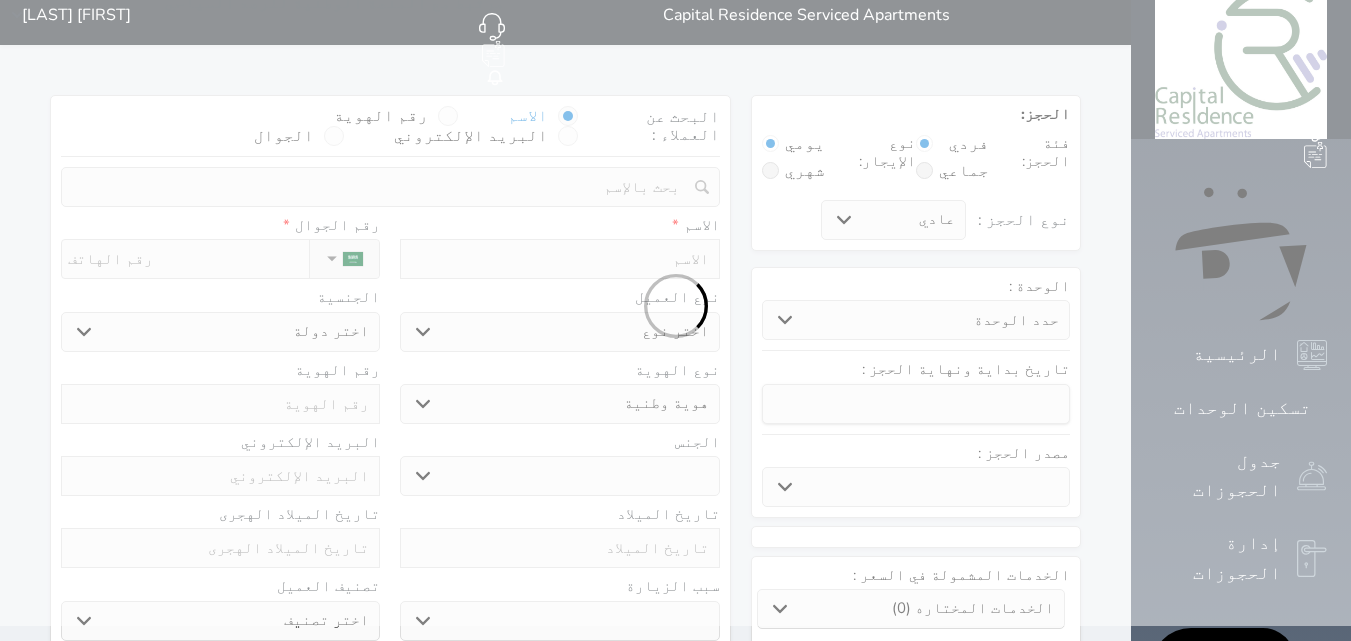 scroll, scrollTop: 0, scrollLeft: 0, axis: both 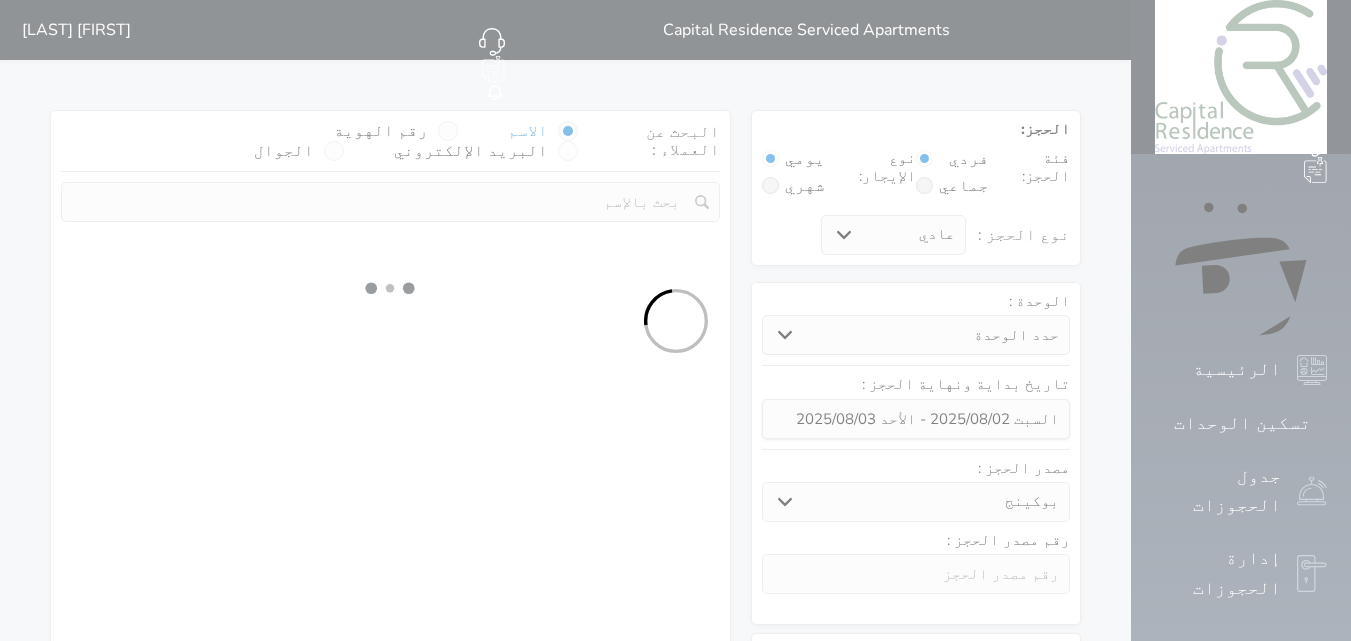 select 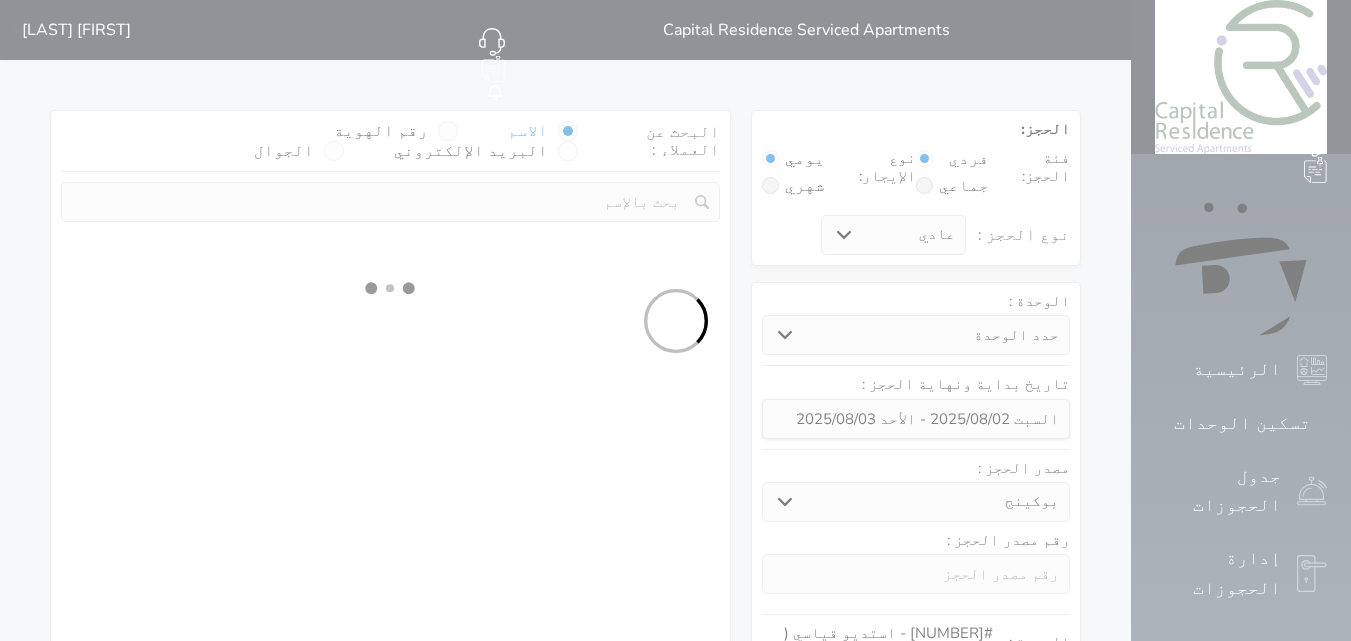 select on "1" 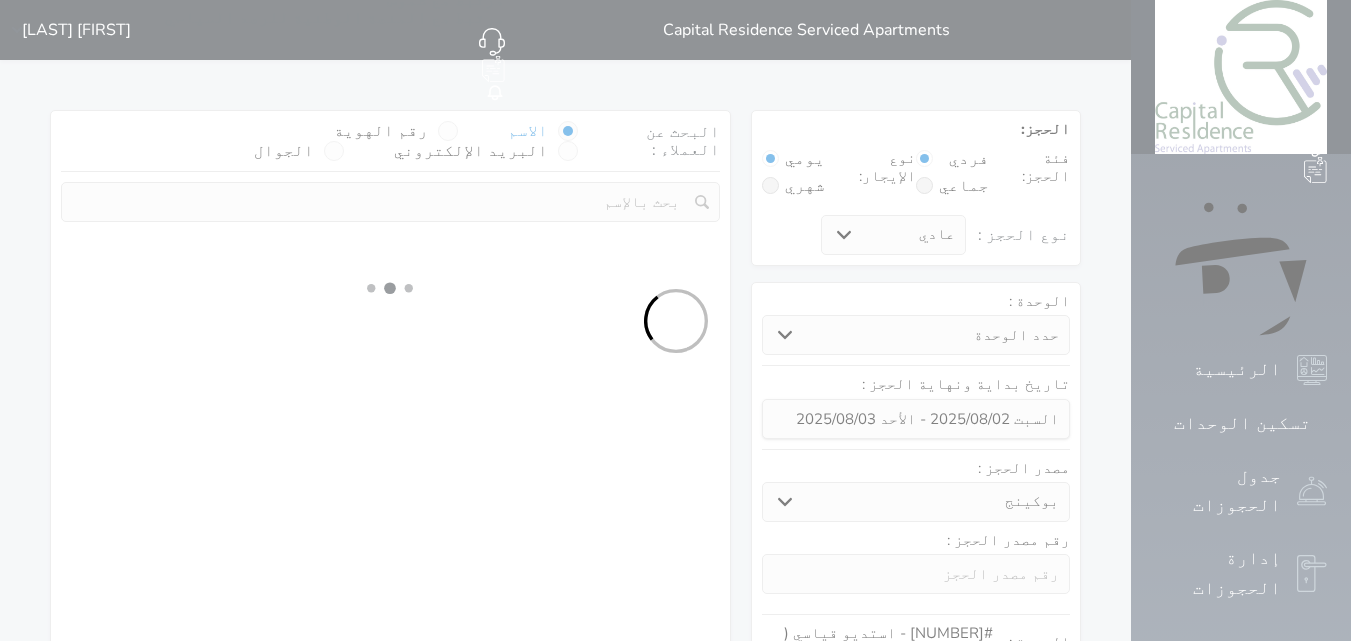 select on "113" 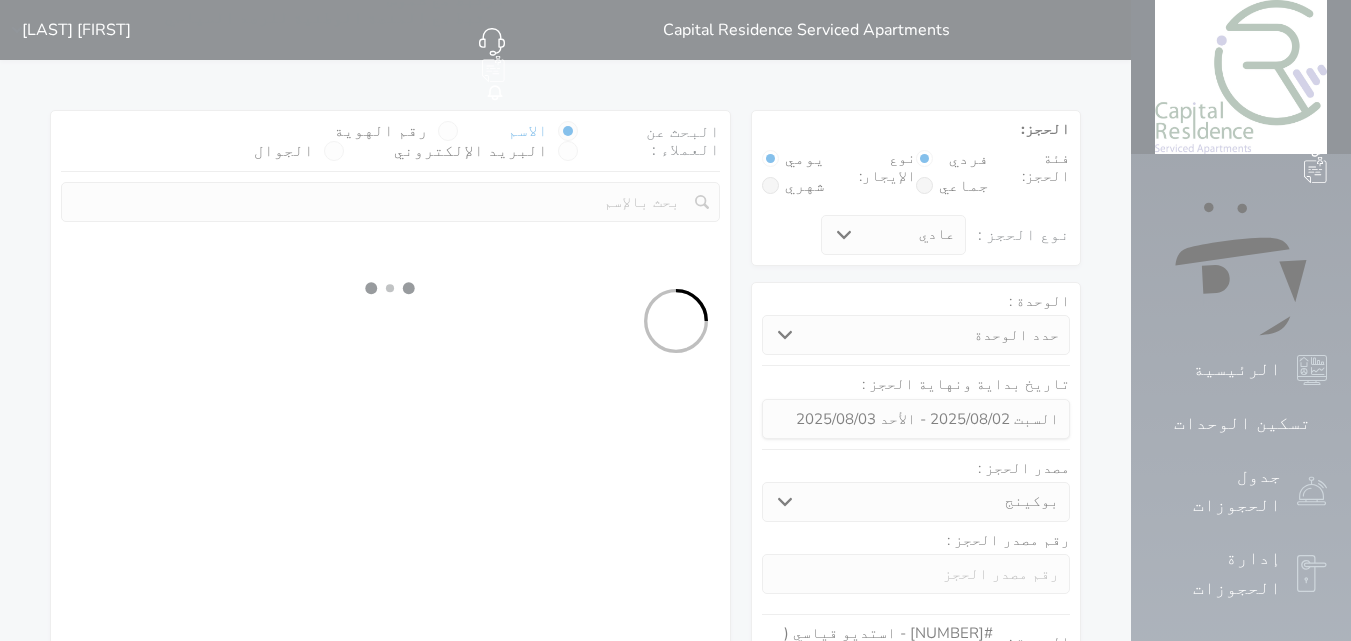 select on "1" 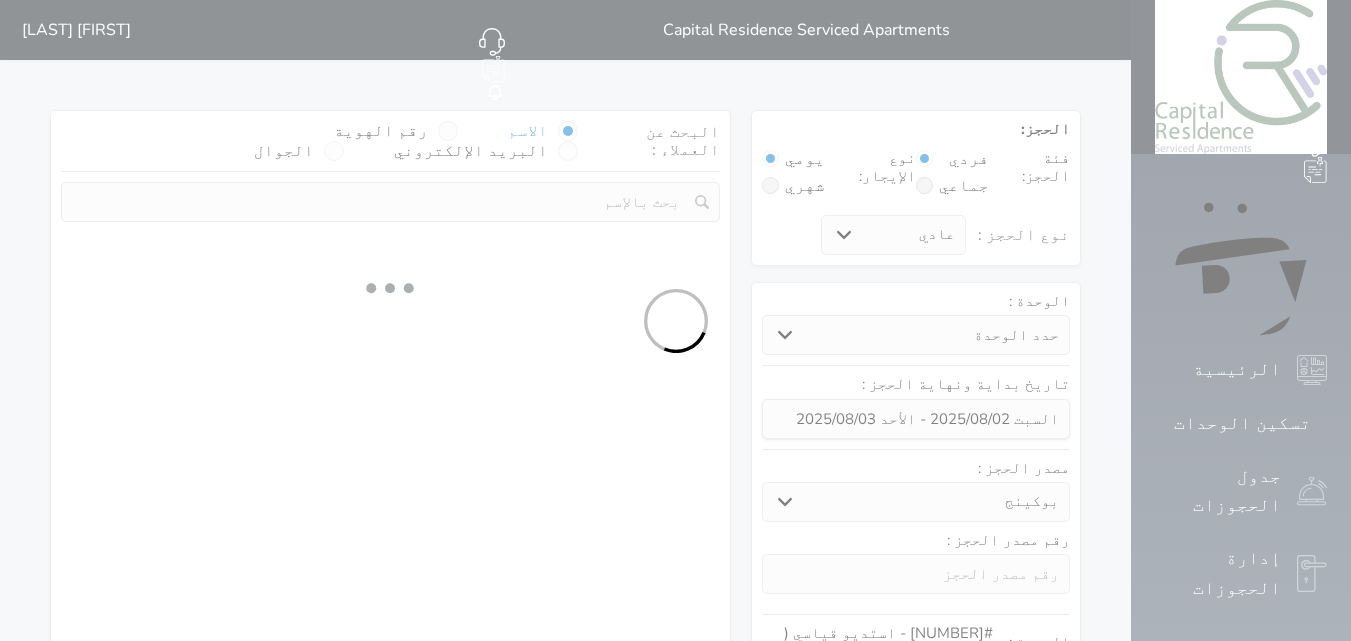 select 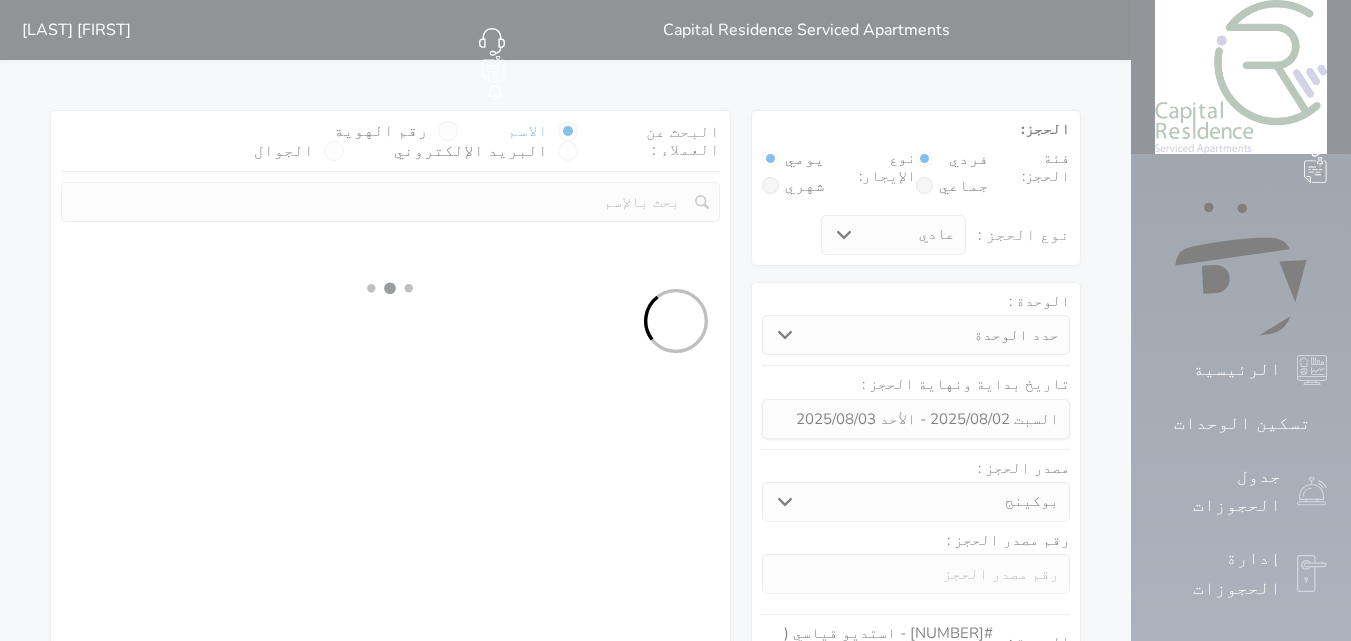 select on "7" 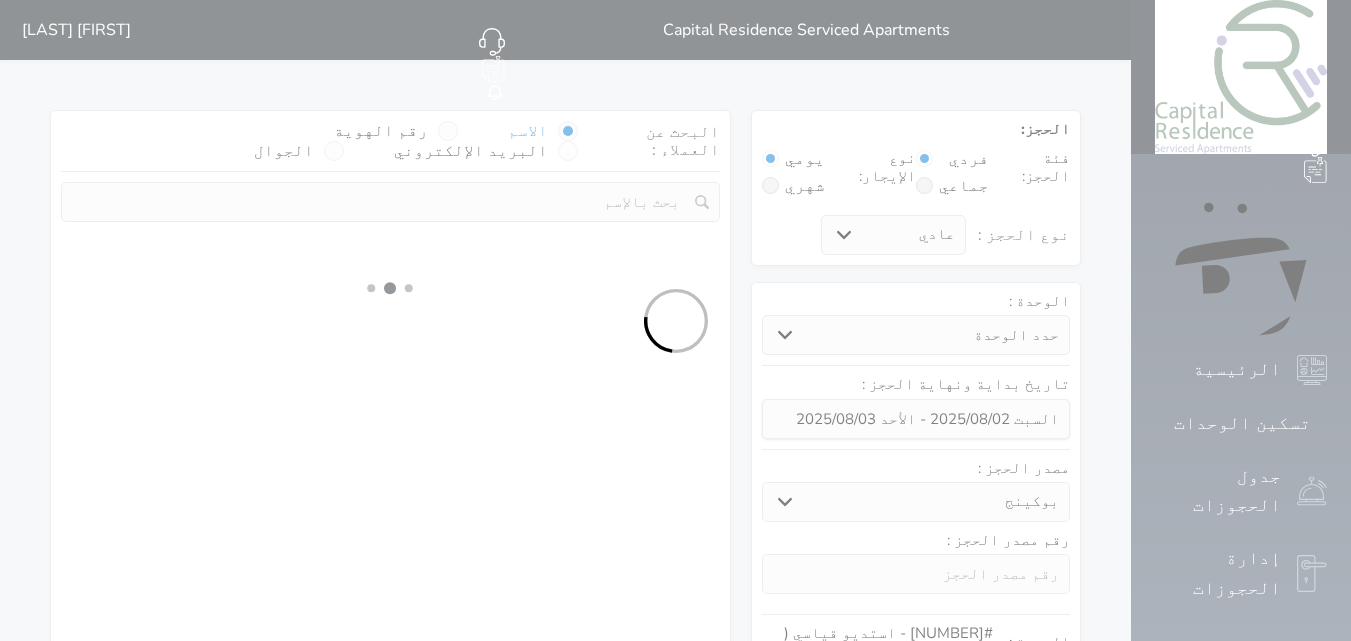 select 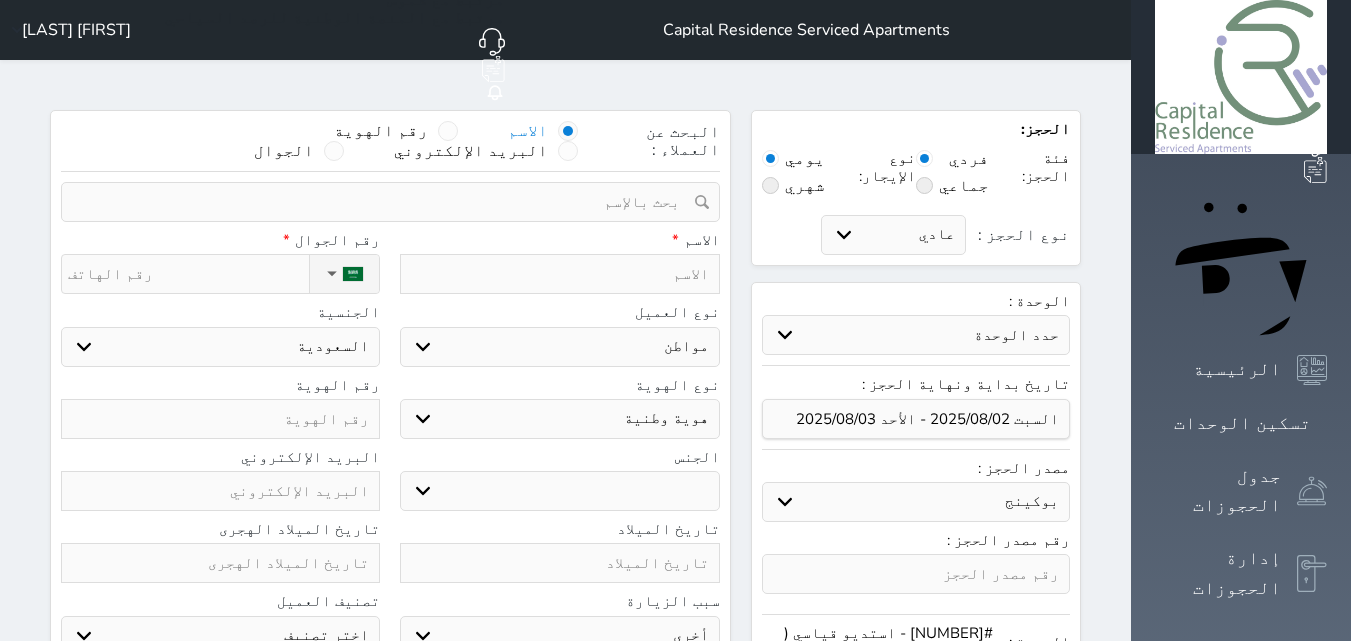 select 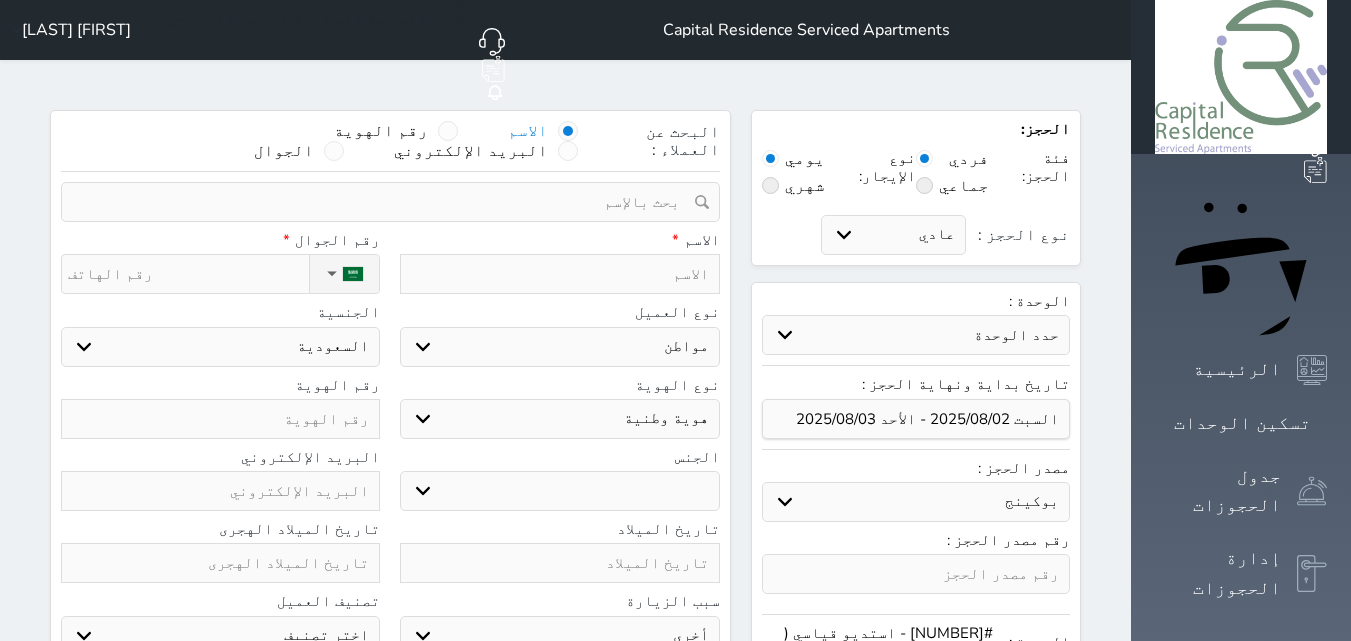 select 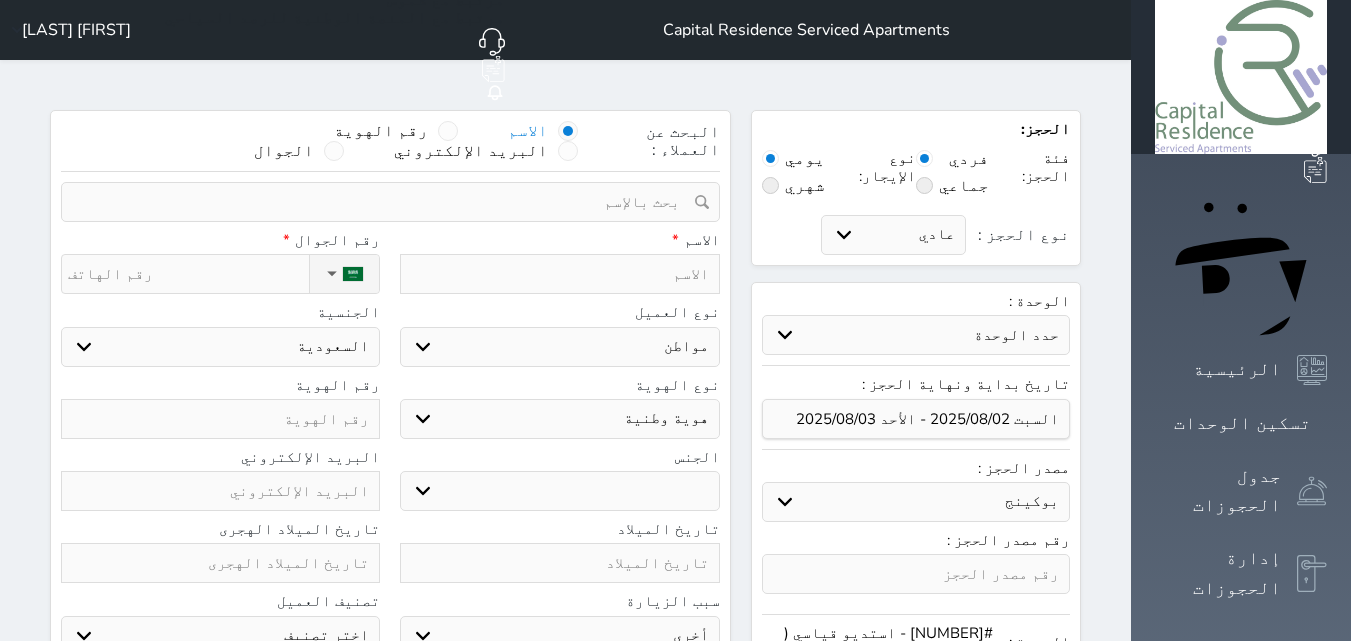 select 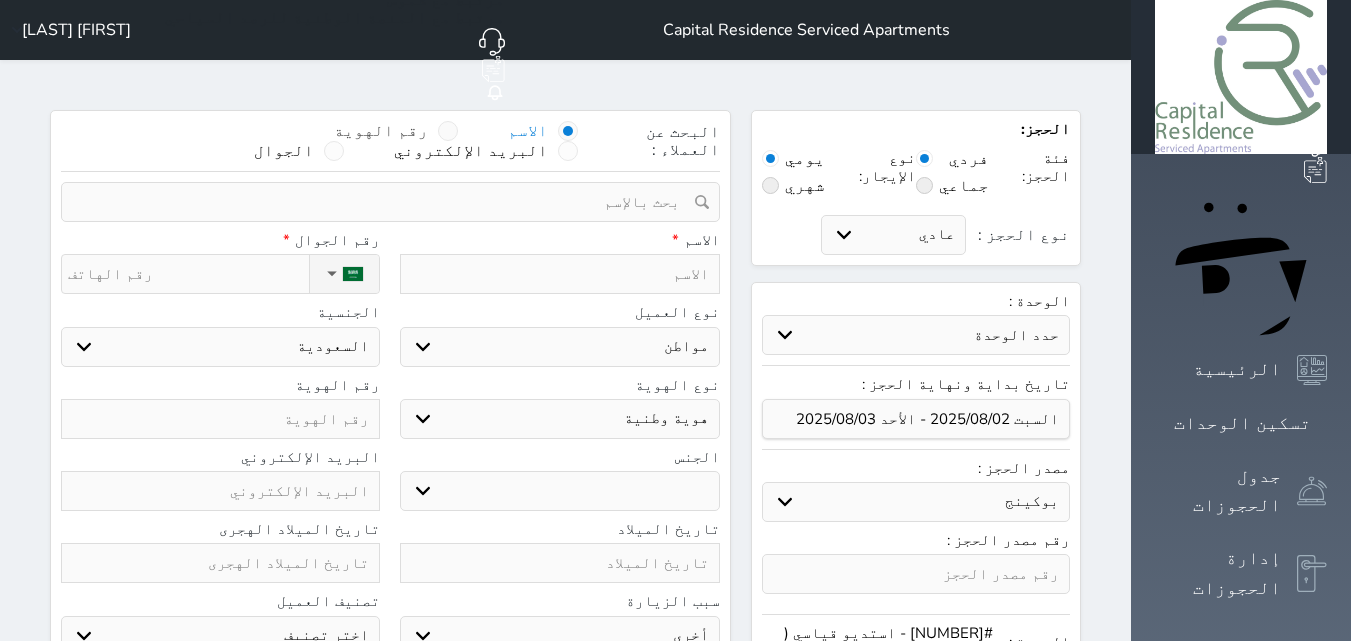 click on "رقم الهوية" at bounding box center [381, 131] 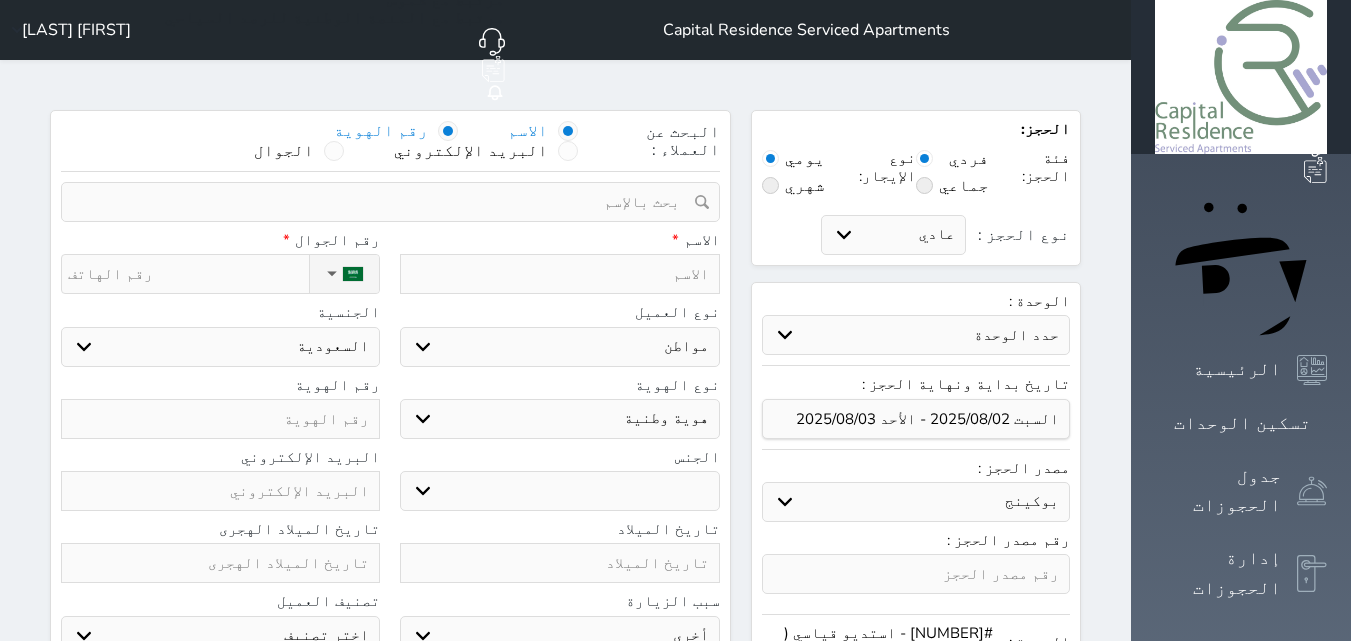 select 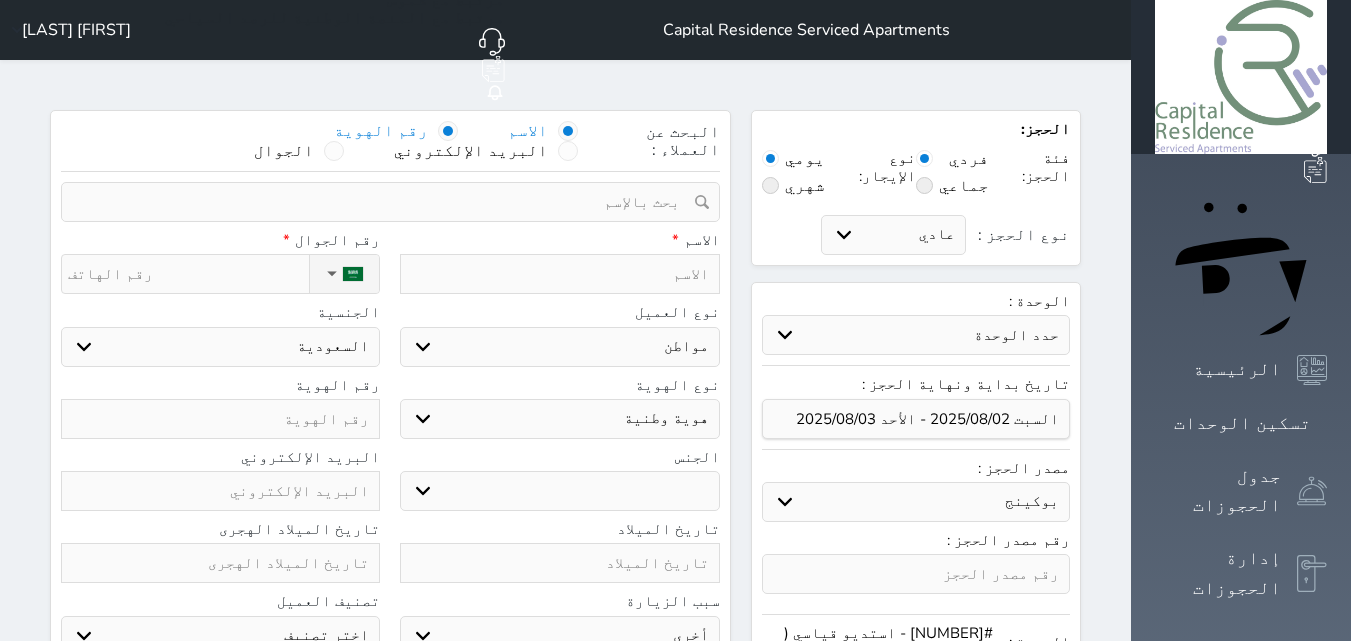 select 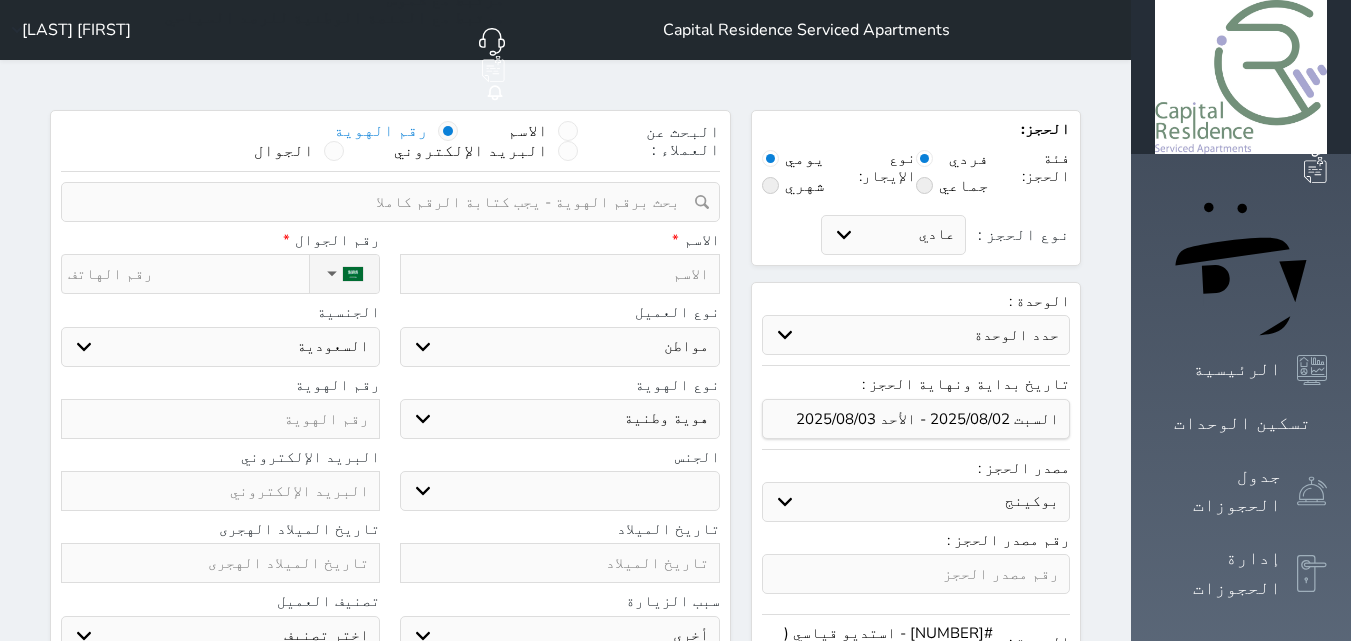 click at bounding box center [383, 202] 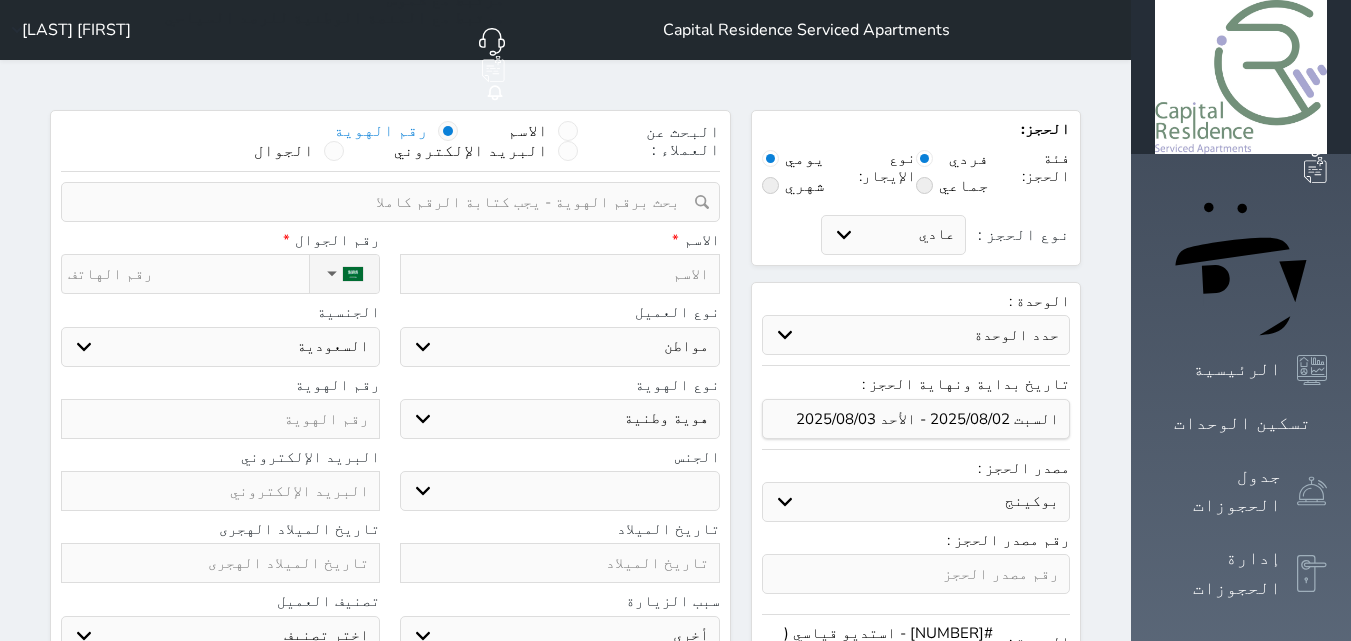 paste on "1001415577" 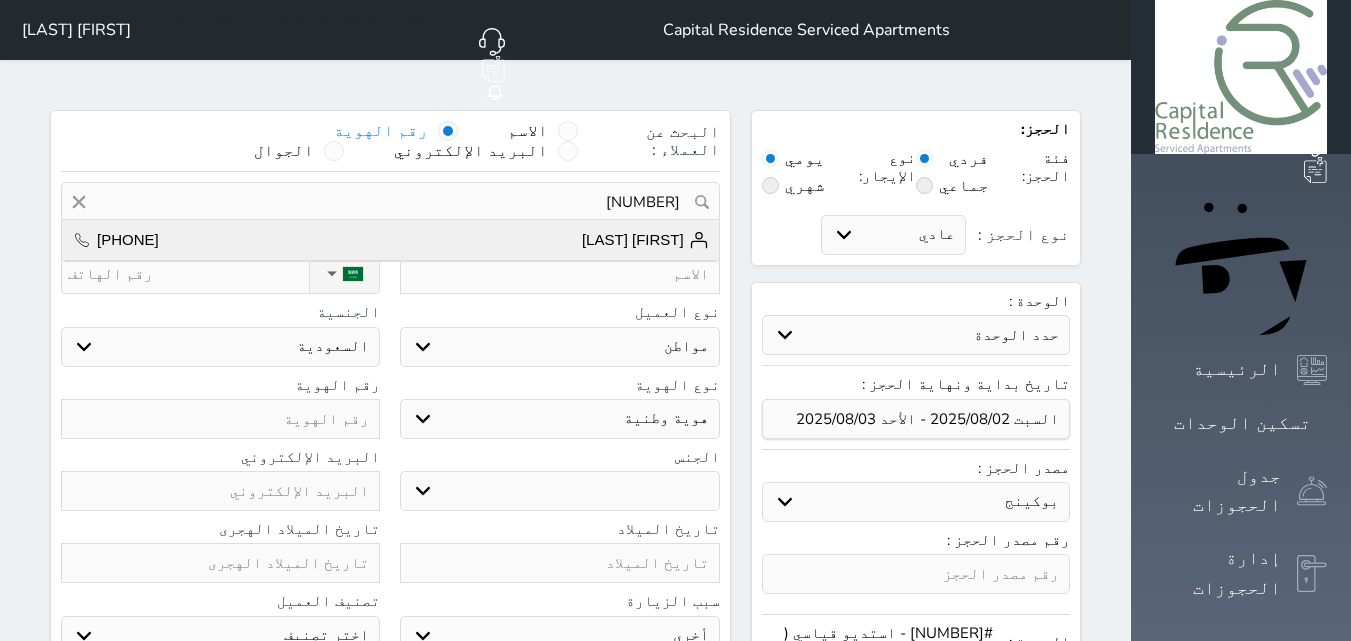 click on "KHALED  AL SHAMRANI   +966500243500" at bounding box center [390, 240] 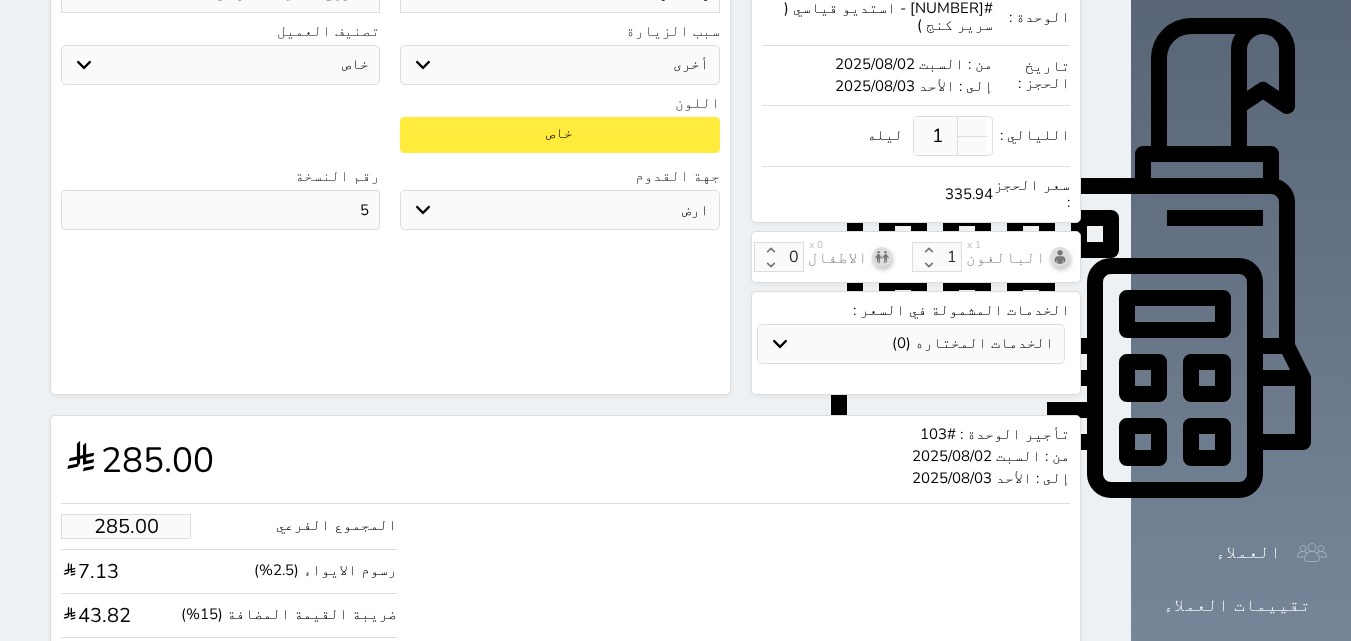 scroll, scrollTop: 674, scrollLeft: 0, axis: vertical 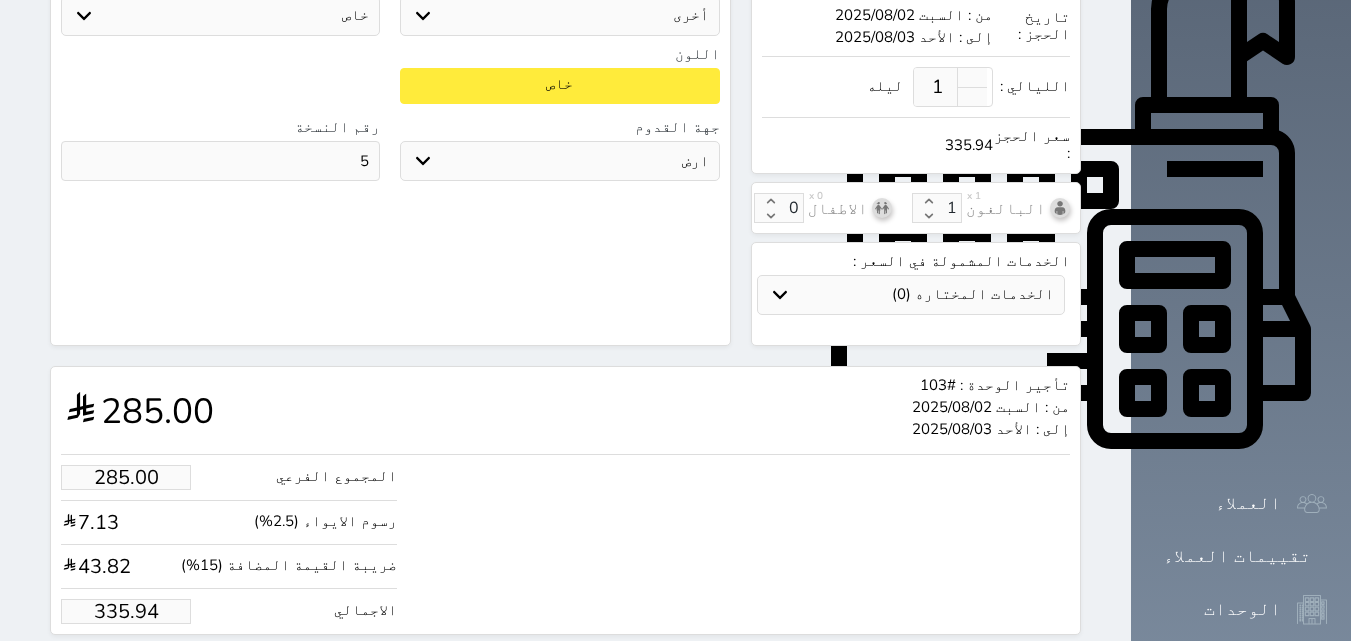 click on "335.94" at bounding box center [126, 611] 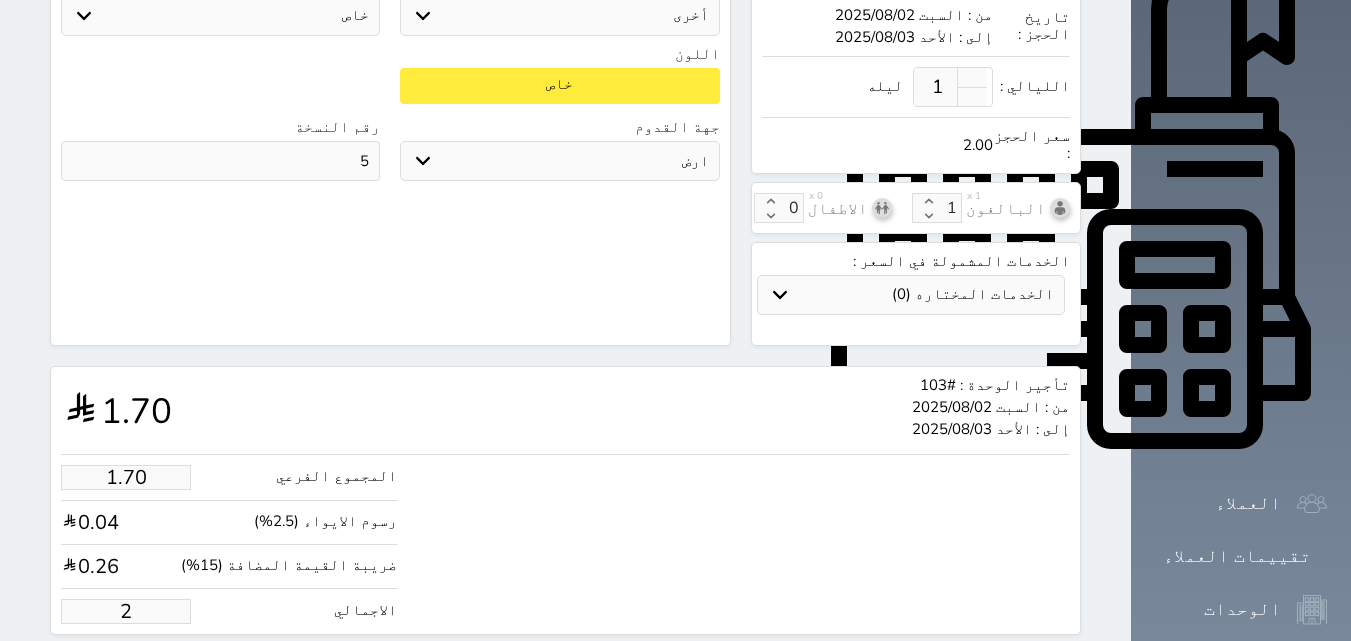 type on "16.97" 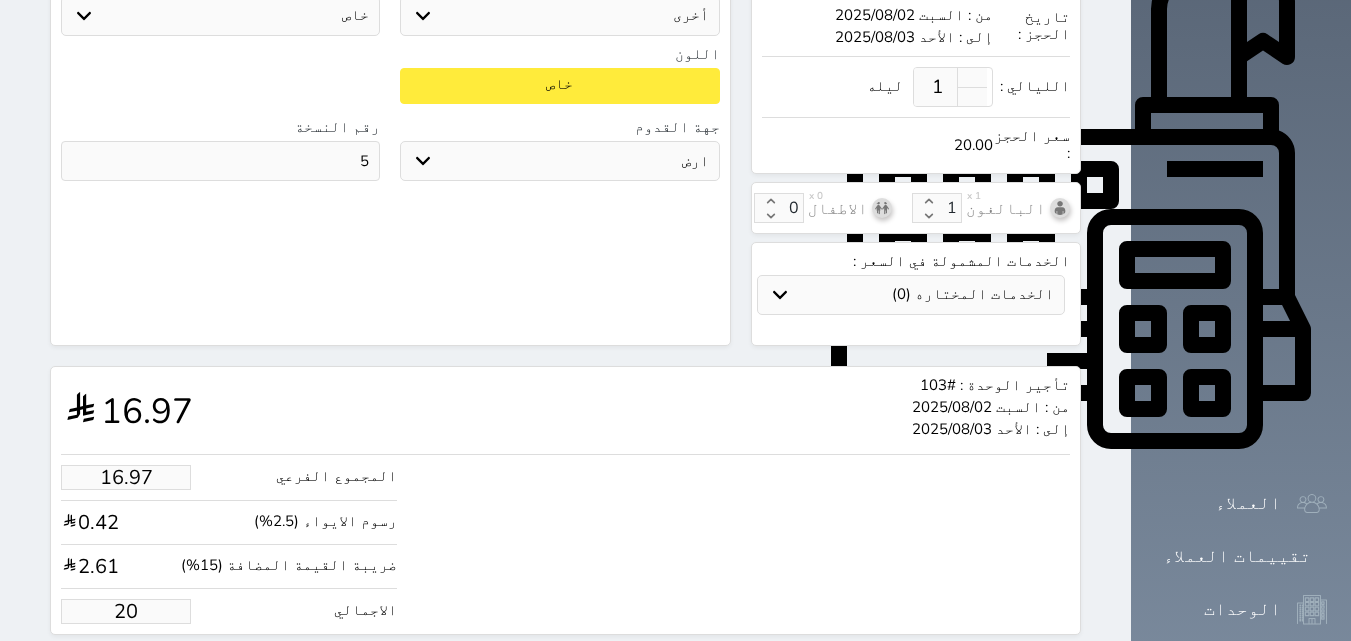type on "169.67" 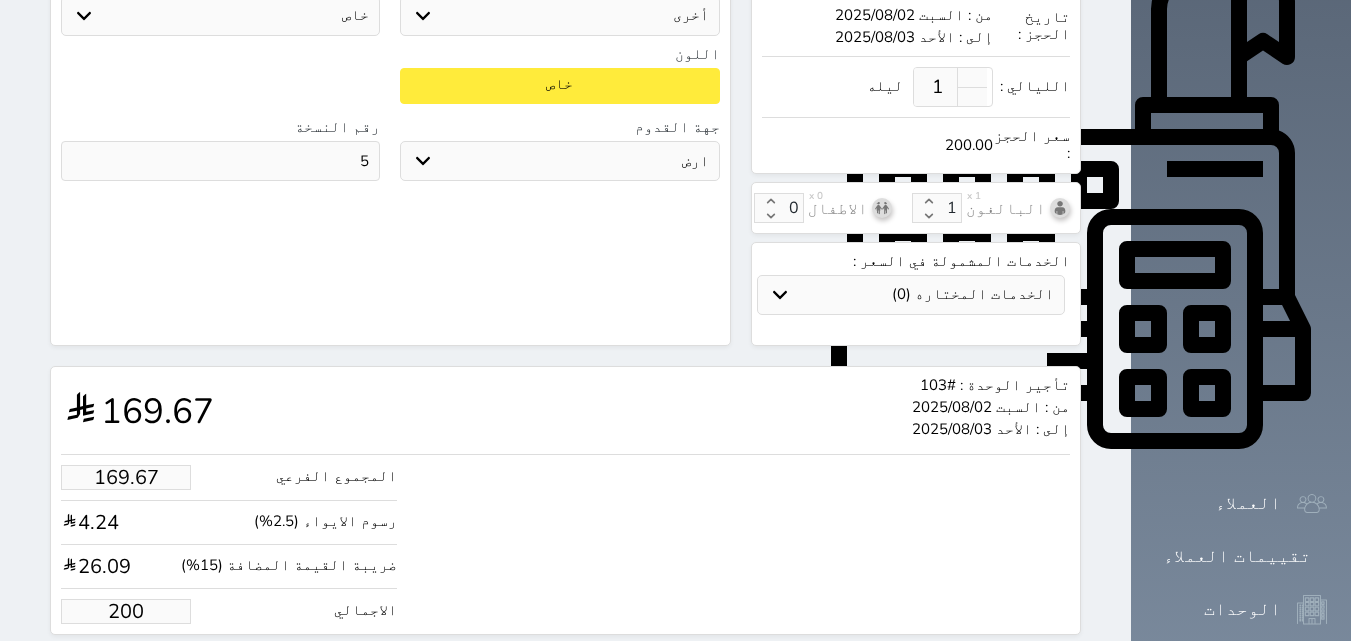 type on "200.00" 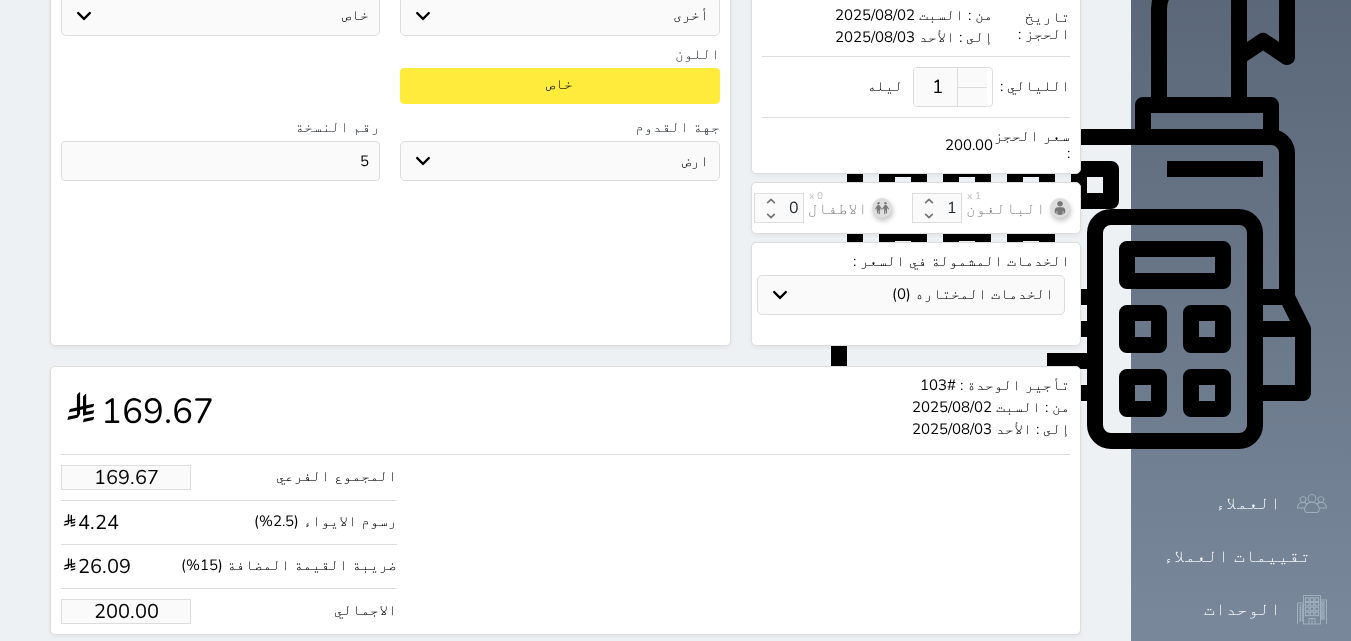 click on "حجز" at bounding box center (149, 672) 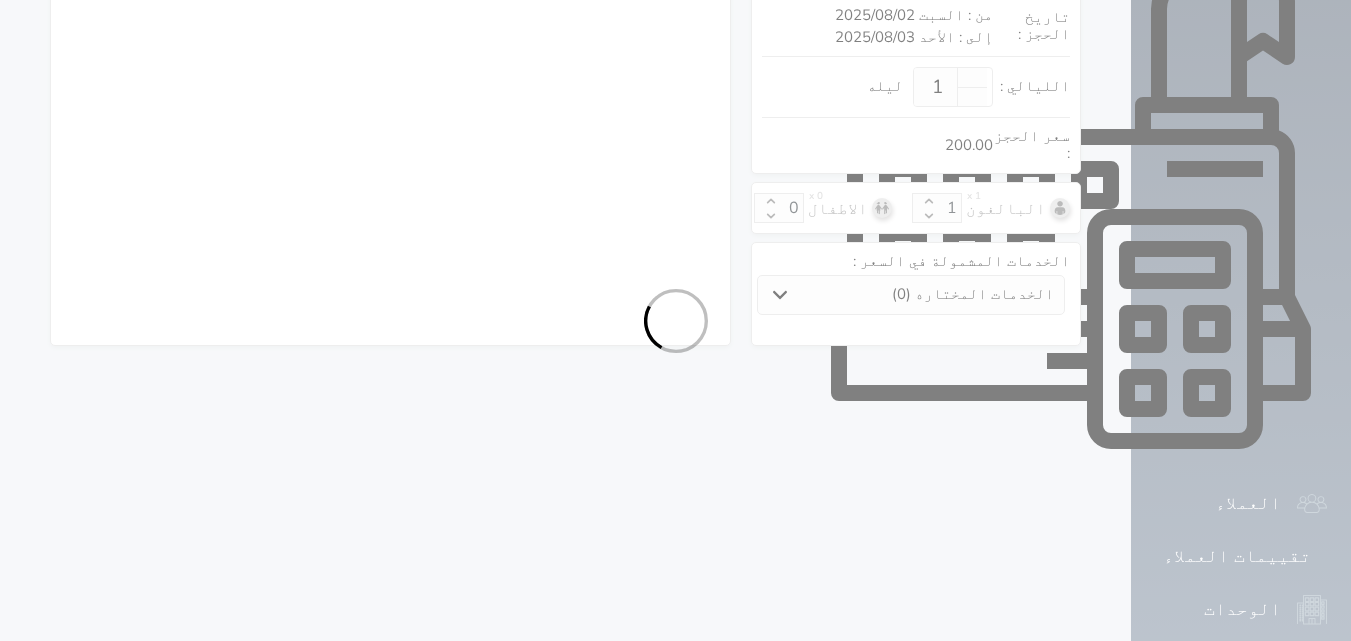 scroll, scrollTop: 350, scrollLeft: 0, axis: vertical 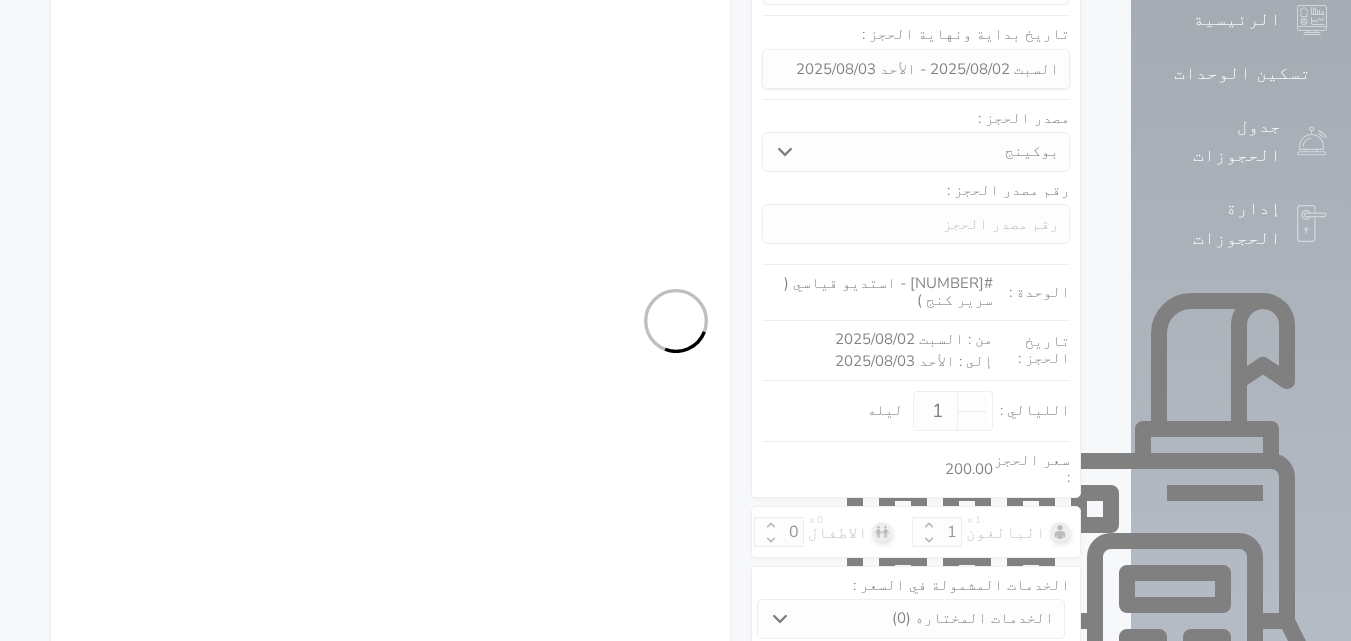 select on "1" 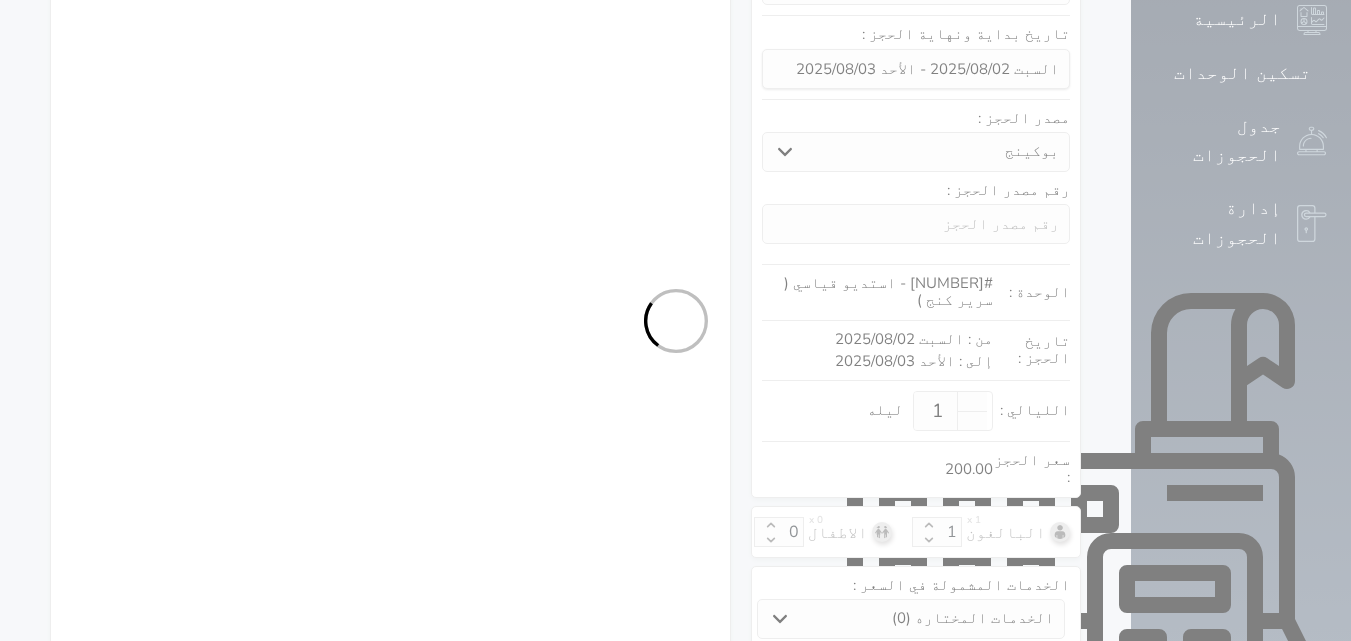 select on "113" 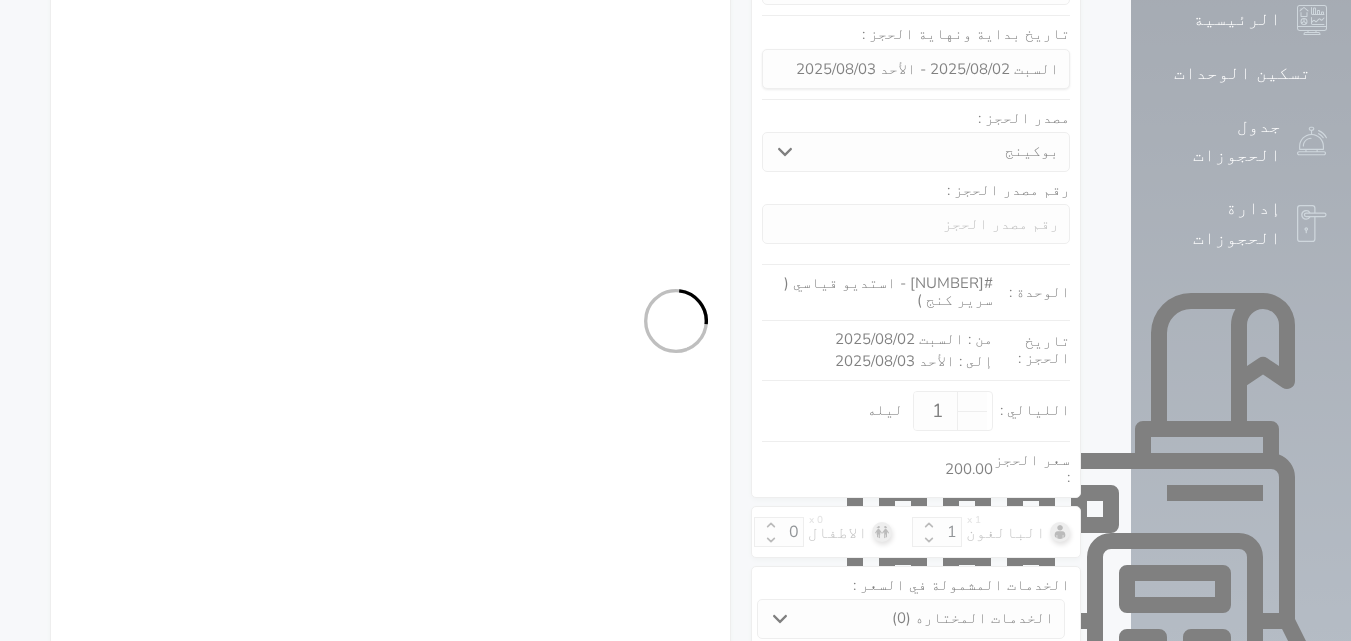 select on "1" 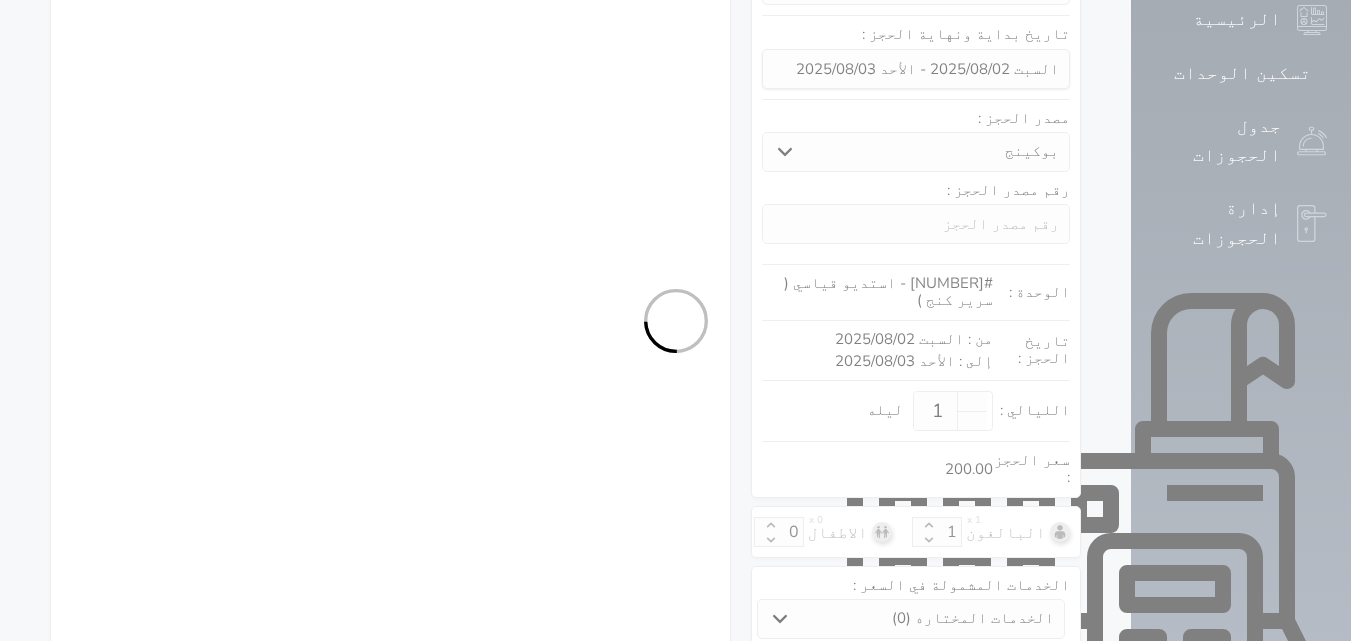 select on "7" 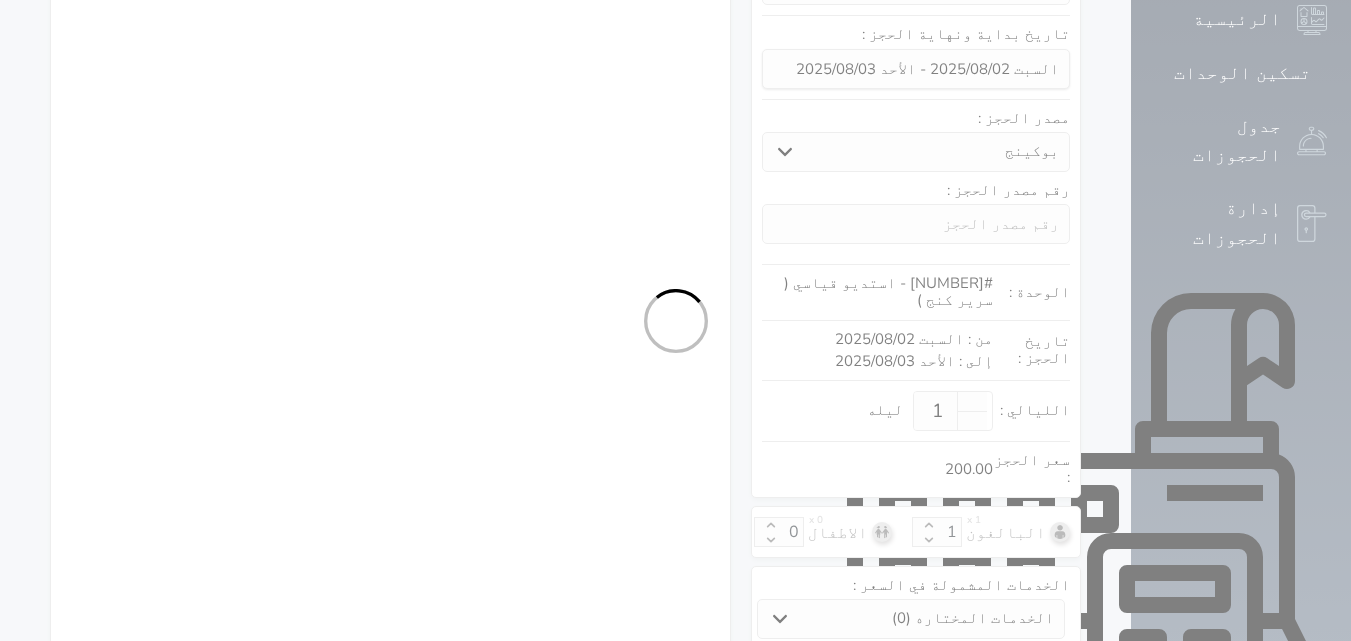 select on "10068" 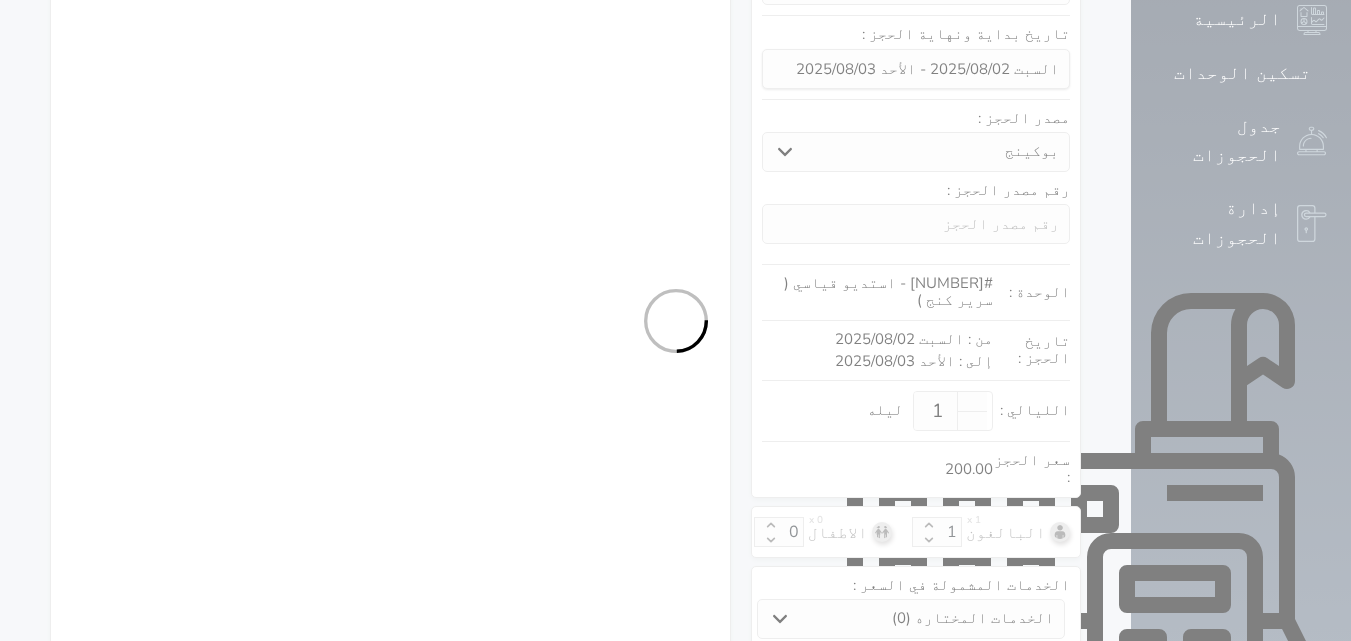 select on "9" 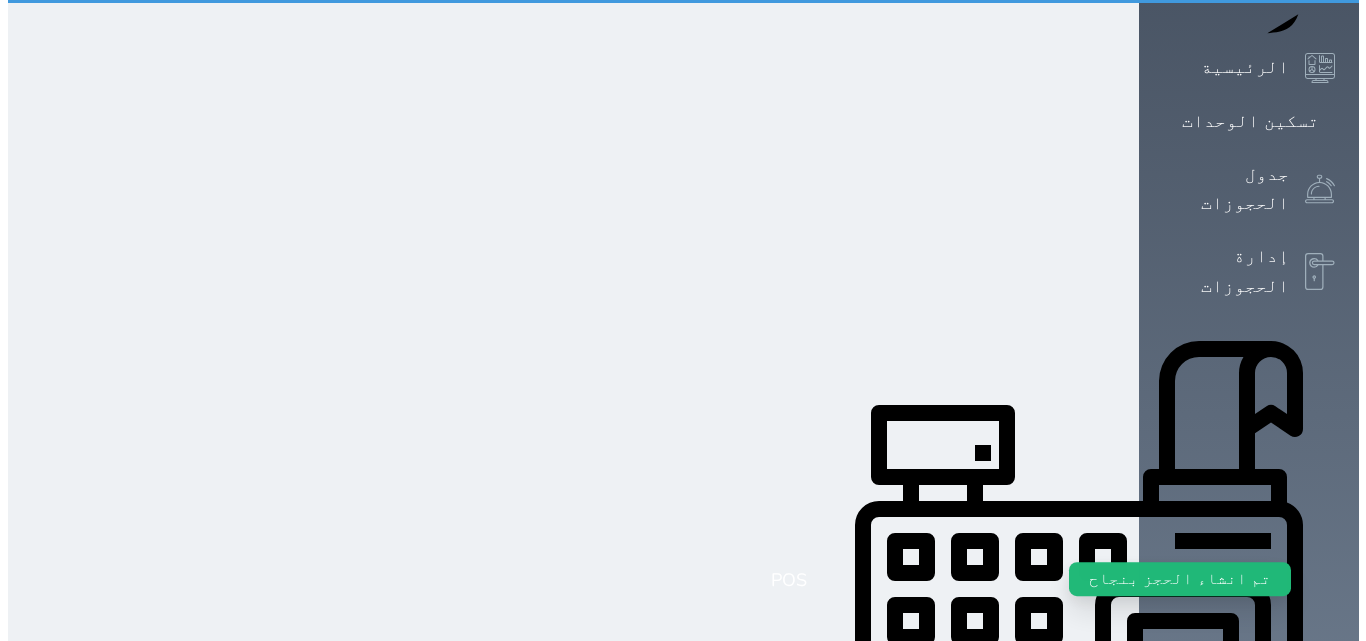 scroll, scrollTop: 0, scrollLeft: 0, axis: both 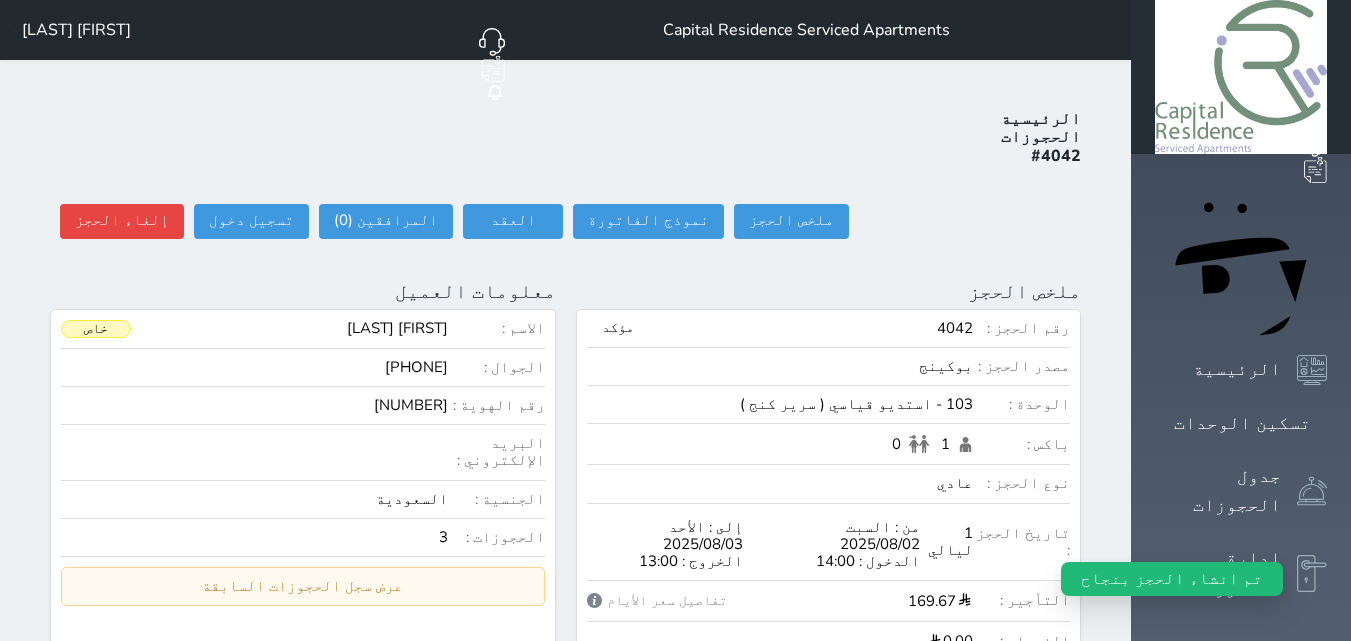 select 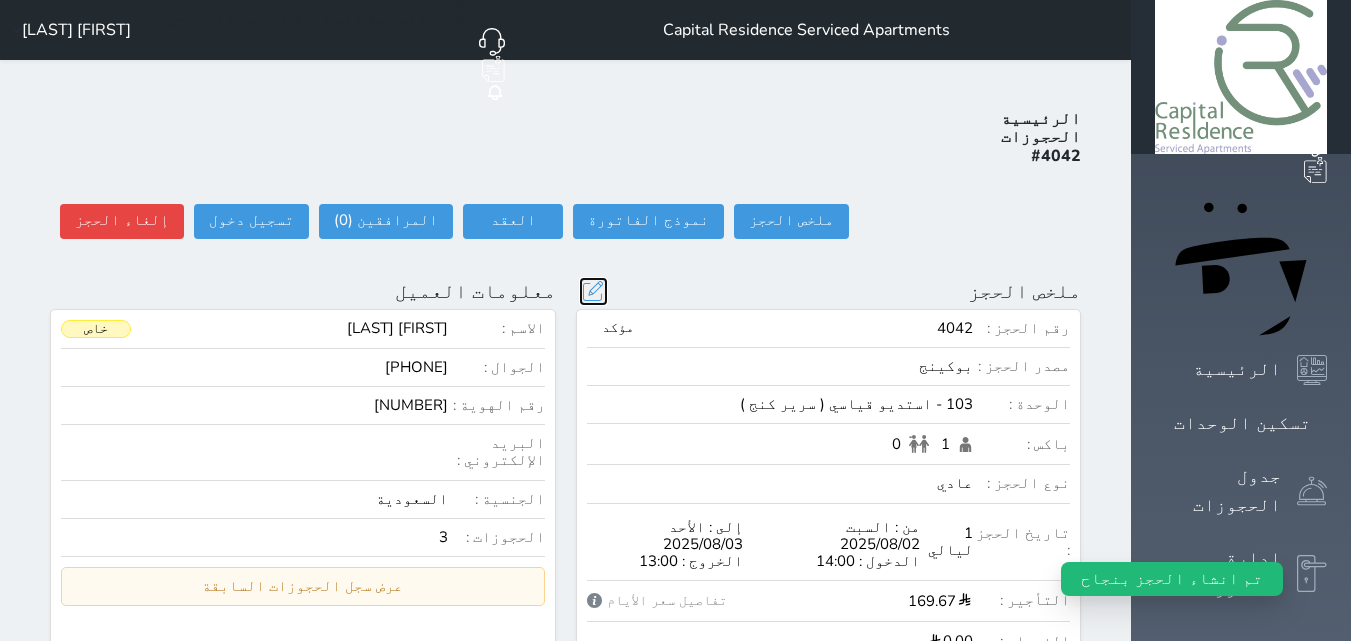 click at bounding box center (593, 291) 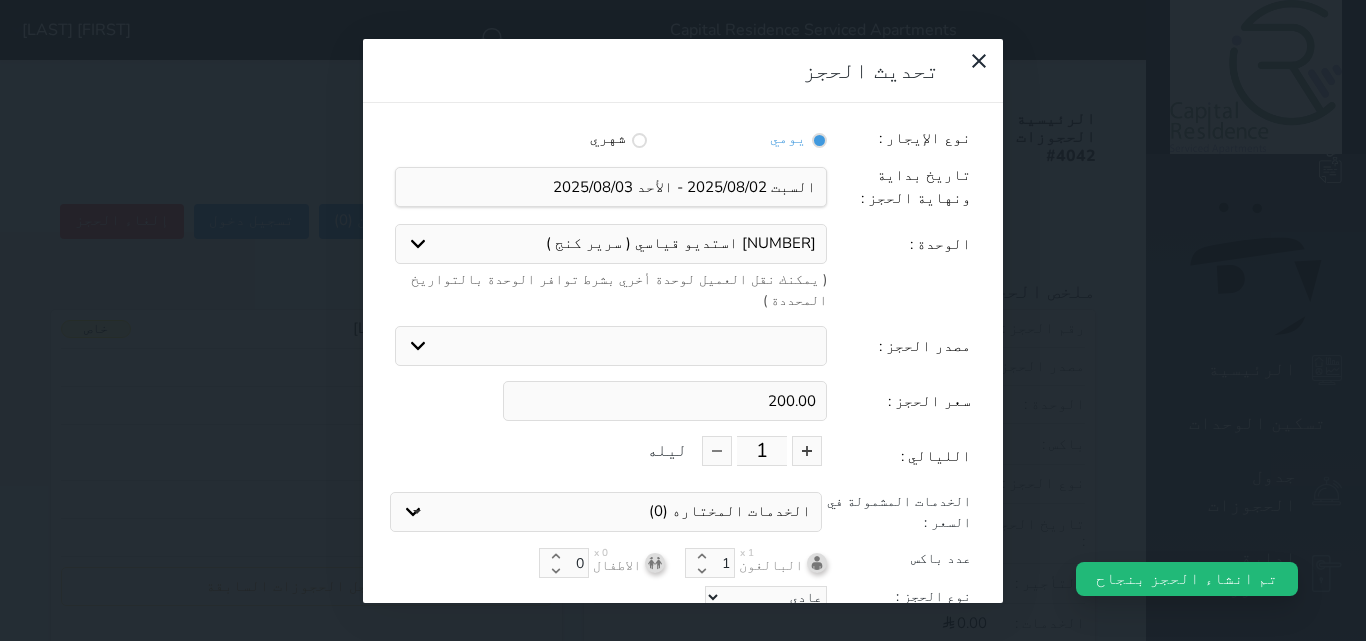 click on "بوكينج اربين بي اجودا جاذر ان استقبال الموقع الإلكتروني المسافر اكسبيديا مواقع التواصل الإجتماعي اويو اخرى ( [NAME] )" at bounding box center (611, 346) 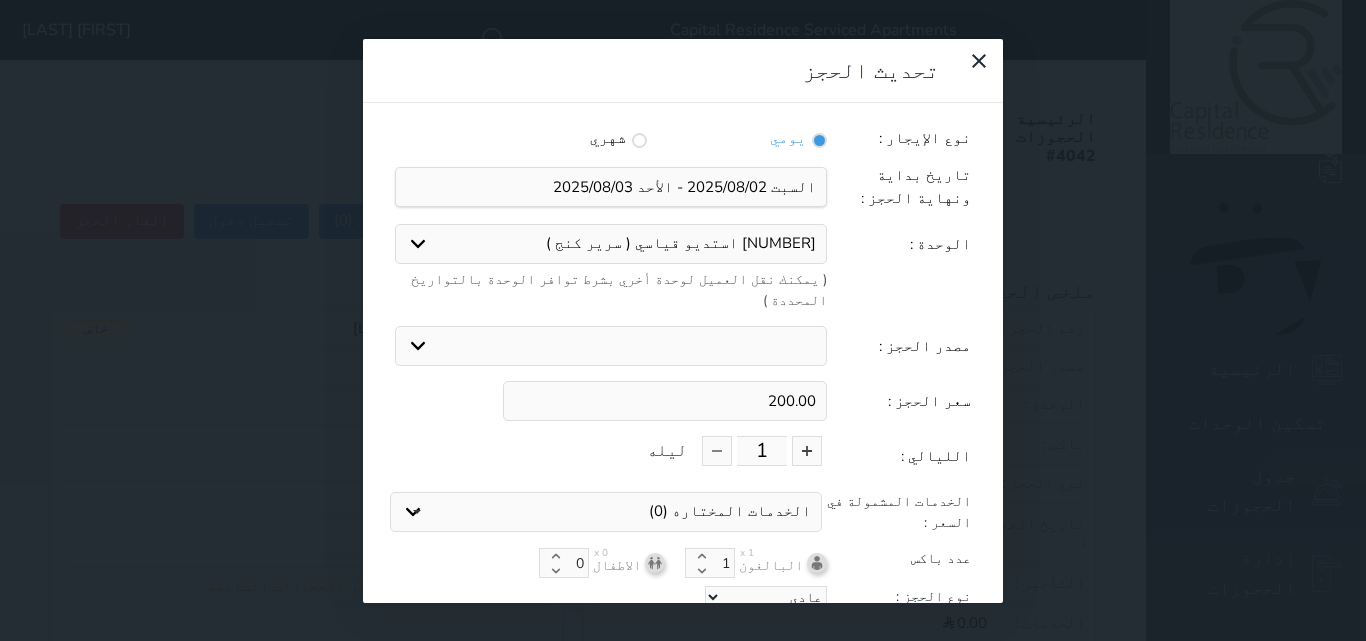 select on "[ID_NUMBER]" 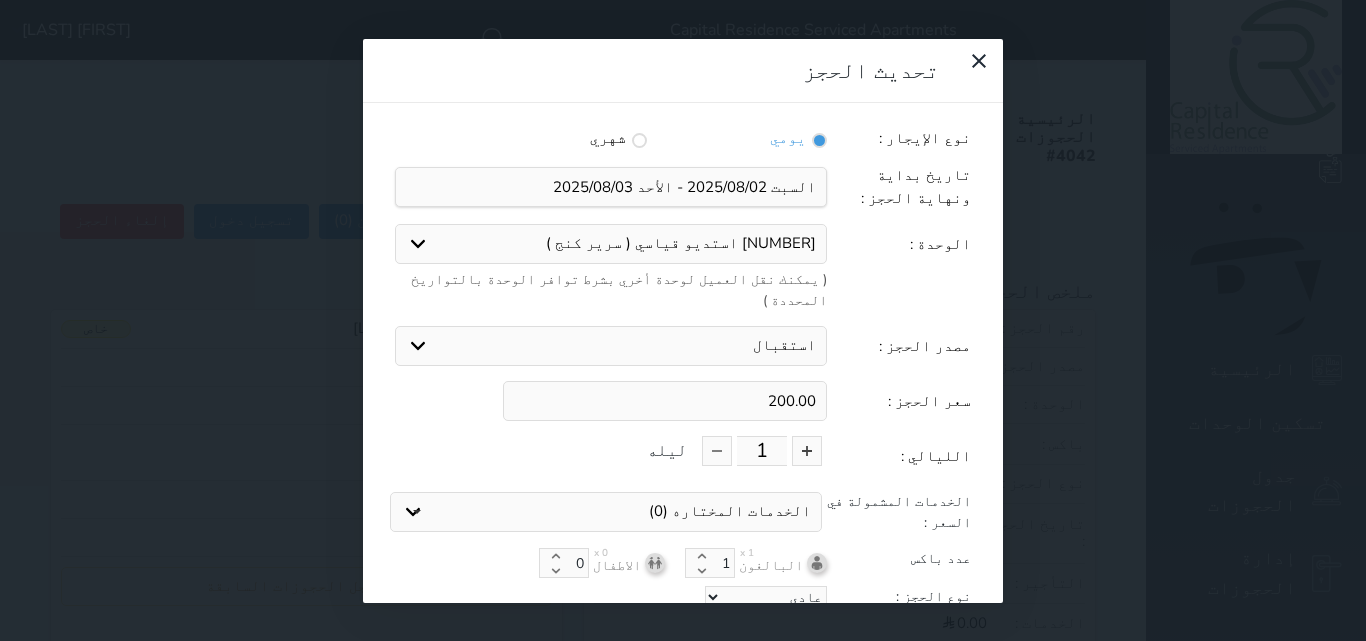 click on "بوكينج اربين بي اجودا جاذر ان استقبال الموقع الإلكتروني المسافر اكسبيديا مواقع التواصل الإجتماعي اويو اخرى ( [NAME] )" at bounding box center [611, 346] 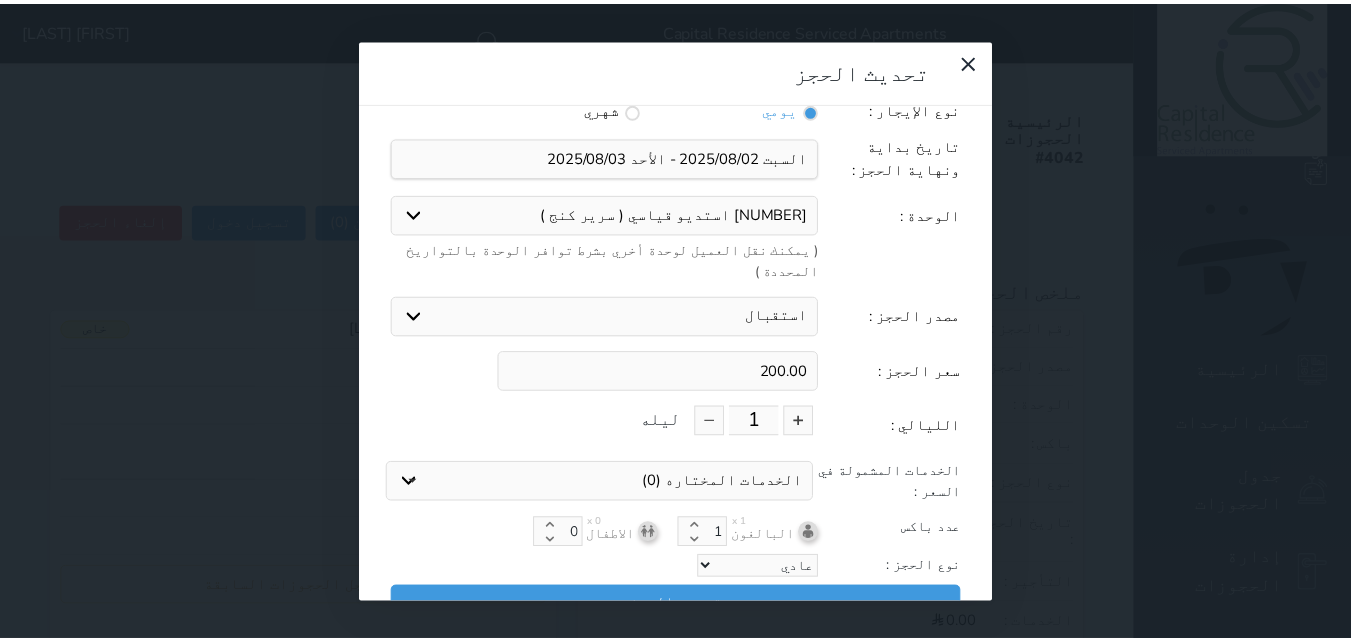 scroll, scrollTop: 45, scrollLeft: 0, axis: vertical 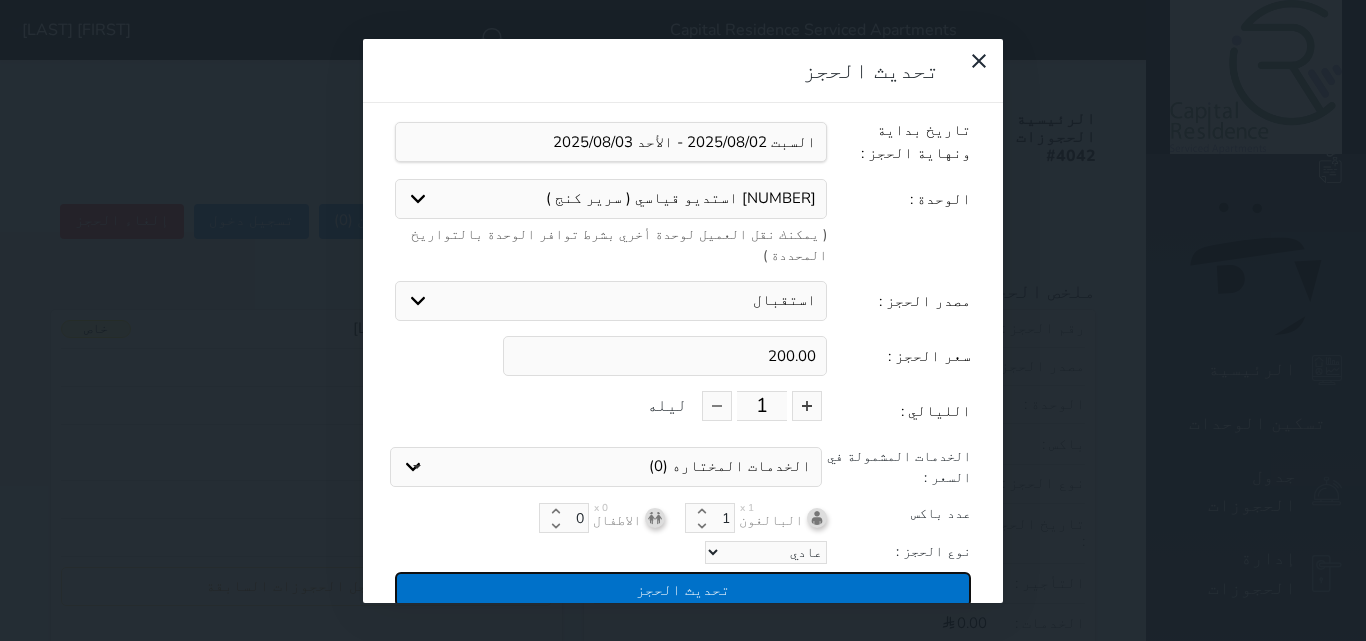 click on "تحديث الحجز" at bounding box center [683, 589] 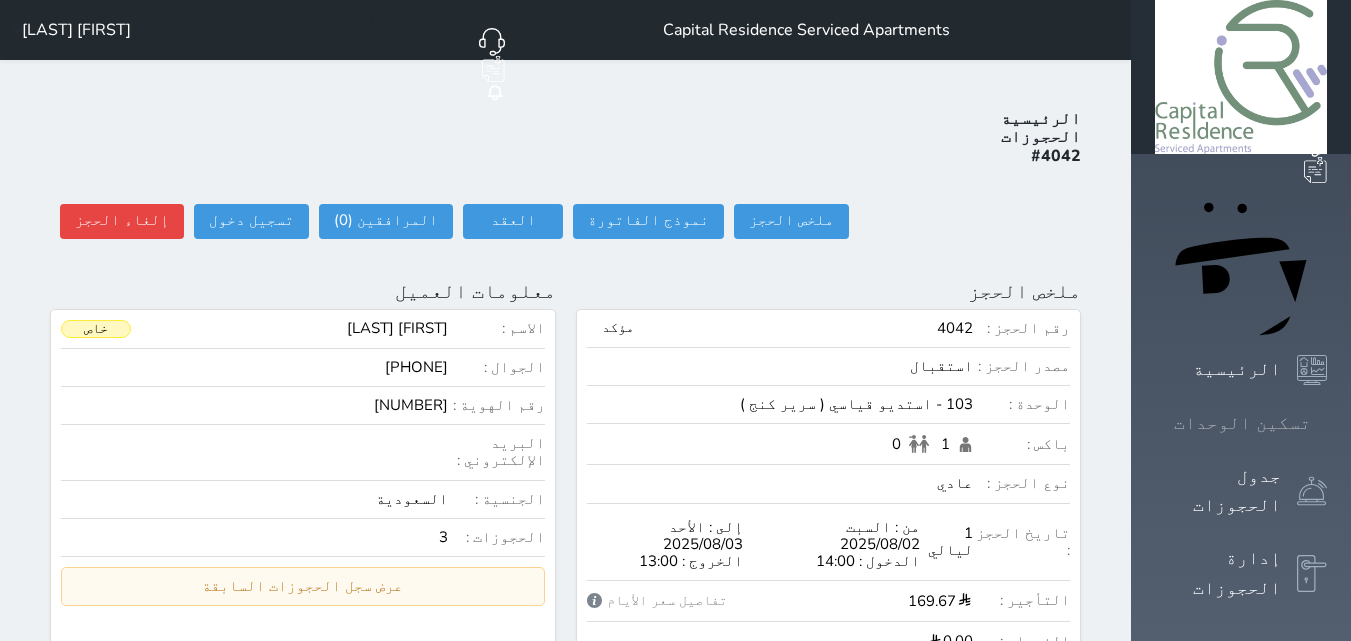 click 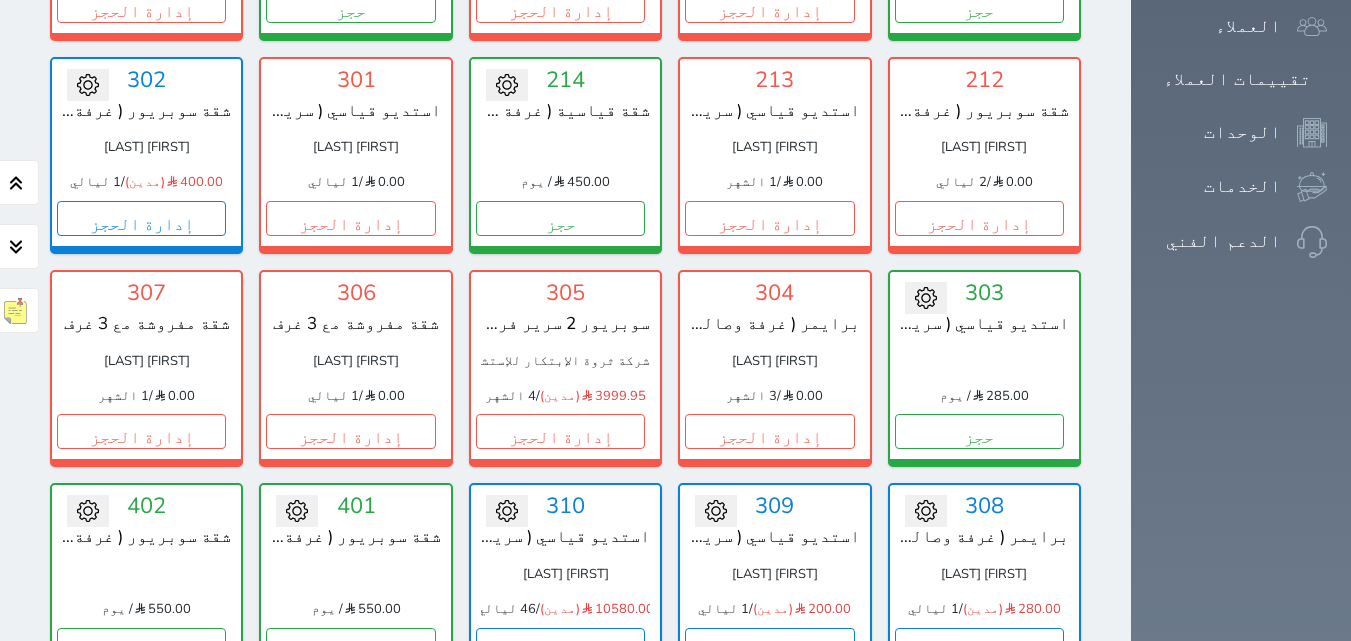 scroll, scrollTop: 1160, scrollLeft: 0, axis: vertical 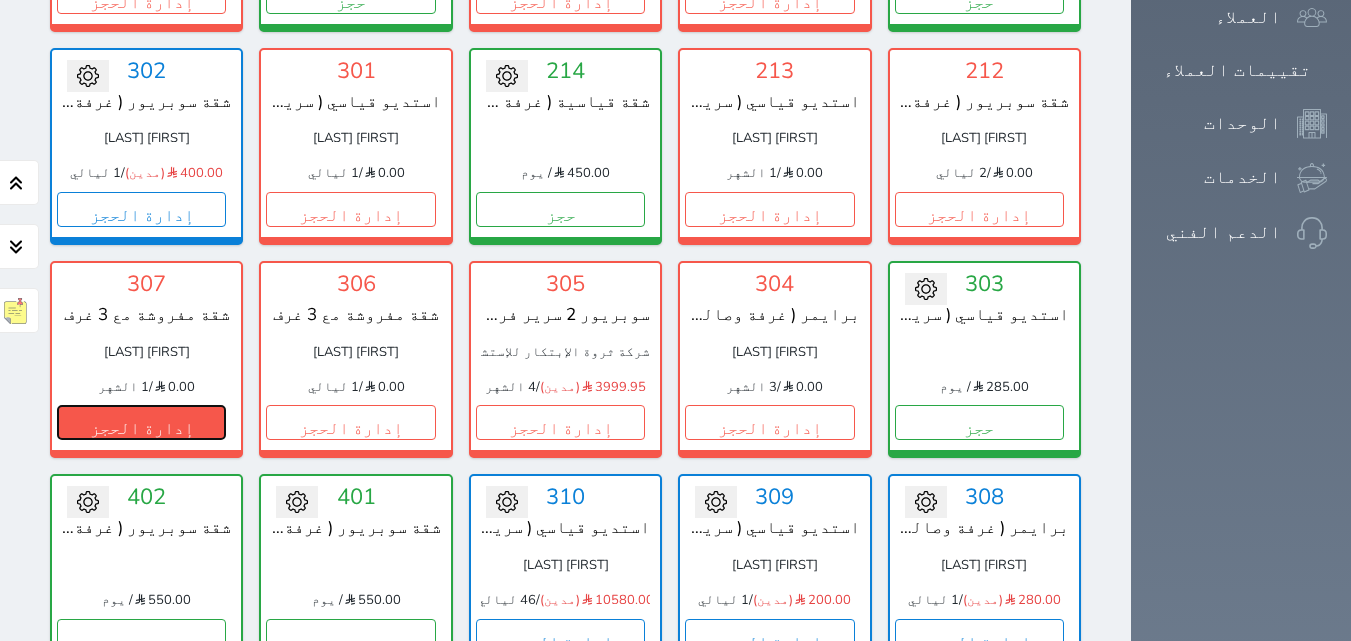 click on "إدارة الحجز" at bounding box center (141, 422) 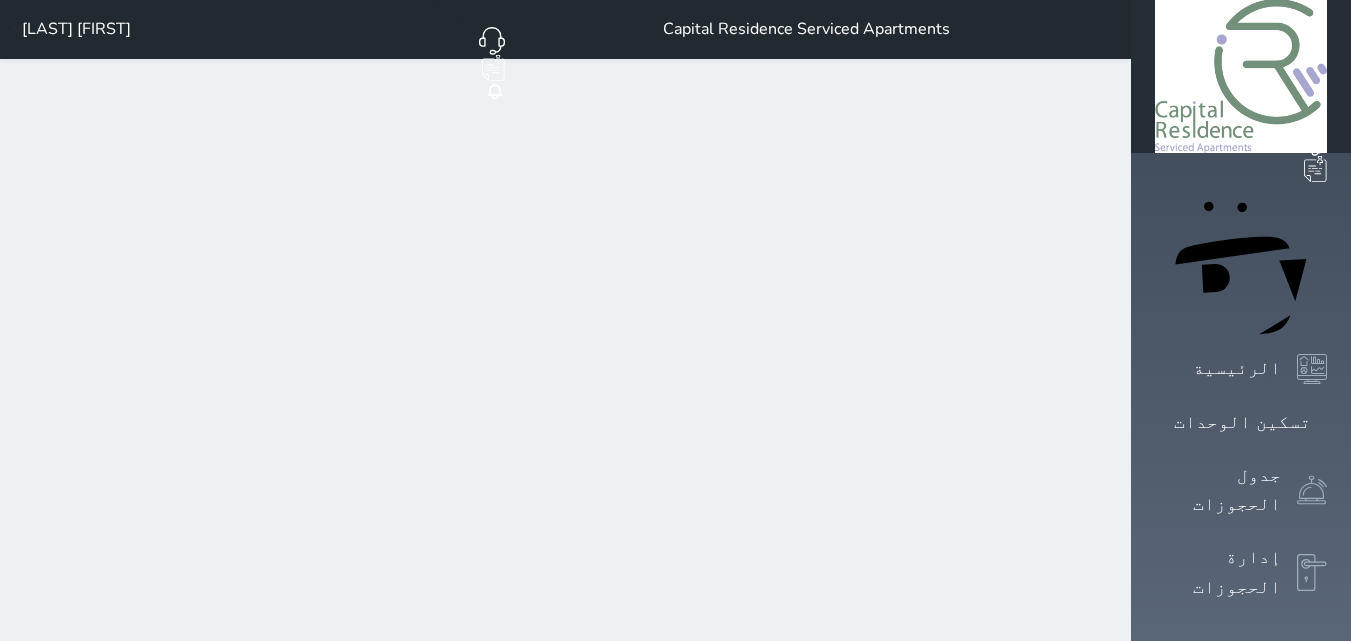 scroll, scrollTop: 0, scrollLeft: 0, axis: both 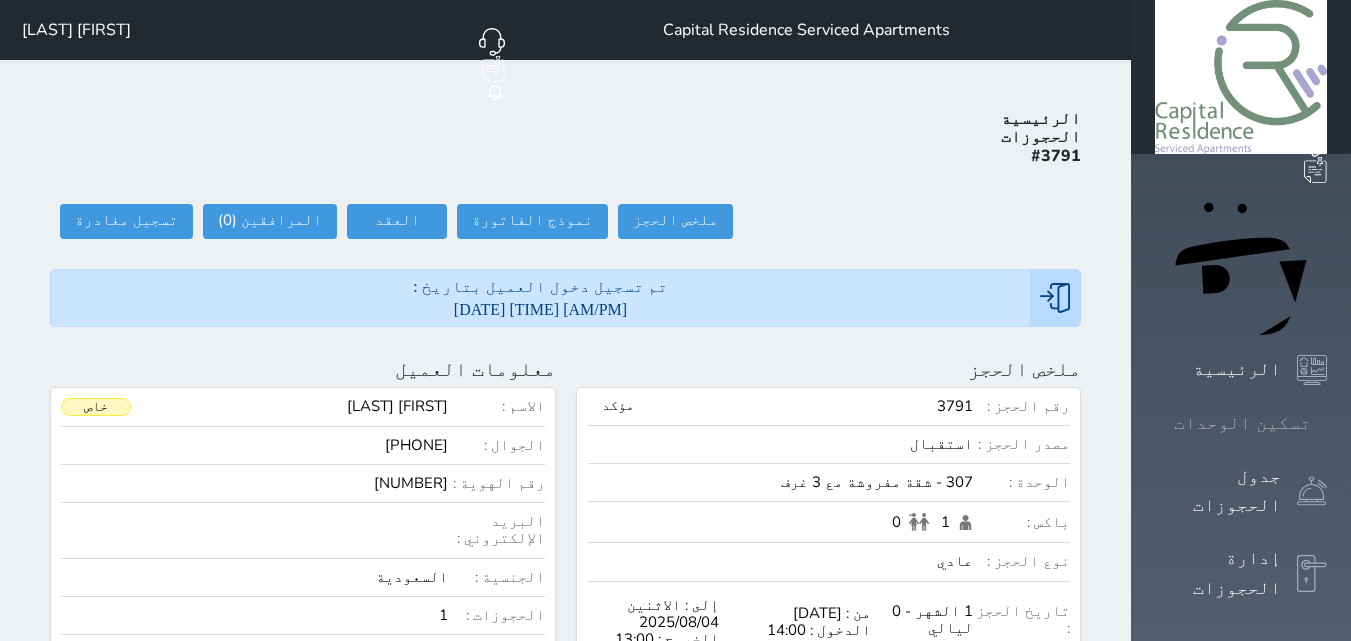 click on "تسكين الوحدات" at bounding box center [1242, 423] 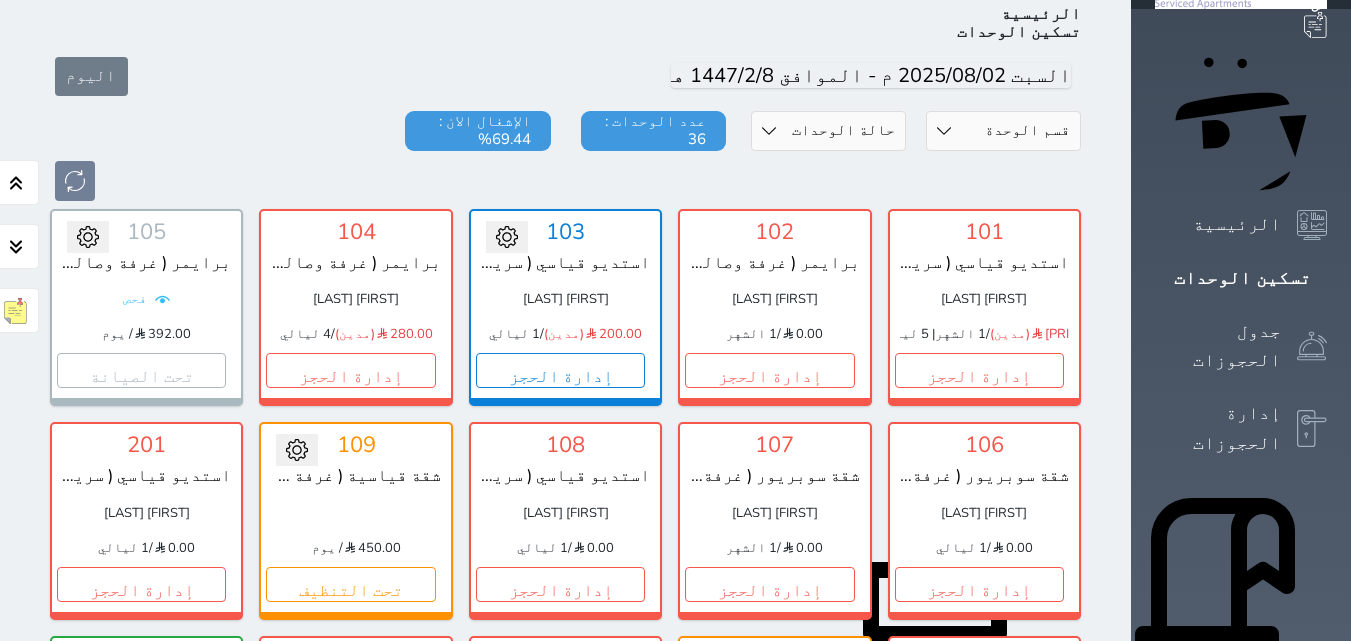 scroll, scrollTop: 180, scrollLeft: 0, axis: vertical 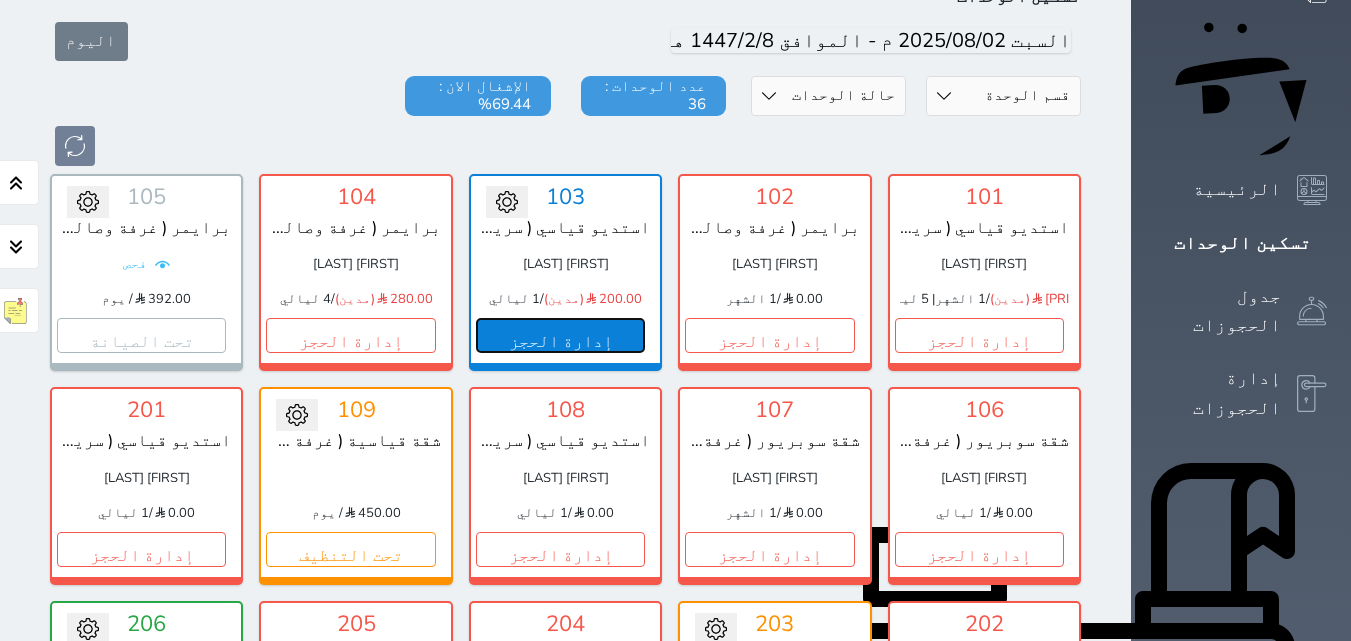 click on "إدارة الحجز" at bounding box center (560, 335) 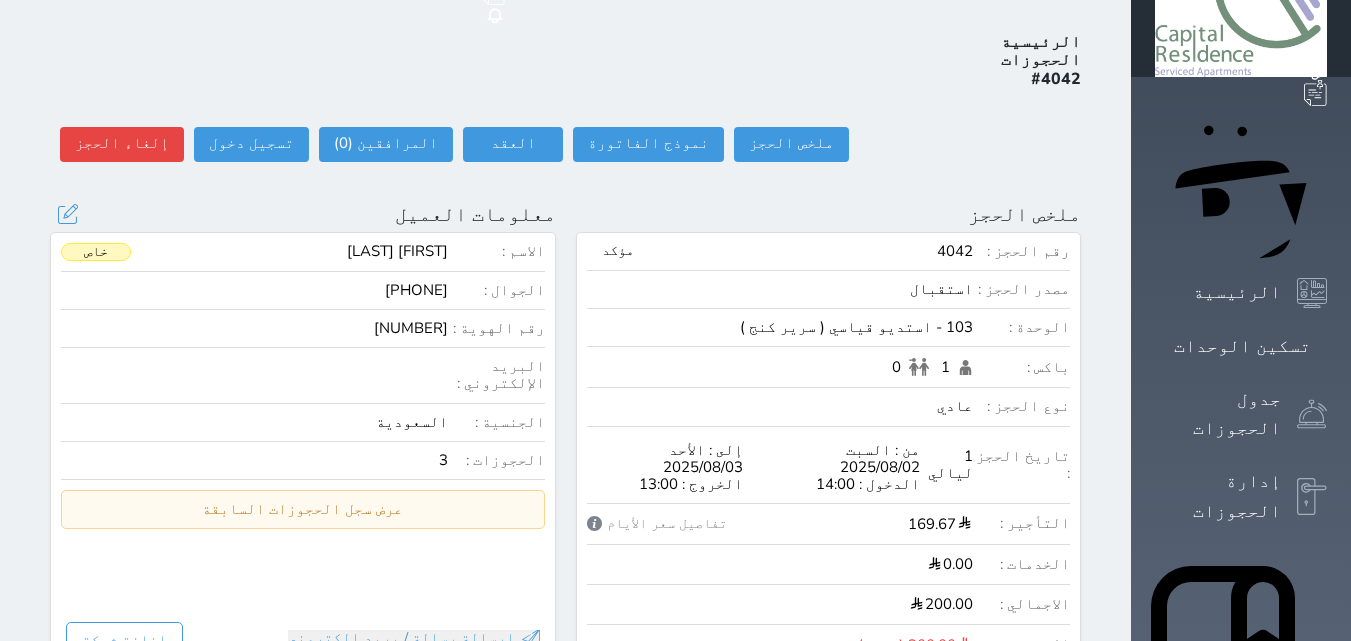 scroll, scrollTop: 0, scrollLeft: 0, axis: both 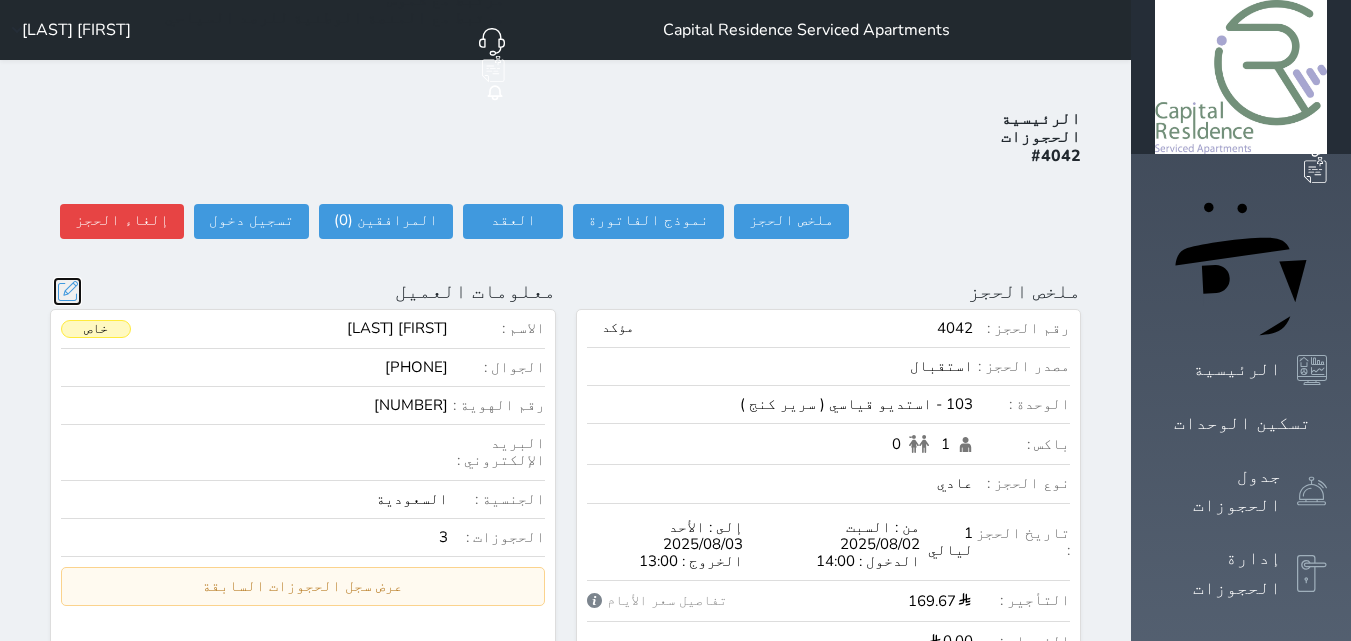 click at bounding box center (67, 291) 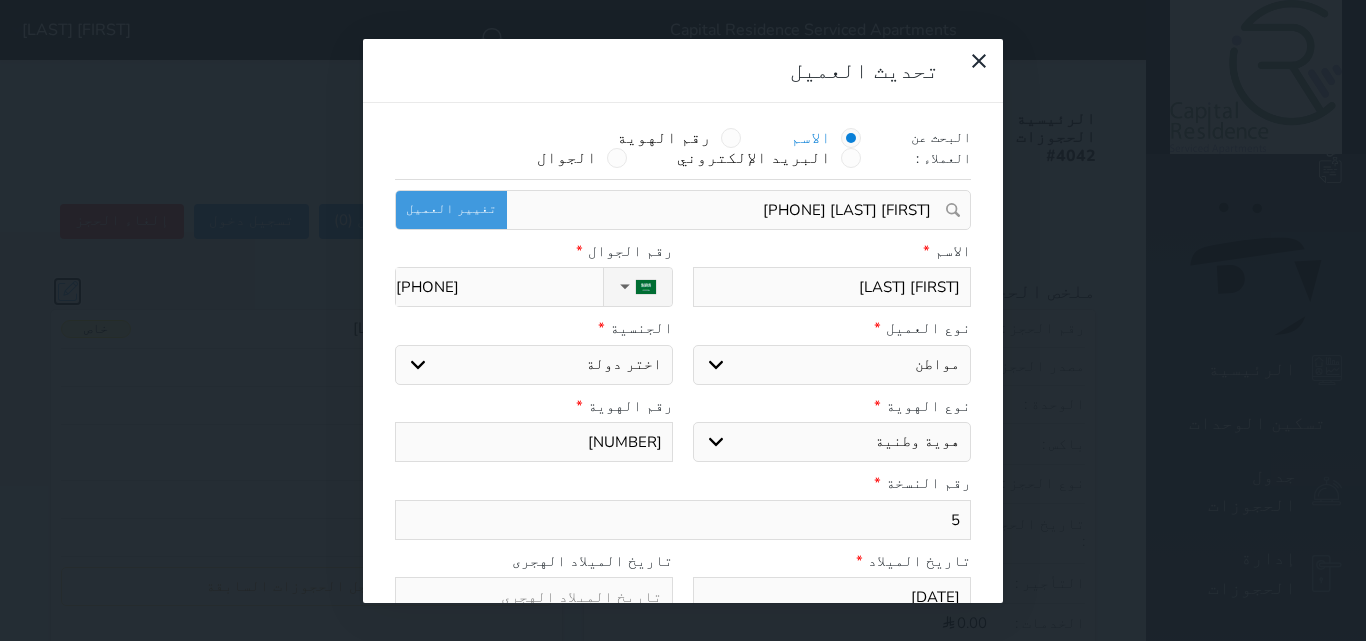 select on "113" 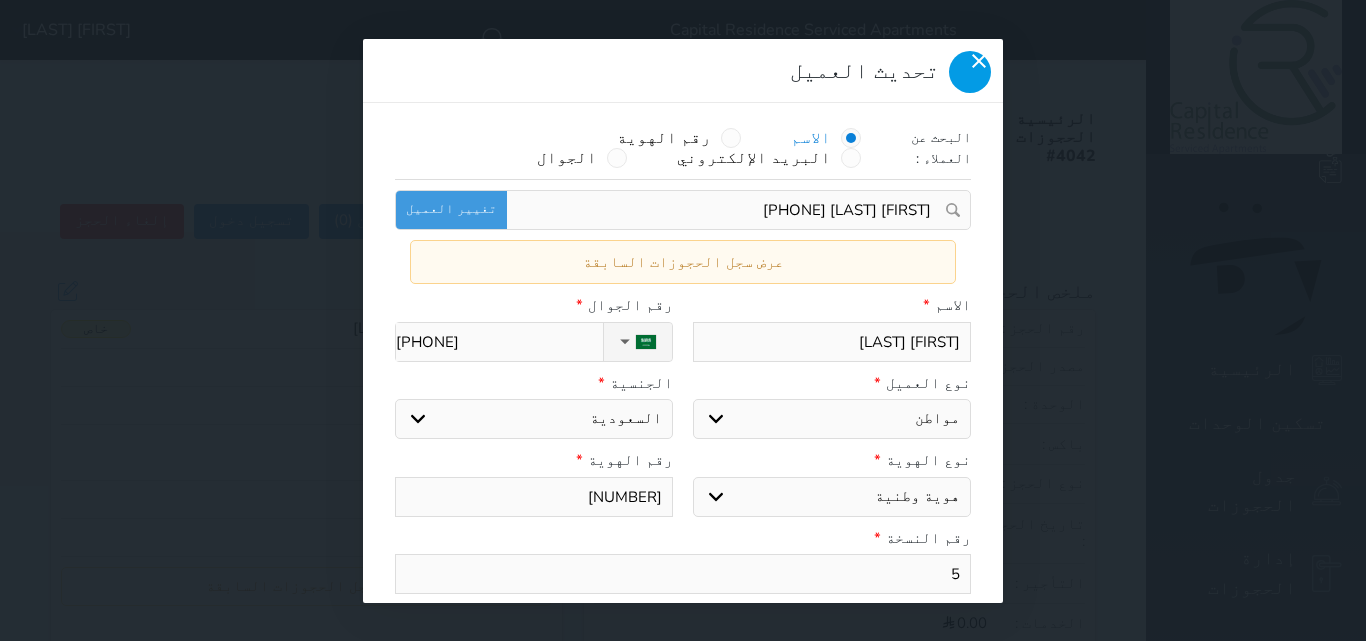 click 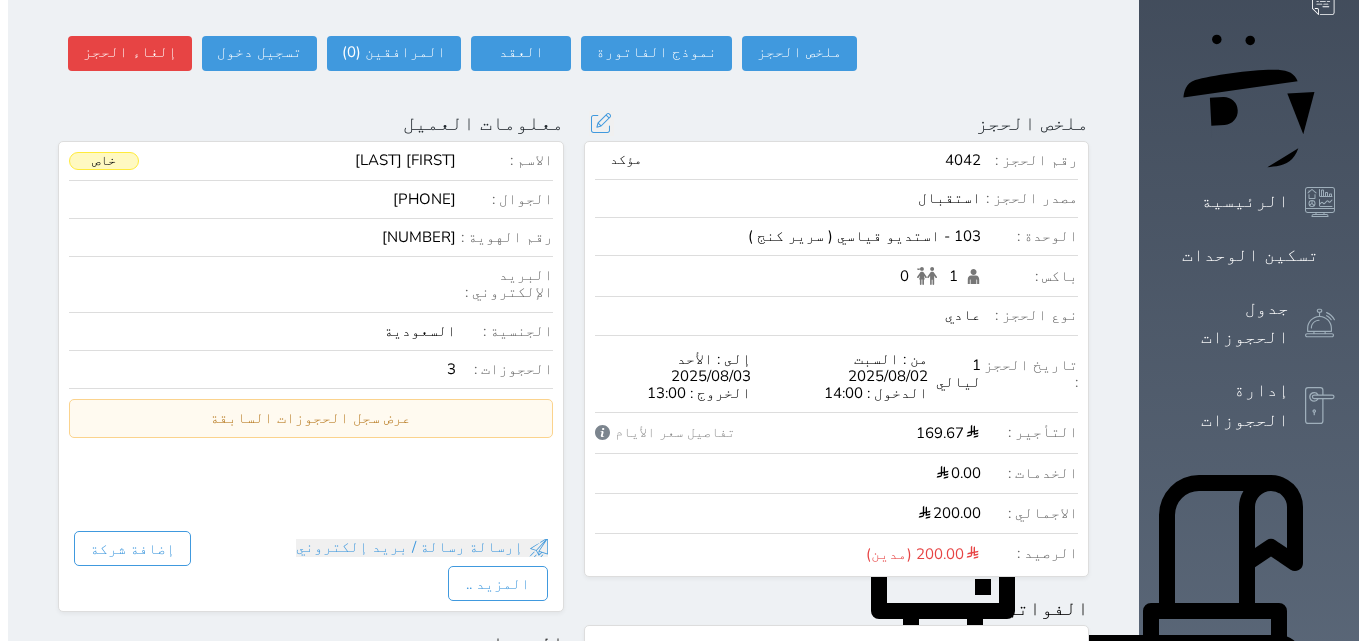 scroll, scrollTop: 200, scrollLeft: 0, axis: vertical 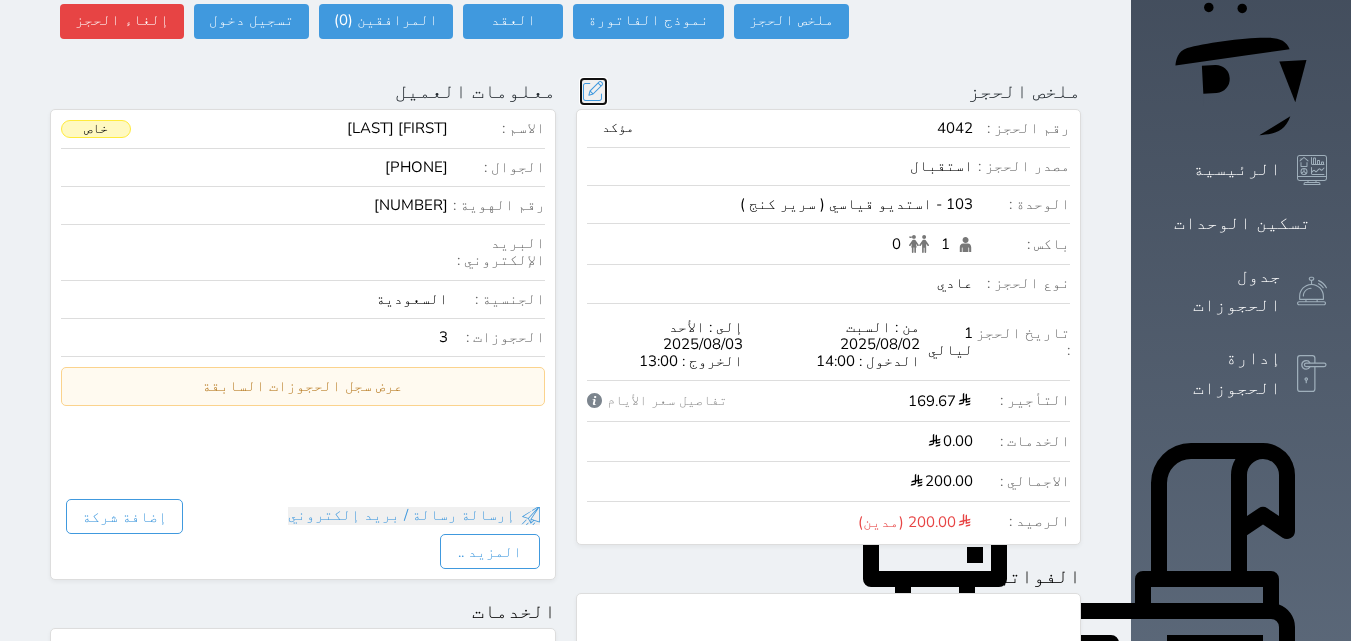 click at bounding box center [593, 91] 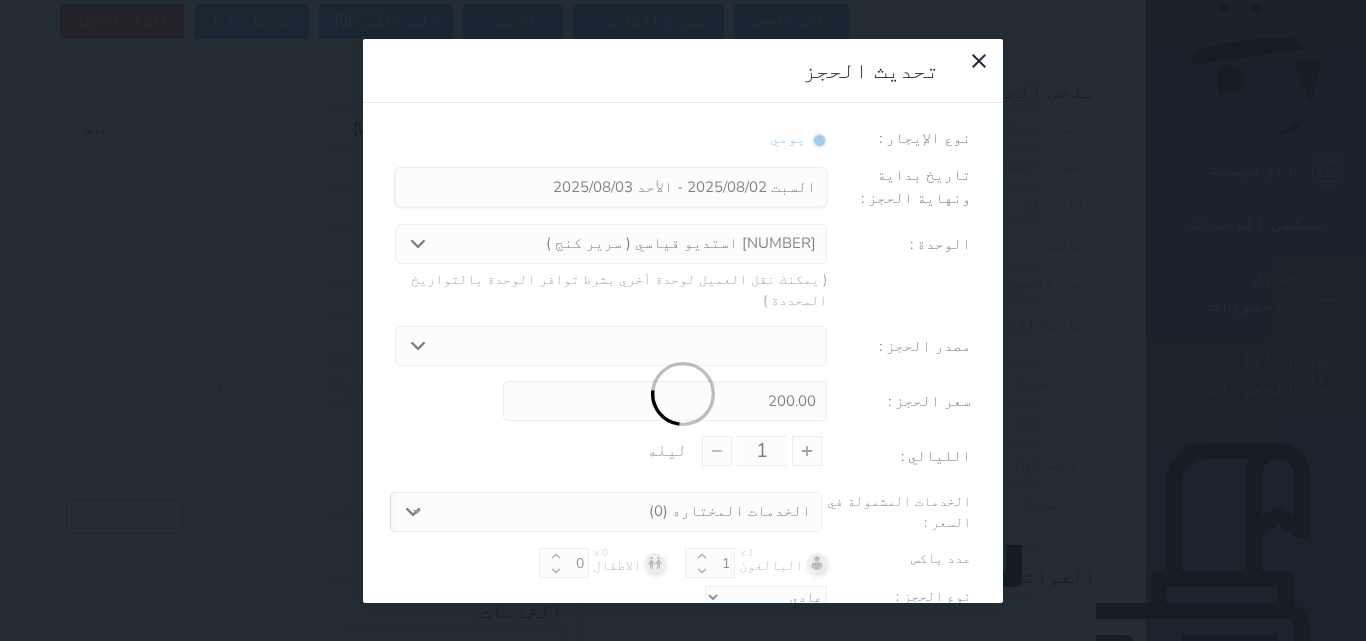 select on "[ID_NUMBER]" 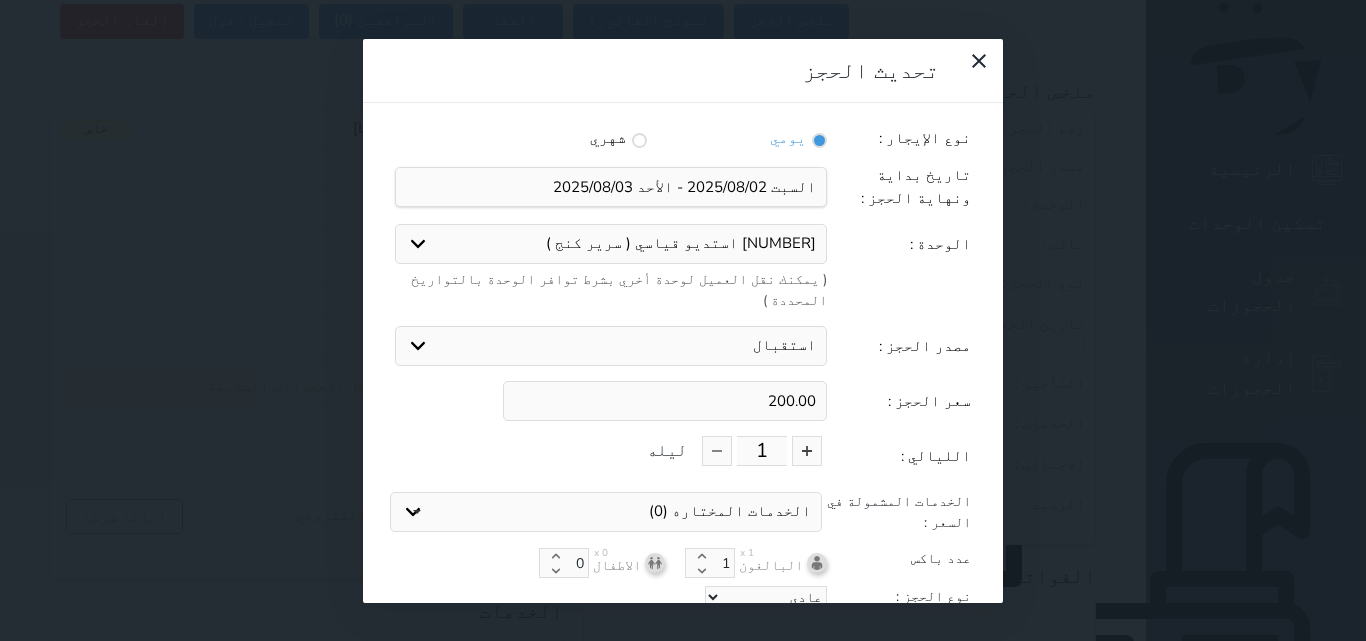 click on "200.00" at bounding box center [665, 401] 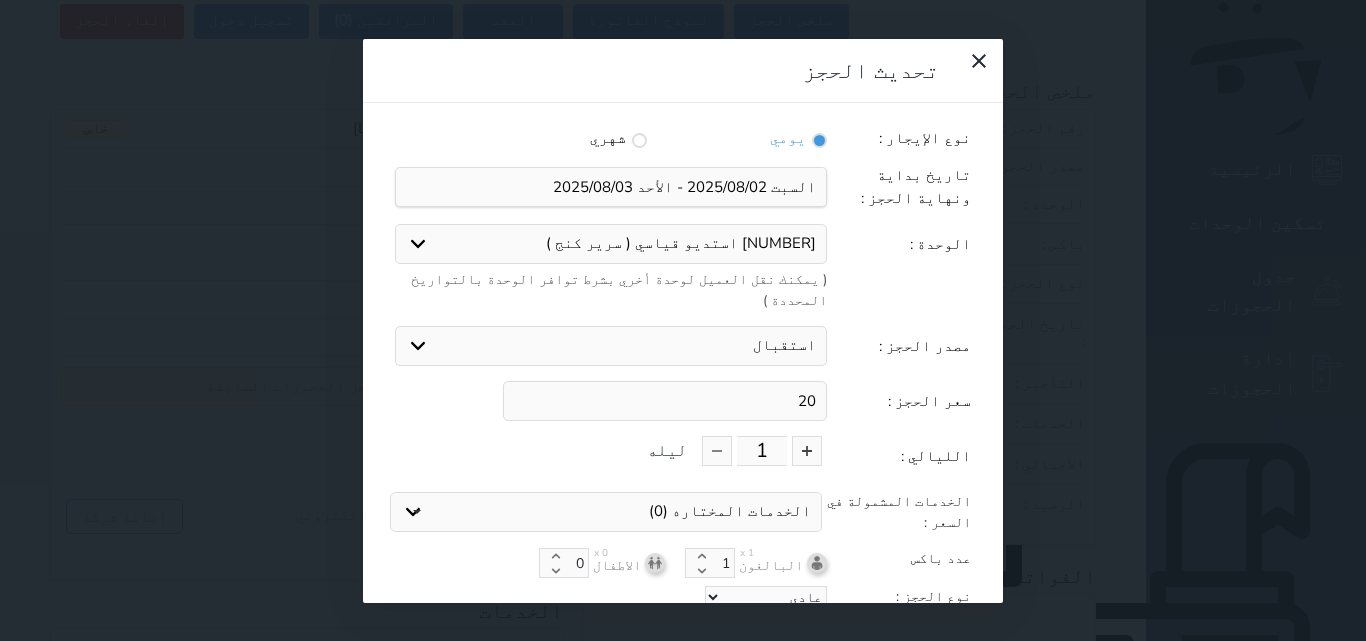 type on "2" 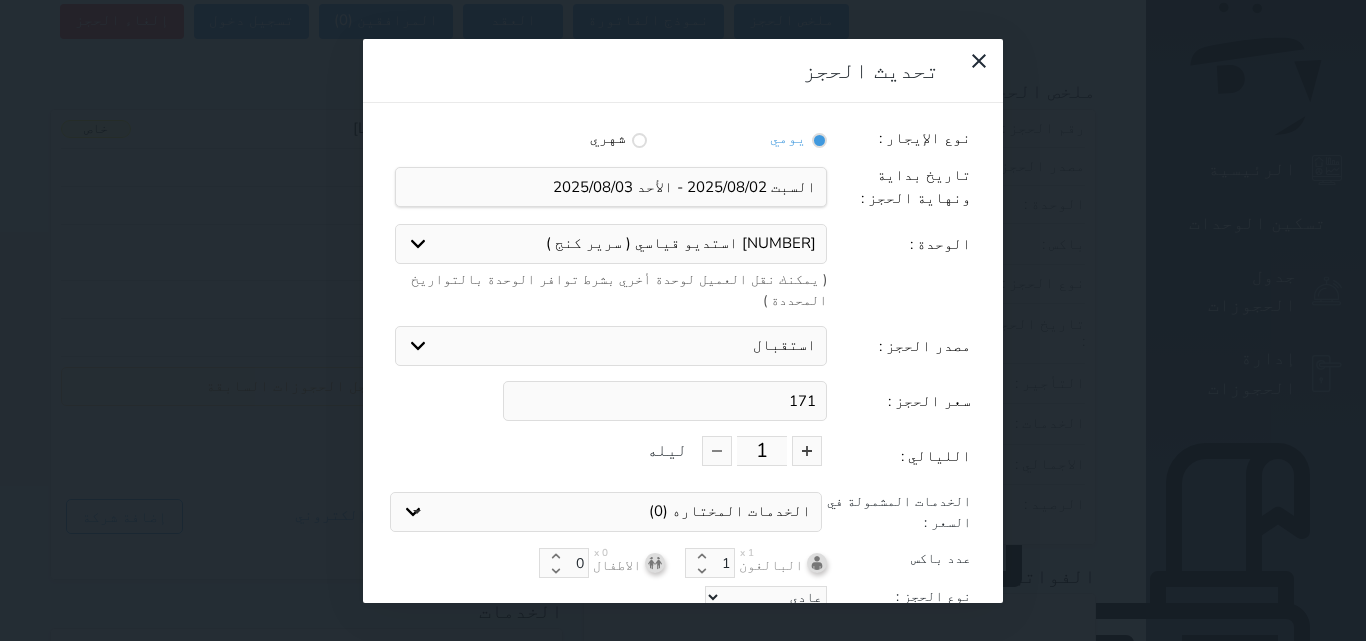 type on "171" 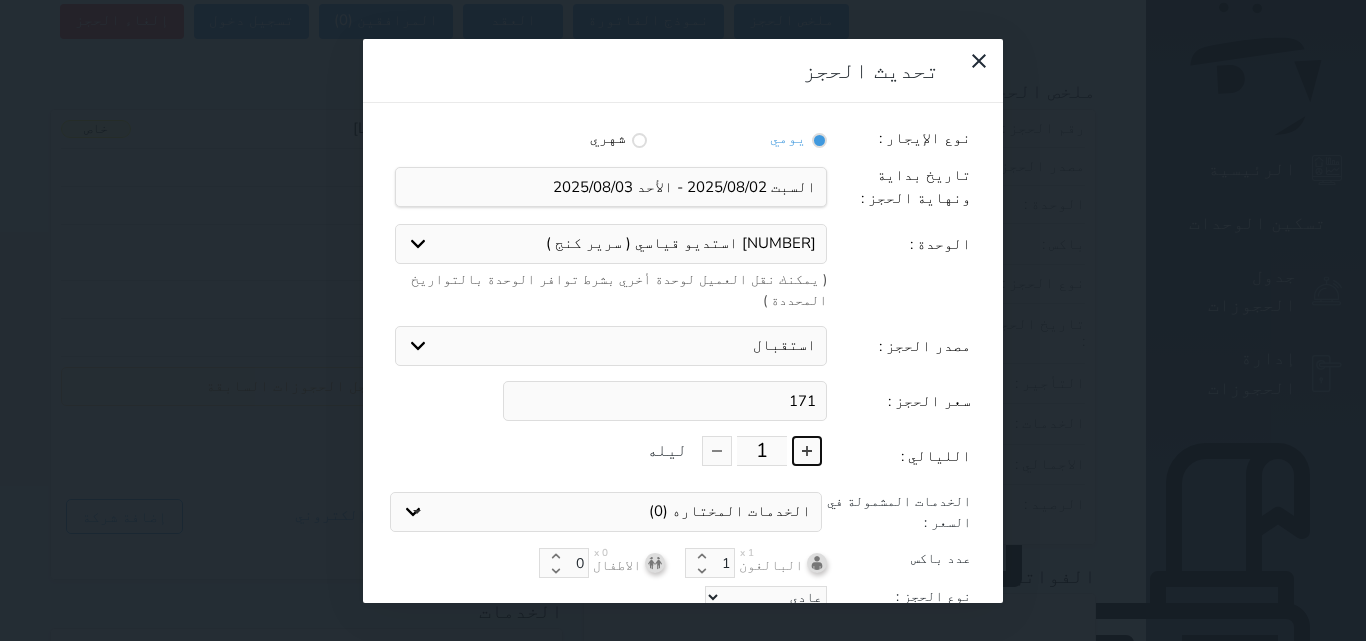 click at bounding box center (807, 451) 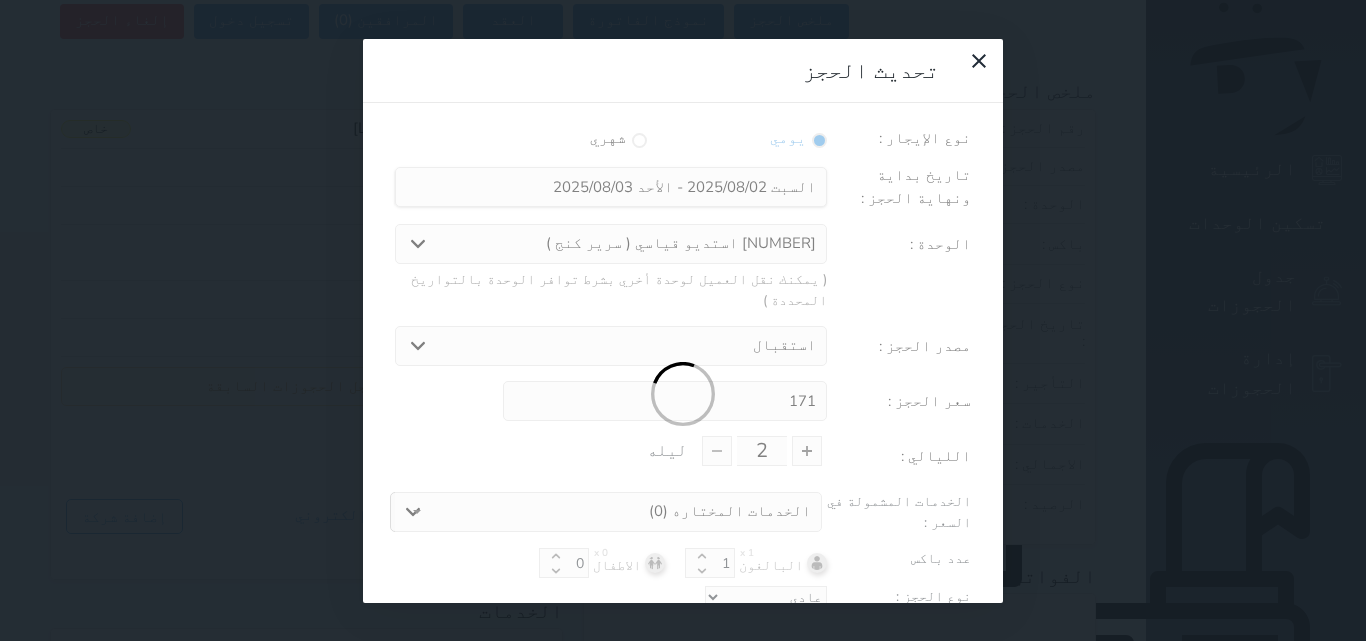 click at bounding box center (683, 395) 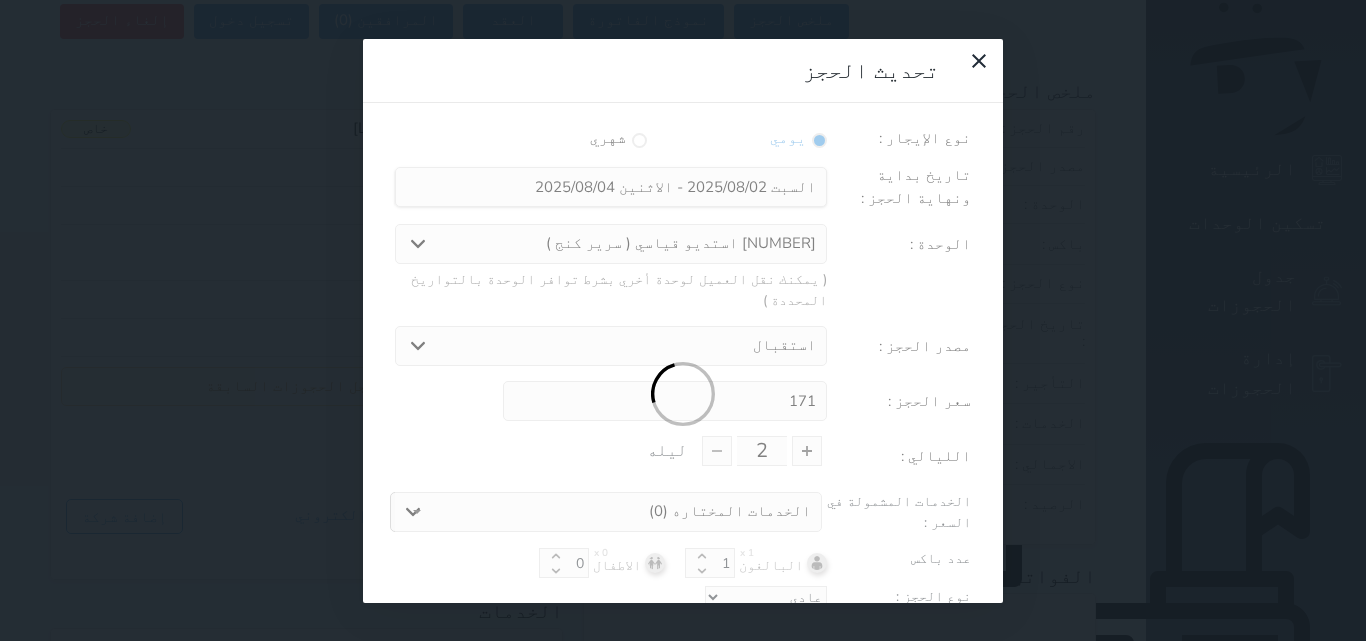type on "400.00" 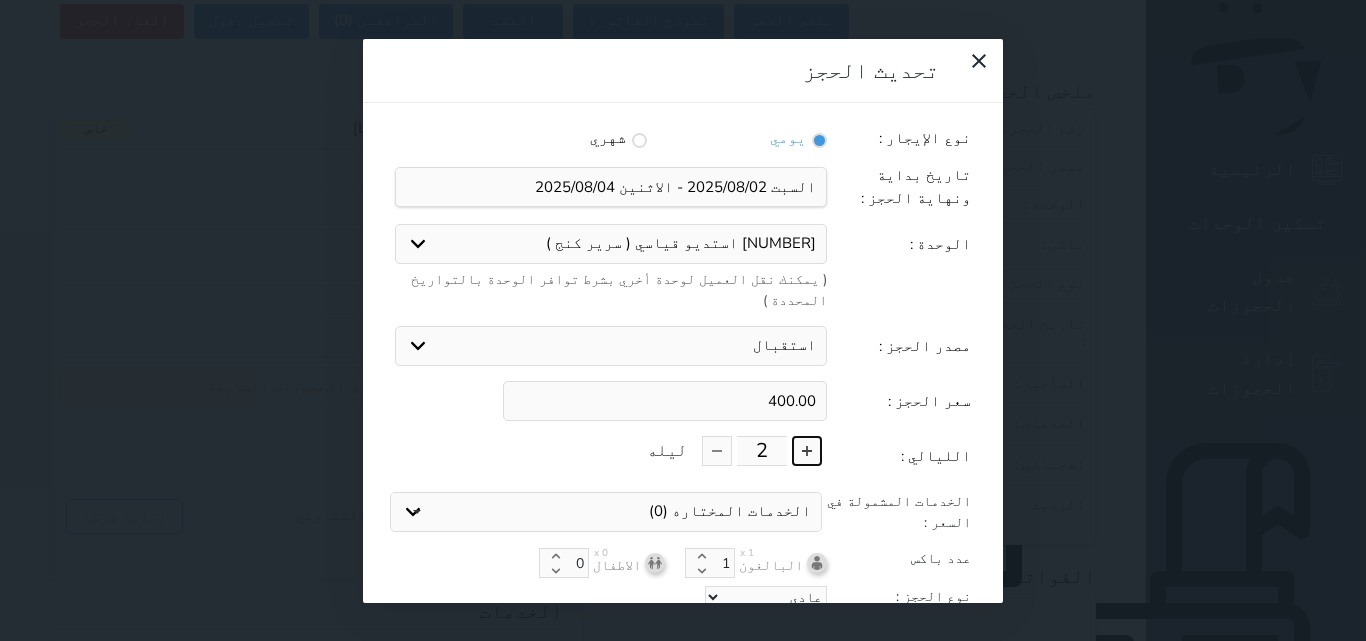click at bounding box center [807, 451] 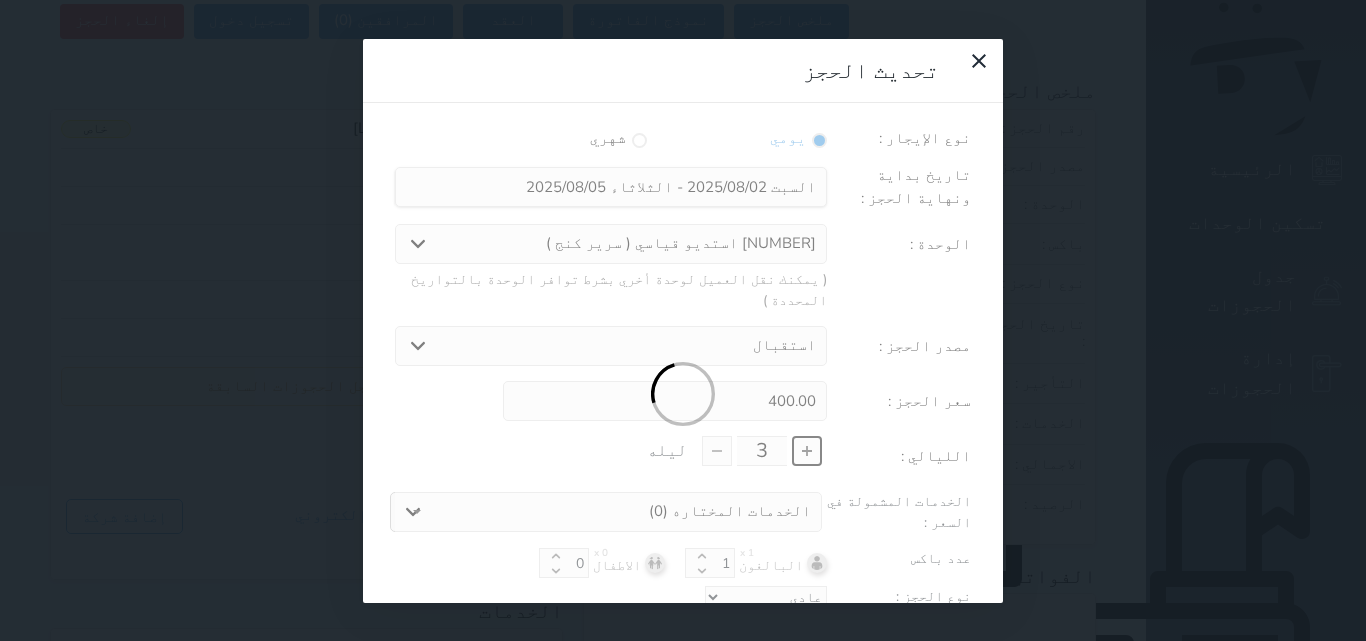 type on "600.00" 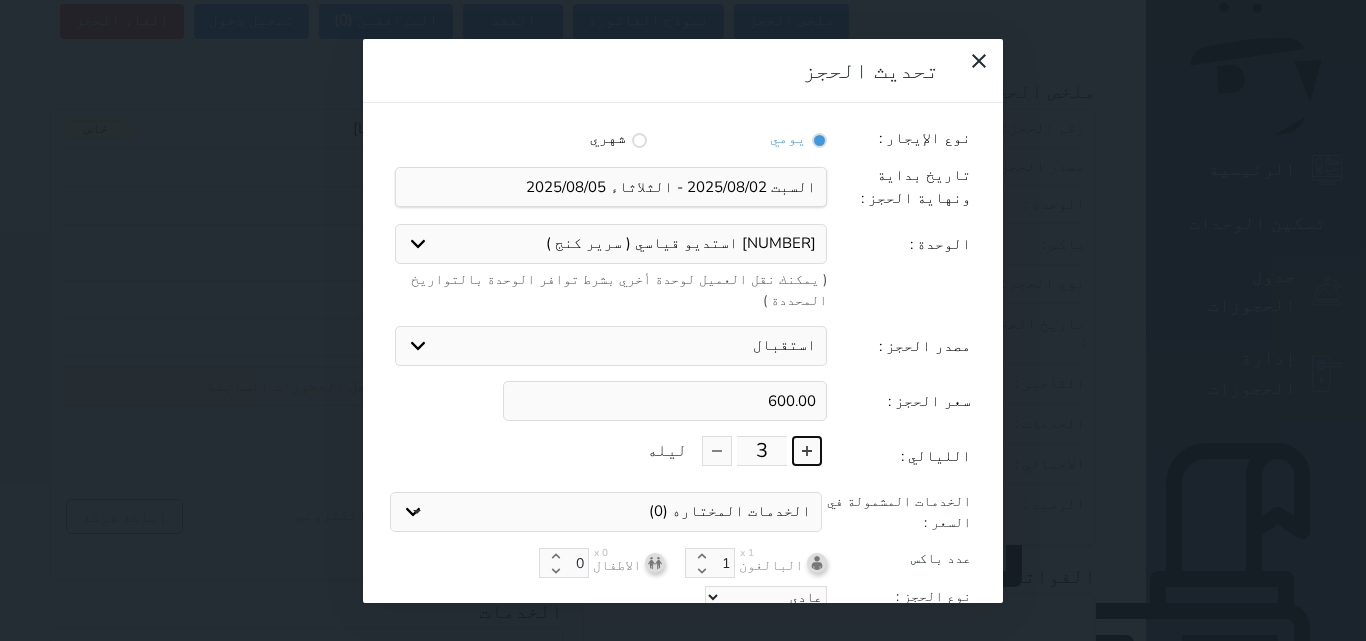 click at bounding box center (807, 451) 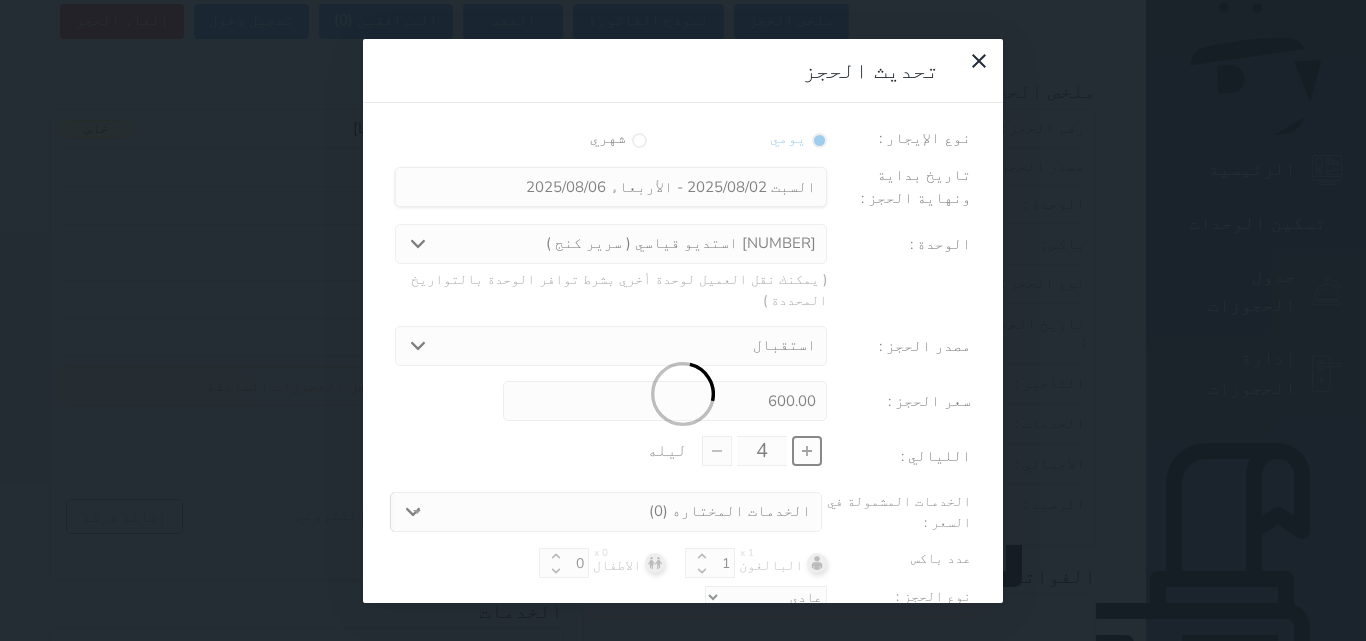 type on "800.00" 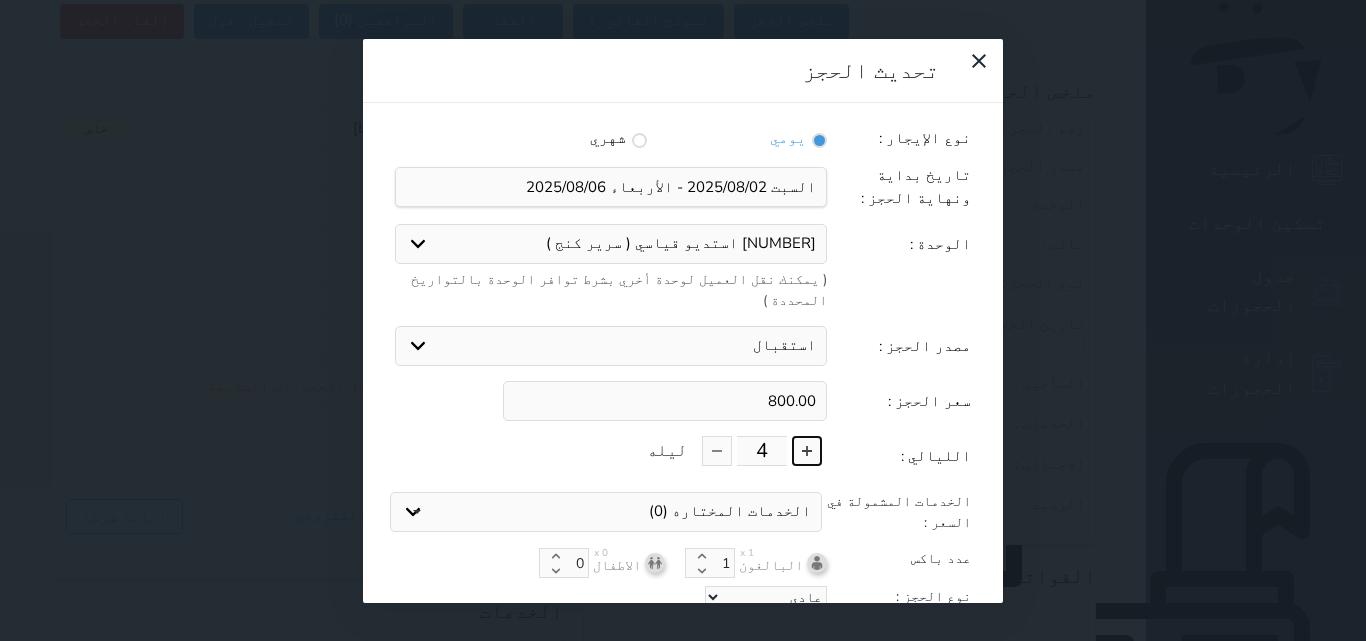 click at bounding box center [807, 451] 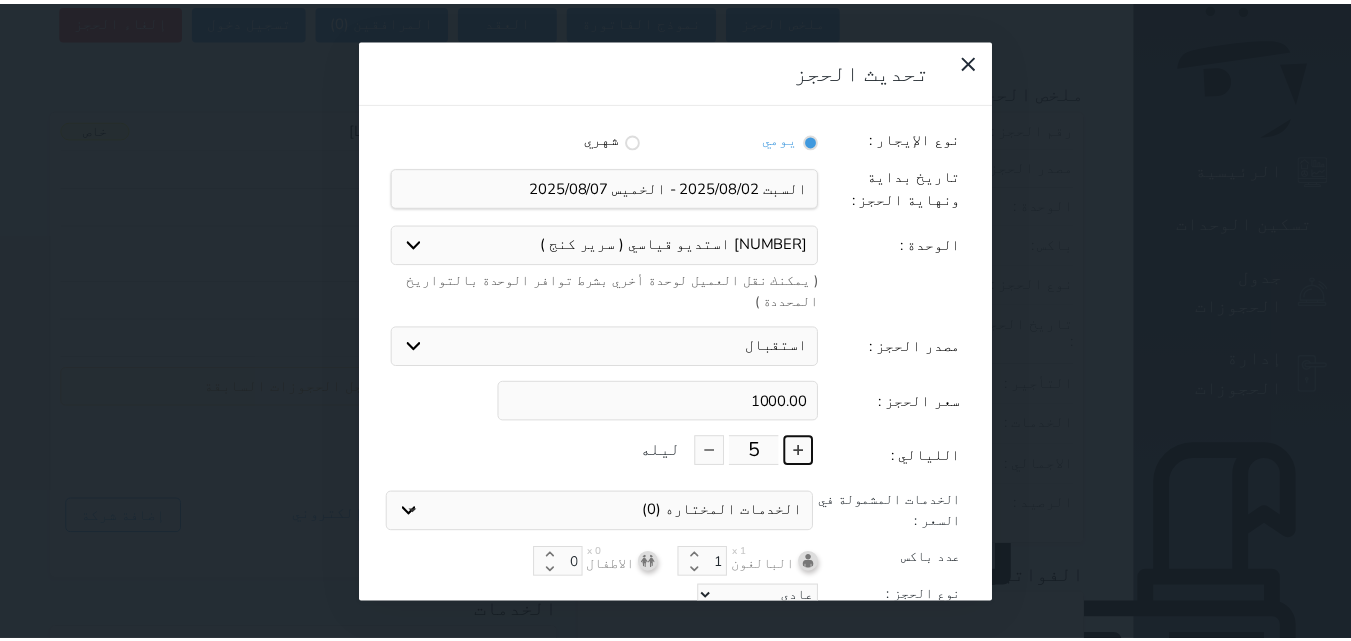 scroll, scrollTop: 45, scrollLeft: 0, axis: vertical 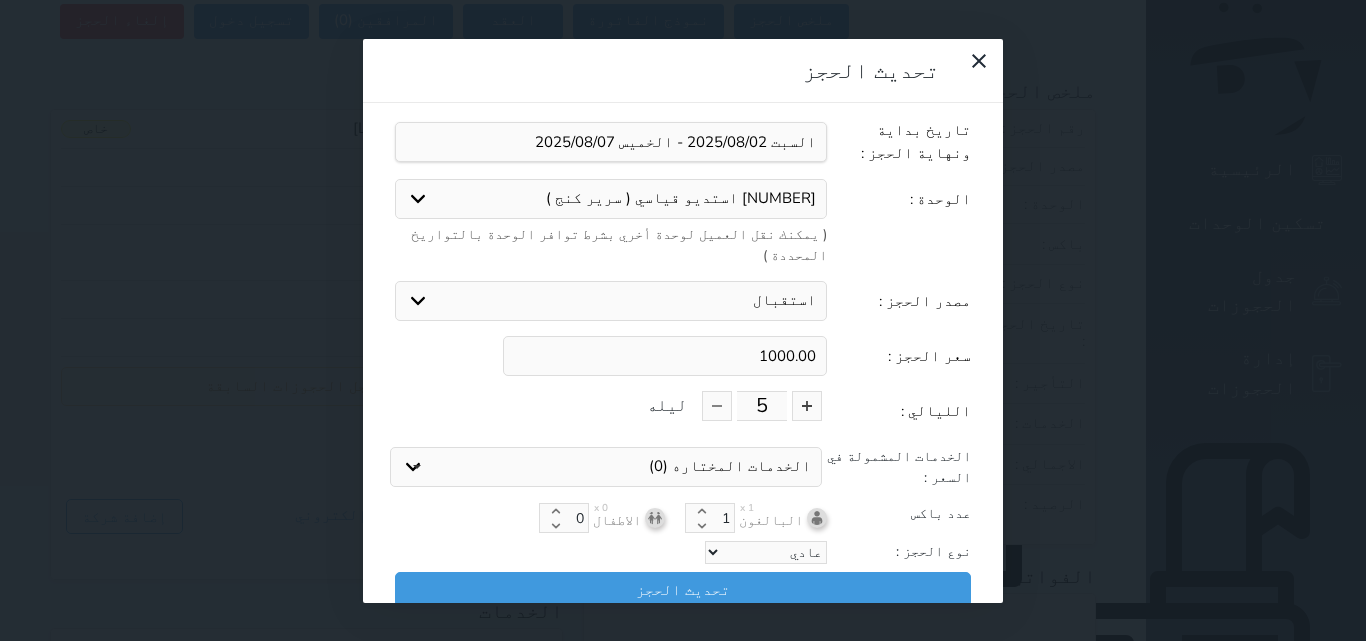 click on "1000.00" at bounding box center (665, 356) 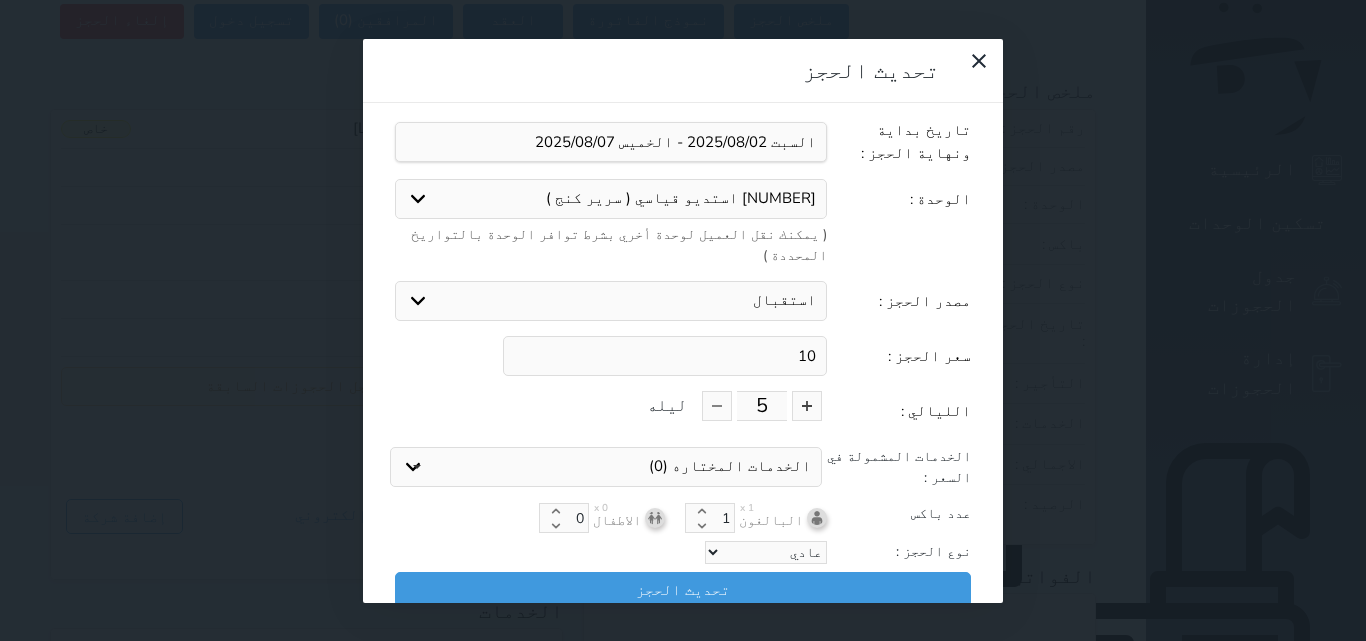 type on "1" 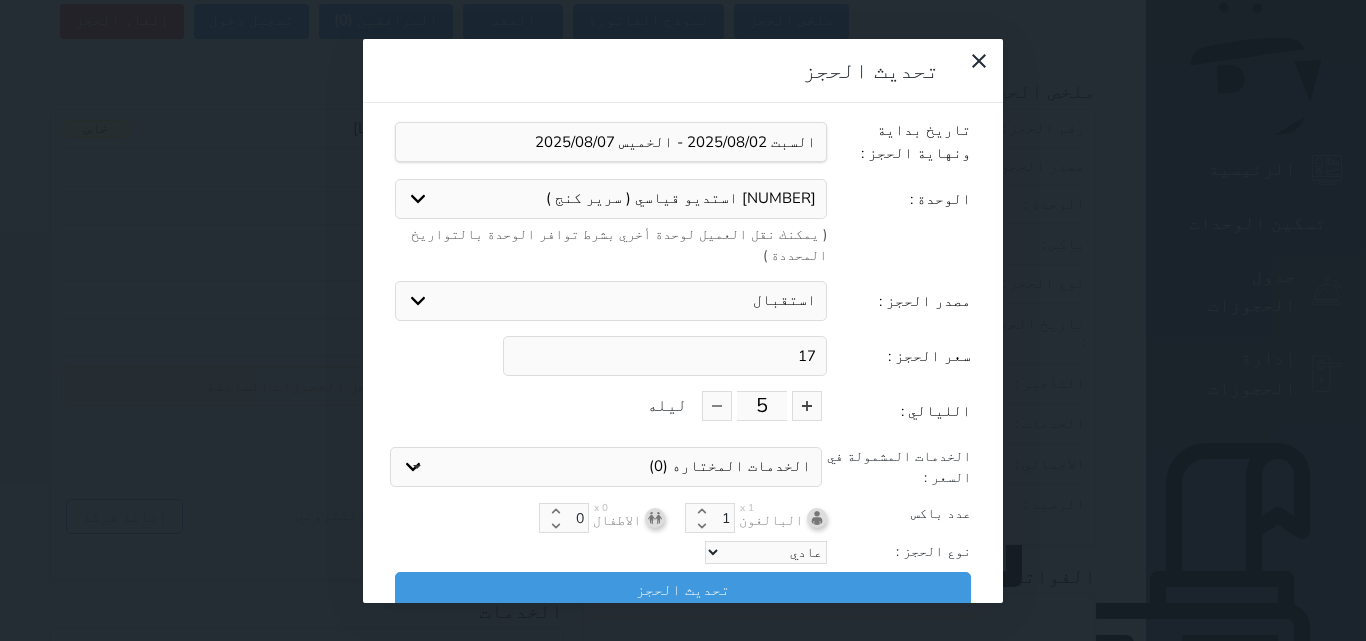 type on "1" 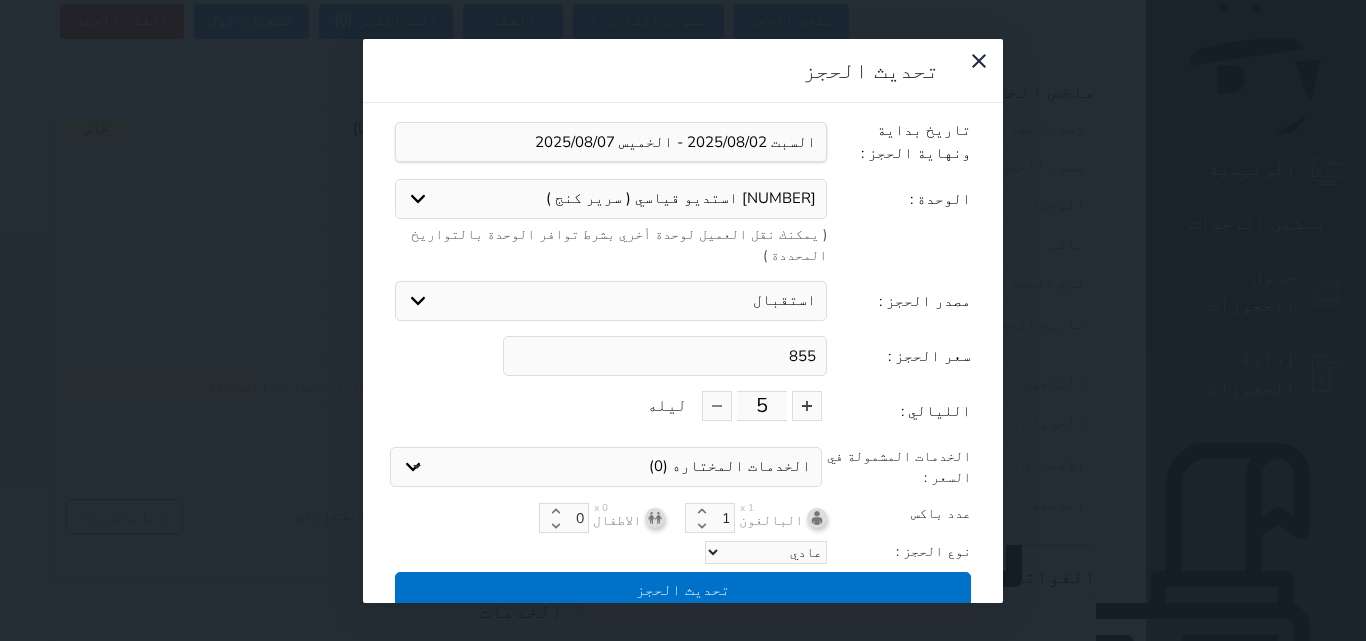 type on "855" 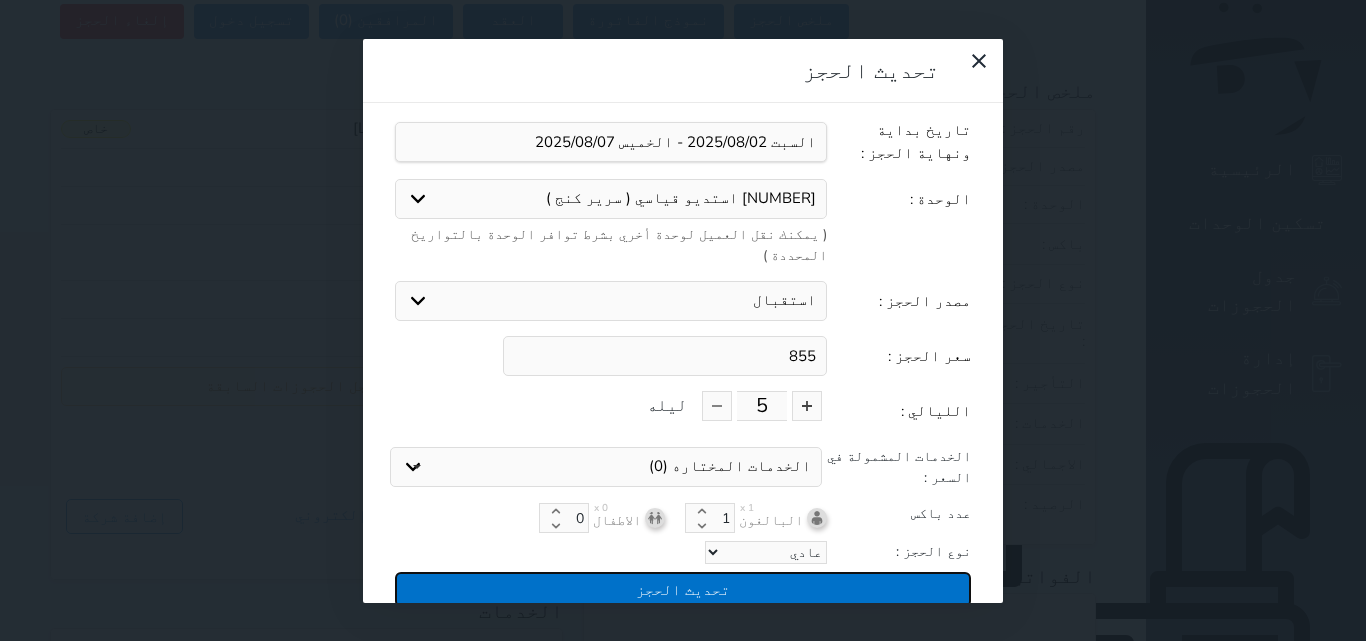 click on "تحديث الحجز" at bounding box center [683, 589] 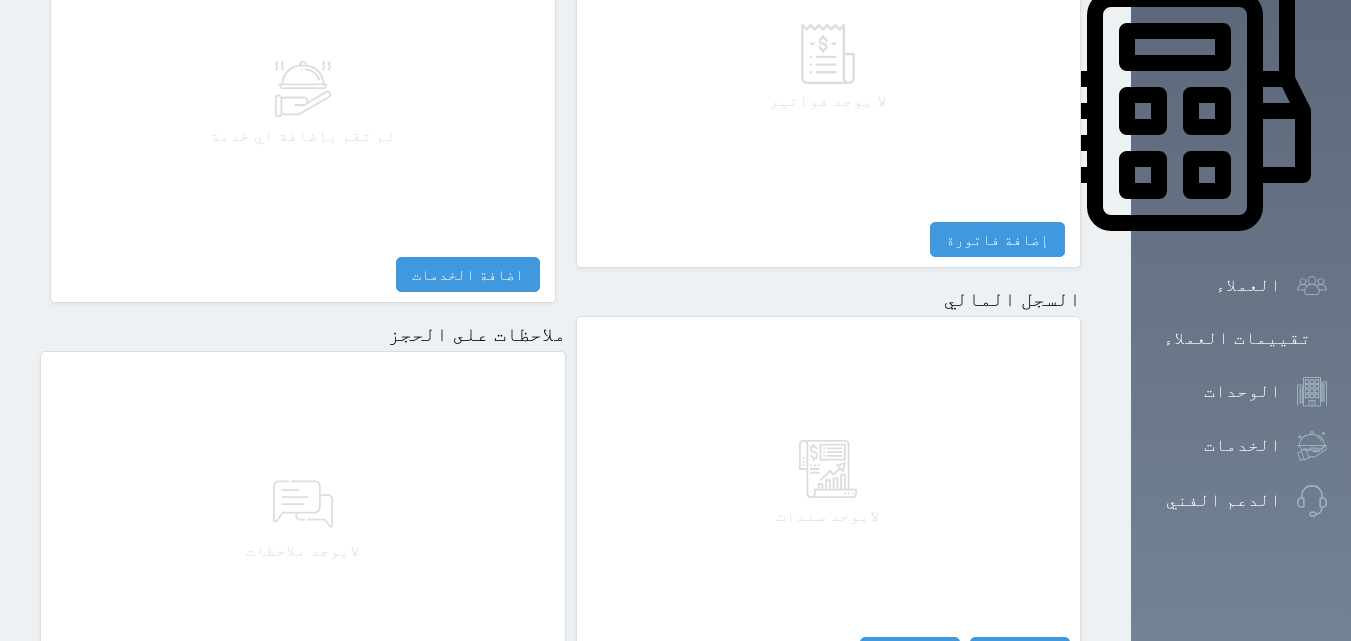 scroll, scrollTop: 1061, scrollLeft: 0, axis: vertical 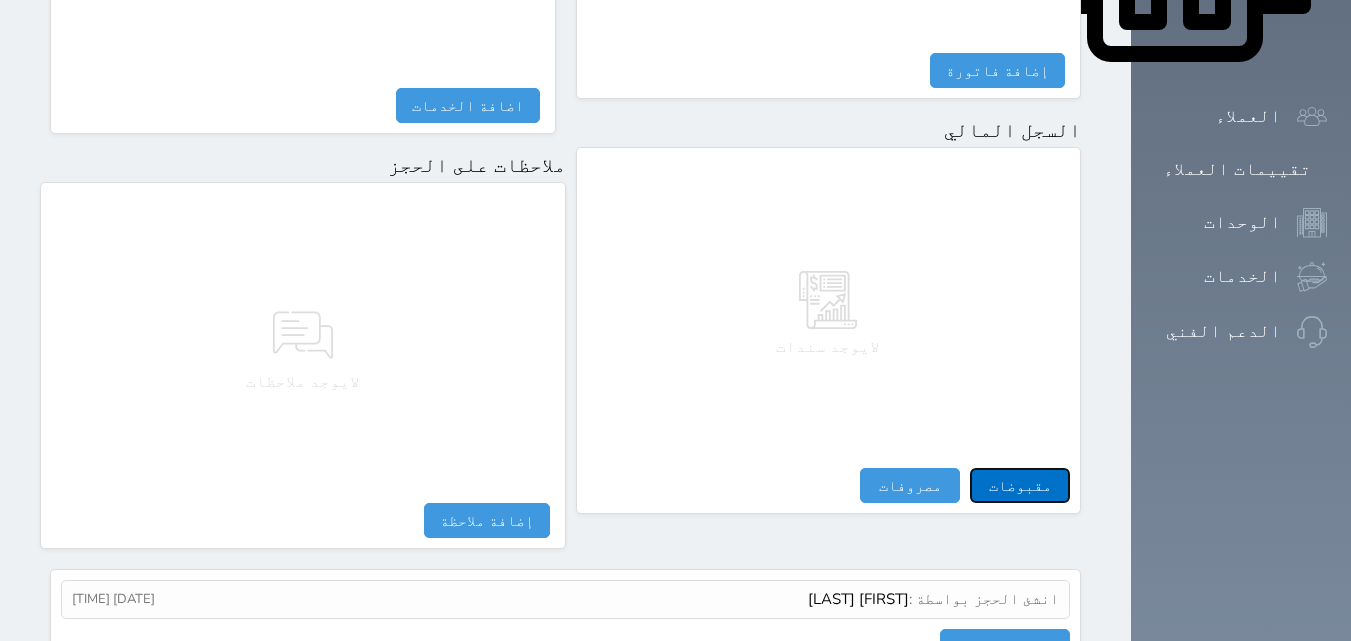 click on "مقبوضات" at bounding box center (1020, 485) 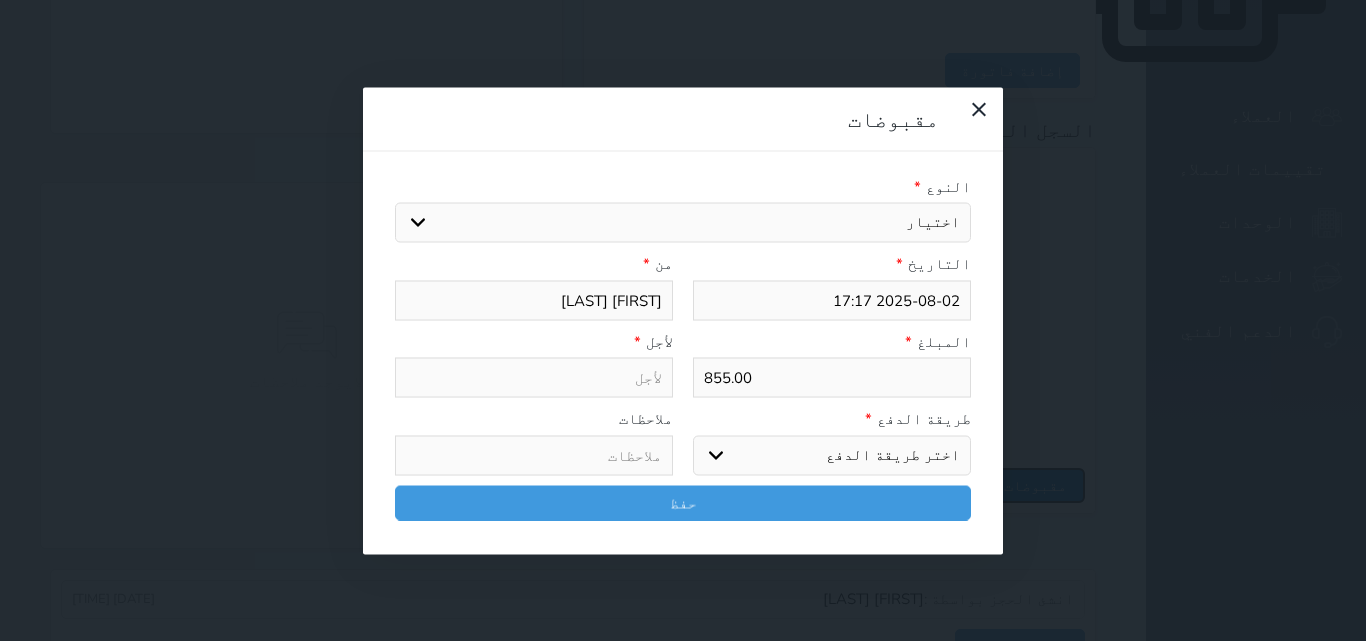 select 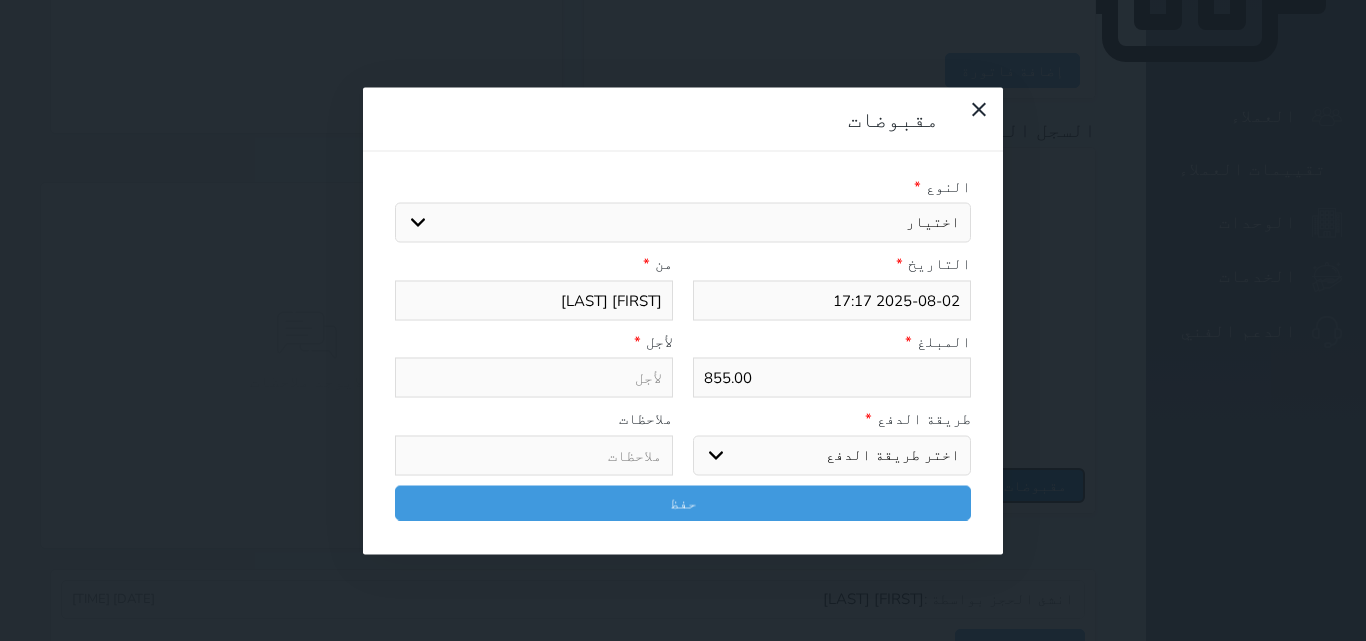 select 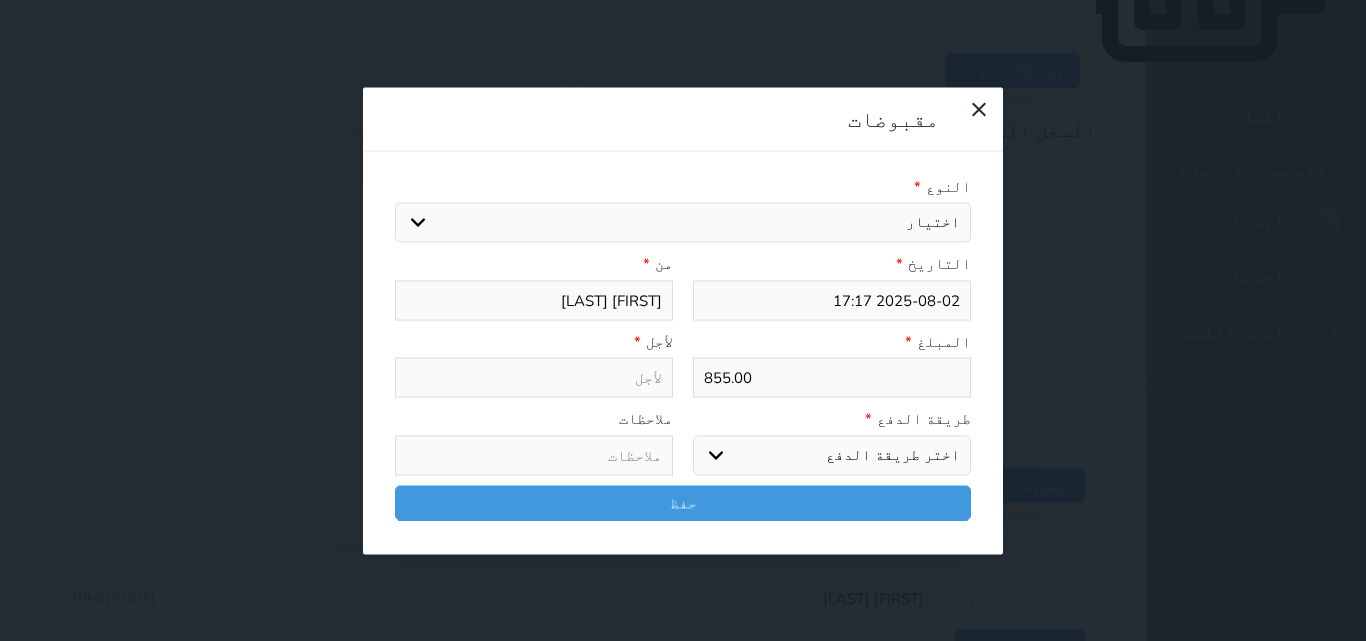 click on "اختر طريقة الدفع   دفع نقدى   تحويل بنكى   مدى   بطاقة ائتمان   آجل" at bounding box center (832, 455) 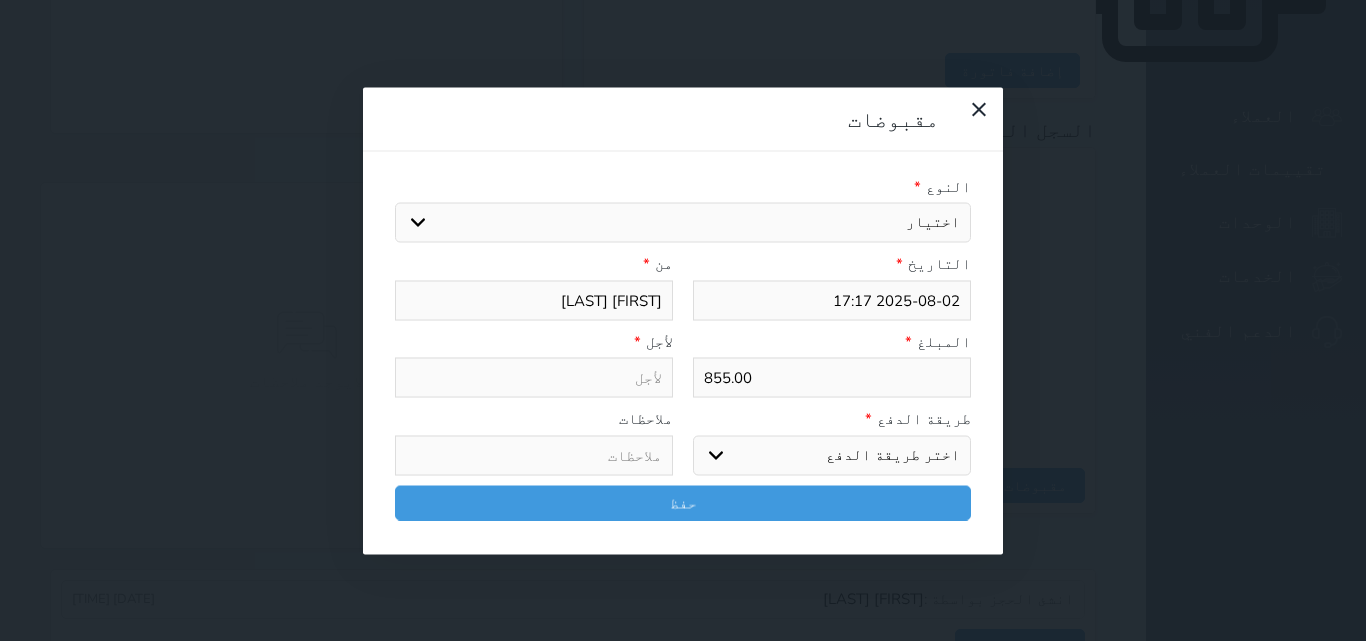 select on "mada" 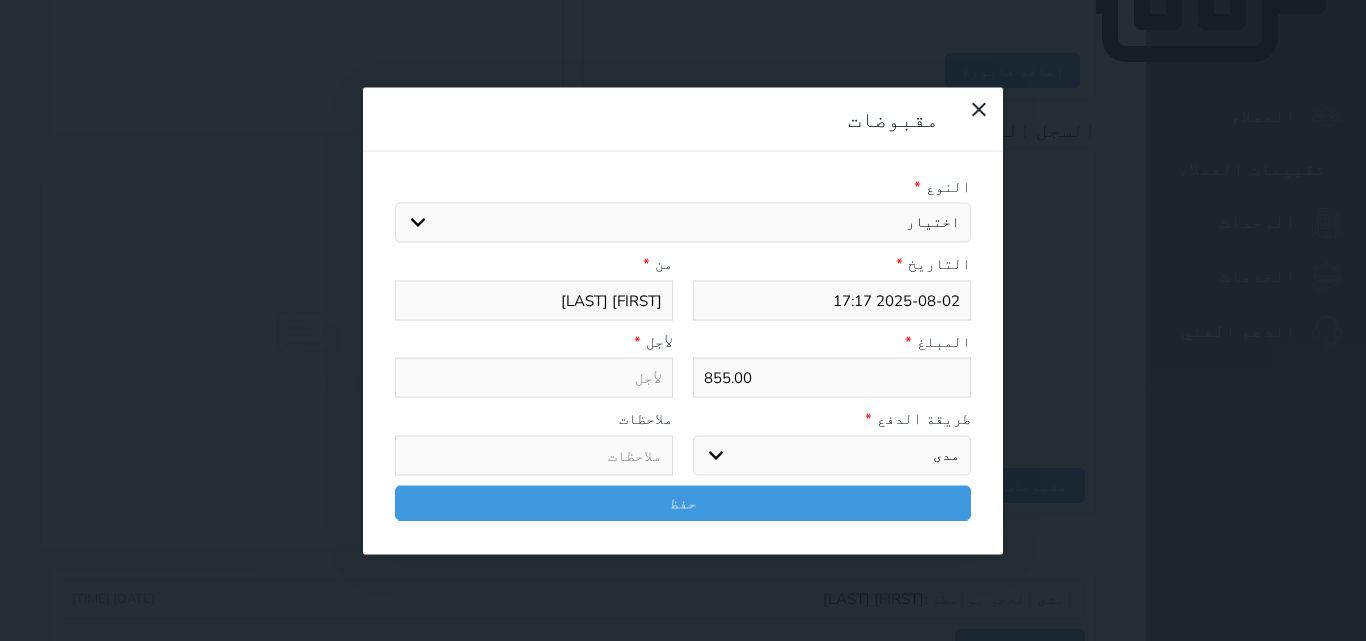 click on "اختر طريقة الدفع   دفع نقدى   تحويل بنكى   مدى   بطاقة ائتمان   آجل" at bounding box center (832, 455) 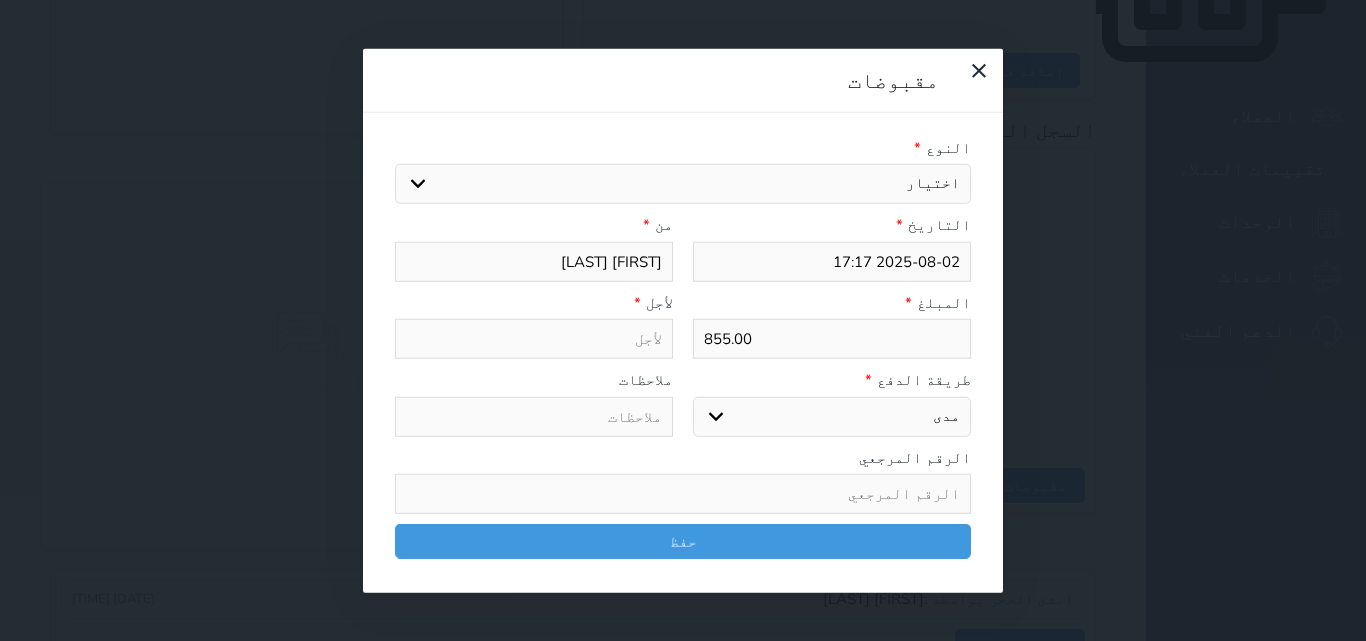 click on "اختيار   مقبوضات عامة قيمة إيجار فواتير تامين عربون لا ينطبق آخر مغسلة واي فاي - الإنترنت مواقف السيارات طعام الأغذية والمشروبات مشروبات المشروبات الباردة المشروبات الساخنة الإفطار غداء عشاء مخبز و كعك حمام سباحة الصالة الرياضية سبا و خدمات الجمال اختيار وإسقاط (خدمات النقل) ميني بار كابل - تلفزيون سرير إضافي تصفيف الشعر التسوق خدمات الجولات السياحية المنظمة خدمات الدليل السياحي" at bounding box center [683, 184] 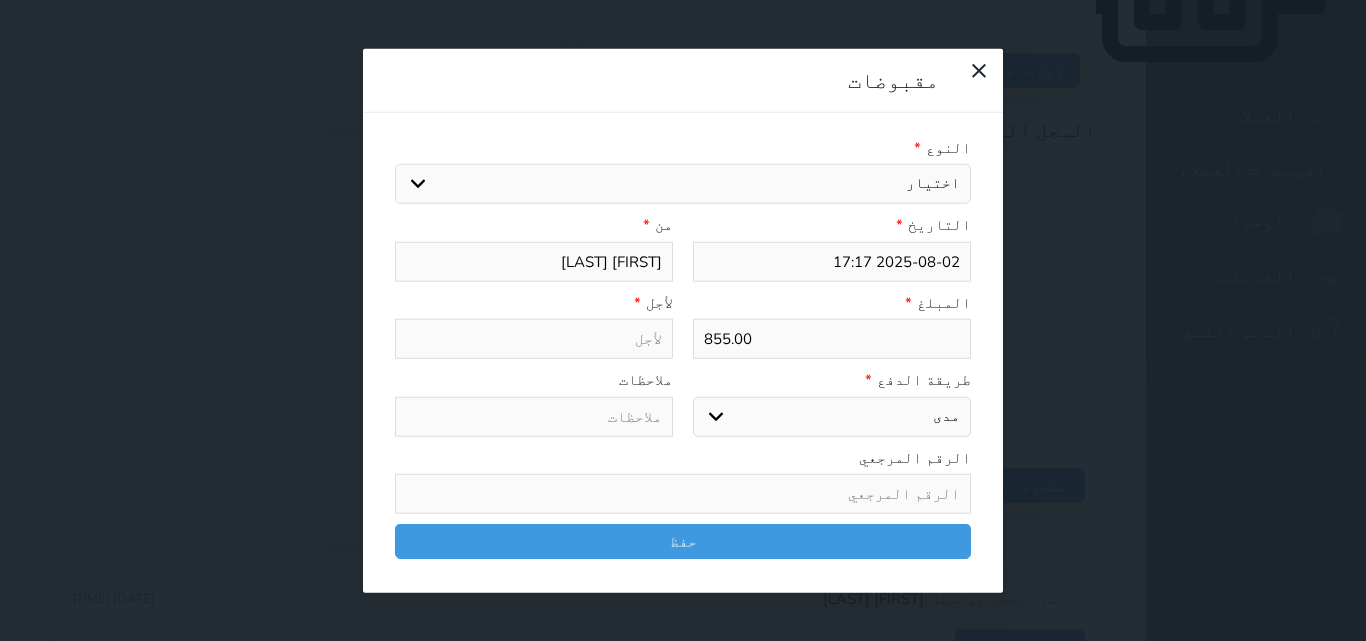 select on "131175" 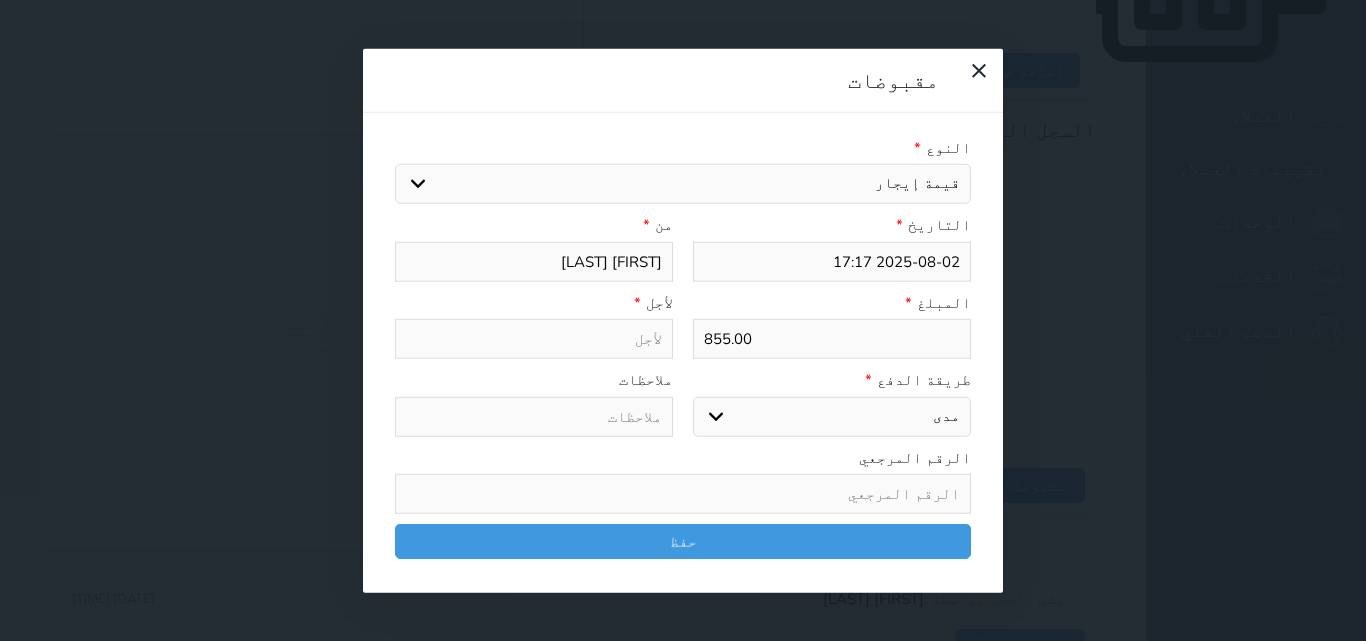 click on "اختيار   مقبوضات عامة قيمة إيجار فواتير تامين عربون لا ينطبق آخر مغسلة واي فاي - الإنترنت مواقف السيارات طعام الأغذية والمشروبات مشروبات المشروبات الباردة المشروبات الساخنة الإفطار غداء عشاء مخبز و كعك حمام سباحة الصالة الرياضية سبا و خدمات الجمال اختيار وإسقاط (خدمات النقل) ميني بار كابل - تلفزيون سرير إضافي تصفيف الشعر التسوق خدمات الجولات السياحية المنظمة خدمات الدليل السياحي" at bounding box center [683, 184] 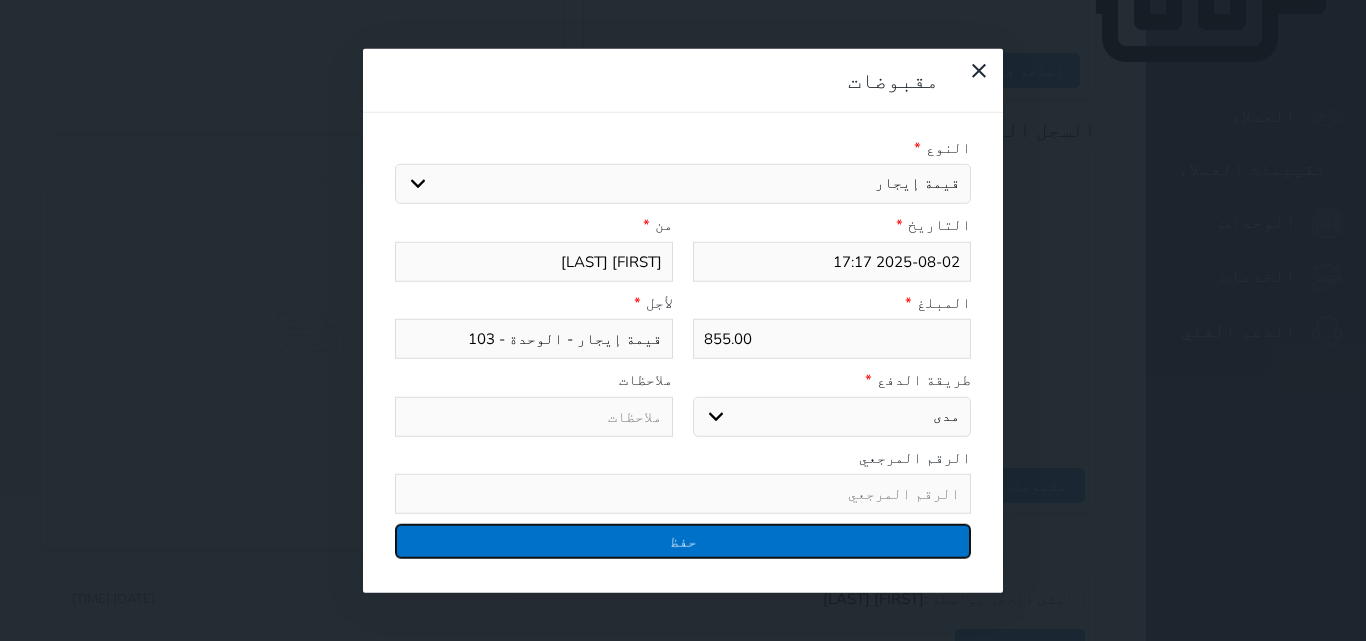click on "حفظ" at bounding box center (683, 541) 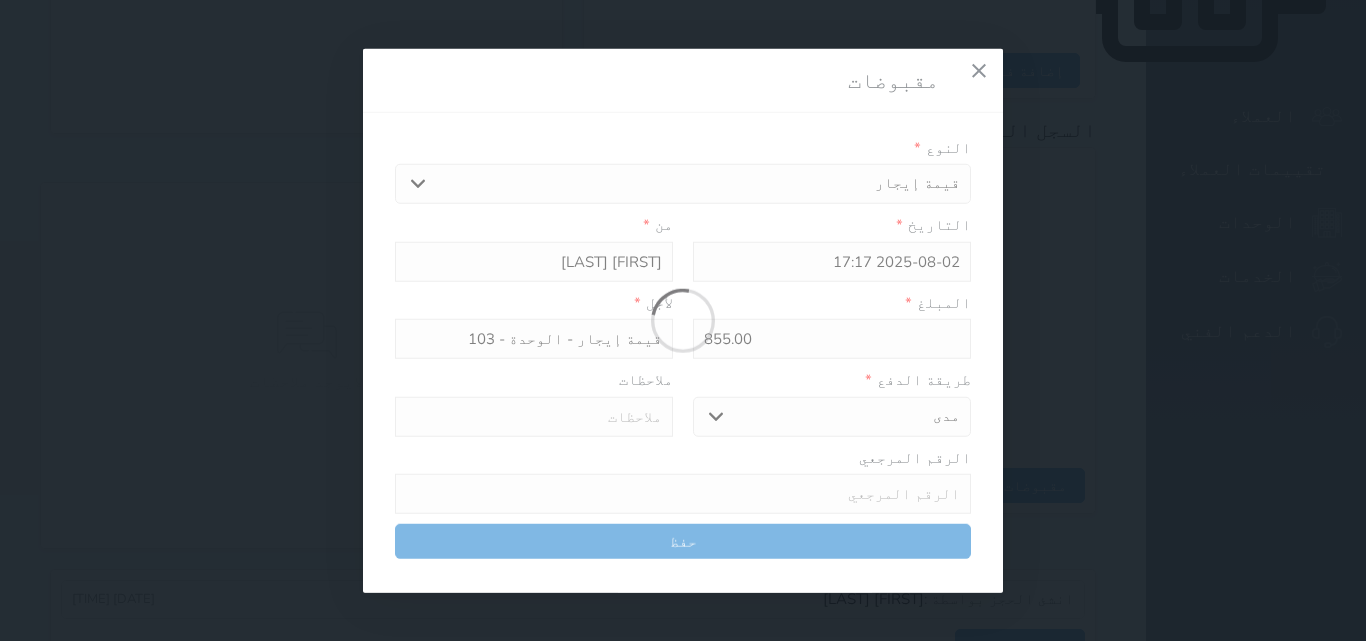 select 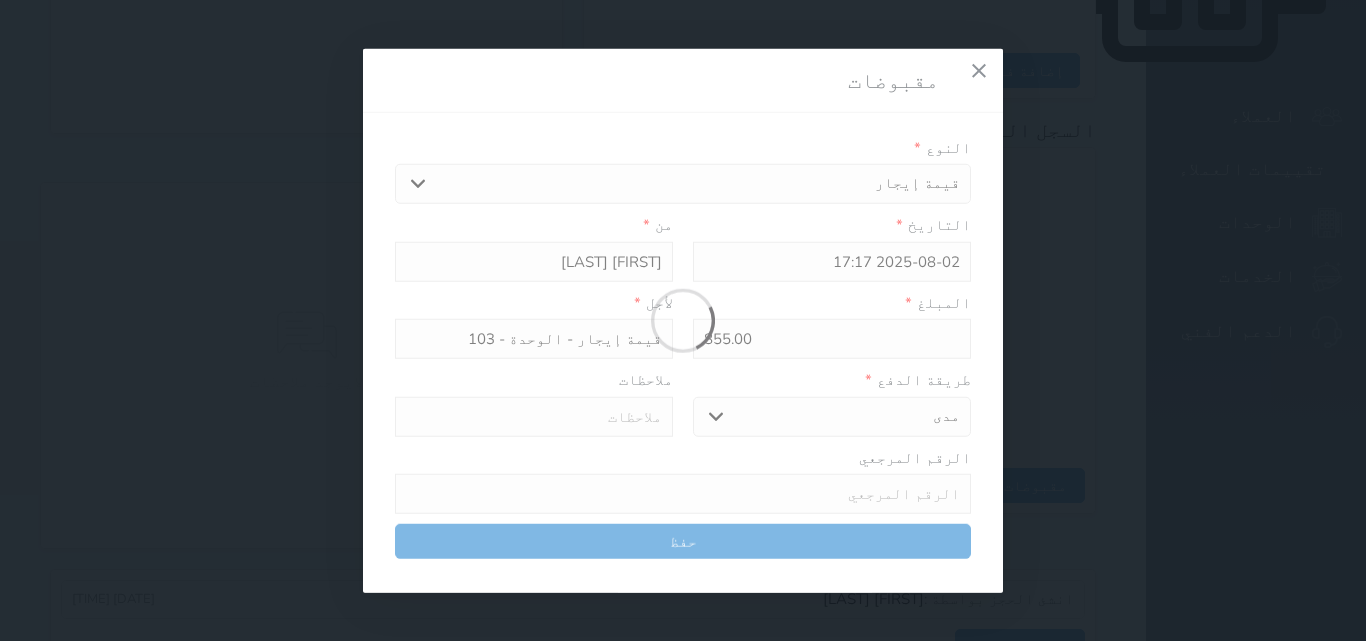 type 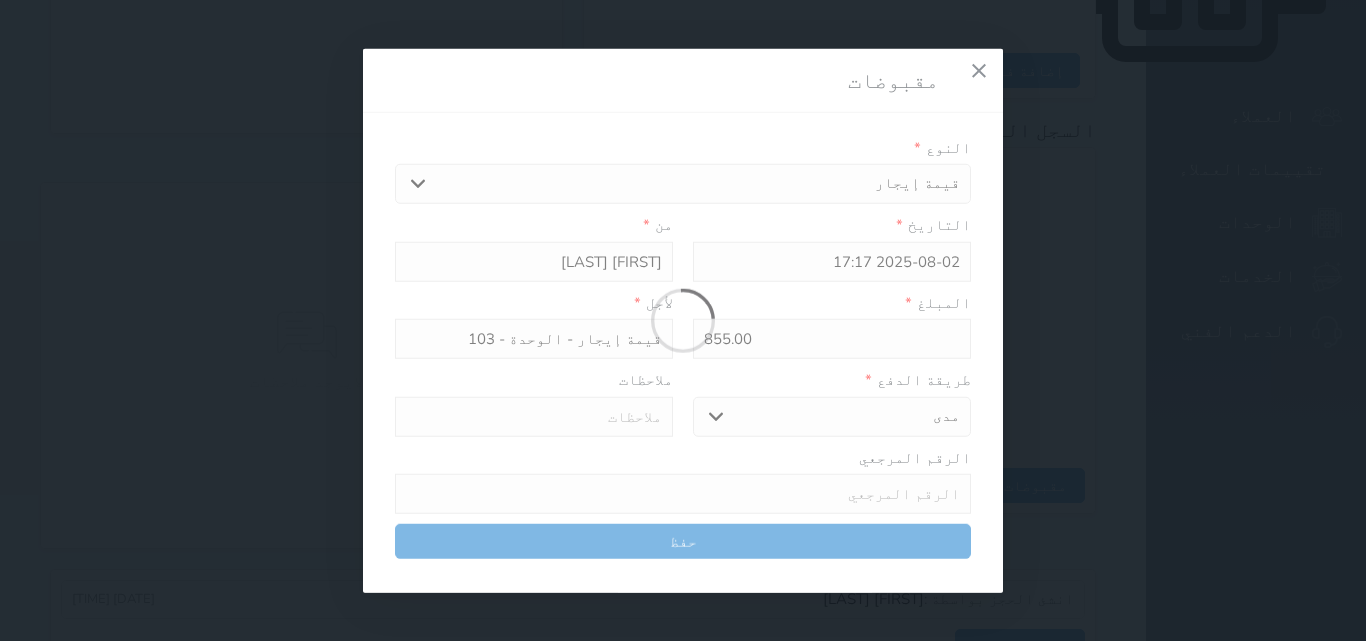 type on "0" 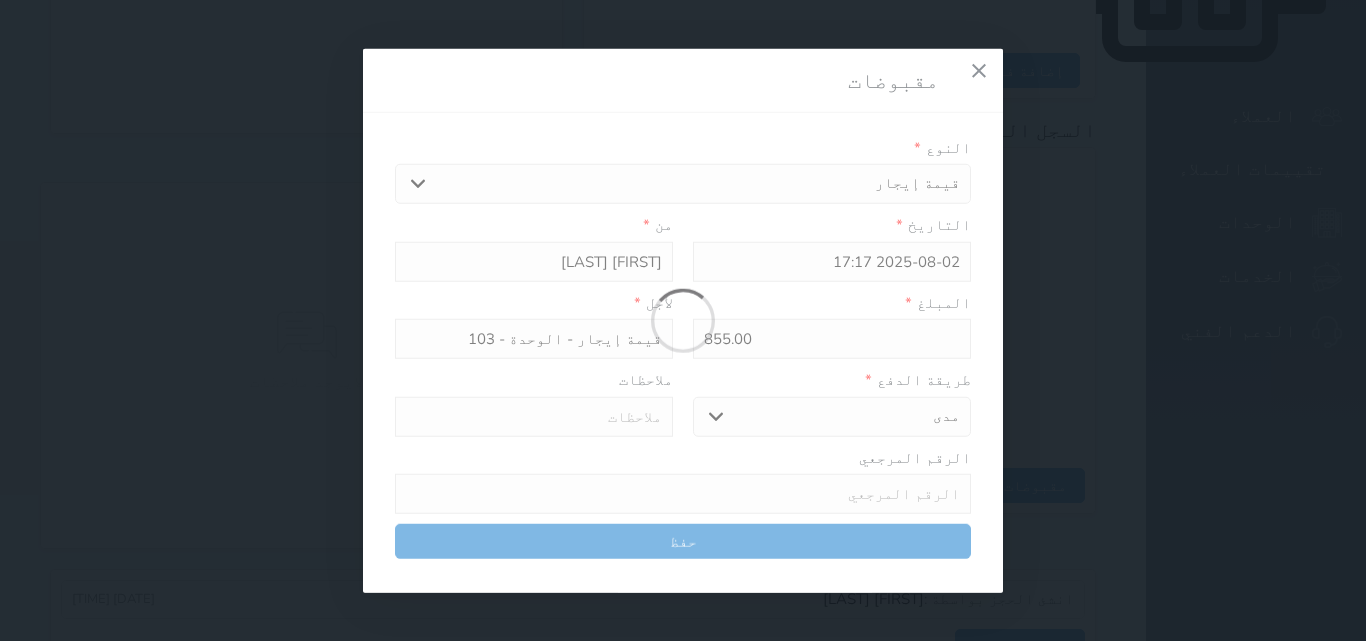 select 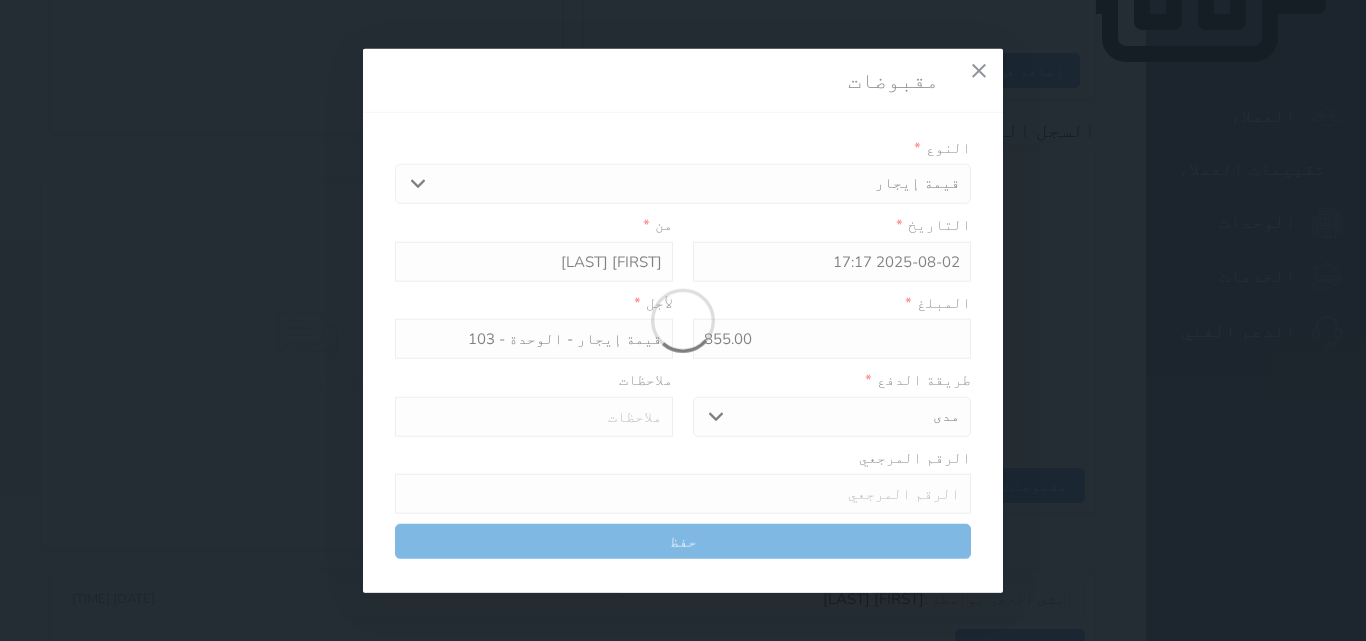 type on "0" 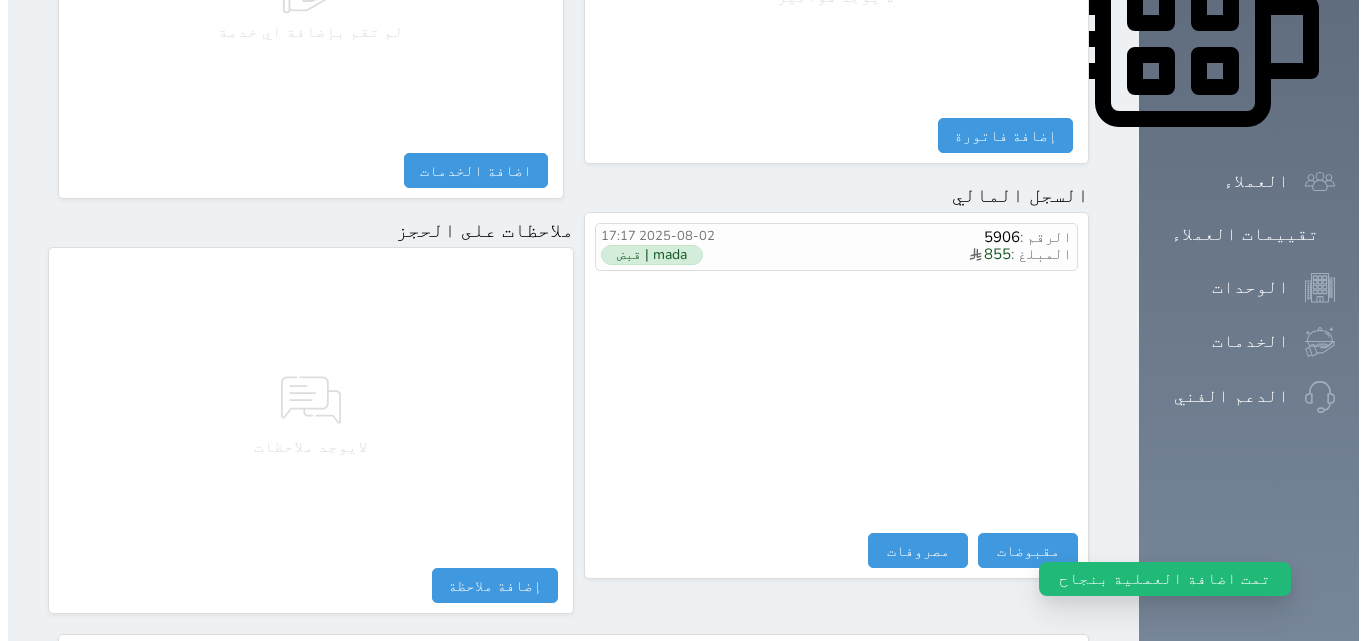 scroll, scrollTop: 961, scrollLeft: 0, axis: vertical 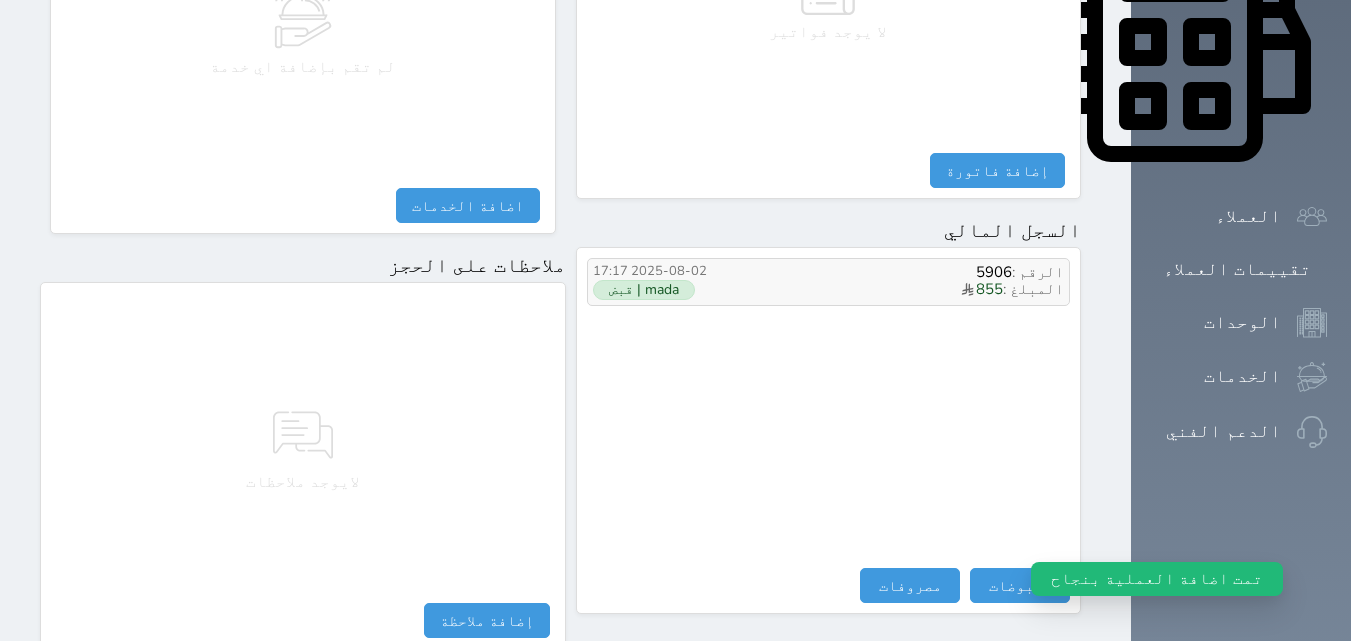 click on "المبلغ :  855" at bounding box center [899, 290] 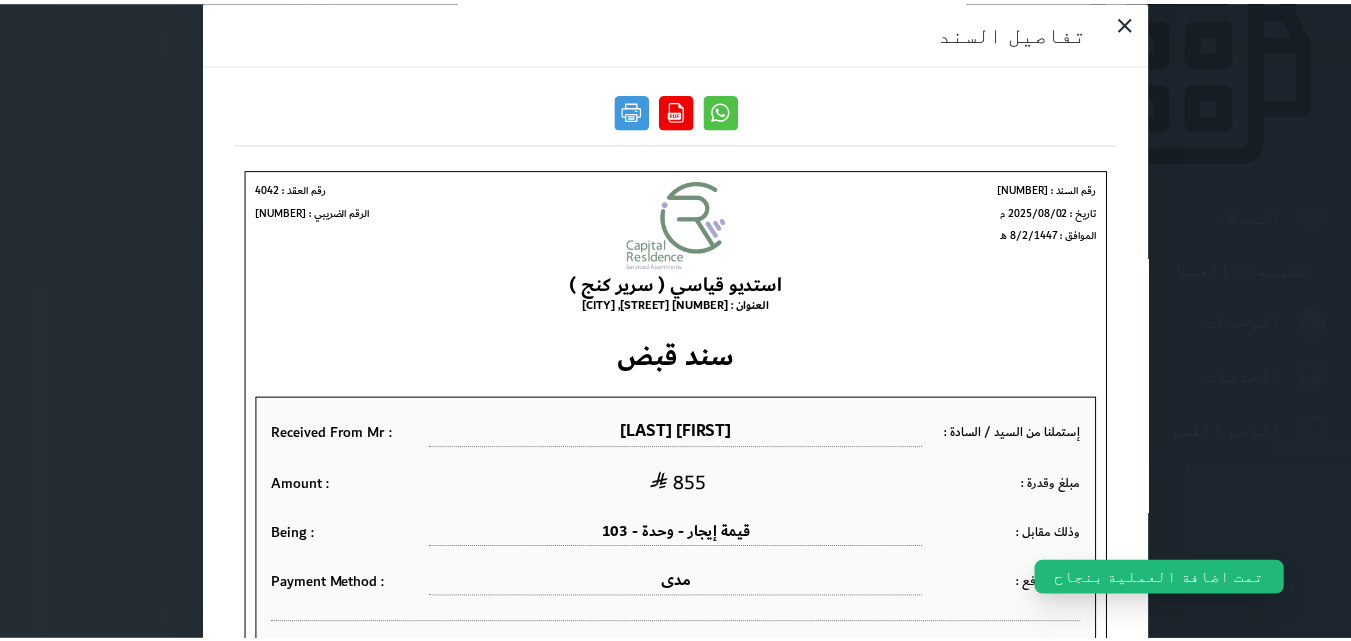 scroll, scrollTop: 0, scrollLeft: 0, axis: both 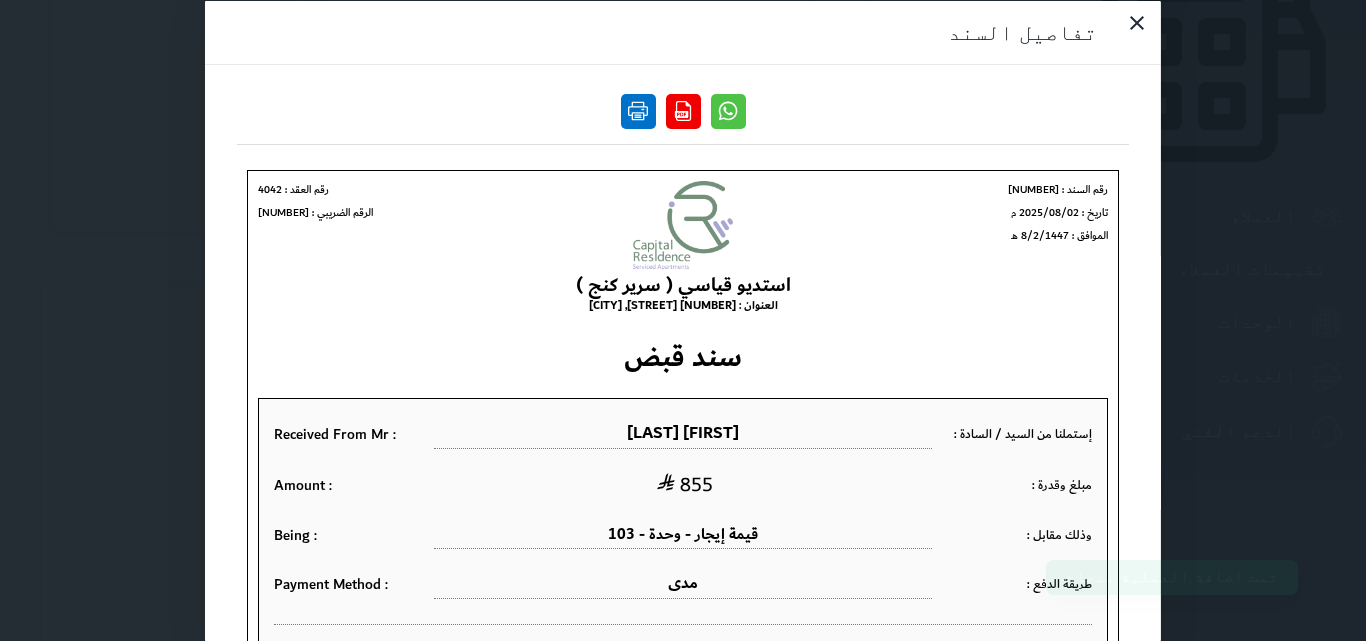 click at bounding box center (638, 110) 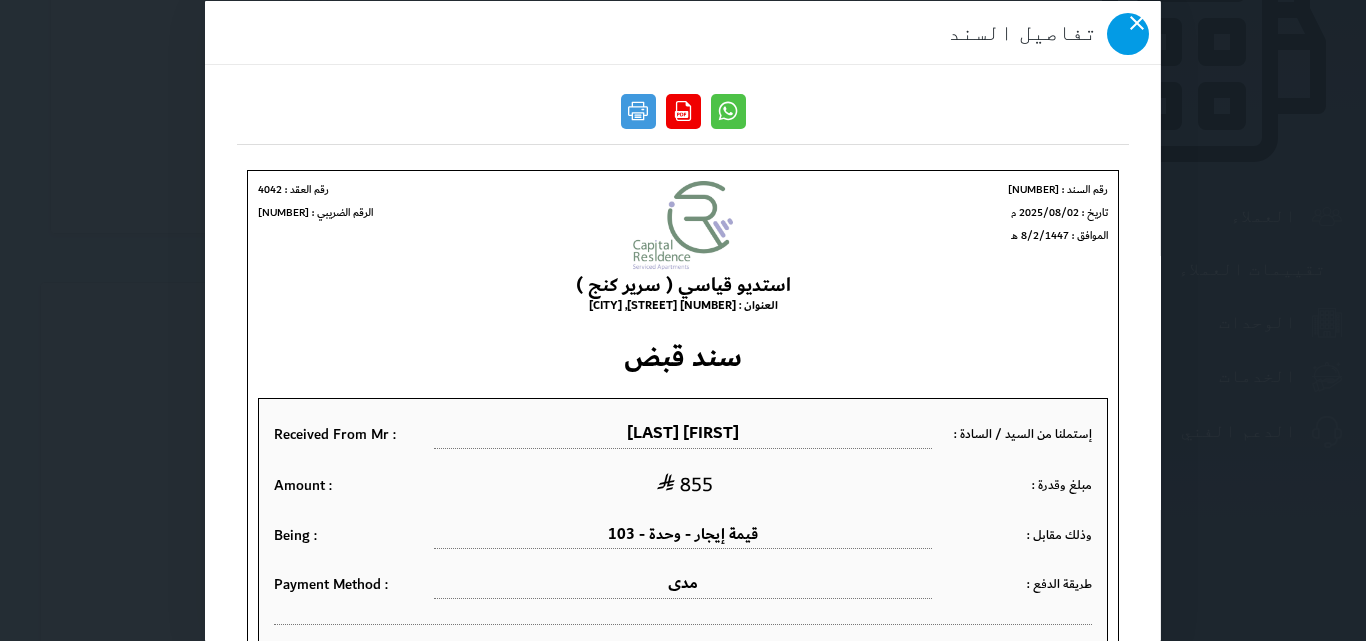 click 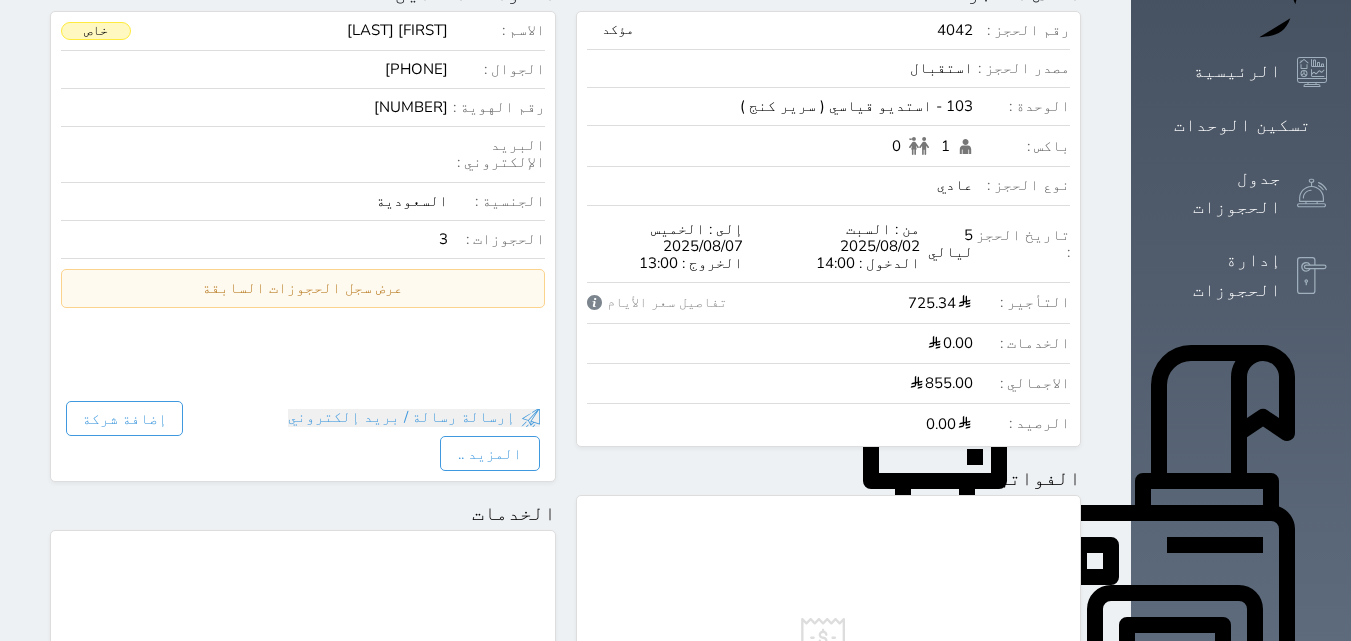scroll, scrollTop: 0, scrollLeft: 0, axis: both 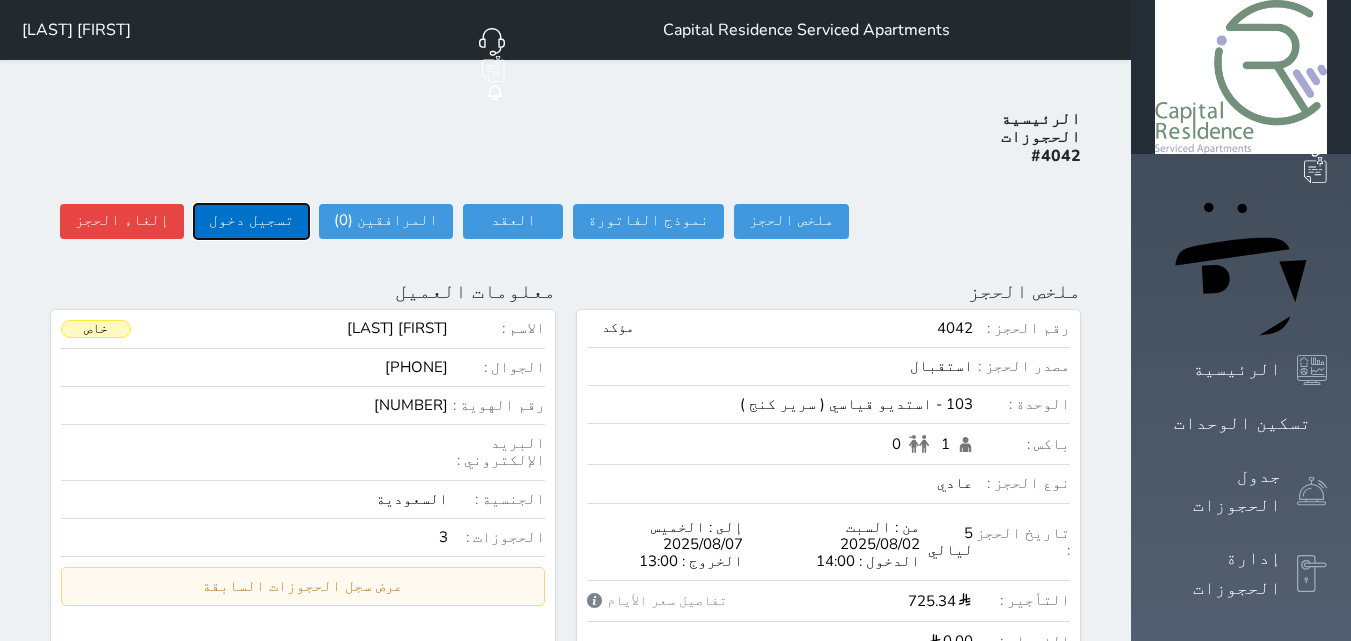 click on "تسجيل دخول" at bounding box center (251, 221) 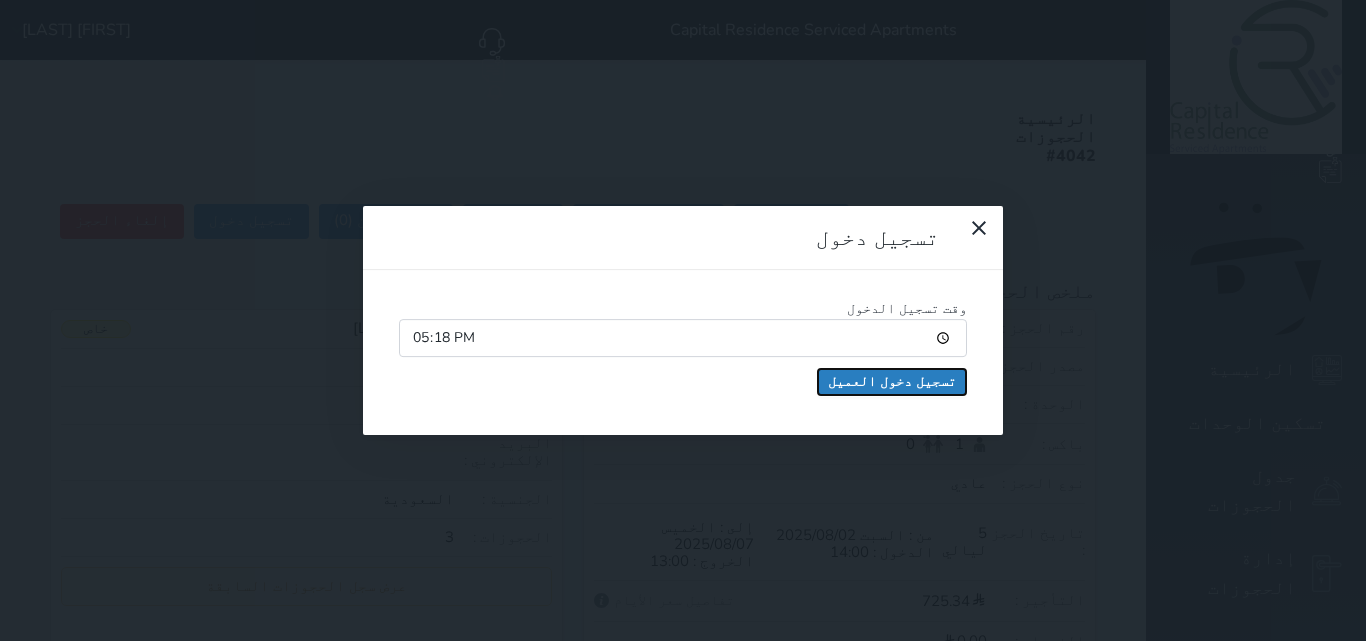 click on "تسجيل دخول العميل" at bounding box center [892, 382] 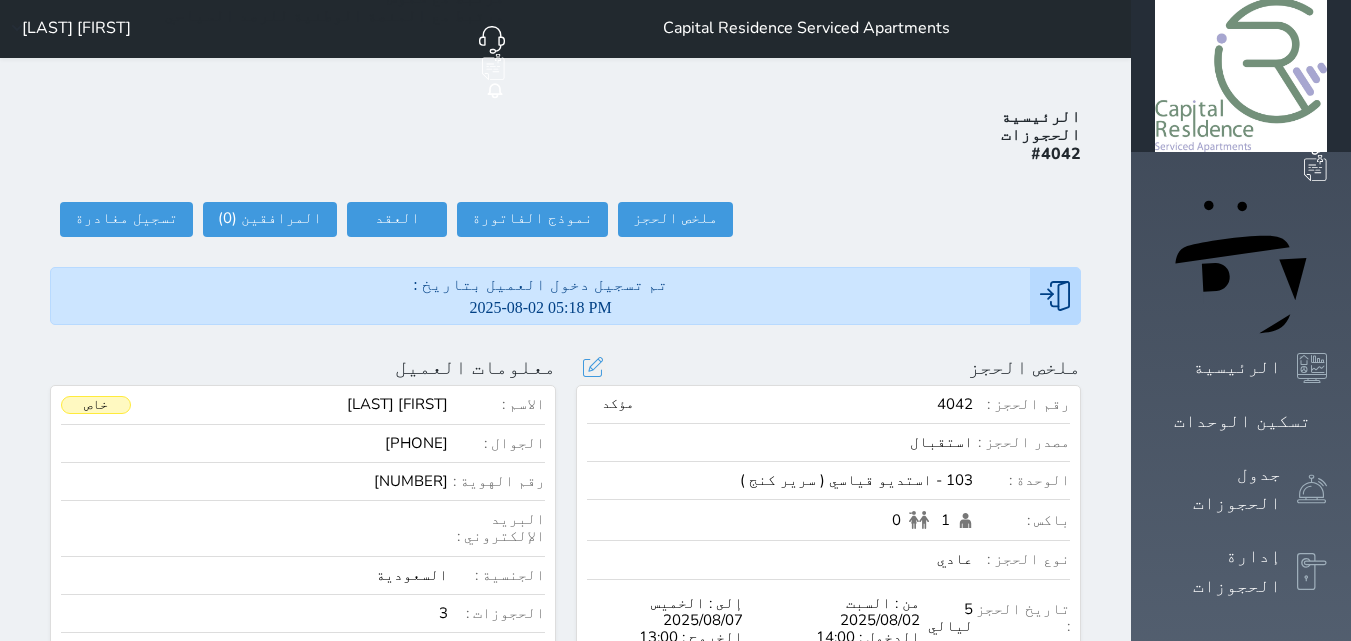 scroll, scrollTop: 0, scrollLeft: 0, axis: both 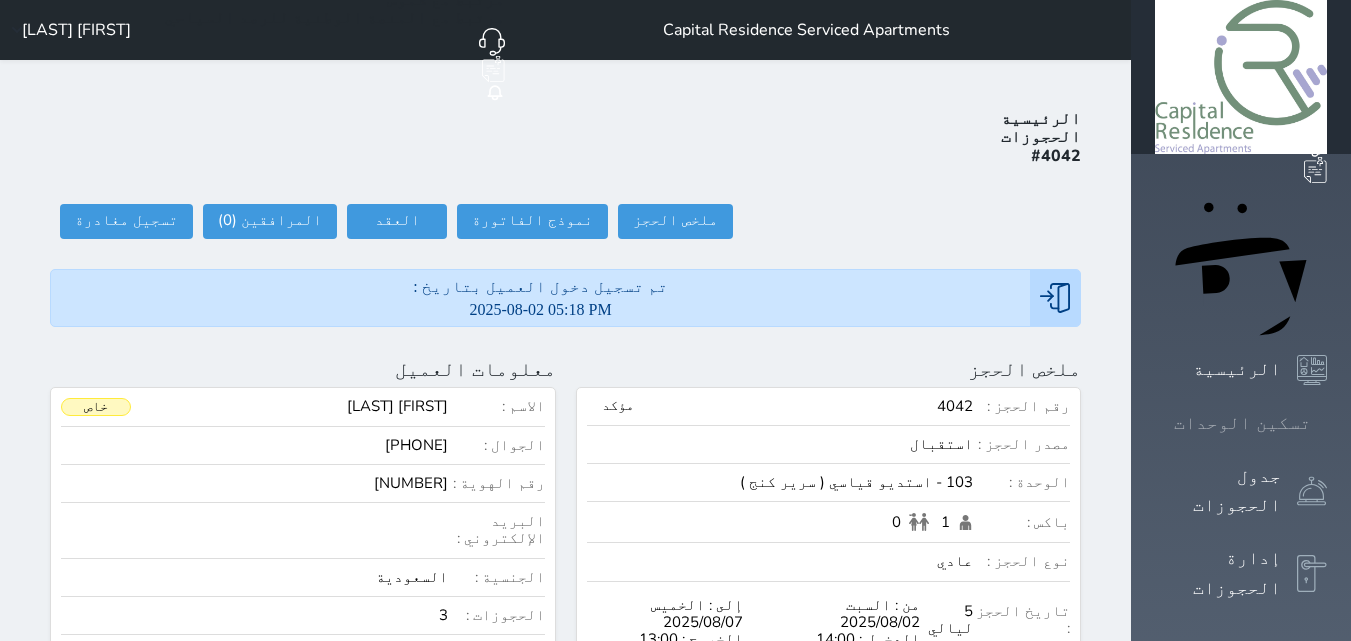 click 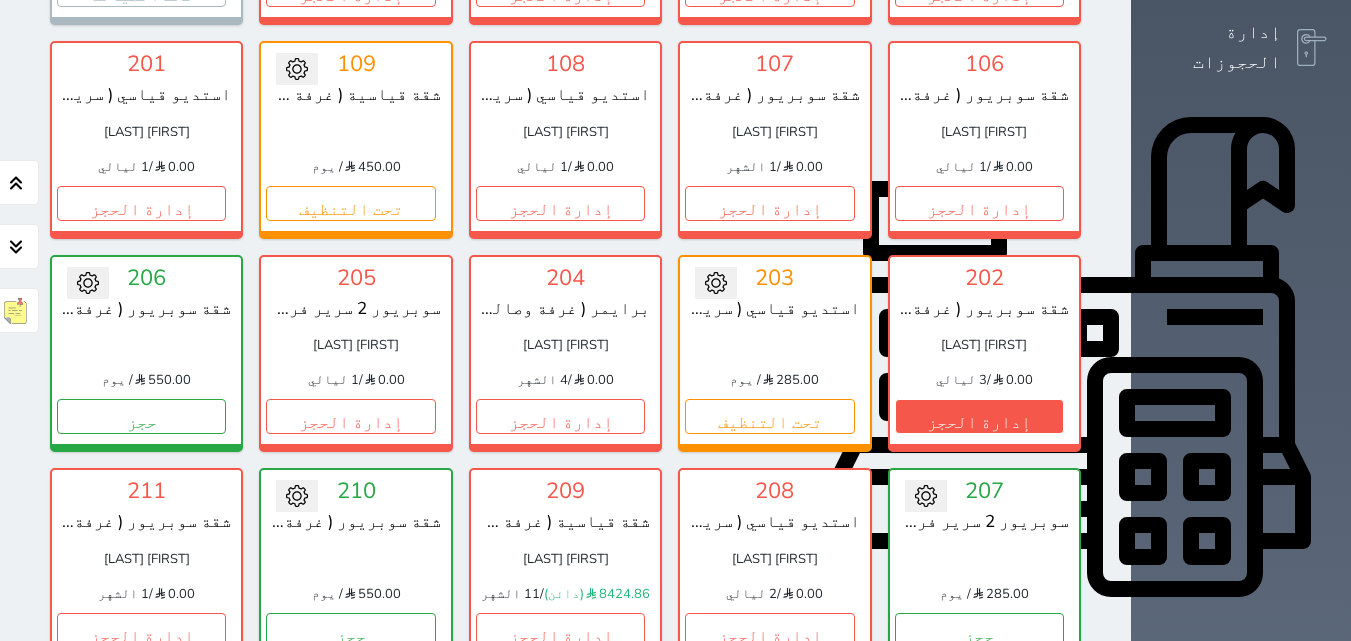 scroll, scrollTop: 560, scrollLeft: 0, axis: vertical 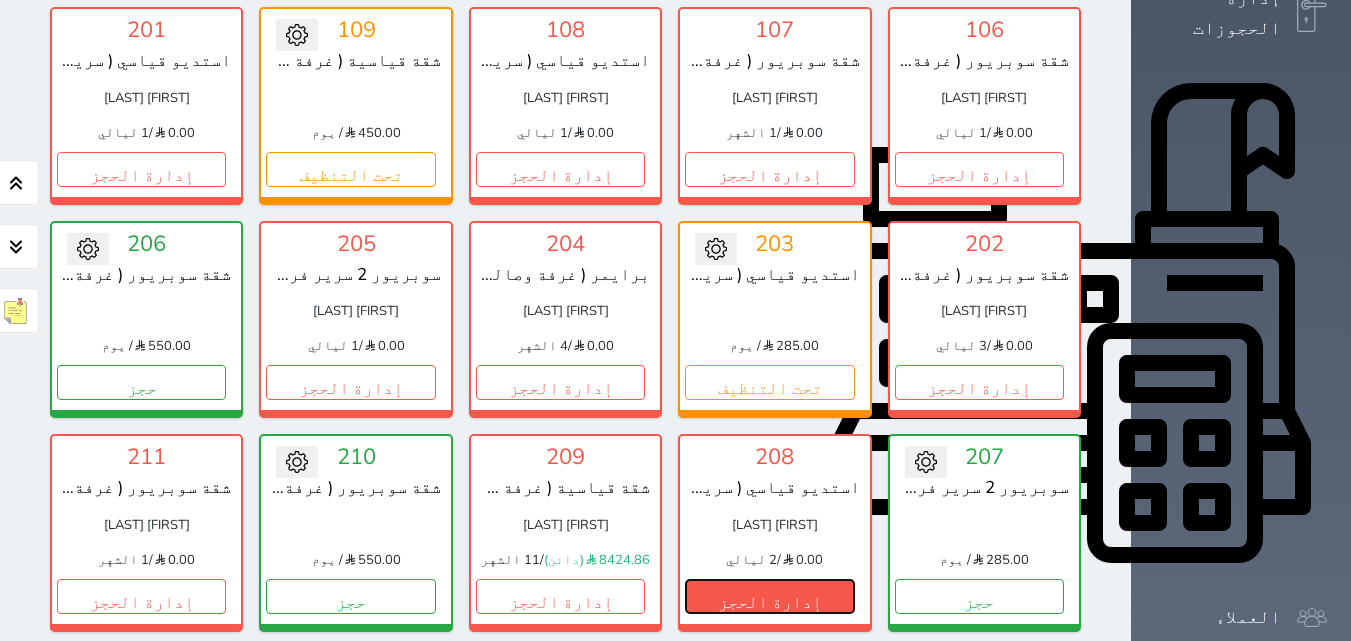 click on "إدارة الحجز" at bounding box center [769, 596] 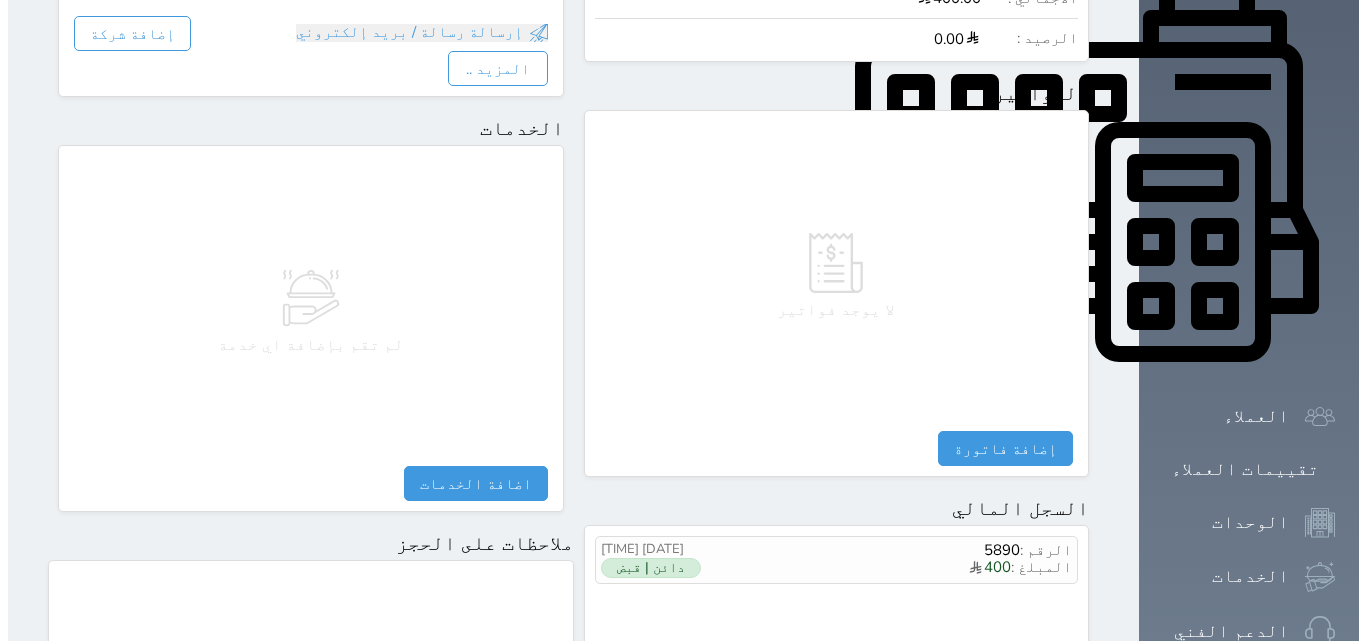 scroll, scrollTop: 800, scrollLeft: 0, axis: vertical 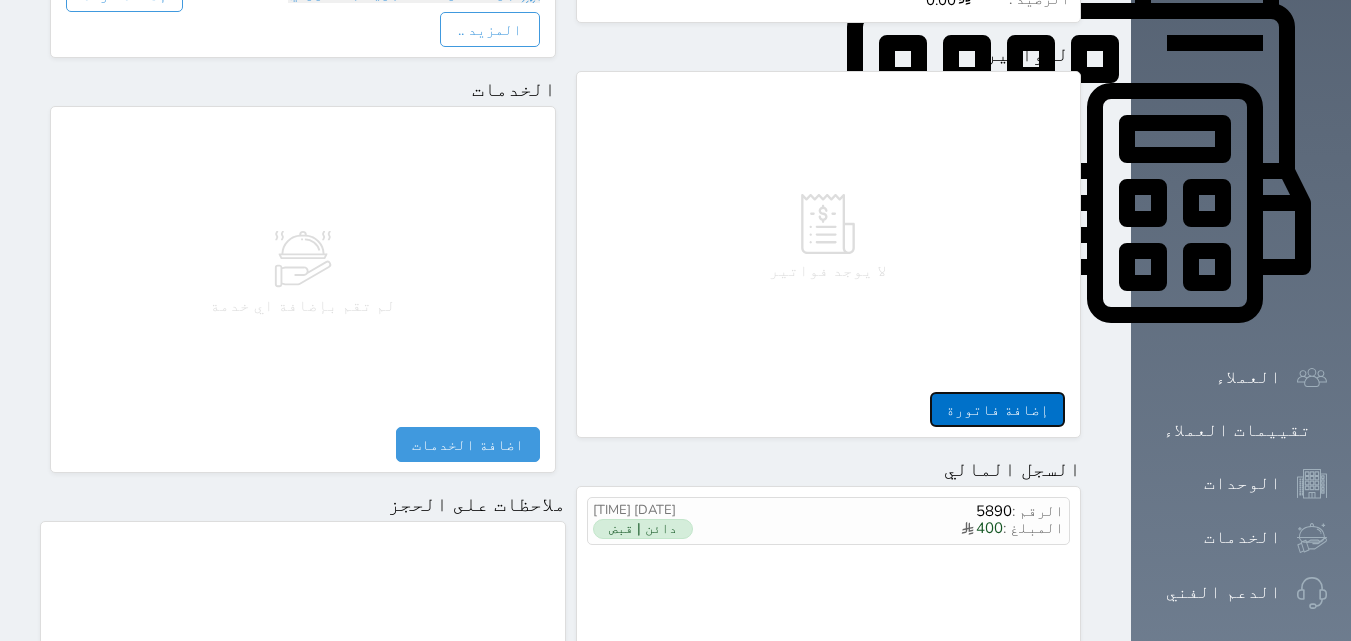 click on "إضافة فاتورة" at bounding box center [997, 409] 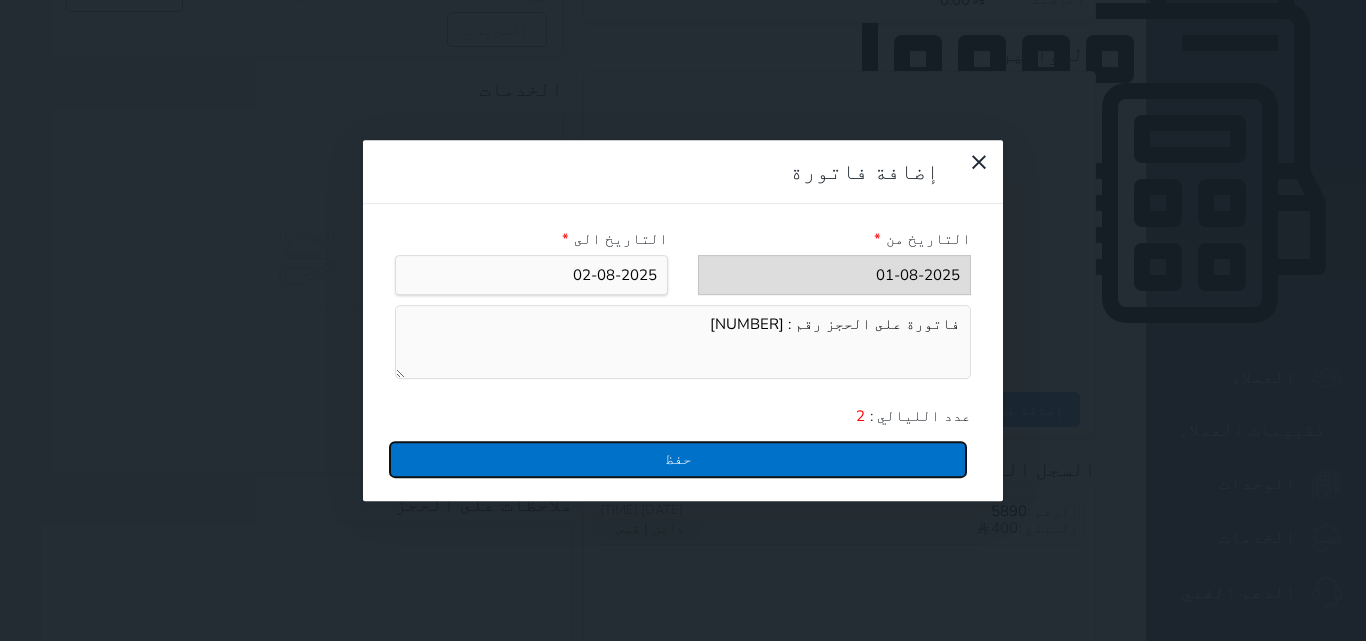 click on "حفظ" at bounding box center (678, 459) 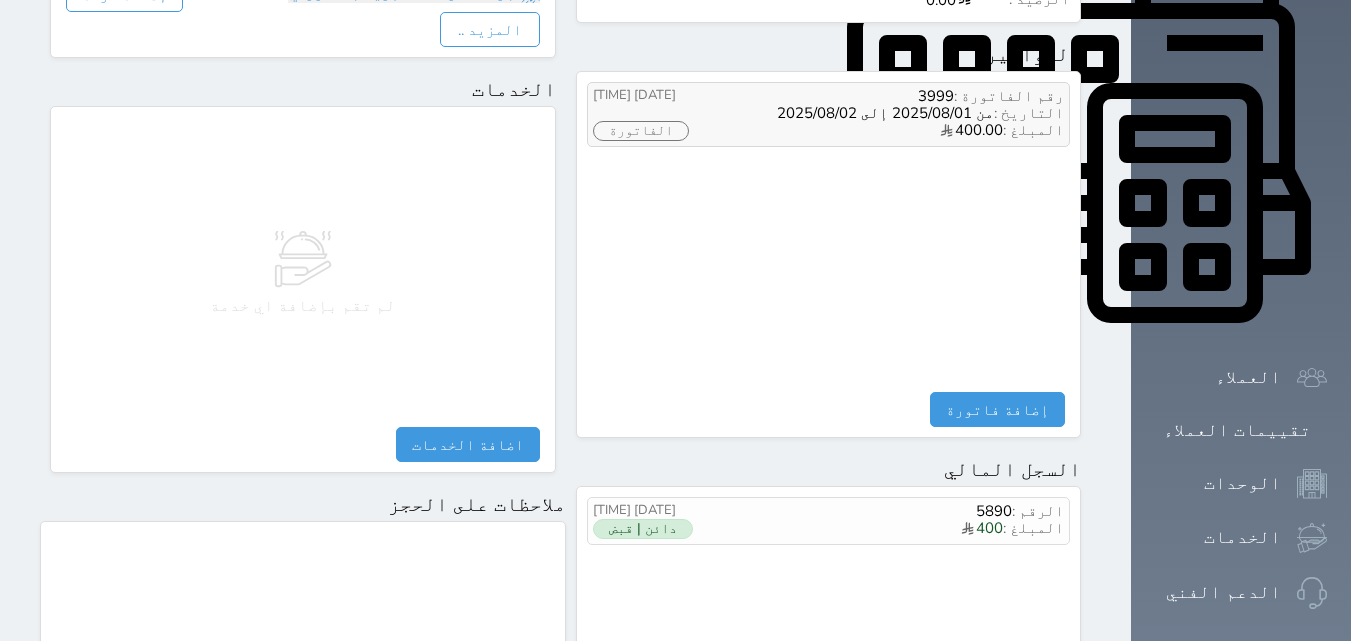 click on "الفاتورة" at bounding box center [663, 131] 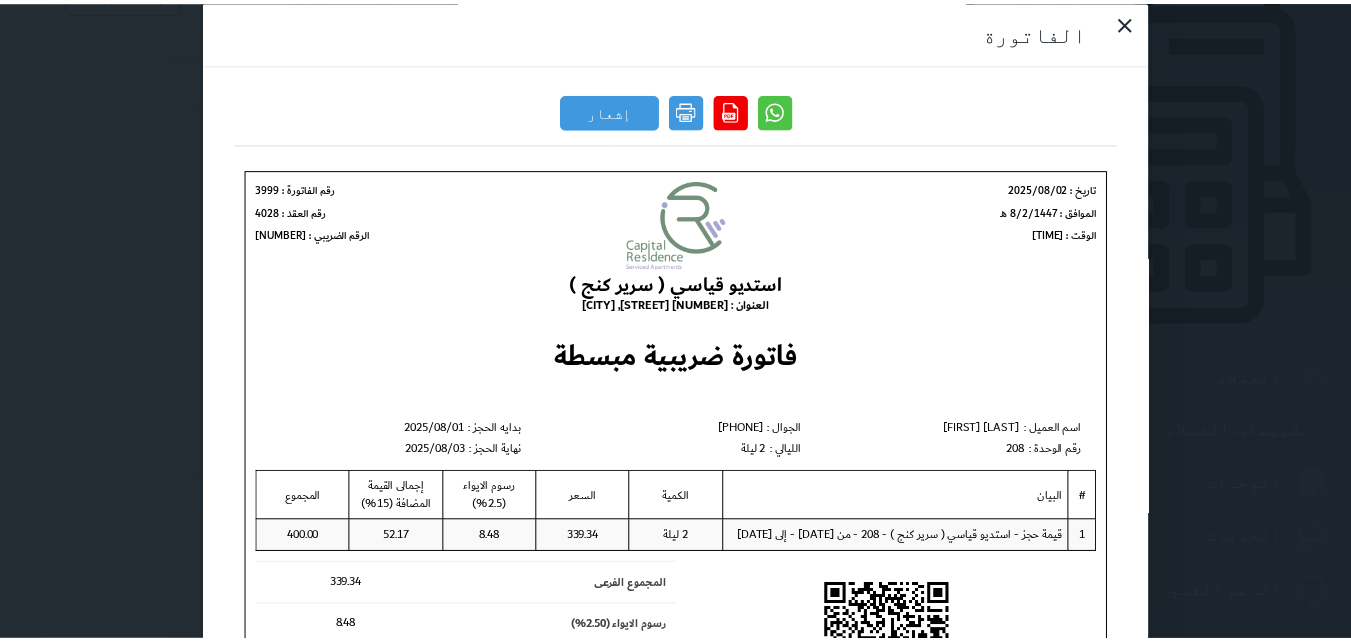 scroll, scrollTop: 0, scrollLeft: 0, axis: both 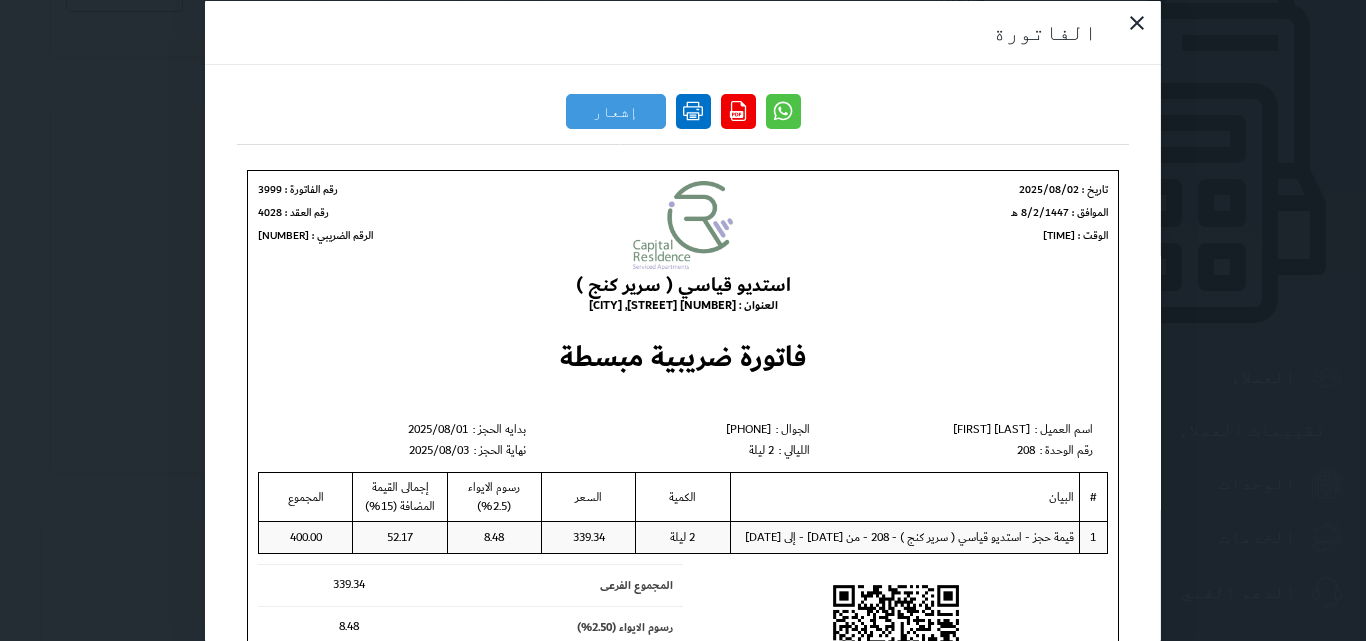 click at bounding box center (693, 110) 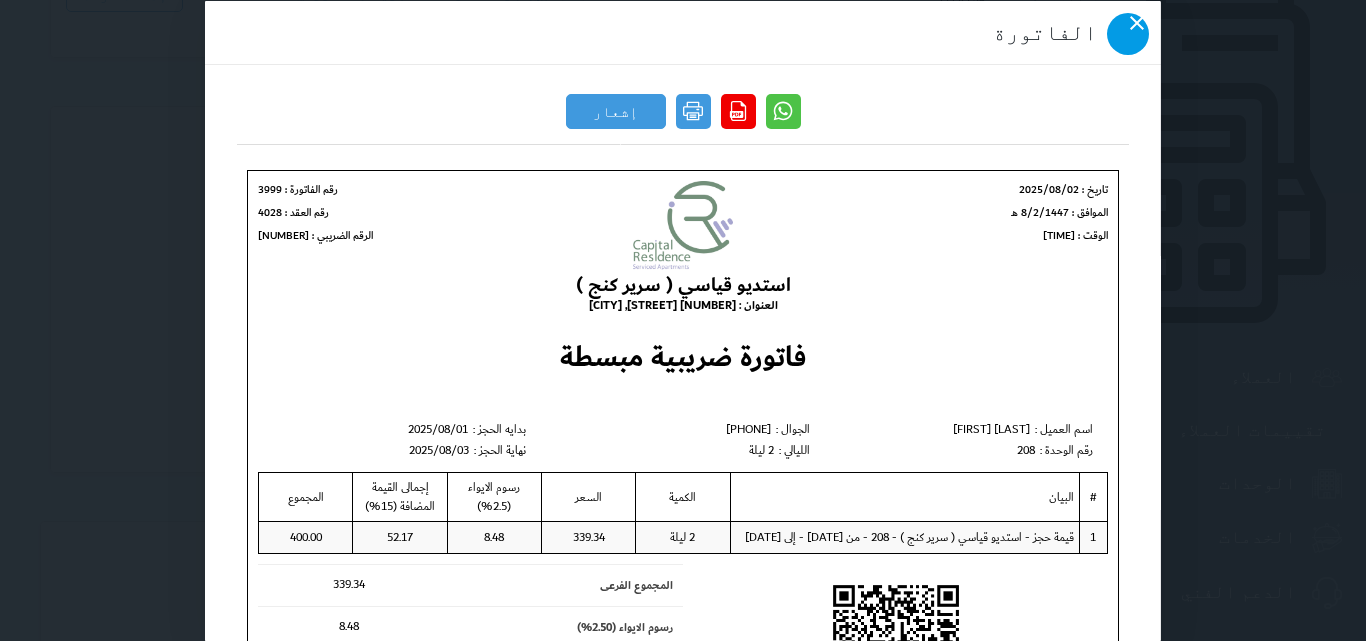 click 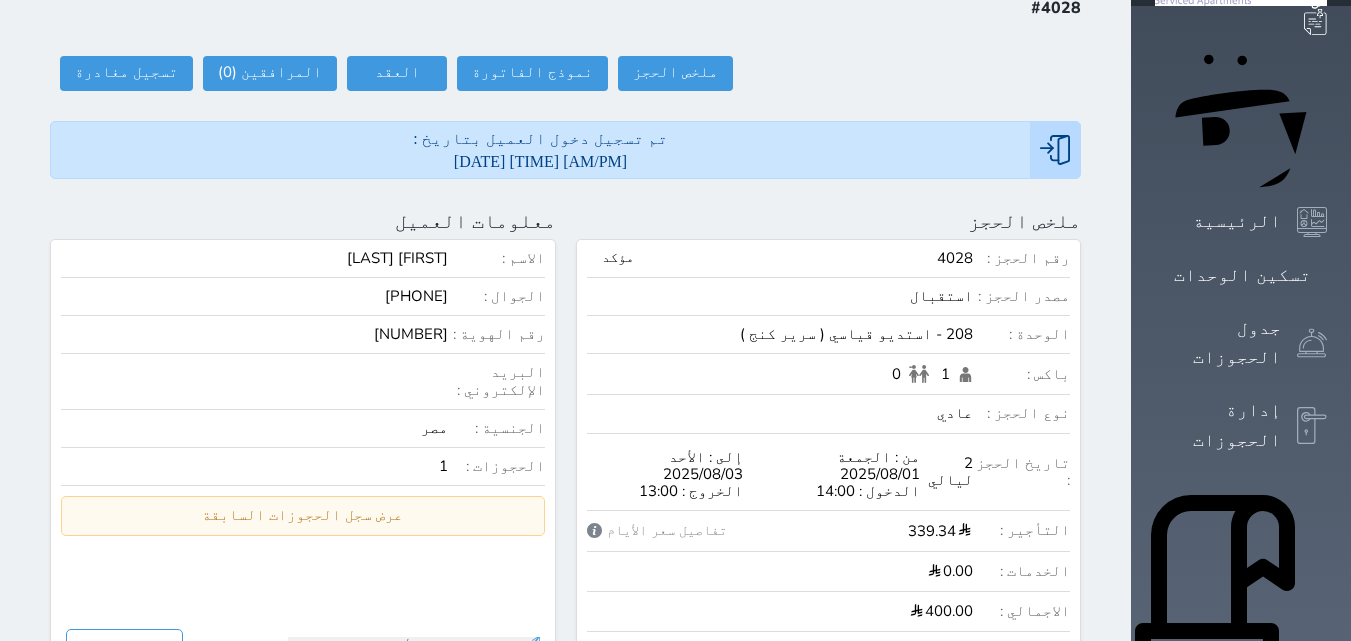scroll, scrollTop: 100, scrollLeft: 0, axis: vertical 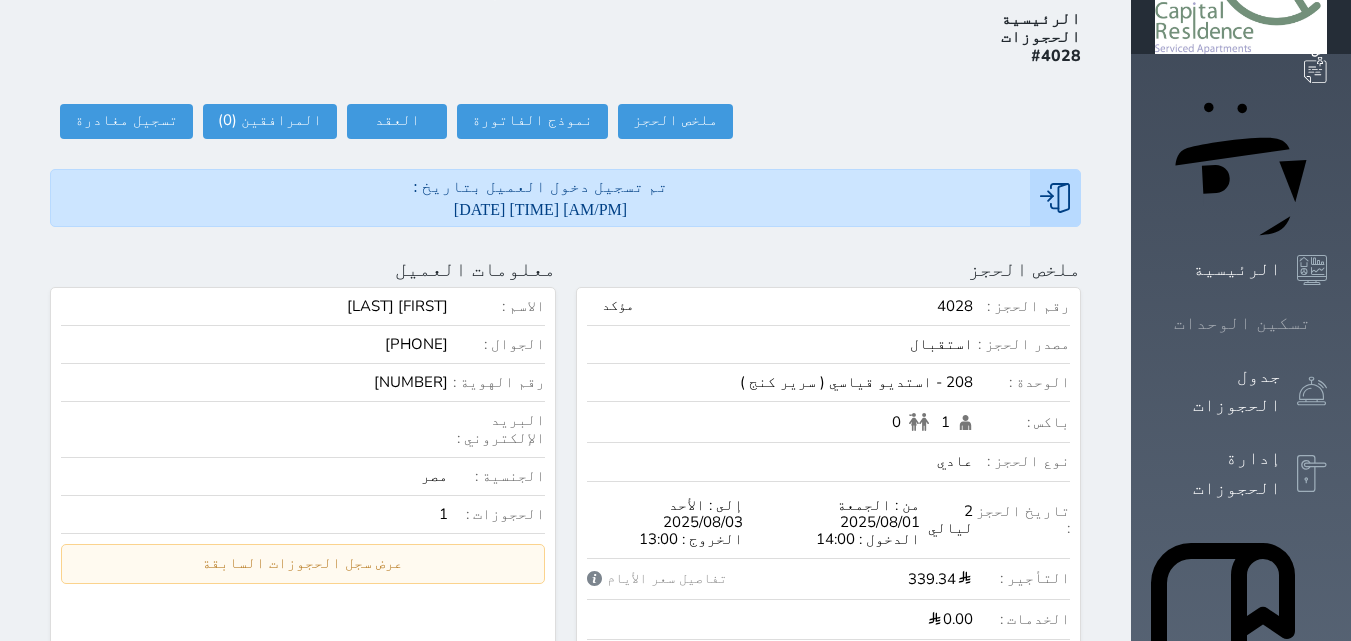 click 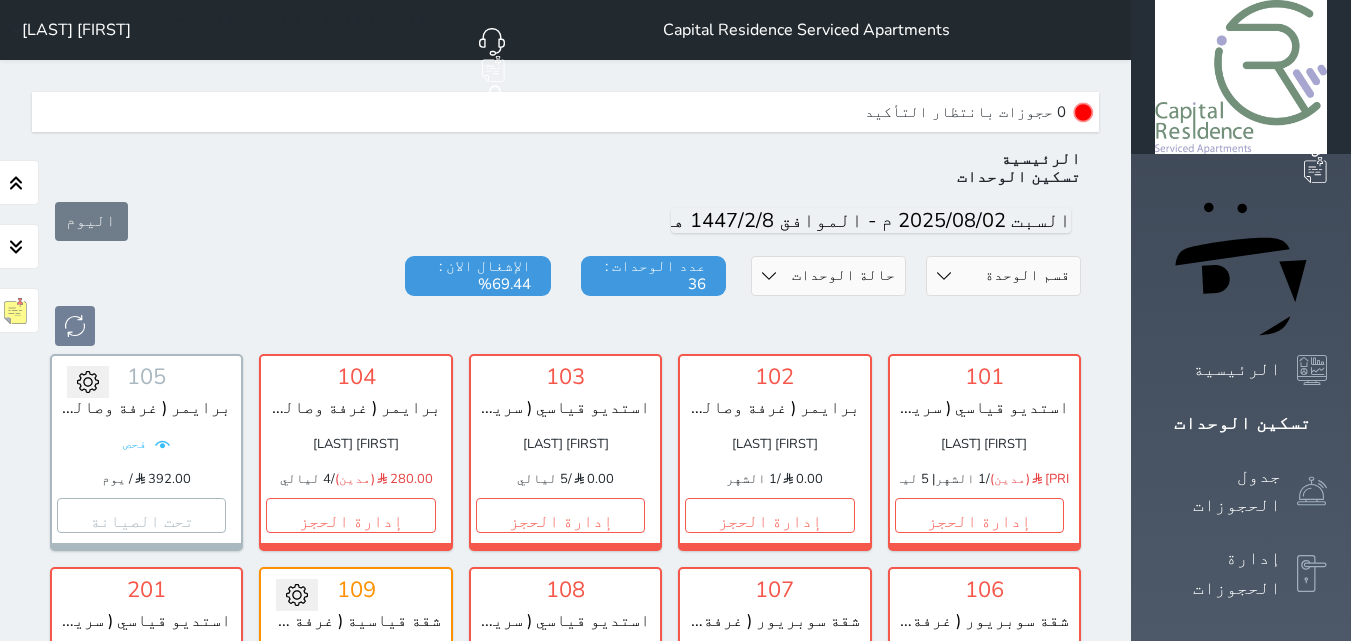 scroll, scrollTop: 60, scrollLeft: 0, axis: vertical 